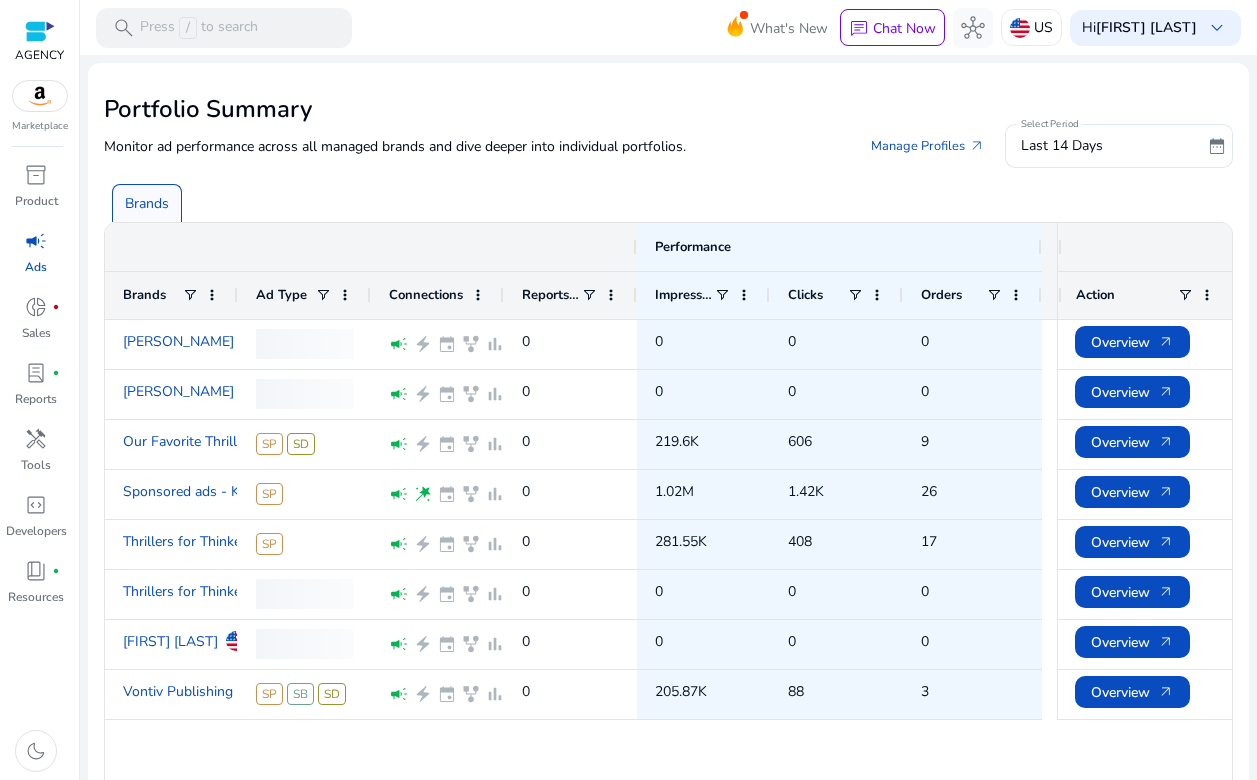 scroll, scrollTop: 0, scrollLeft: 0, axis: both 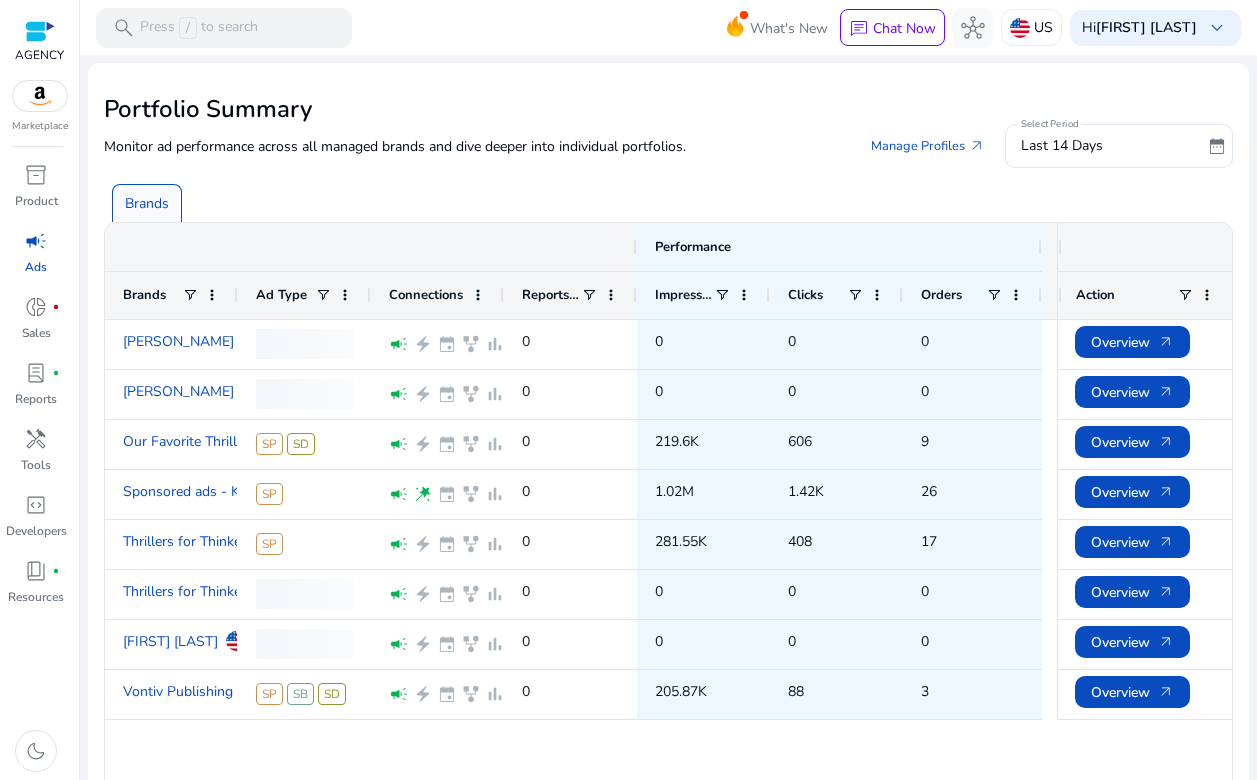 click on "search   Press  /  to search  What's New  chat  Chat Now  hub  US  Hi  Tim Tigner  keyboard_arrow_down  We are getting things ready for you... Portfolio Summary  Monitor ad performance across all managed brands and dive deeper into individual portfolios.  Manage Profiles   arrow_outward  Select Period Last 14 Days  date_range   Brands
Drag here to set row groups Drag here to set column labels
Performance
Brands" 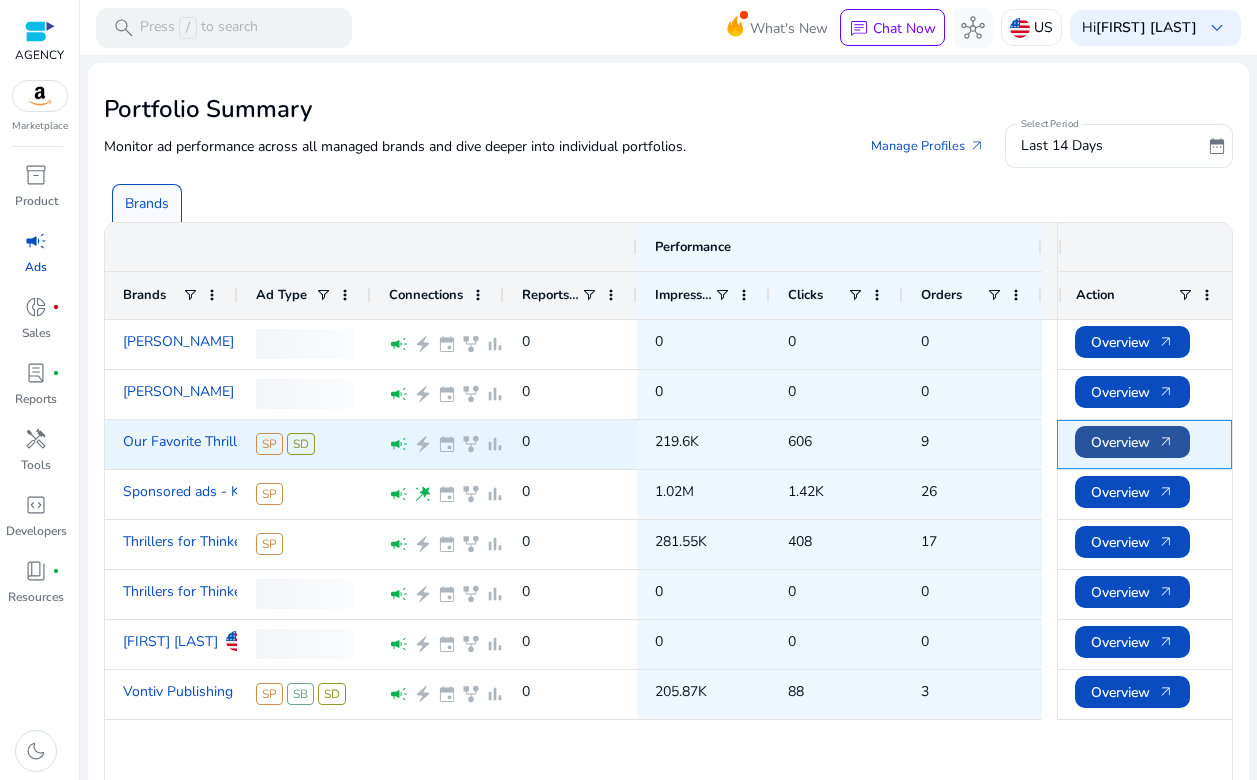 click on "Overview   arrow_outward" 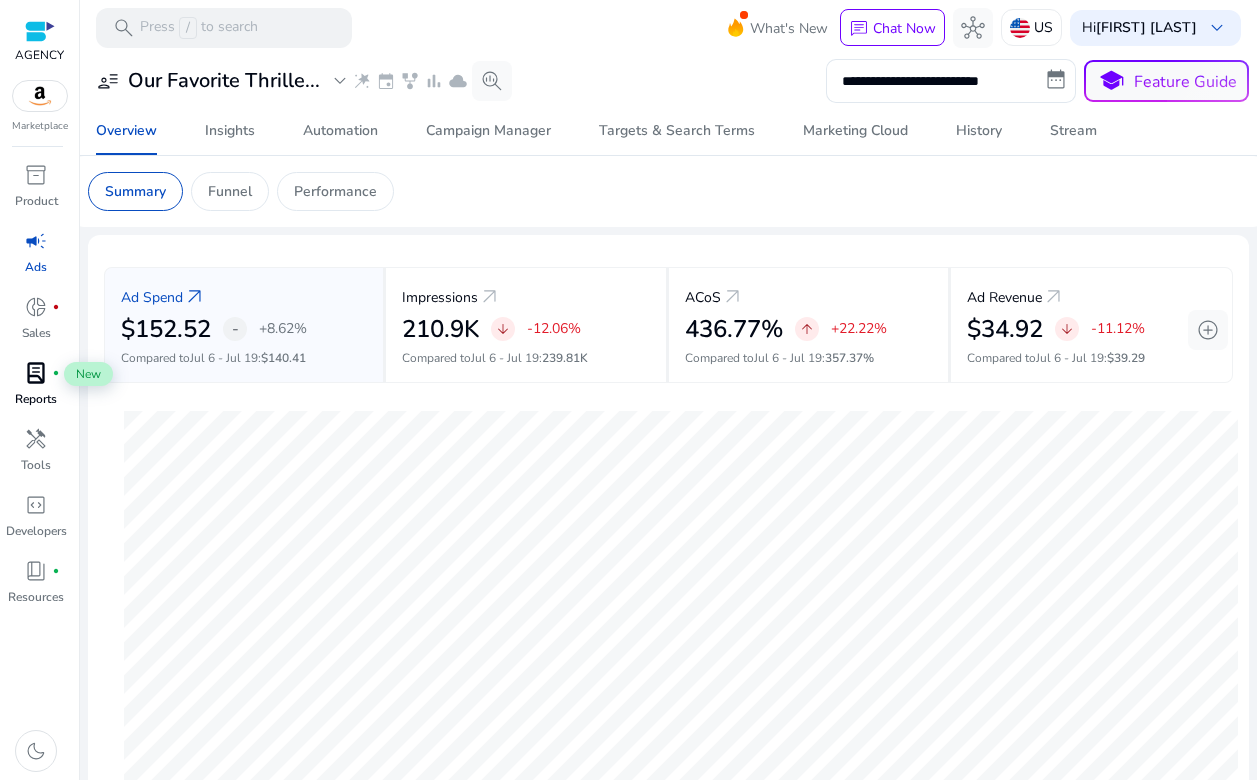 click on "lab_profile" at bounding box center [36, 373] 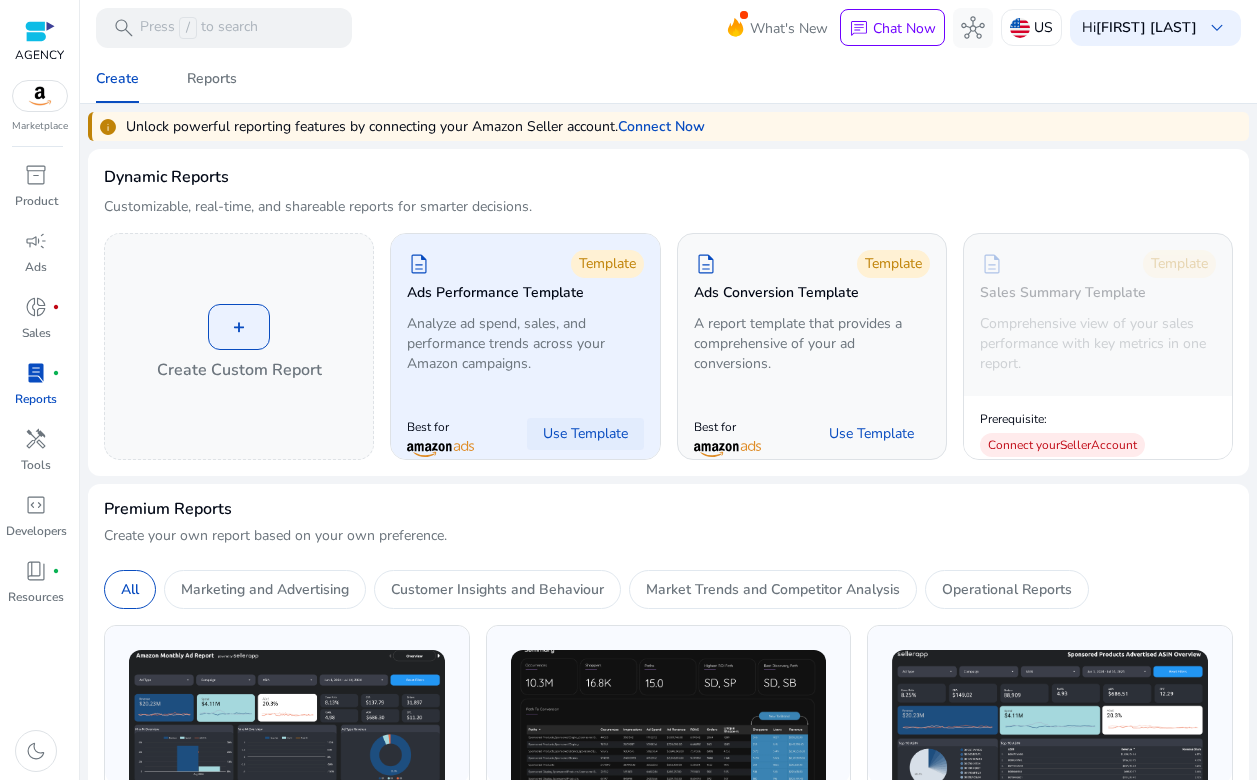 click on "Use Template" 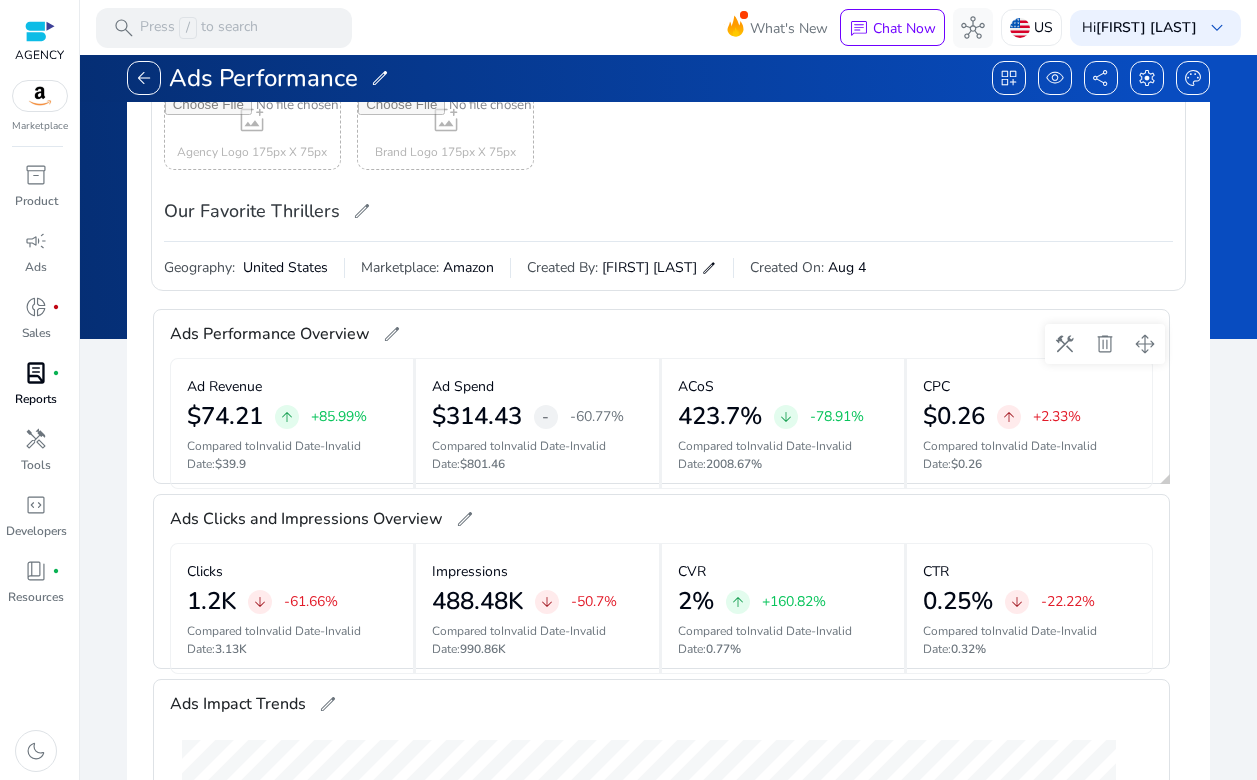 scroll, scrollTop: 0, scrollLeft: 0, axis: both 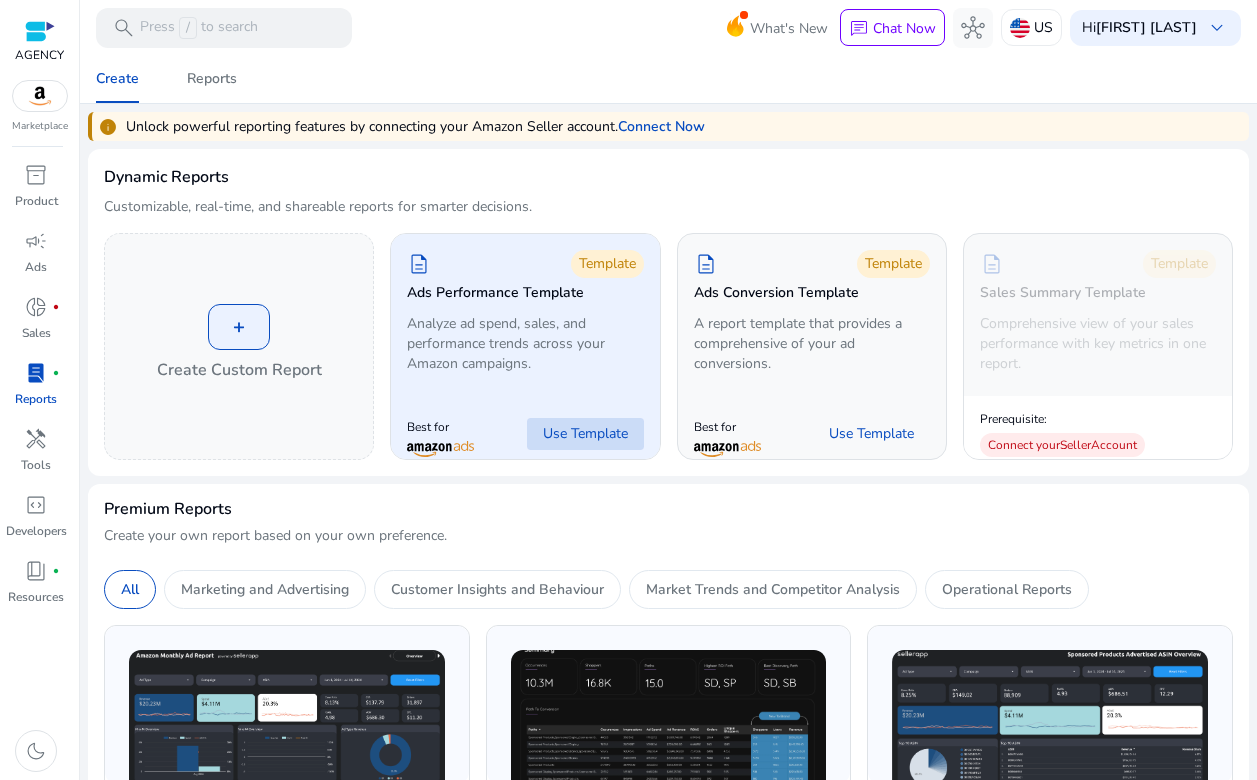 click on "Use Template" 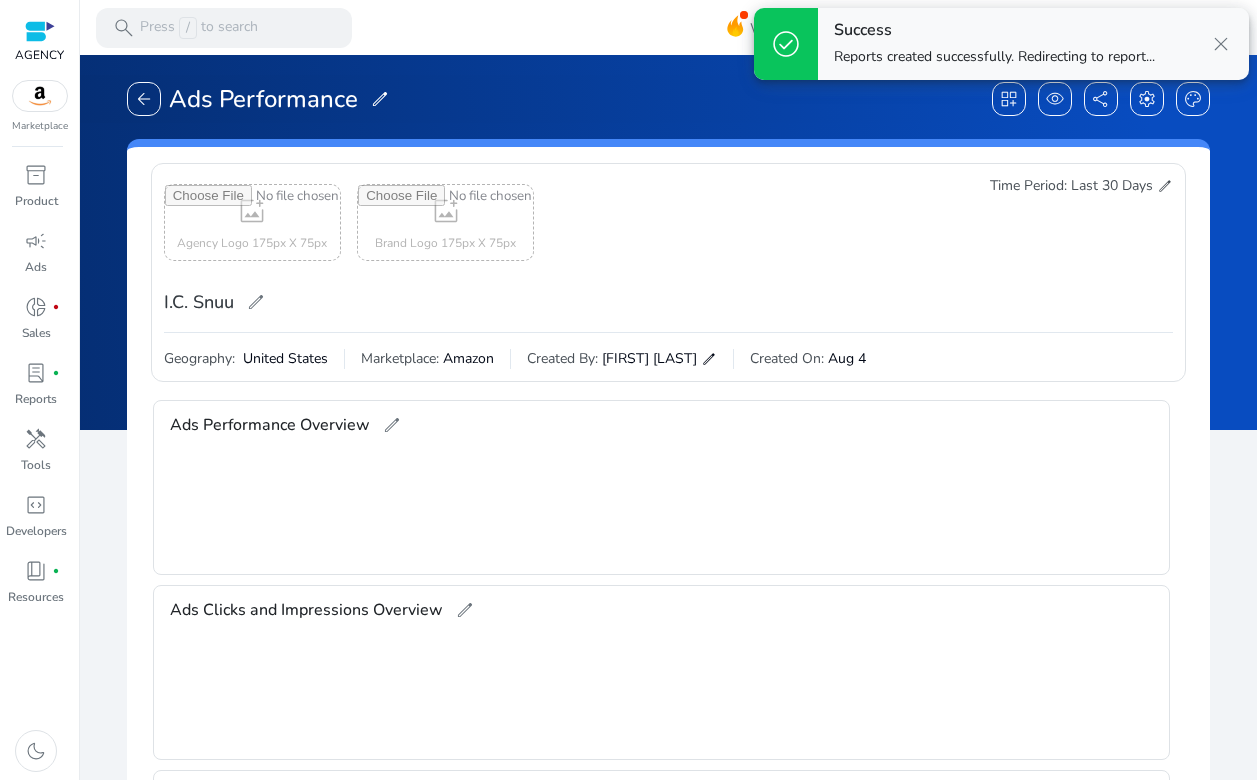 scroll, scrollTop: 0, scrollLeft: 0, axis: both 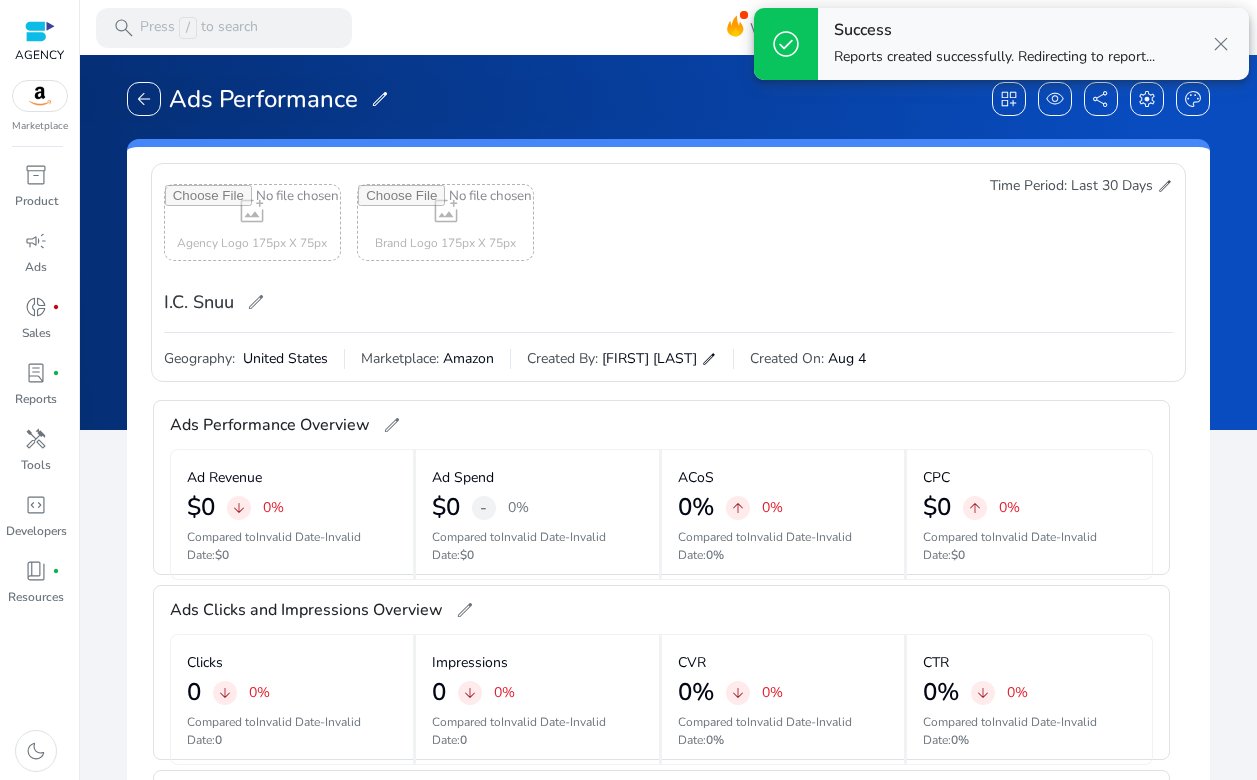click on "edit" 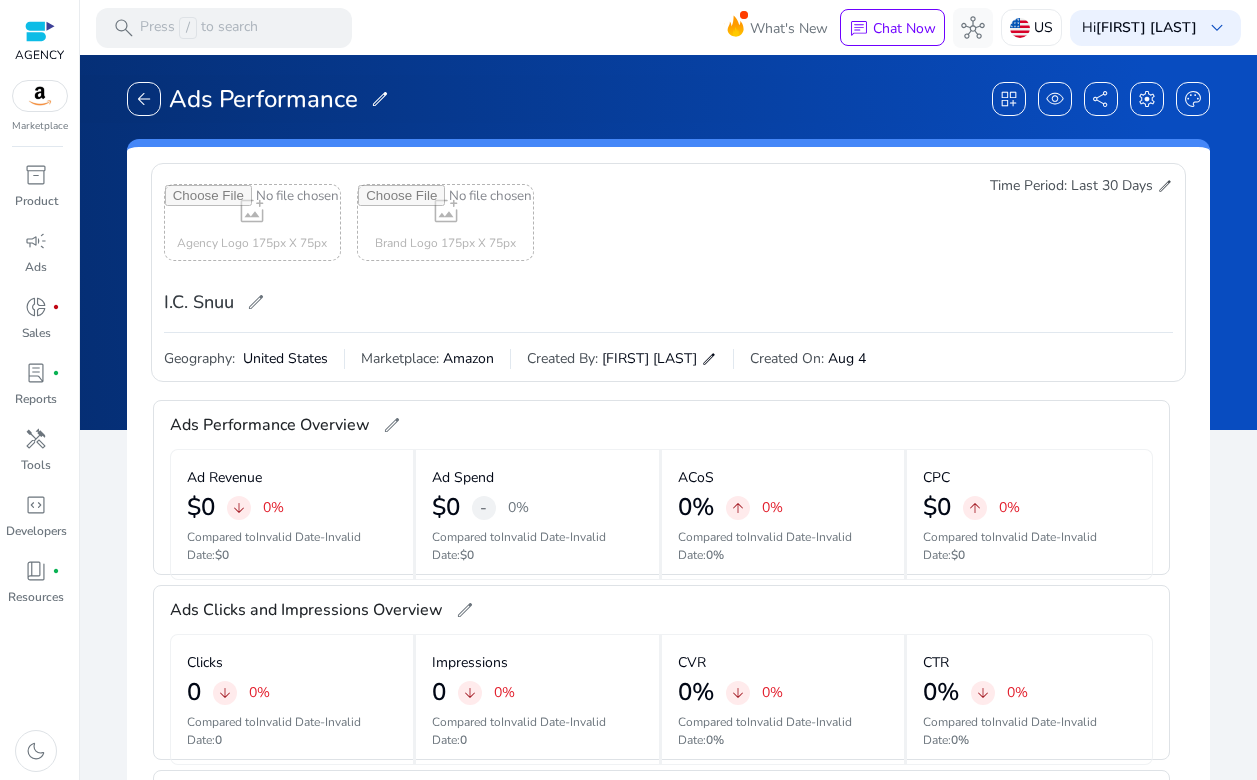 click on "add_photo_alternate  Agency Logo 175px X 75px  add_photo_alternate  Brand Logo 175px X 75px I.C. Snuu   edit   Time Period: Last 30 Days  edit" 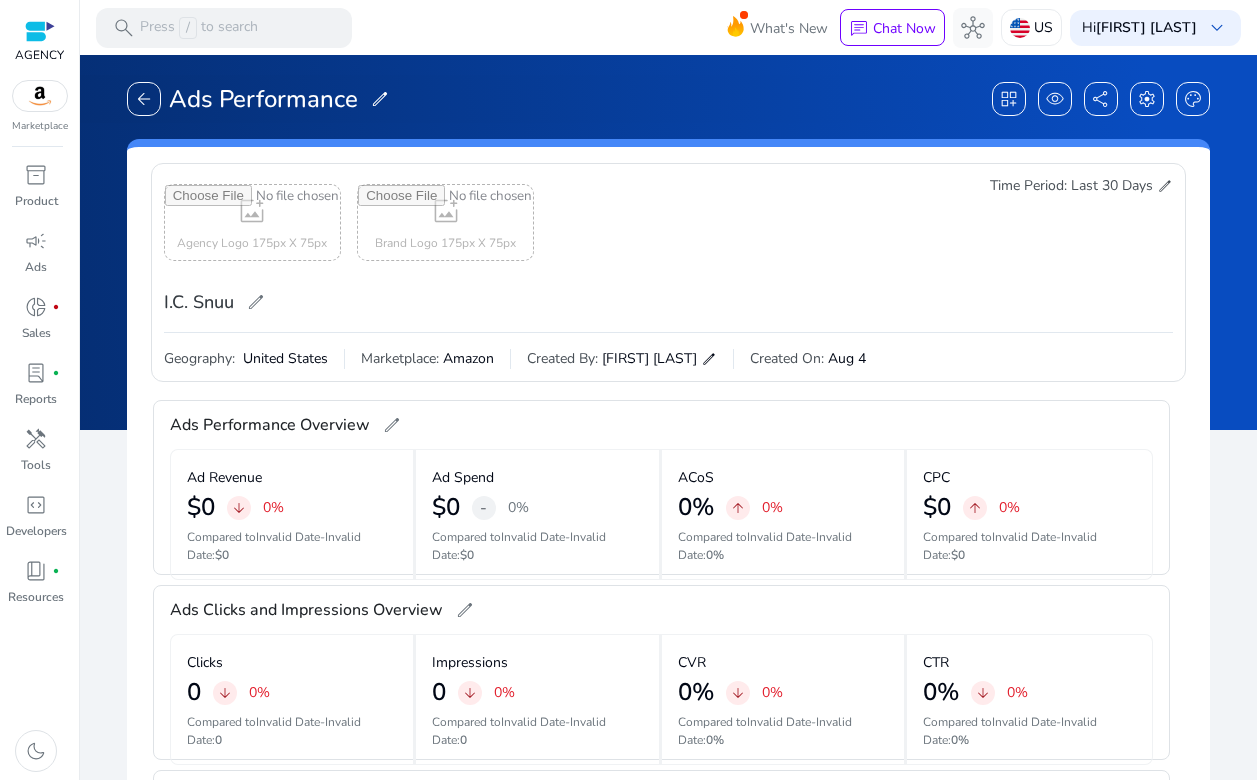 click on "add_photo_alternate  Agency Logo 175px X 75px  add_photo_alternate  Brand Logo 175px X 75px I.C. Snuu   edit   Time Period: Last 30 Days  edit" 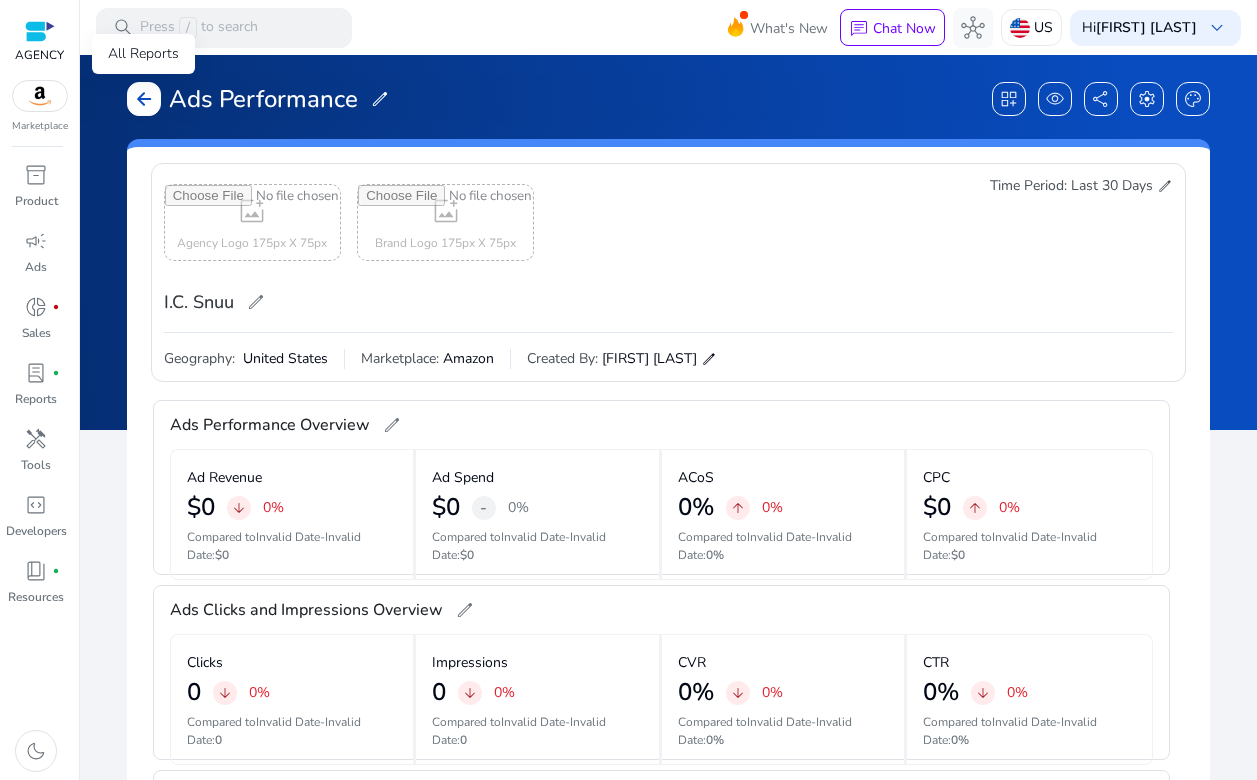 click on "arrow_back" 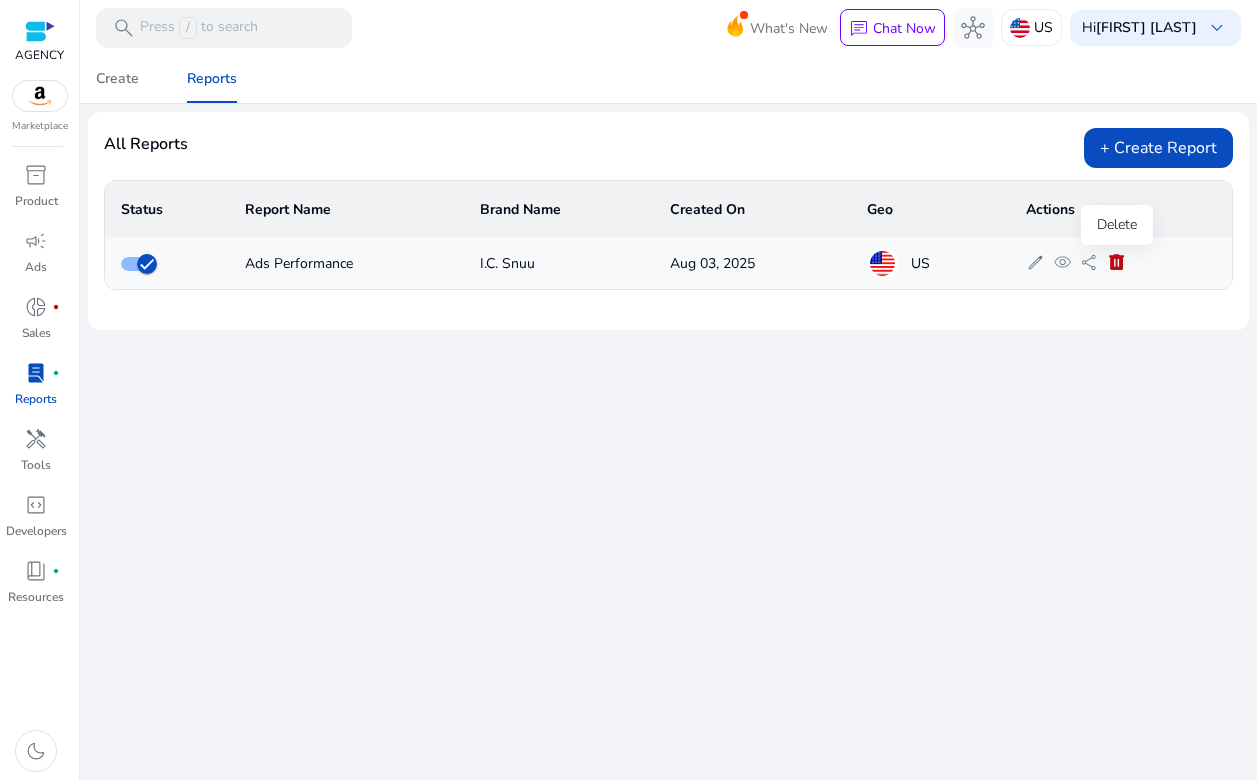 click on "delete" 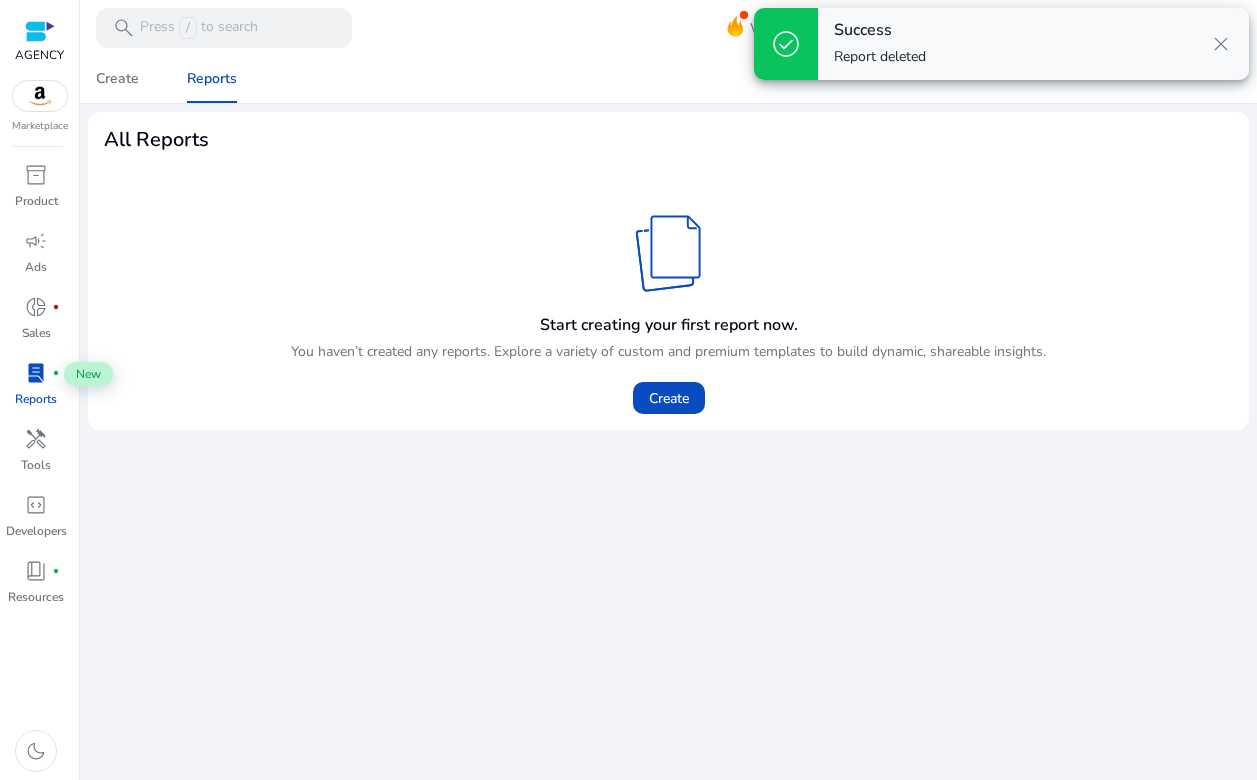 click on "lab_profile" at bounding box center [36, 373] 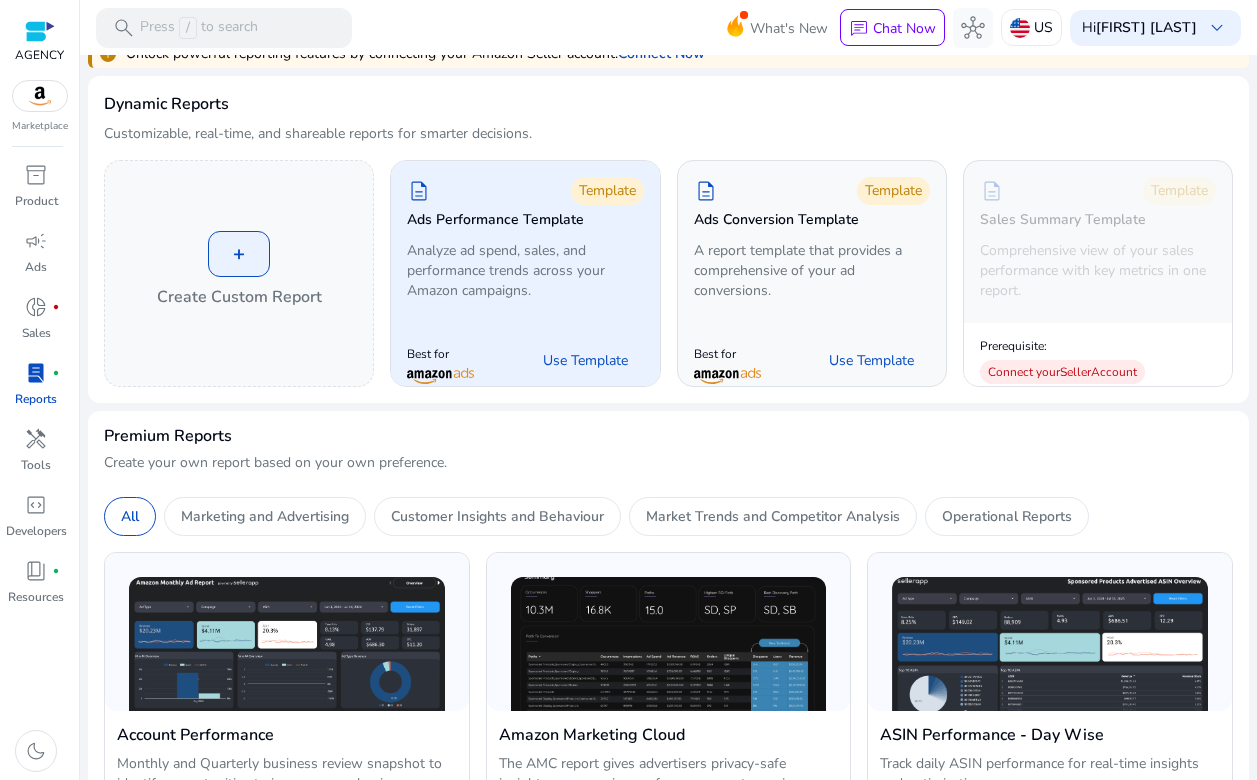 scroll, scrollTop: 0, scrollLeft: 0, axis: both 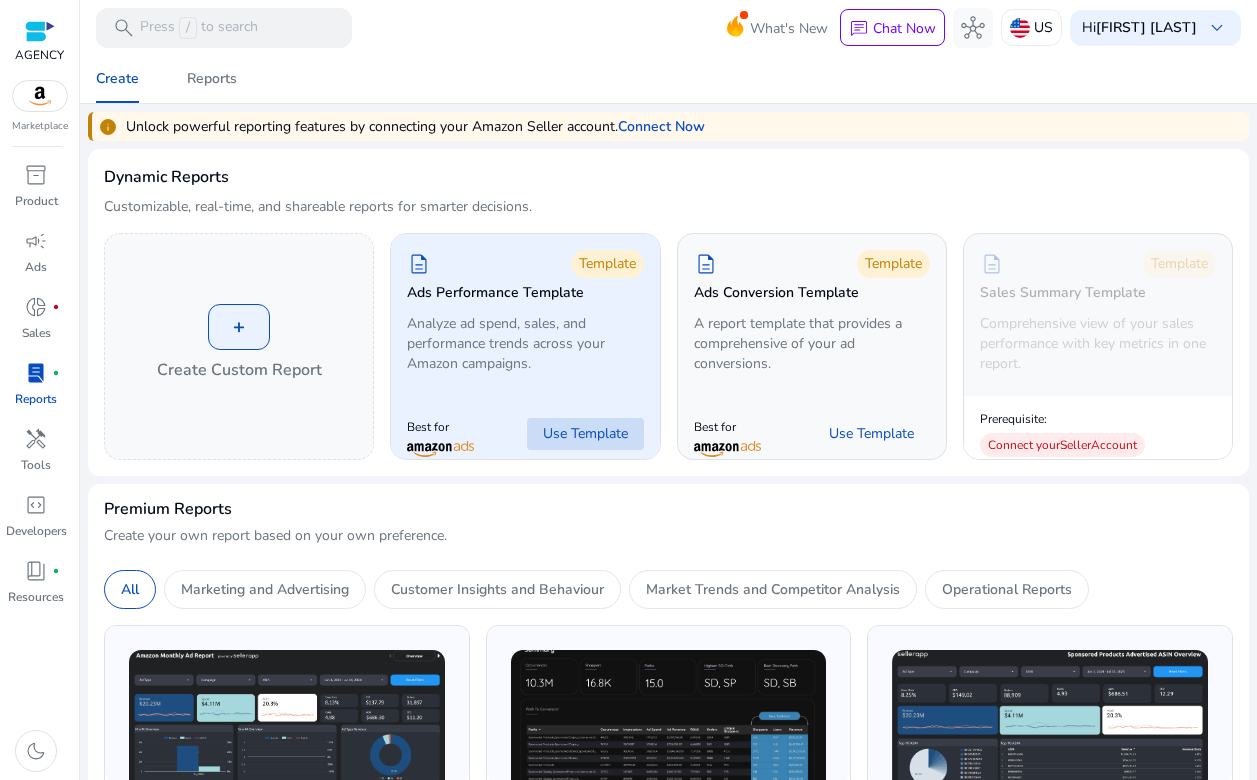 click on "Use Template" 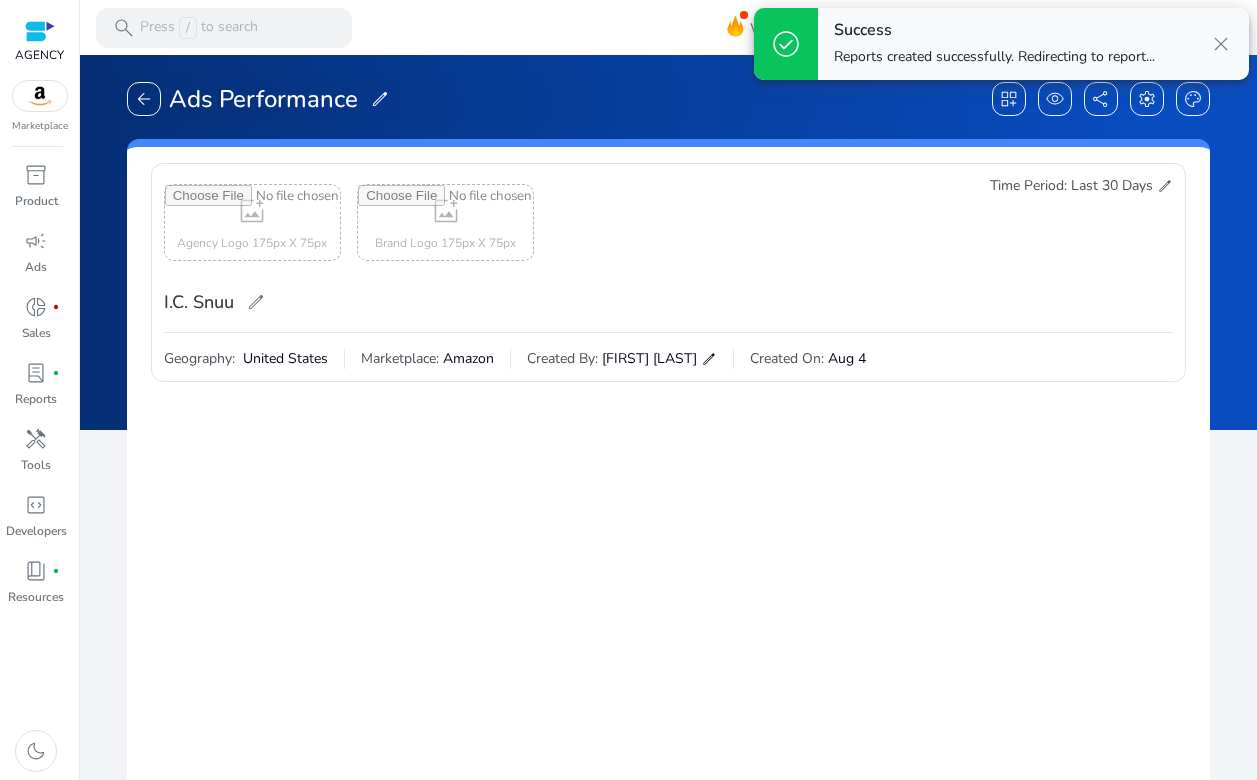 scroll, scrollTop: 0, scrollLeft: 0, axis: both 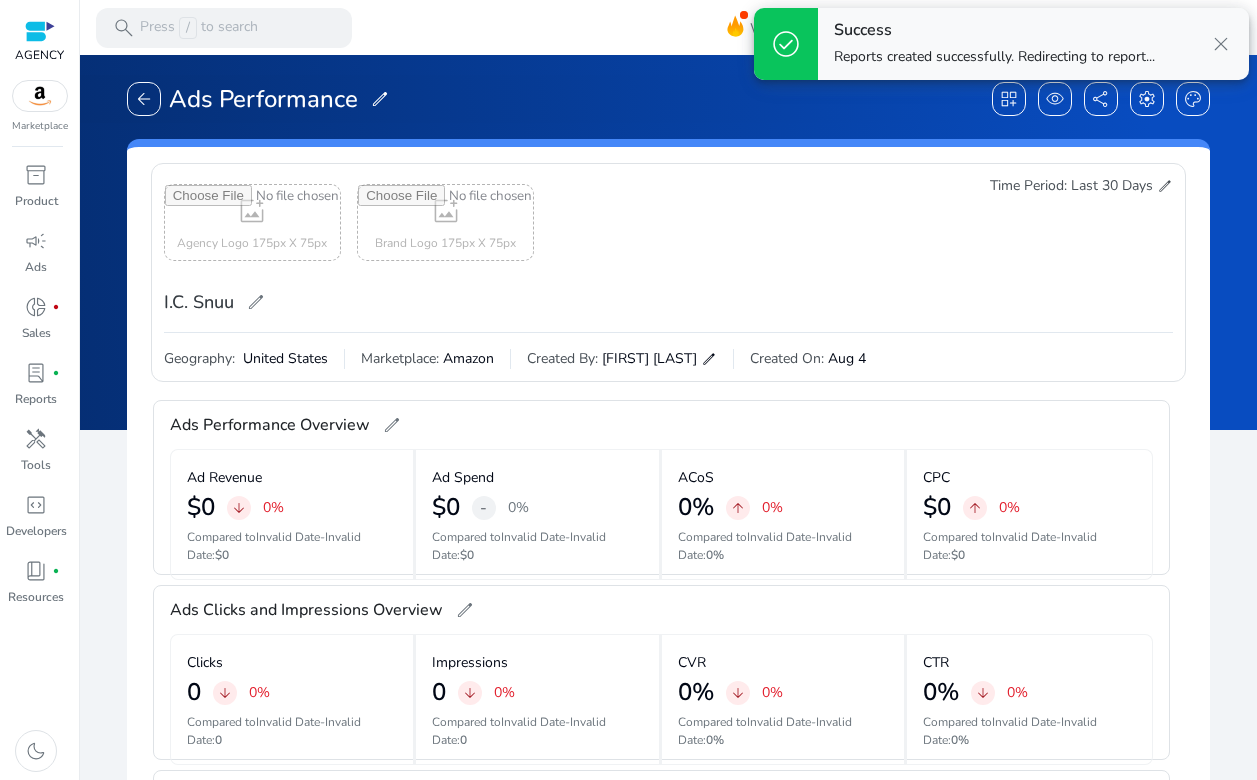 click on "edit" 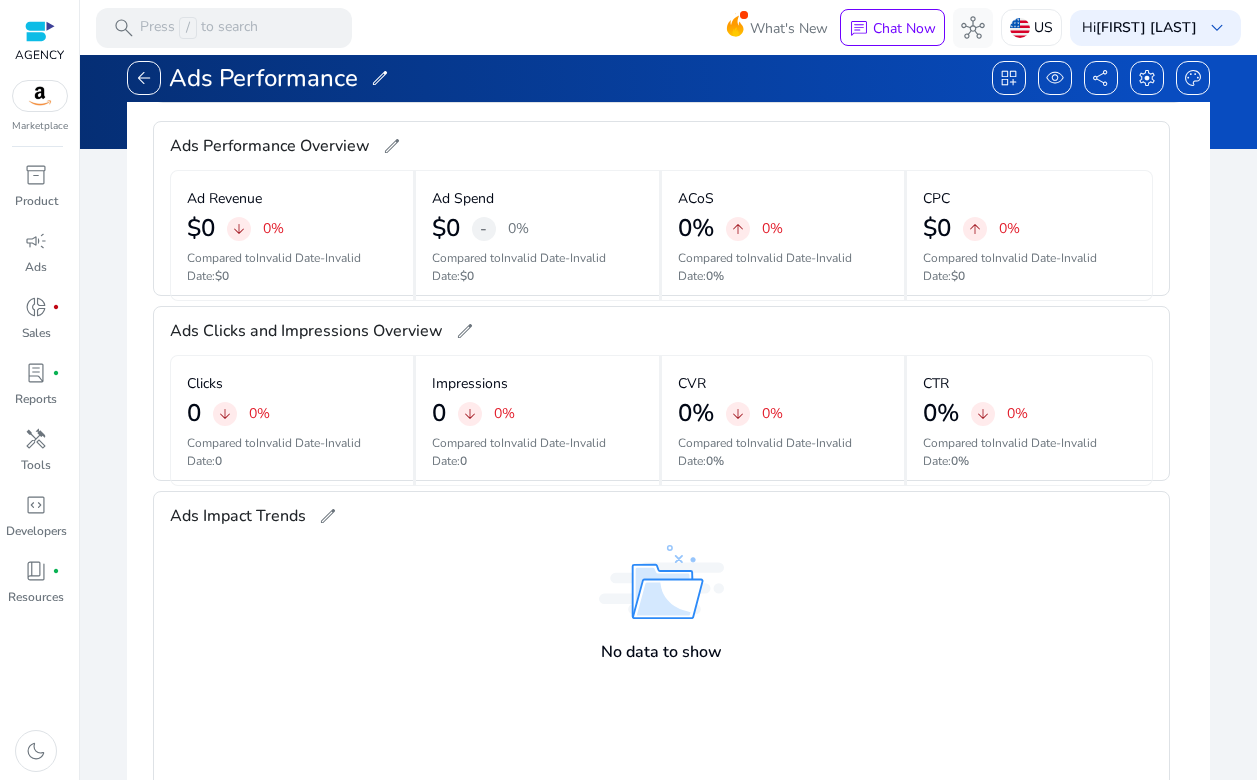 scroll, scrollTop: 0, scrollLeft: 0, axis: both 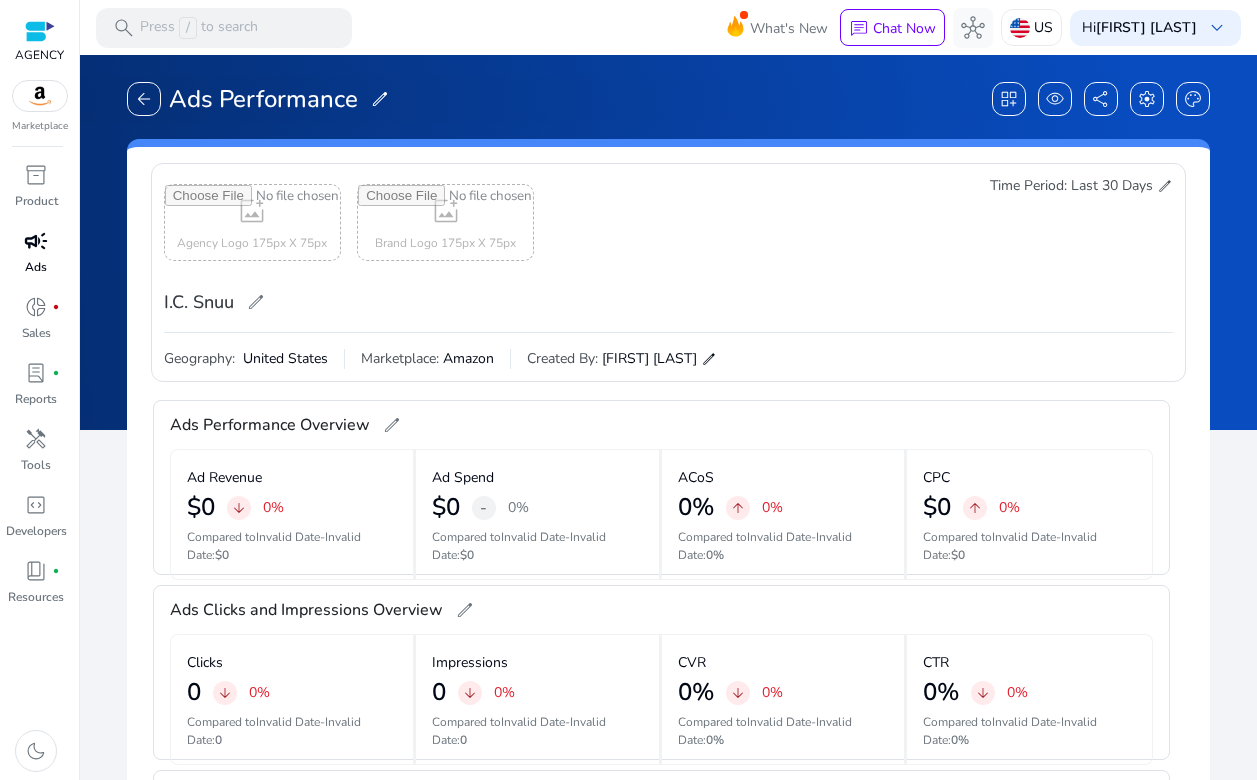 click on "campaign" at bounding box center (36, 241) 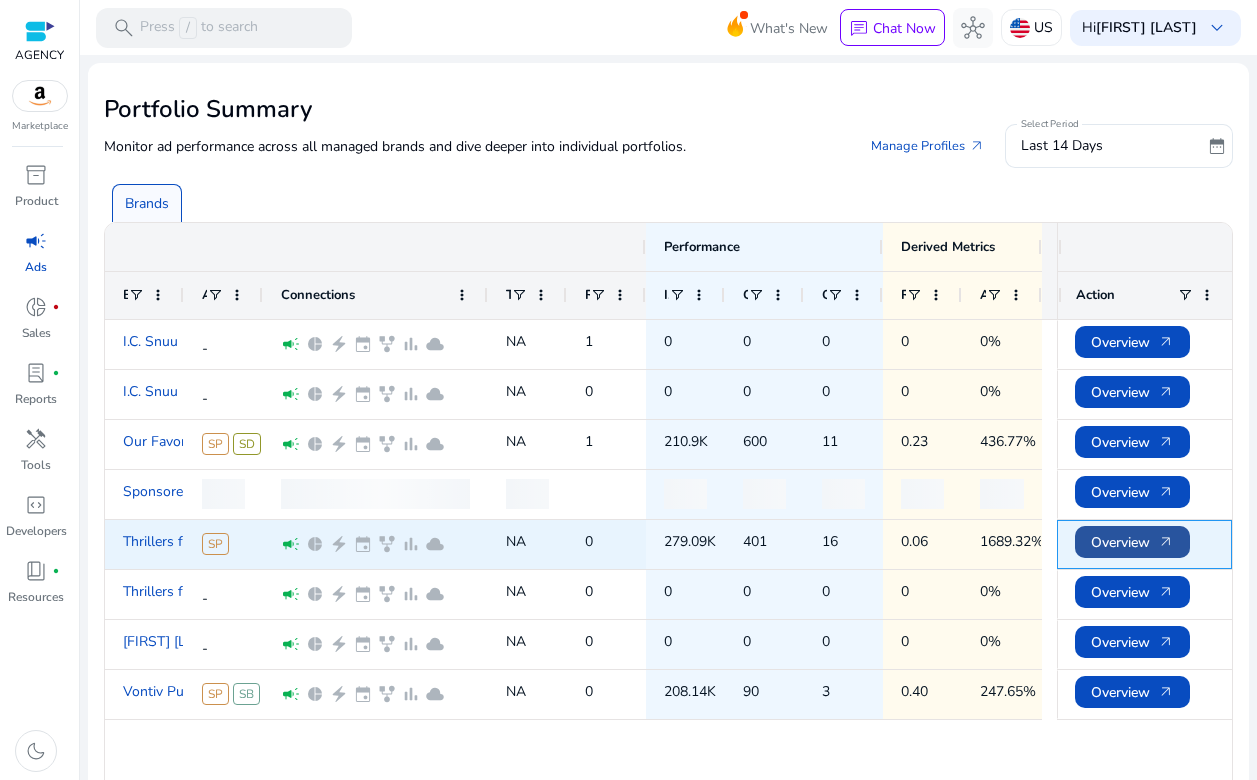 click on "Overview   arrow_outward" 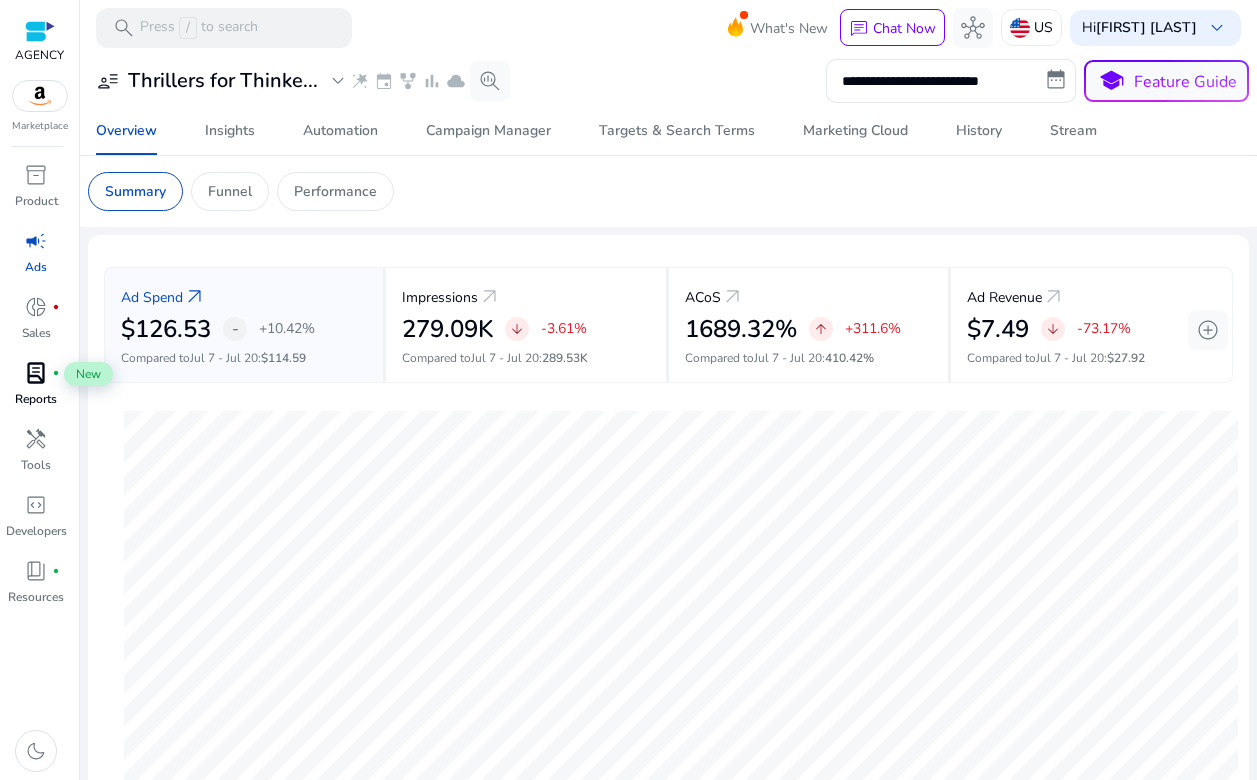 click on "lab_profile" at bounding box center (36, 373) 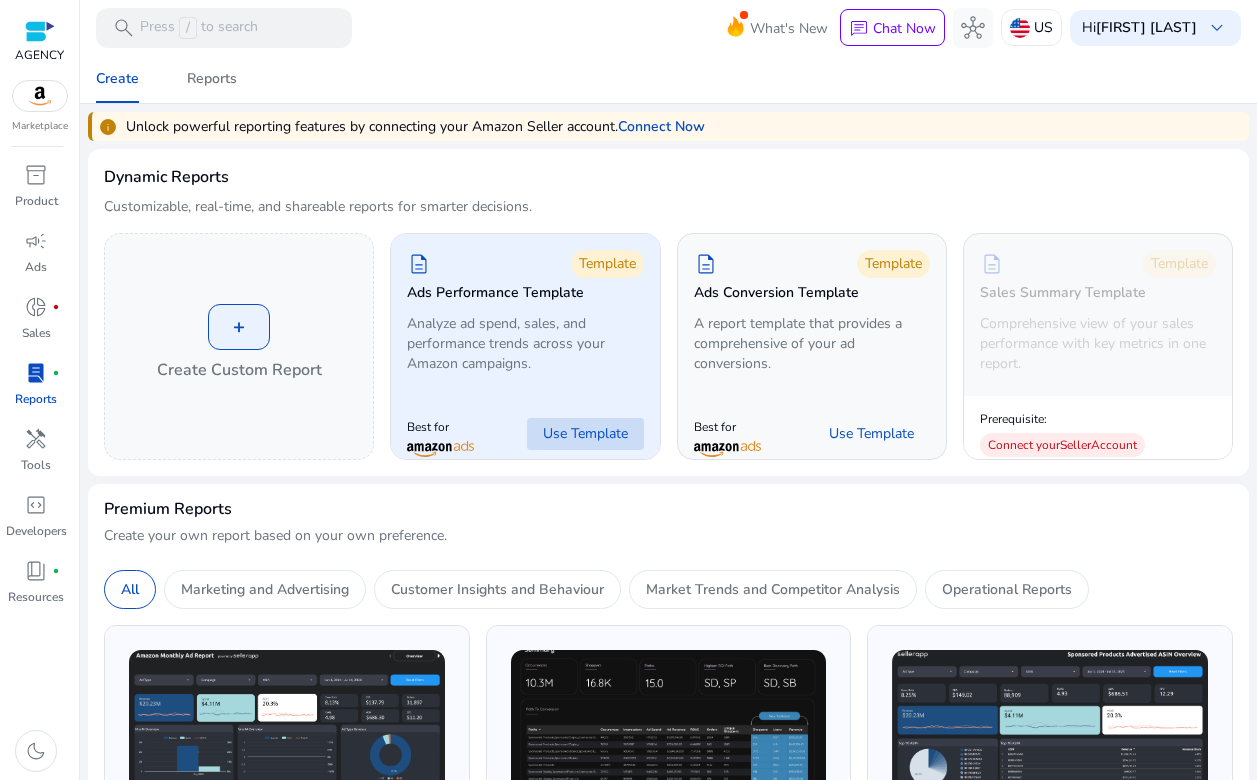 click on "Use Template" 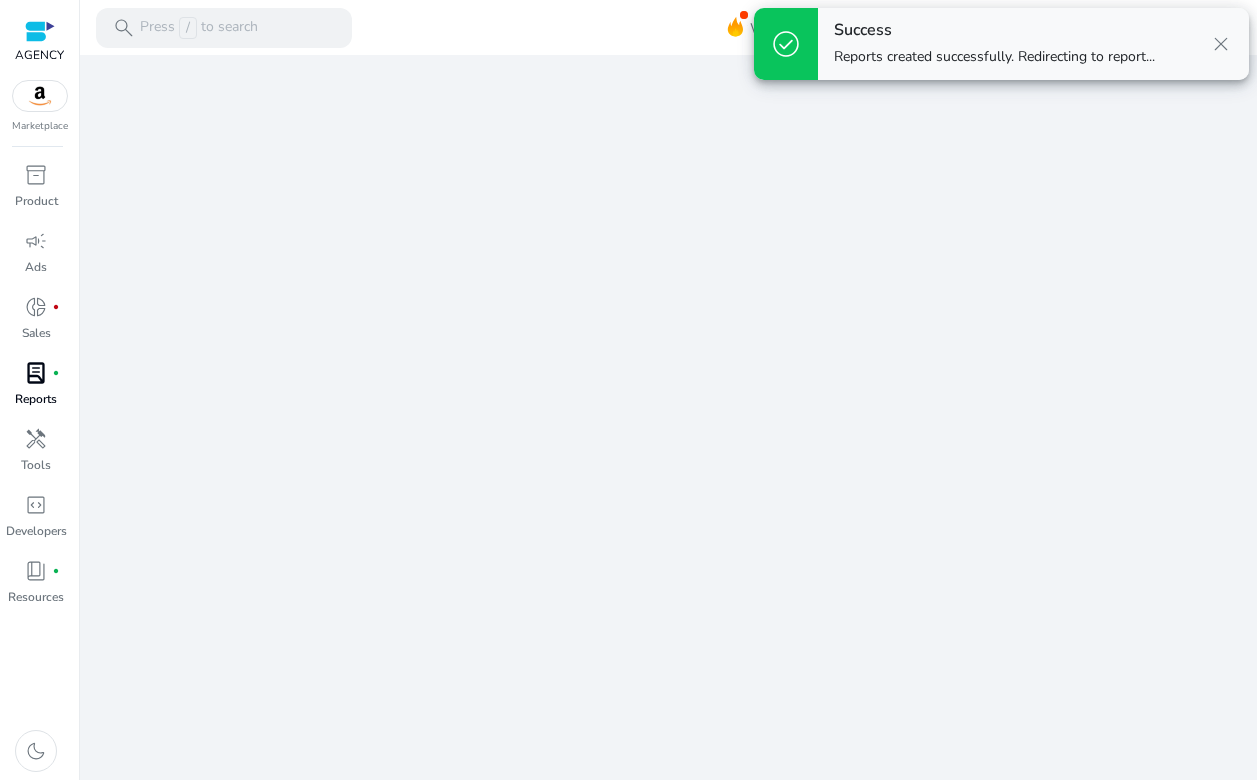 scroll, scrollTop: 0, scrollLeft: 0, axis: both 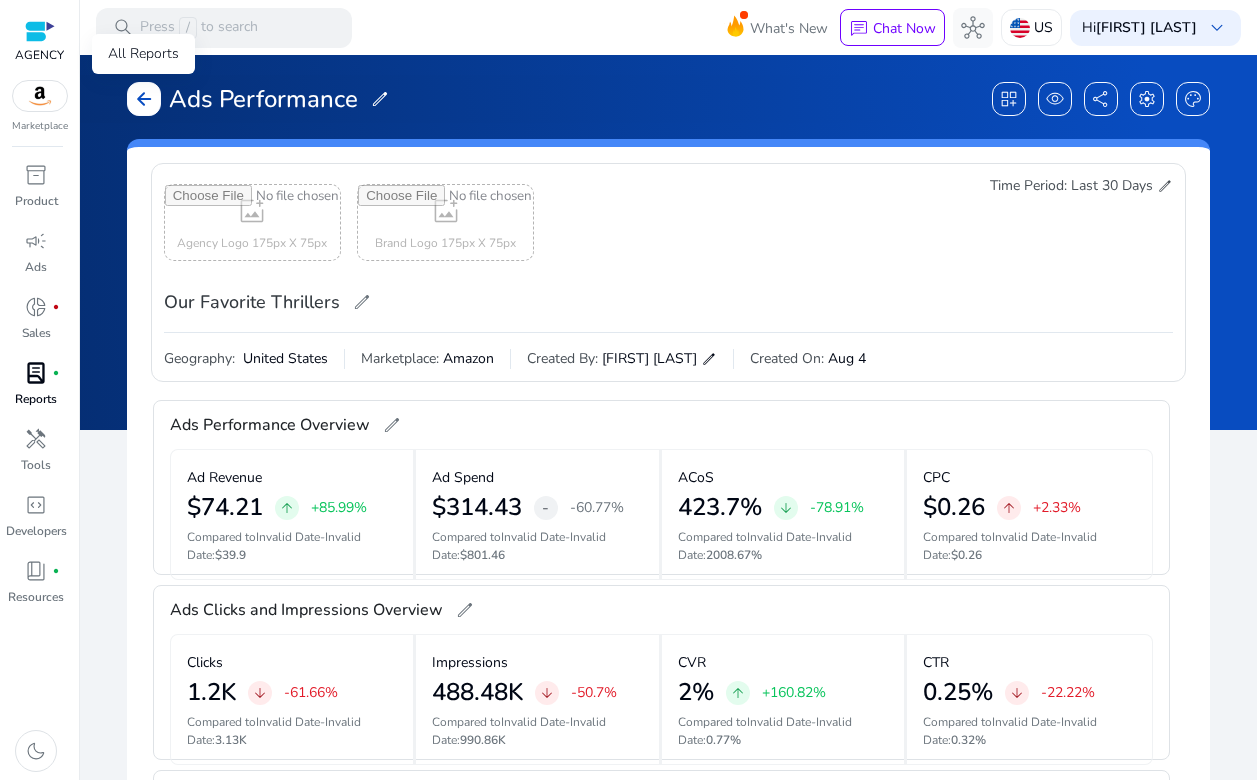 click on "arrow_back" 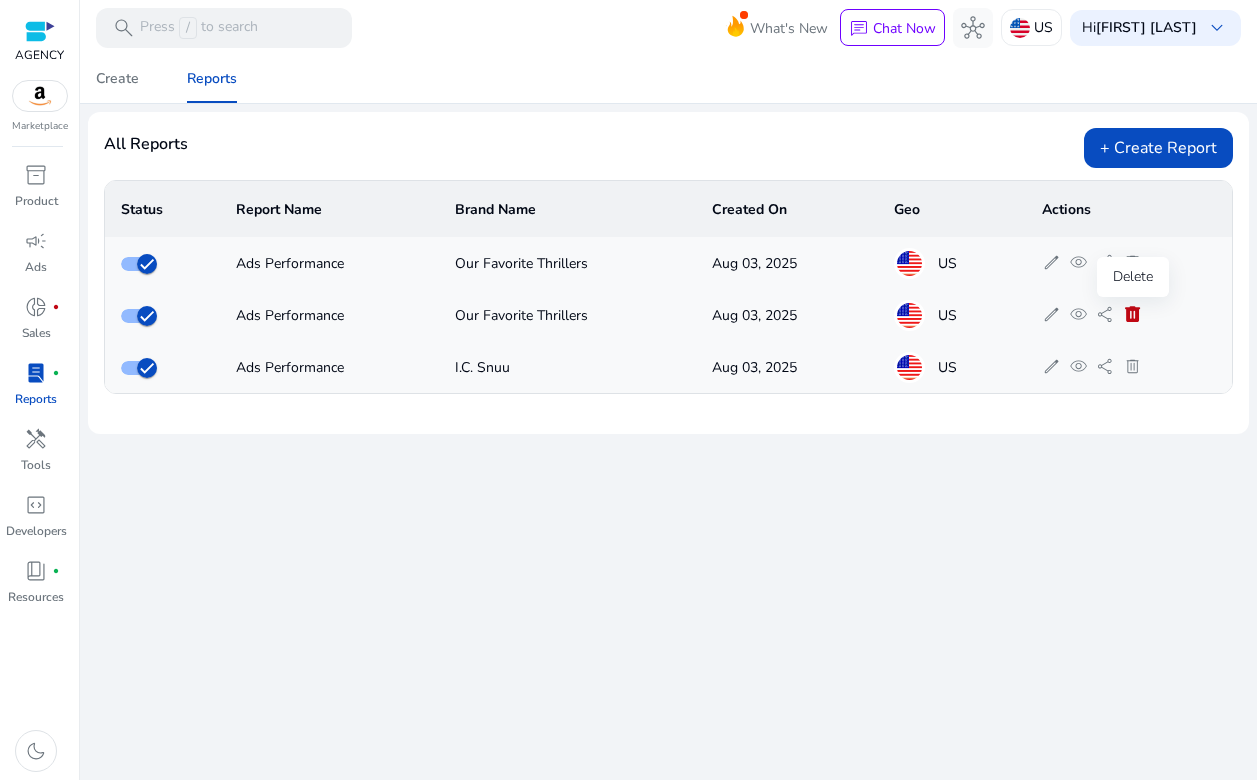 click on "delete" 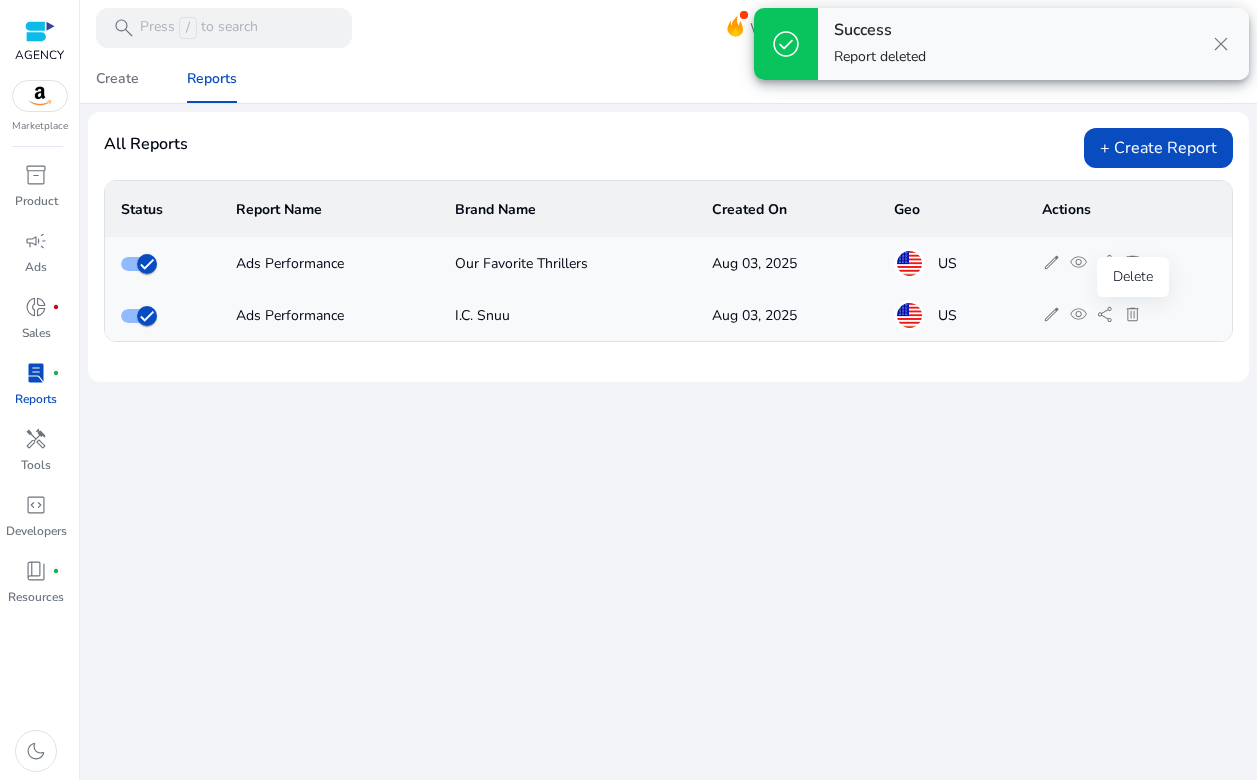 click on "delete" 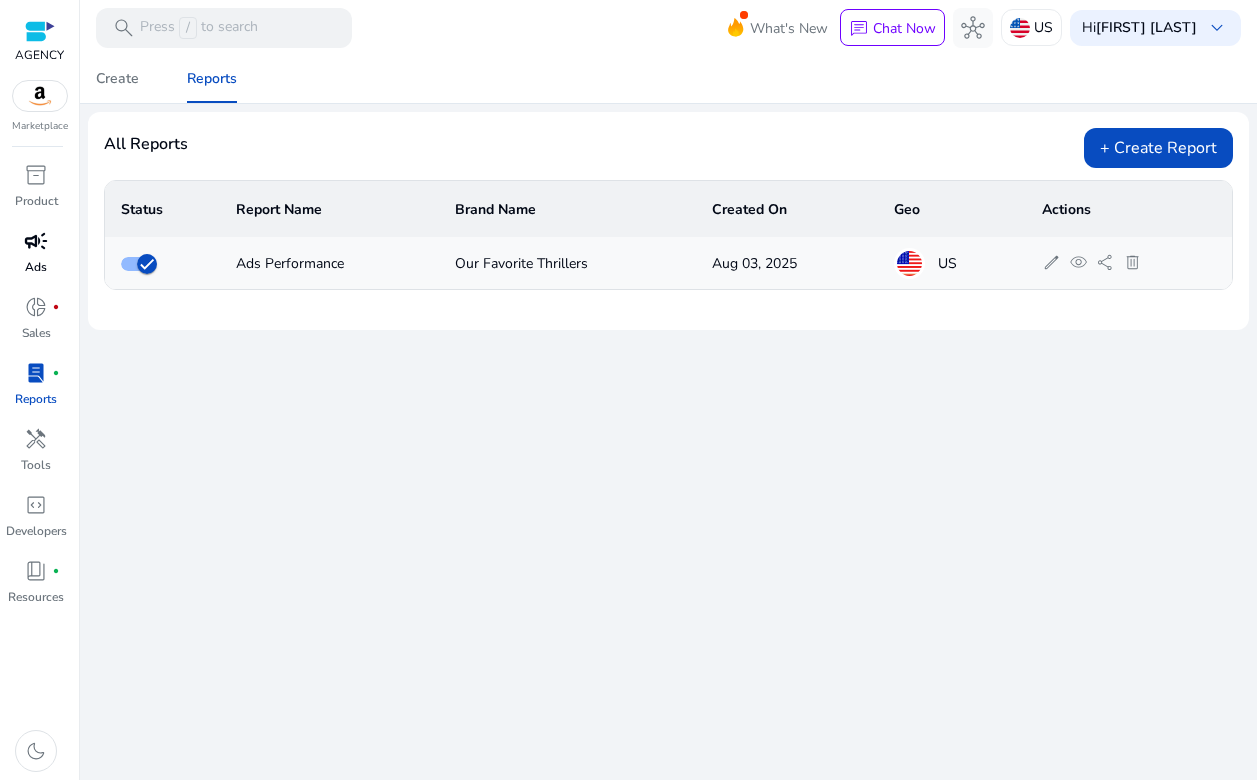click on "Ads" at bounding box center [36, 267] 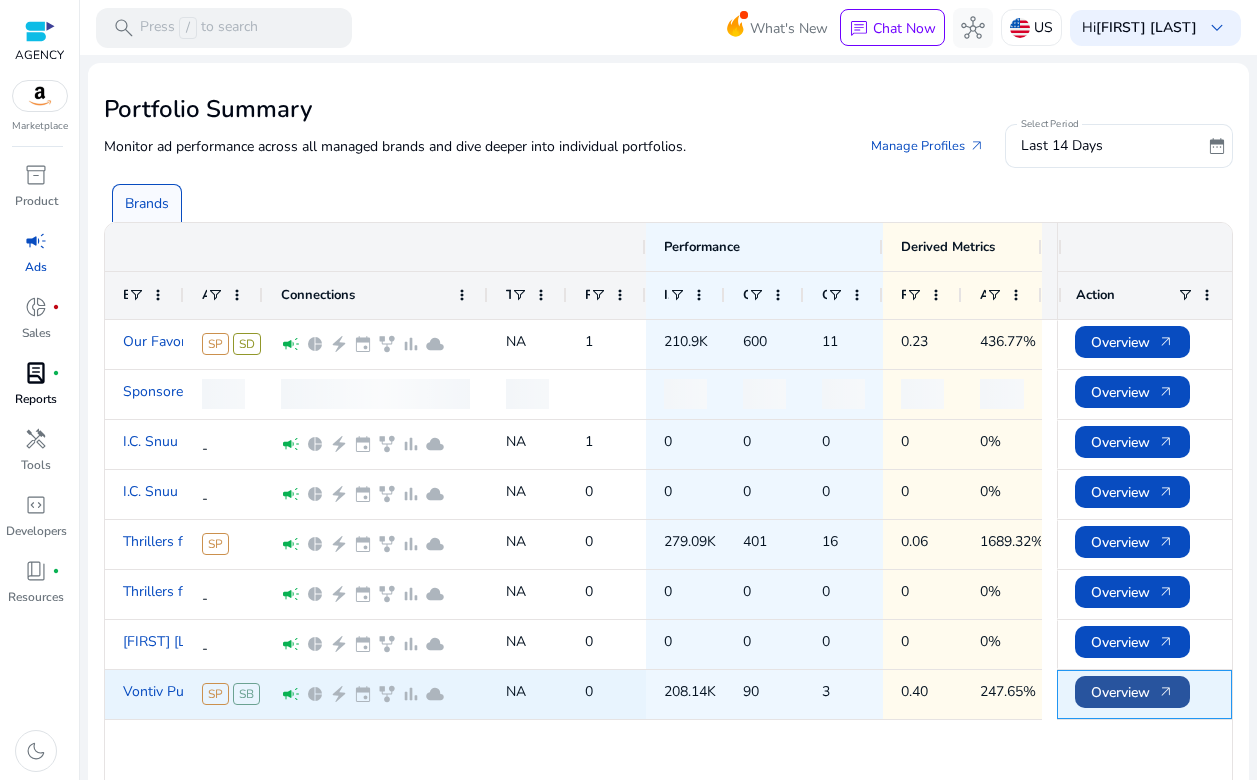 click on "Overview   arrow_outward" 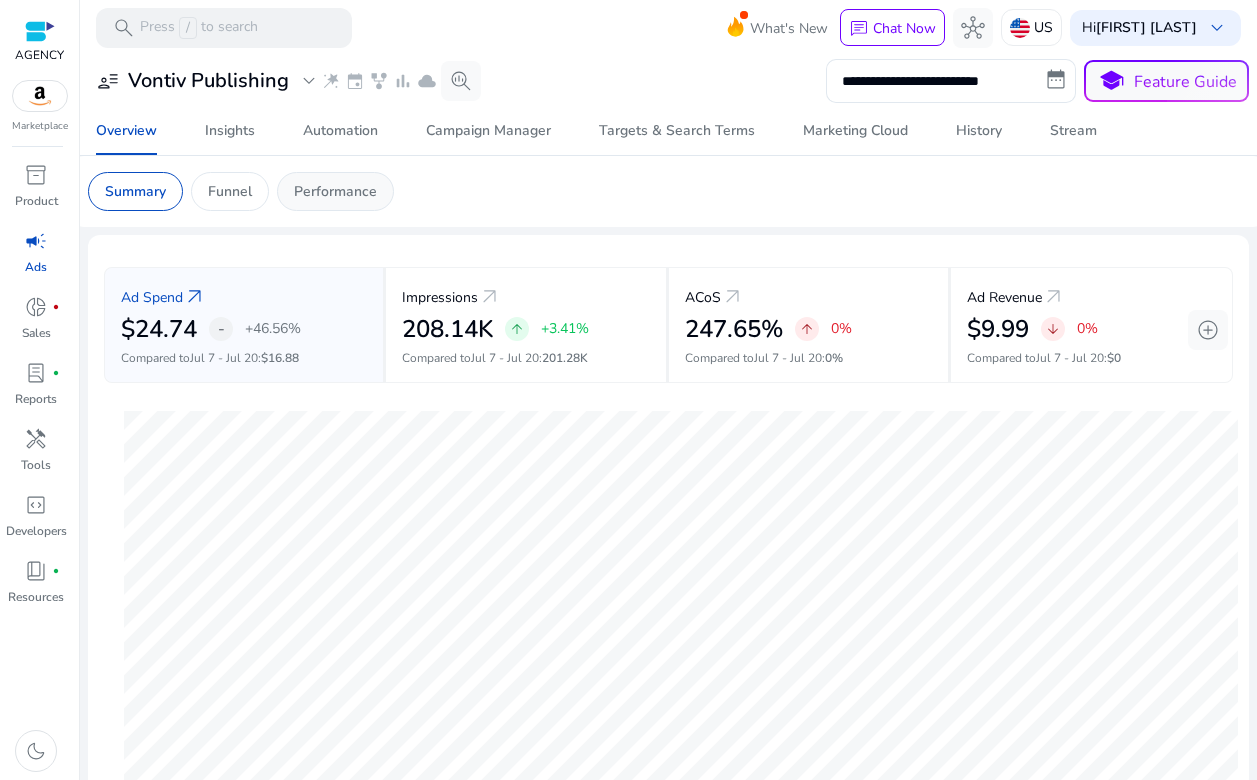 click on "Performance" 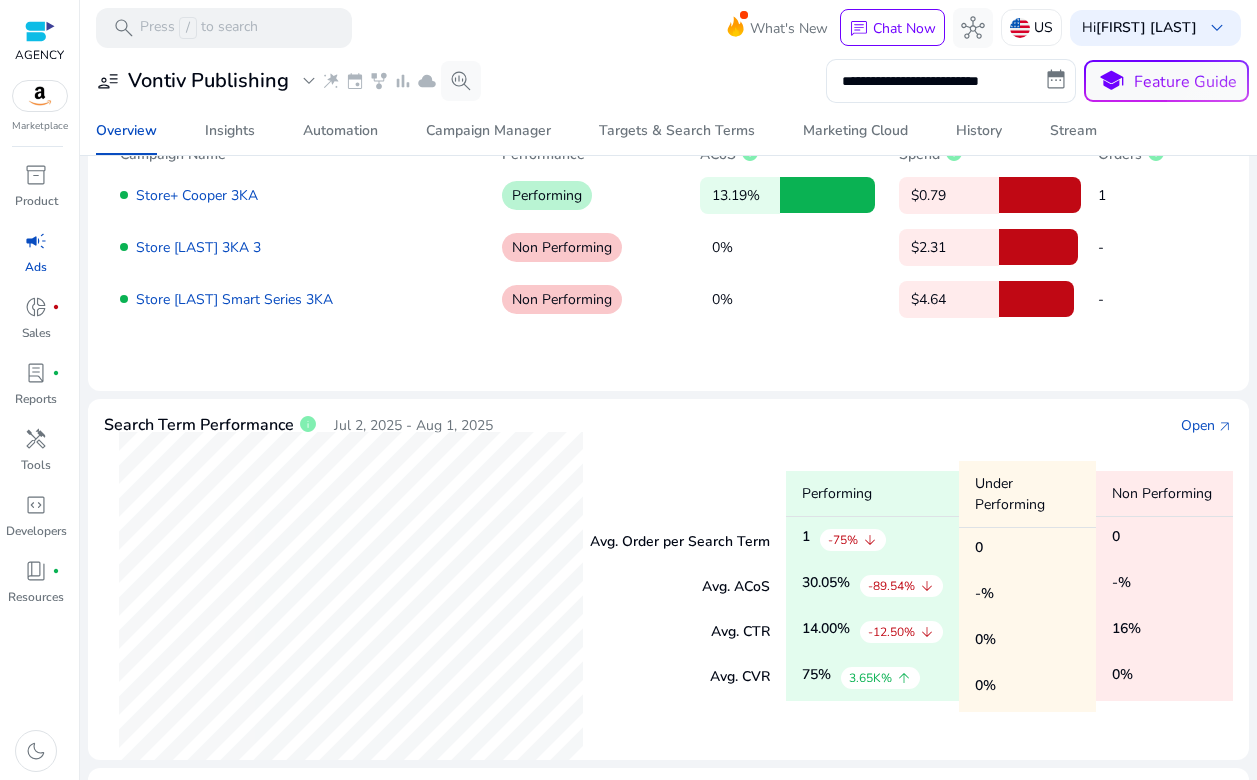 scroll, scrollTop: 0, scrollLeft: 0, axis: both 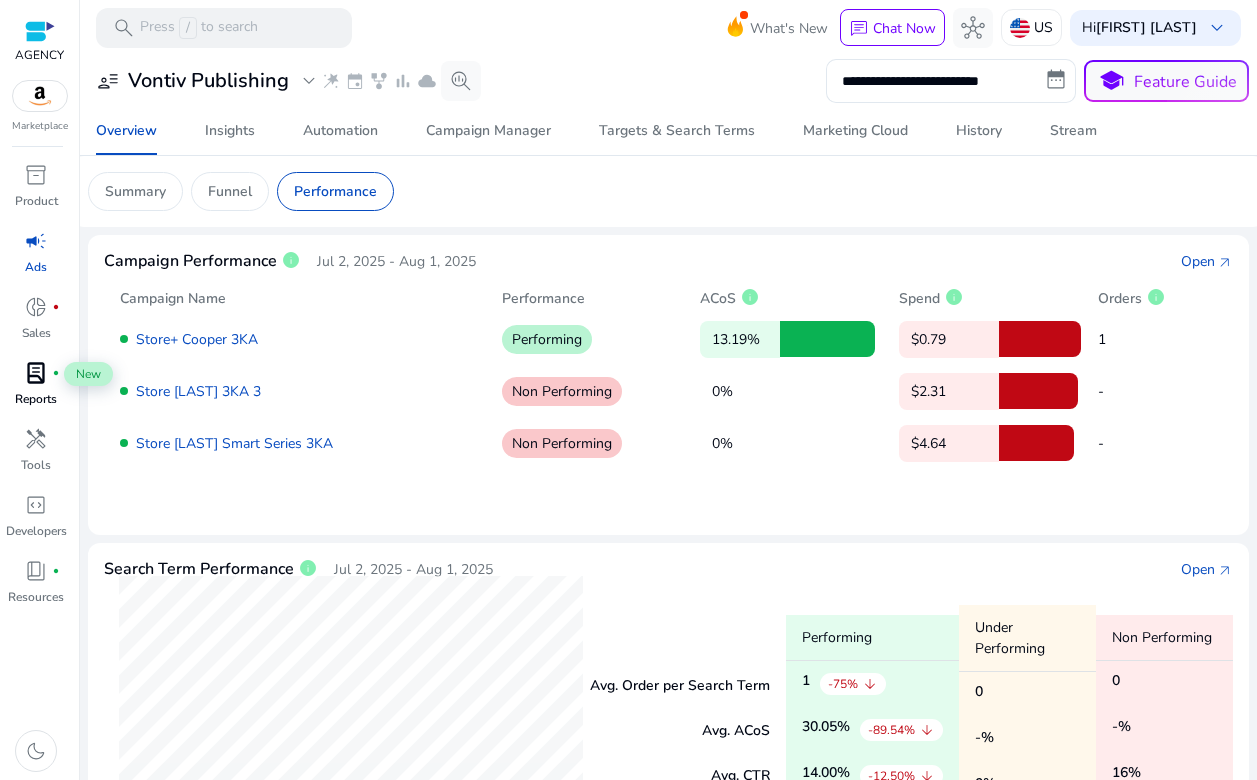 click on "lab_profile" at bounding box center (36, 373) 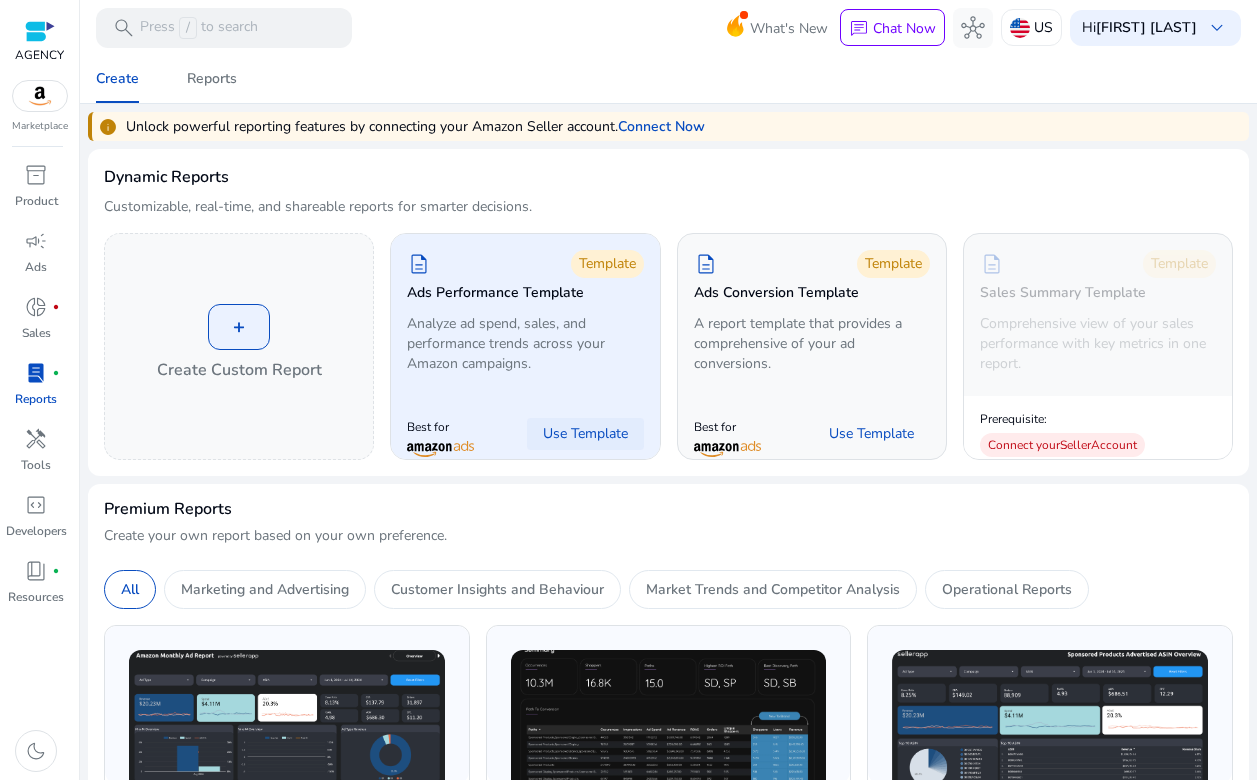 click on "Use Template" 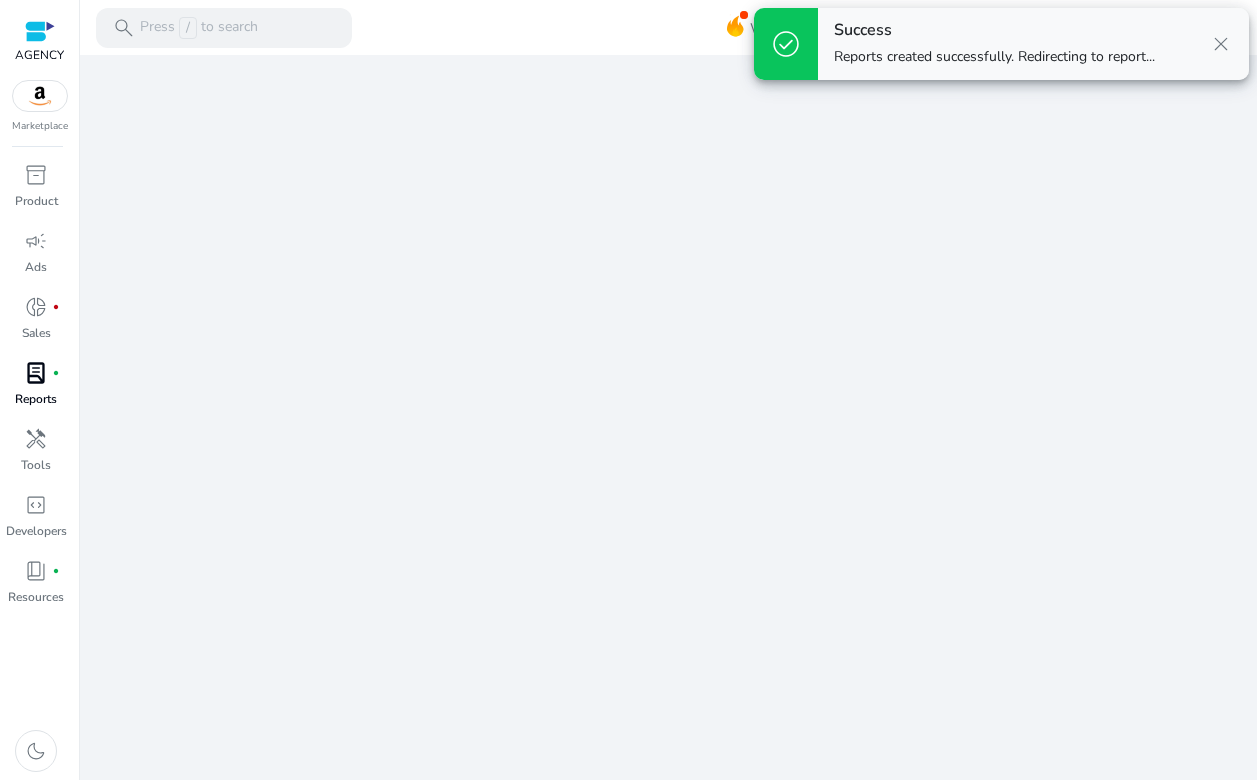 scroll, scrollTop: 0, scrollLeft: 0, axis: both 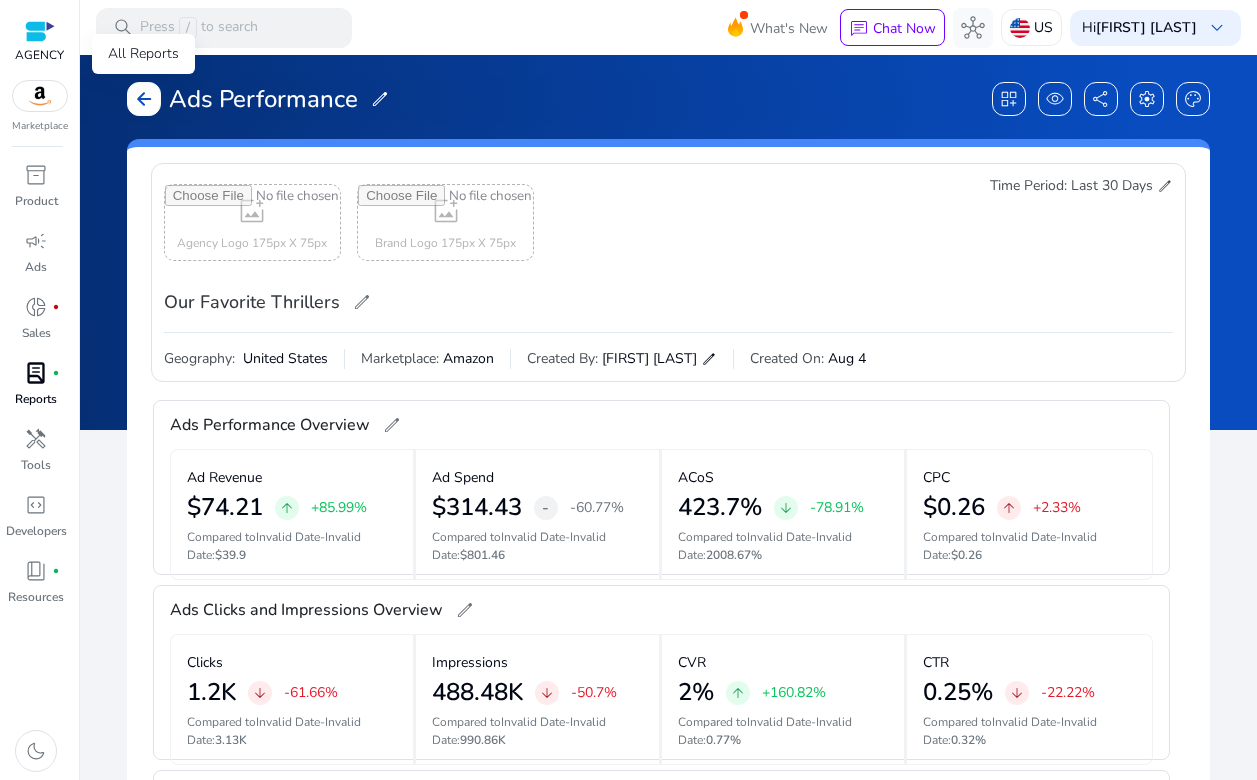 click on "arrow_back" 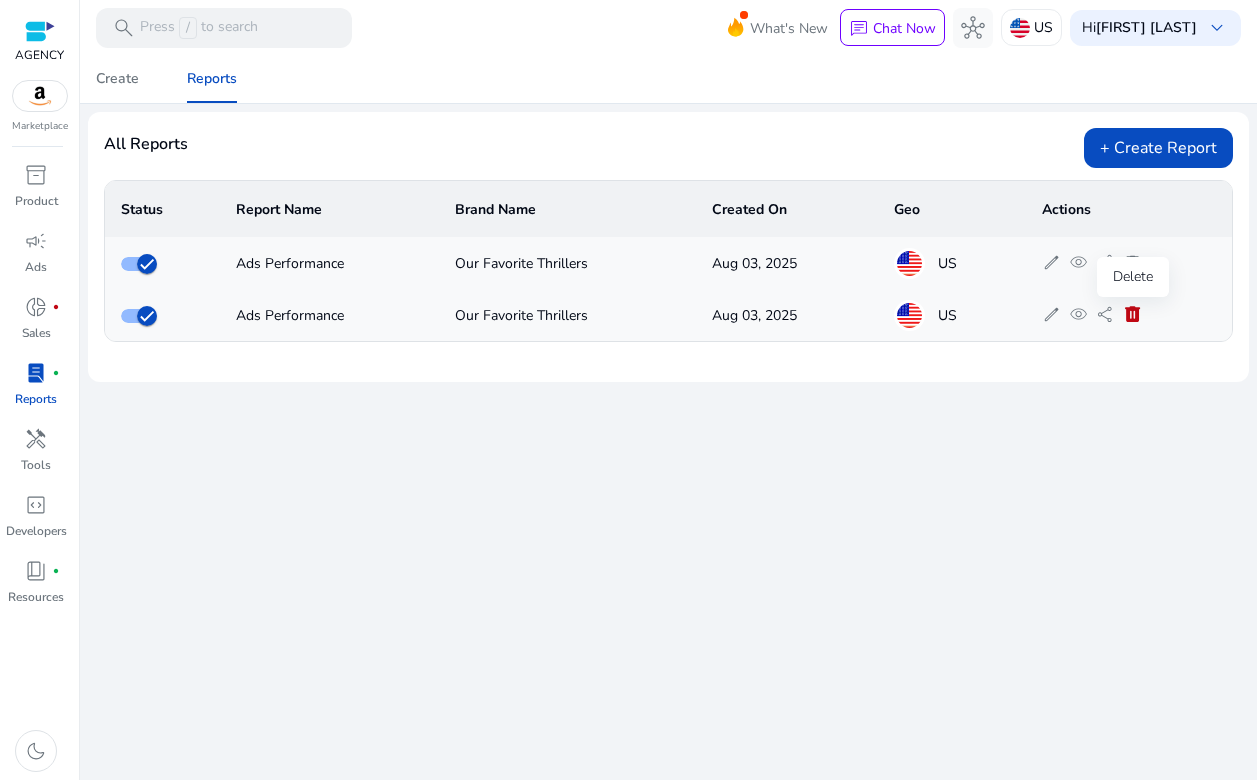 click on "delete" 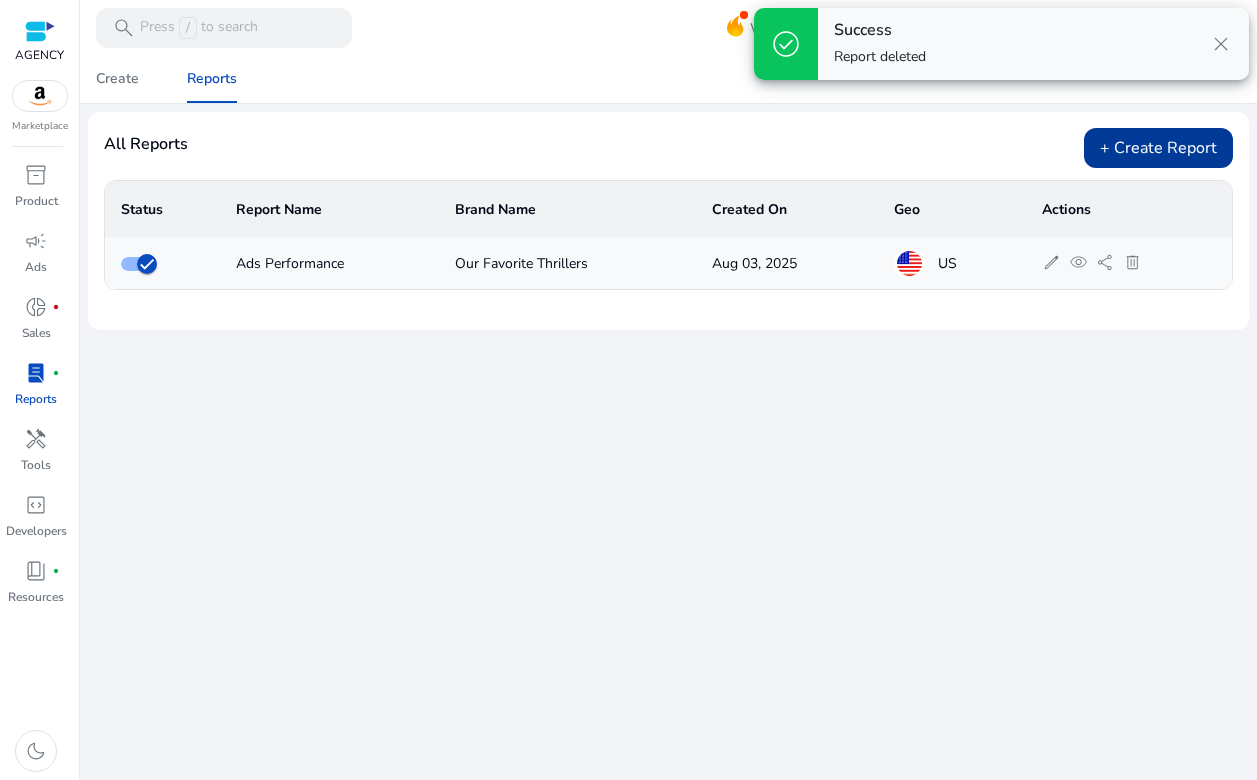 click on "+ Create Report" 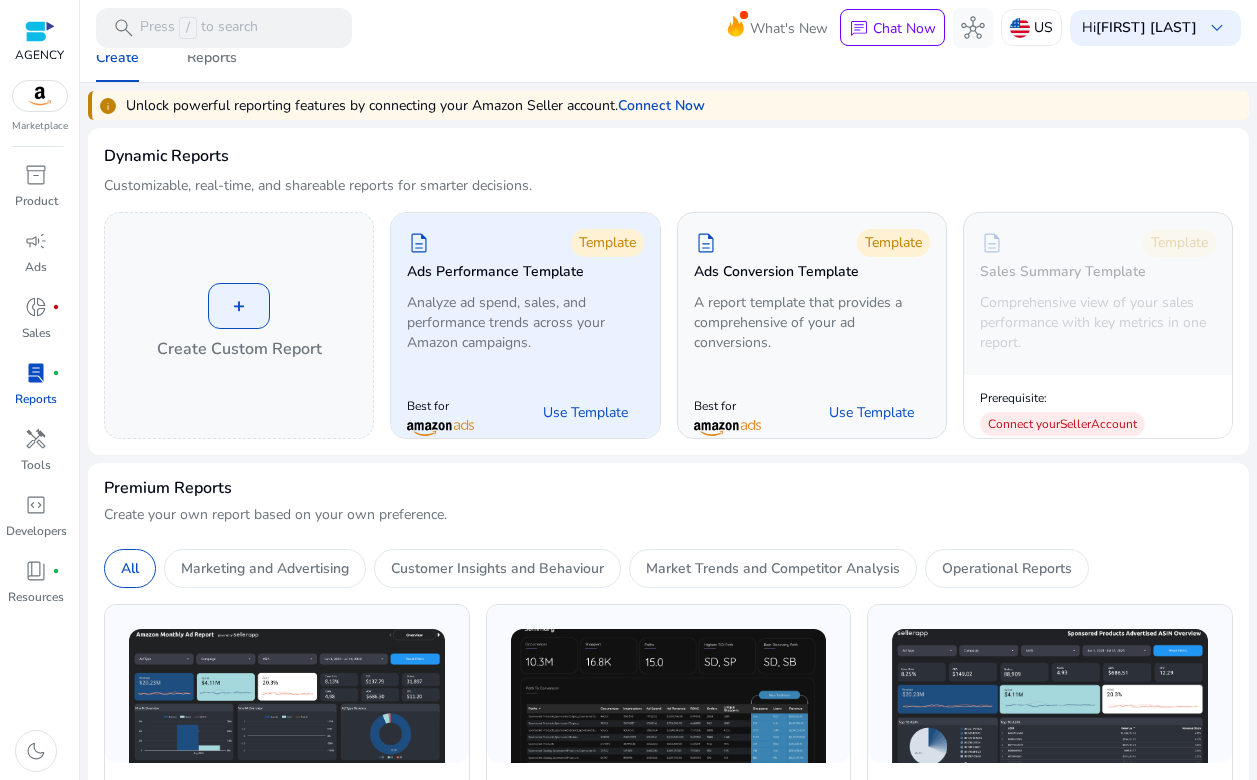 scroll, scrollTop: 0, scrollLeft: 0, axis: both 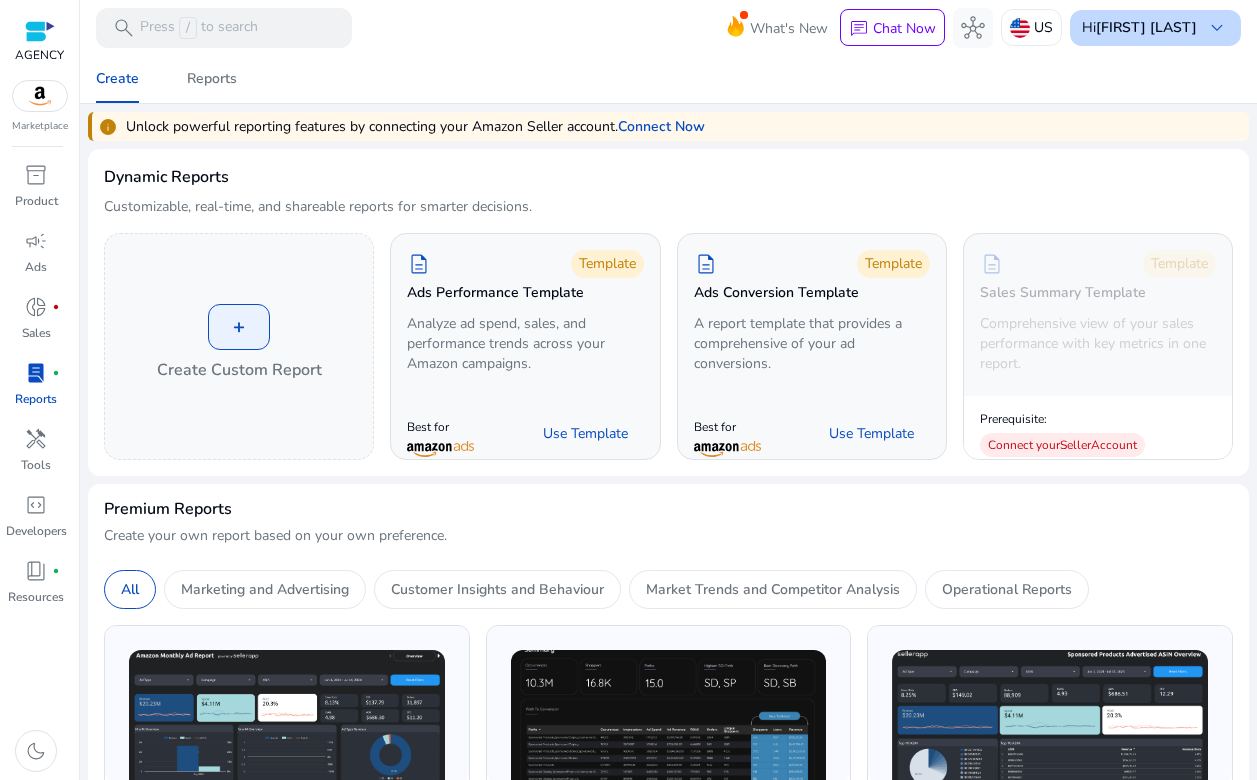click on "keyboard_arrow_down" at bounding box center [1217, 28] 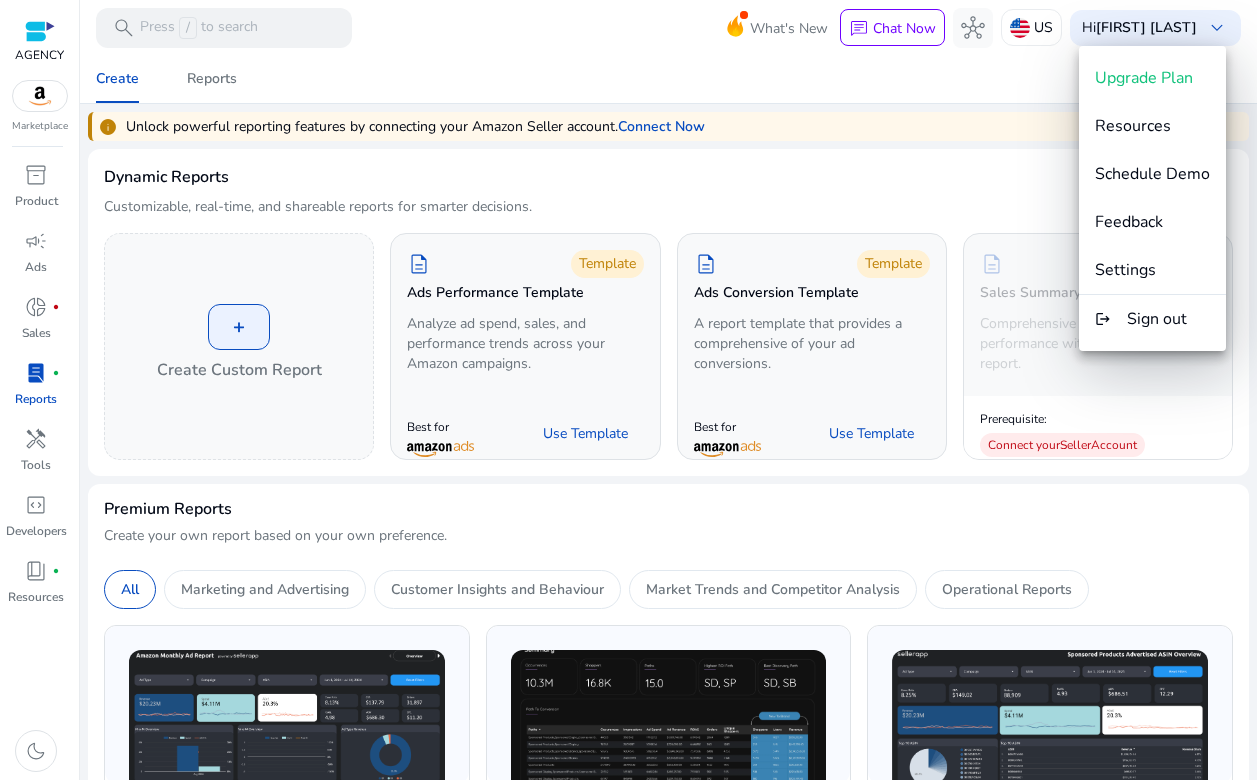 drag, startPoint x: 1031, startPoint y: 101, endPoint x: 1065, endPoint y: 58, distance: 54.81788 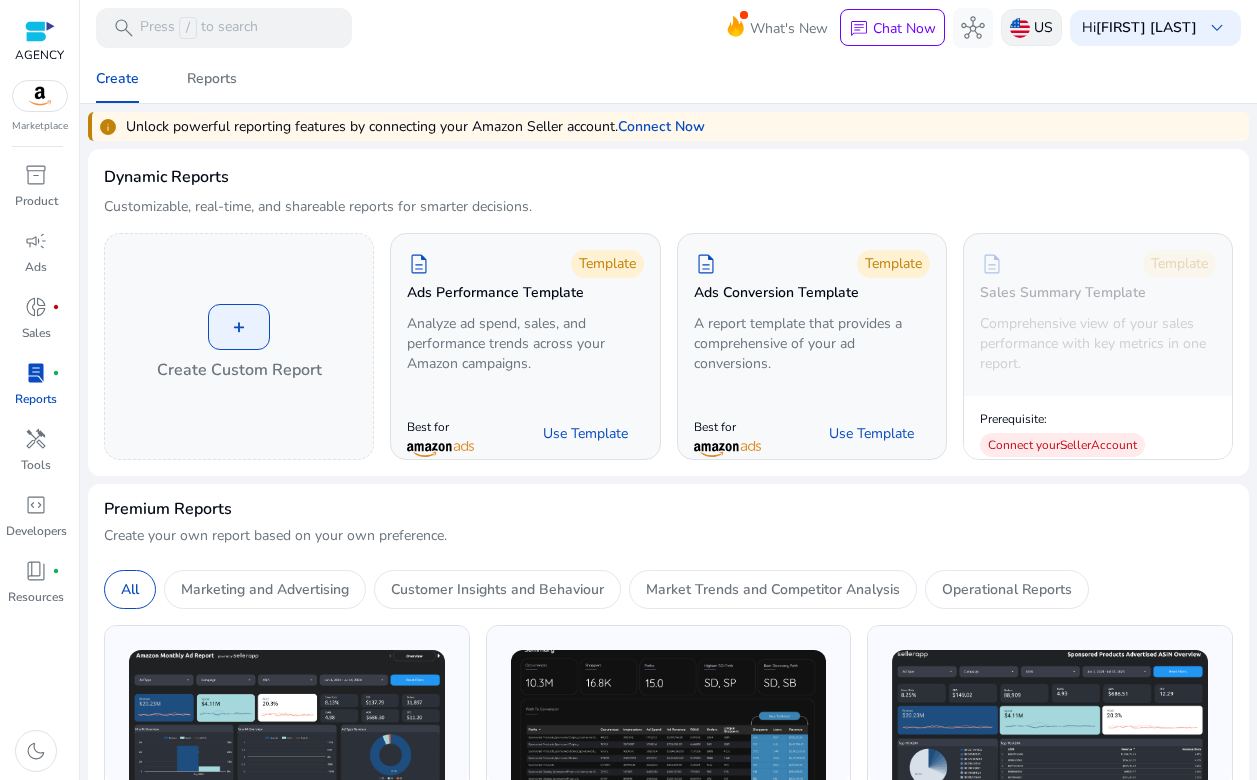 click on "US" at bounding box center [1043, 27] 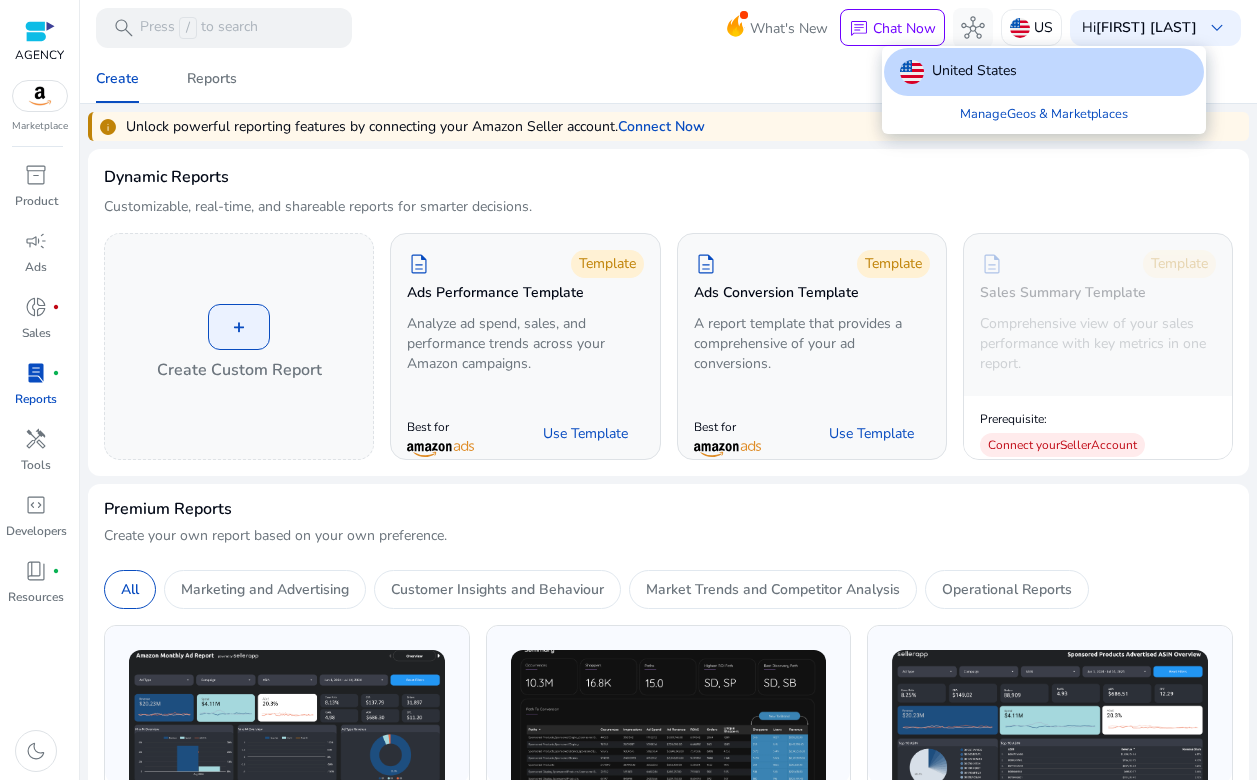click at bounding box center [628, 390] 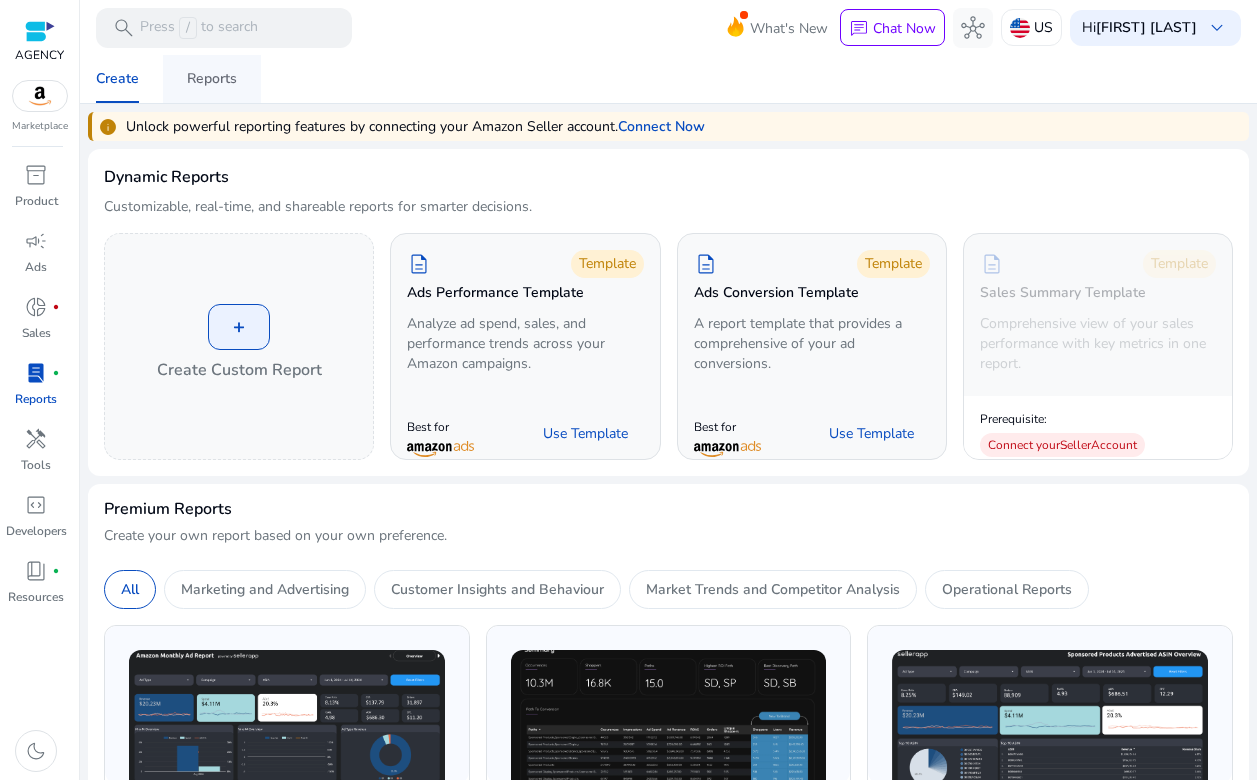 click on "Reports" at bounding box center (212, 79) 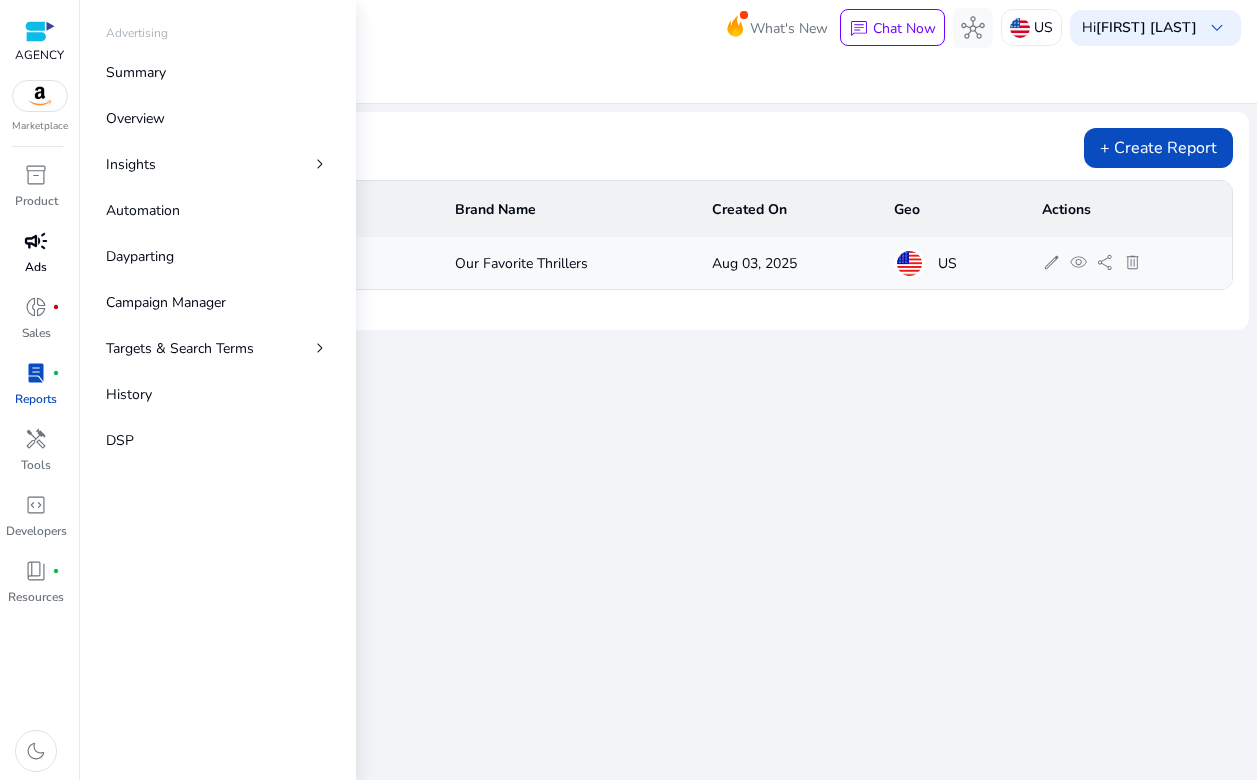 click on "campaign" at bounding box center [36, 241] 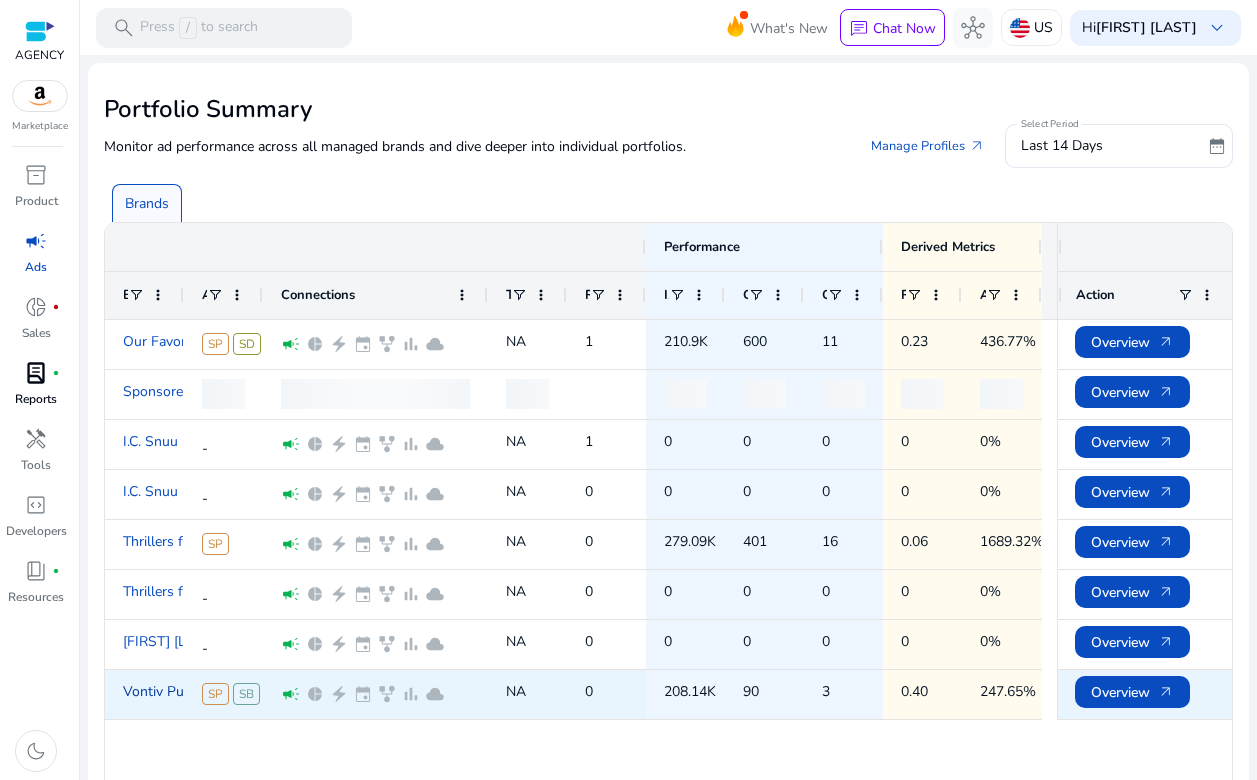 click on "Vontiv Publishing" 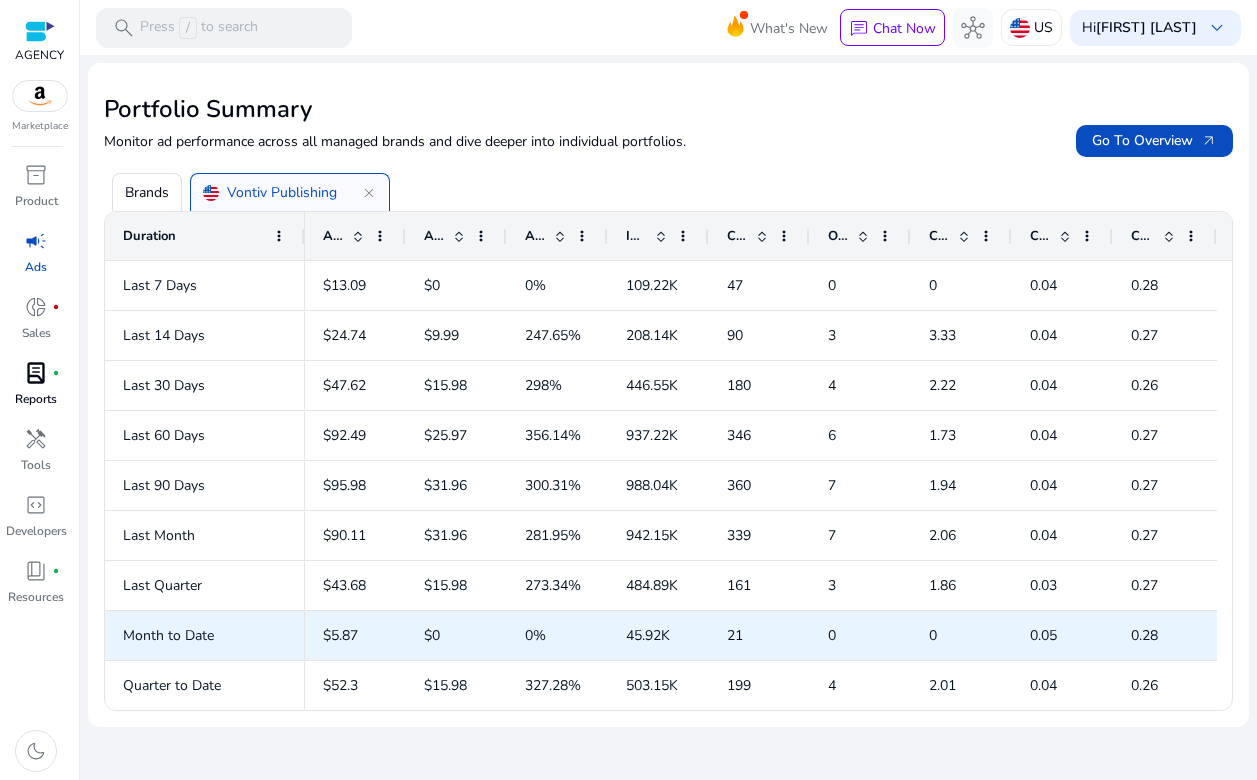 scroll, scrollTop: 1, scrollLeft: 0, axis: vertical 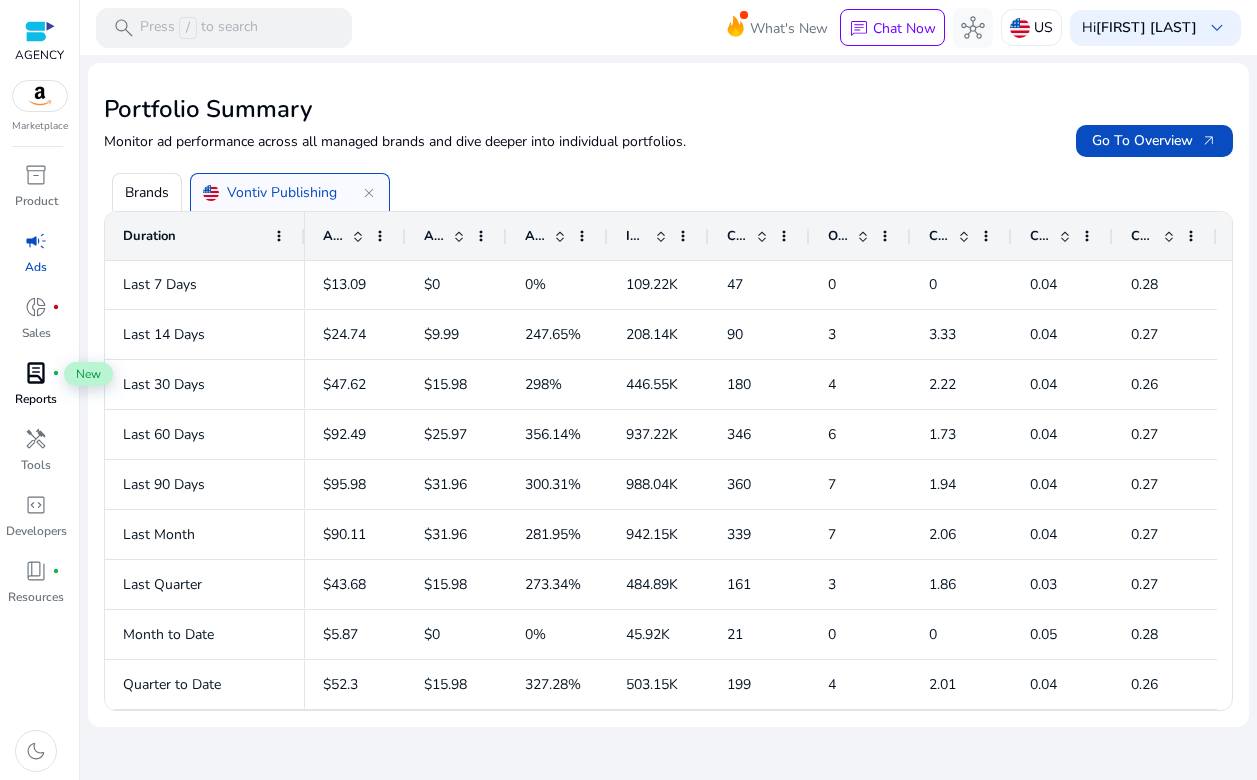 click on "lab_profile" at bounding box center (36, 373) 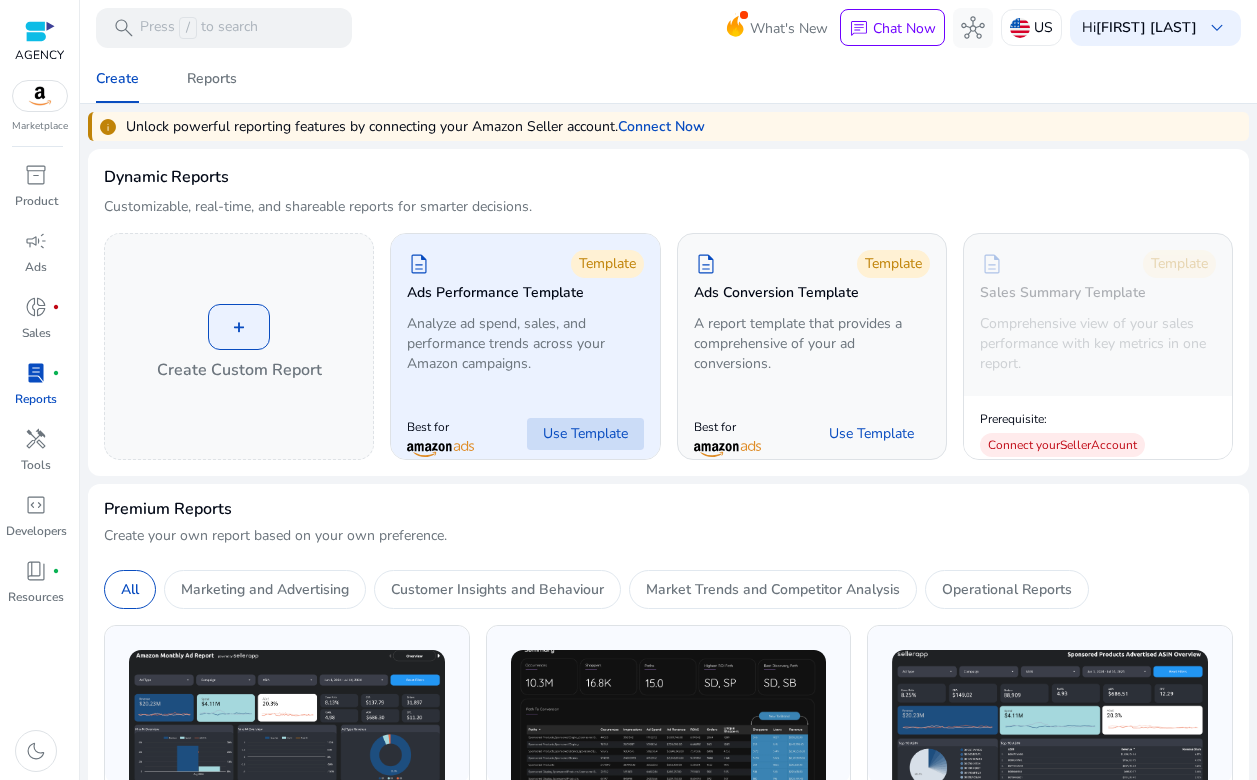 click on "Use Template" 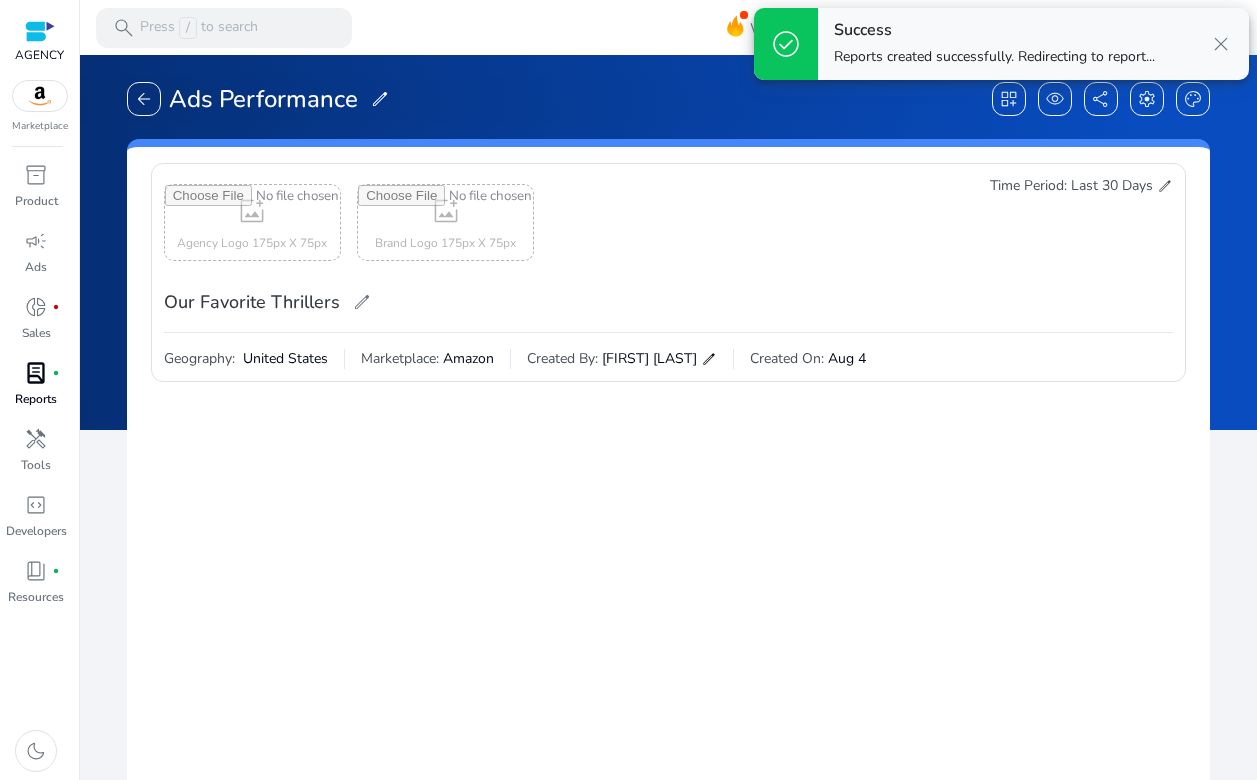 scroll, scrollTop: 0, scrollLeft: 0, axis: both 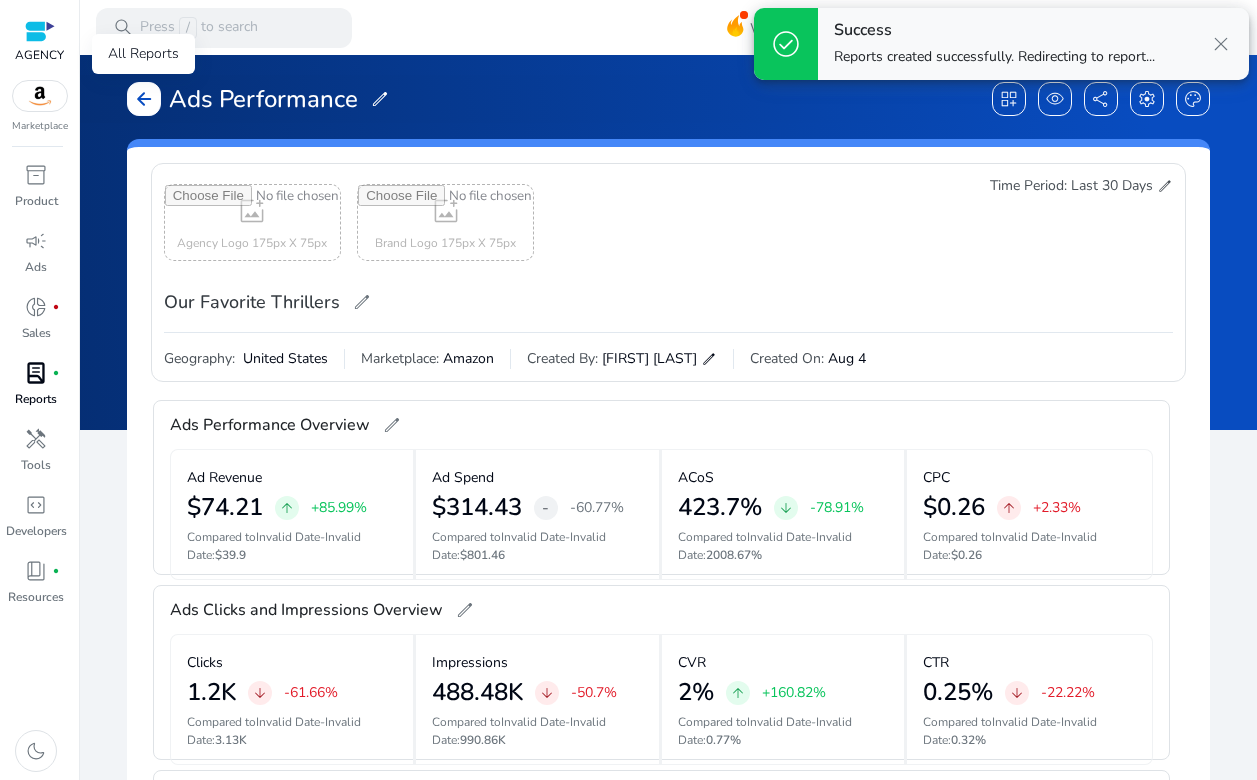 click on "arrow_back" 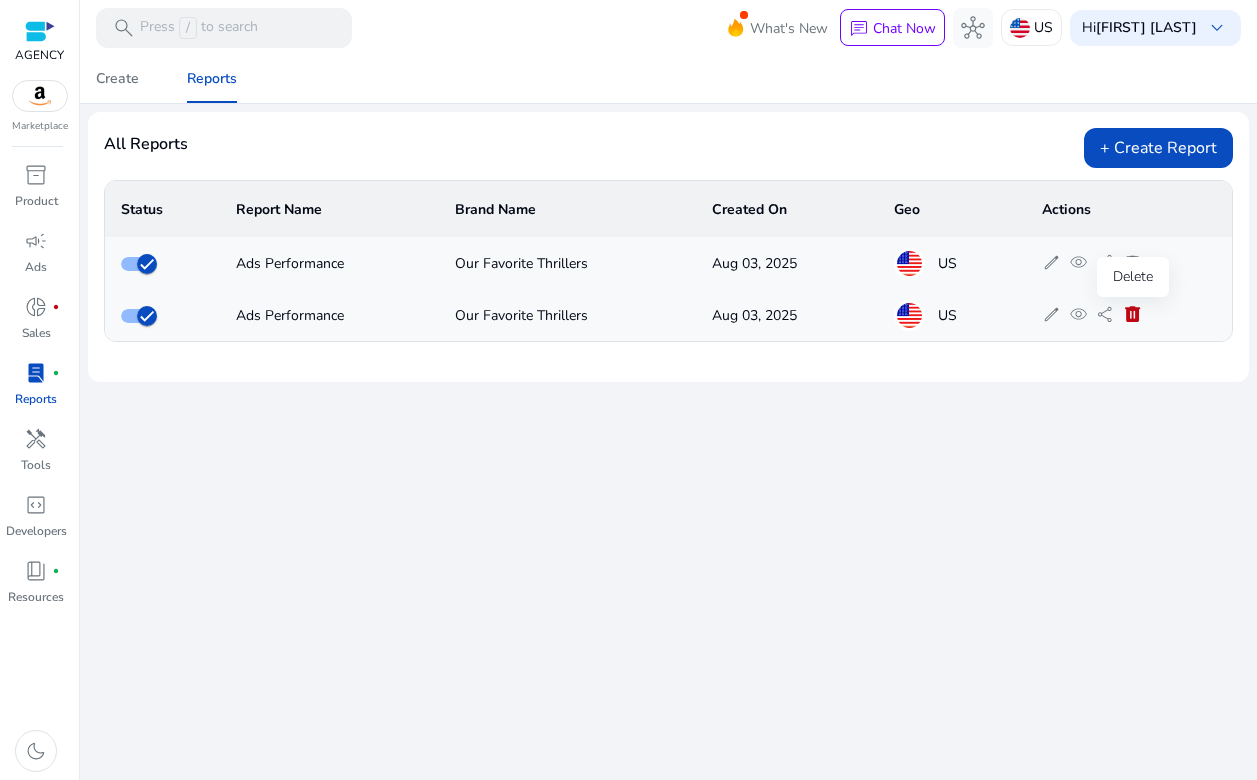 click on "delete" 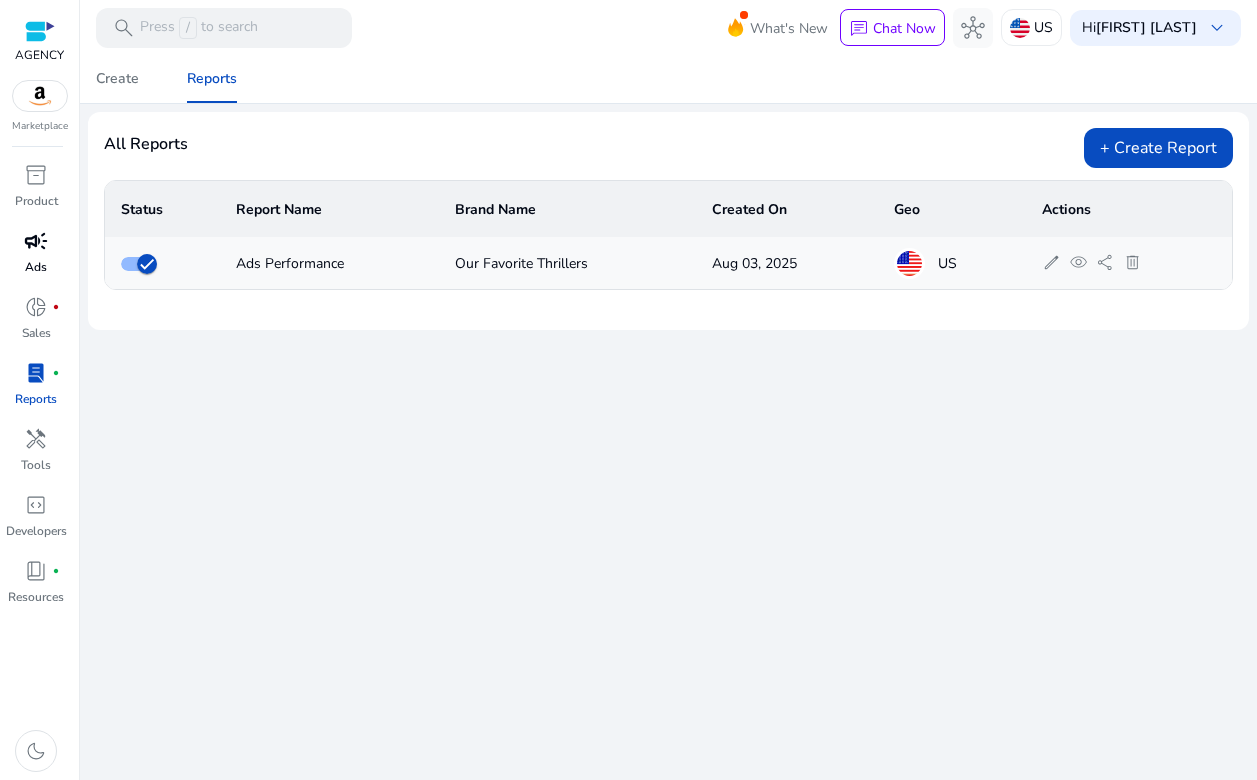 click on "campaign" at bounding box center (36, 241) 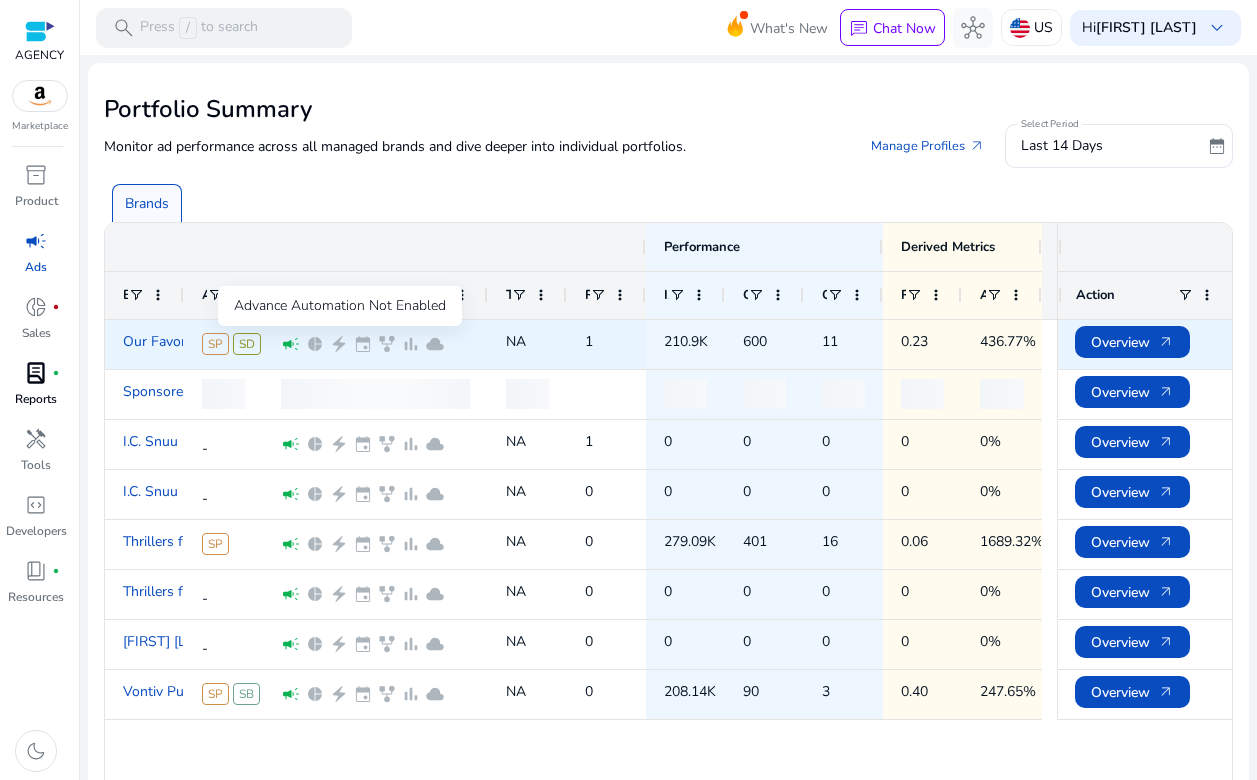 click on "electric_bolt" 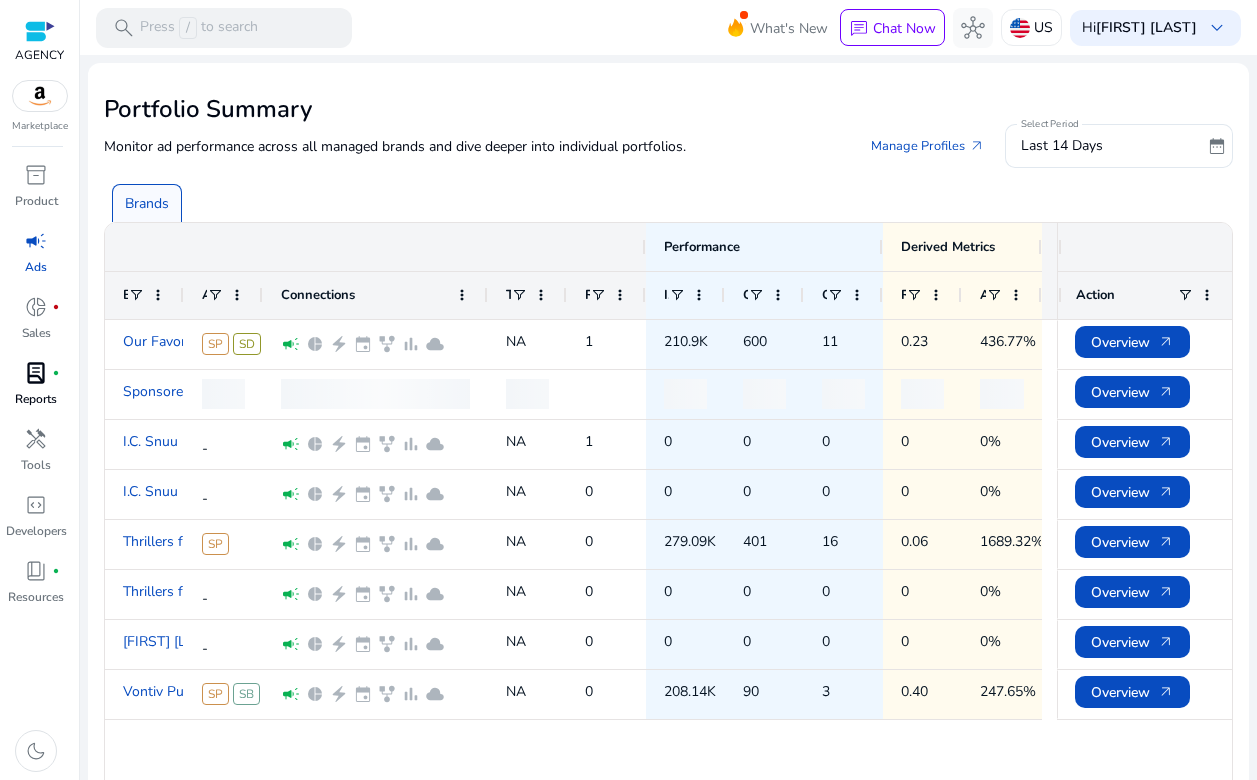click 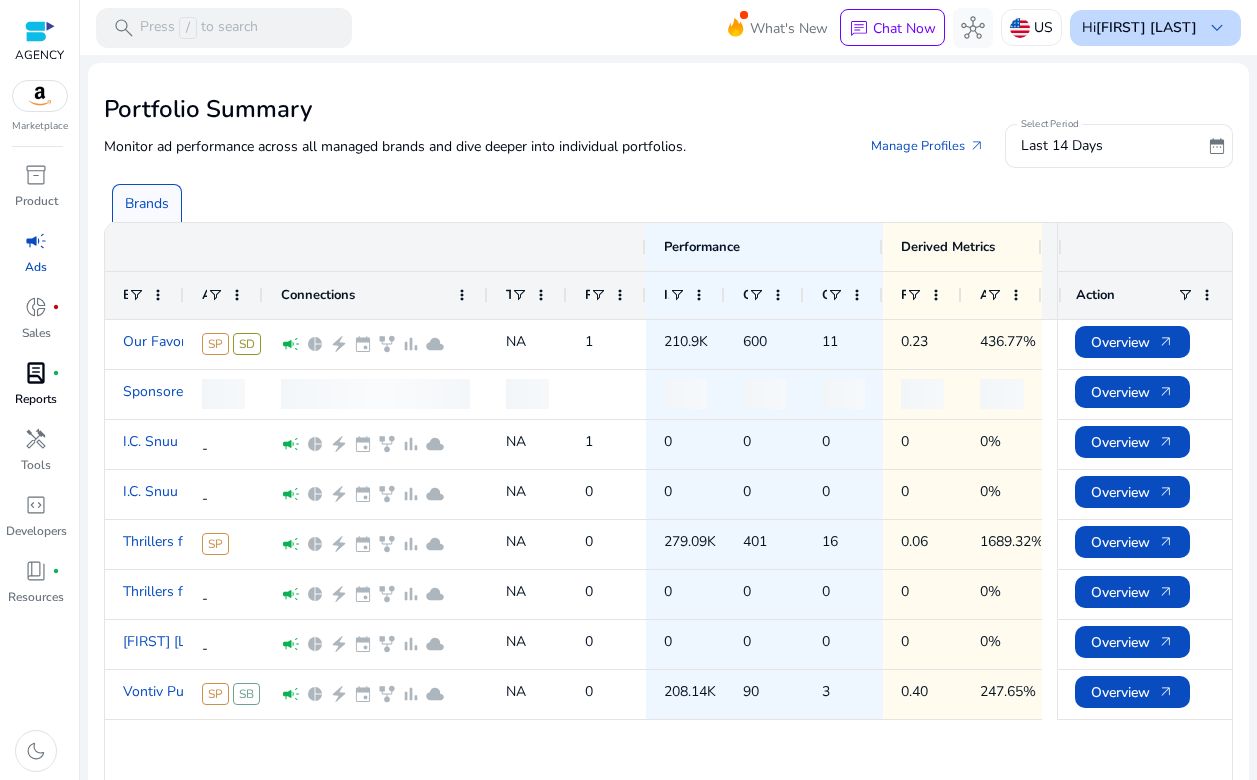 click on "Tim Tigner" at bounding box center (1146, 27) 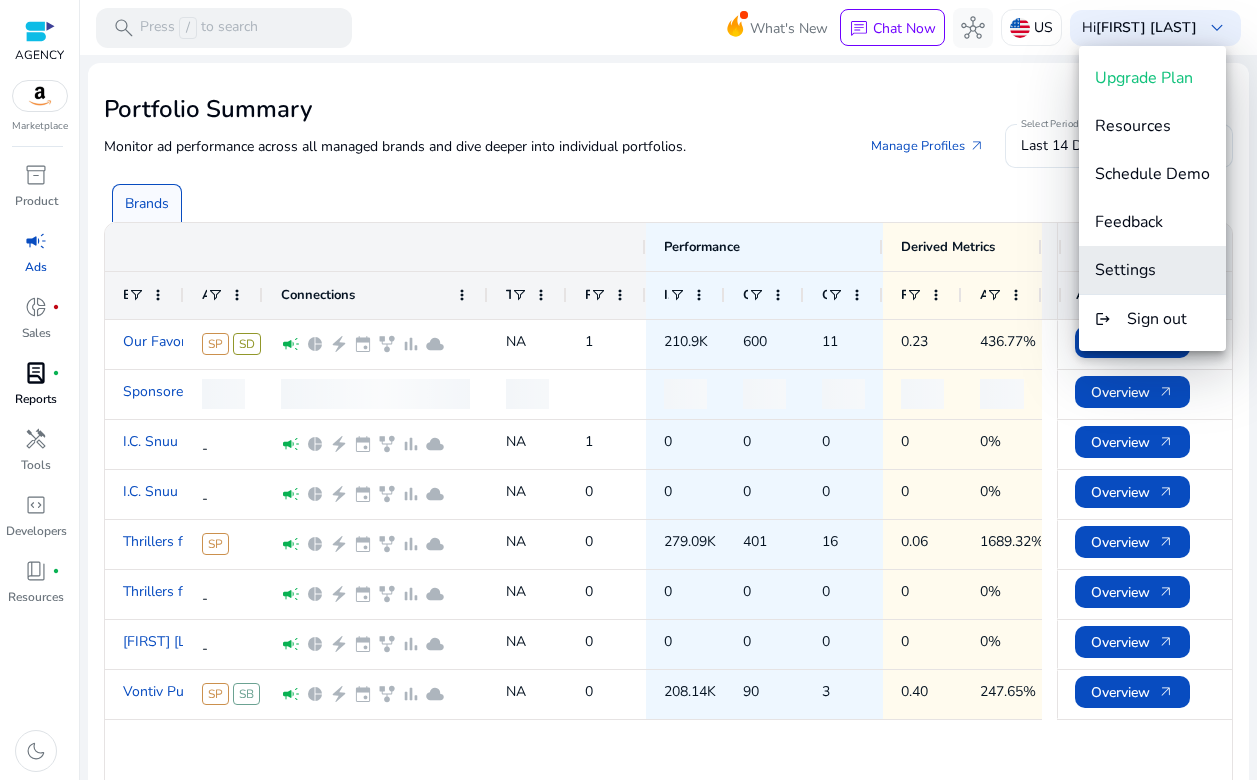 click on "Settings" at bounding box center [1125, 270] 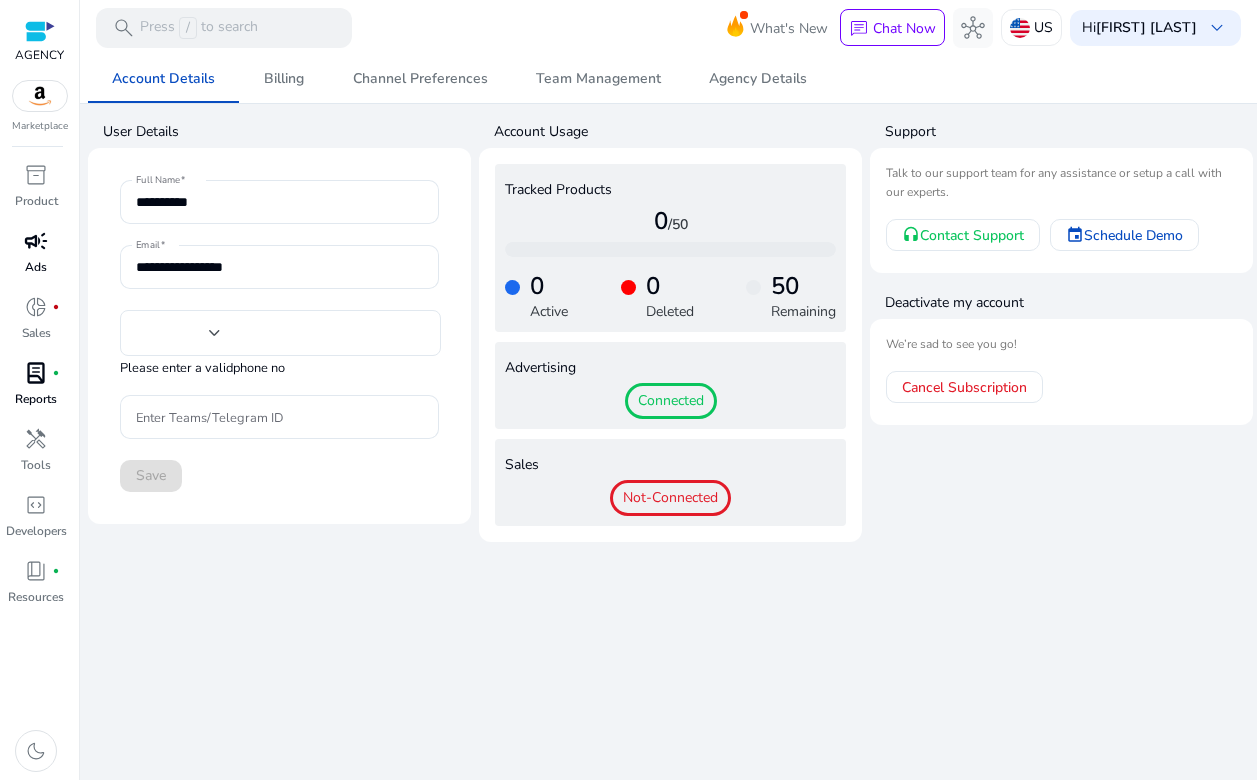 type on "**********" 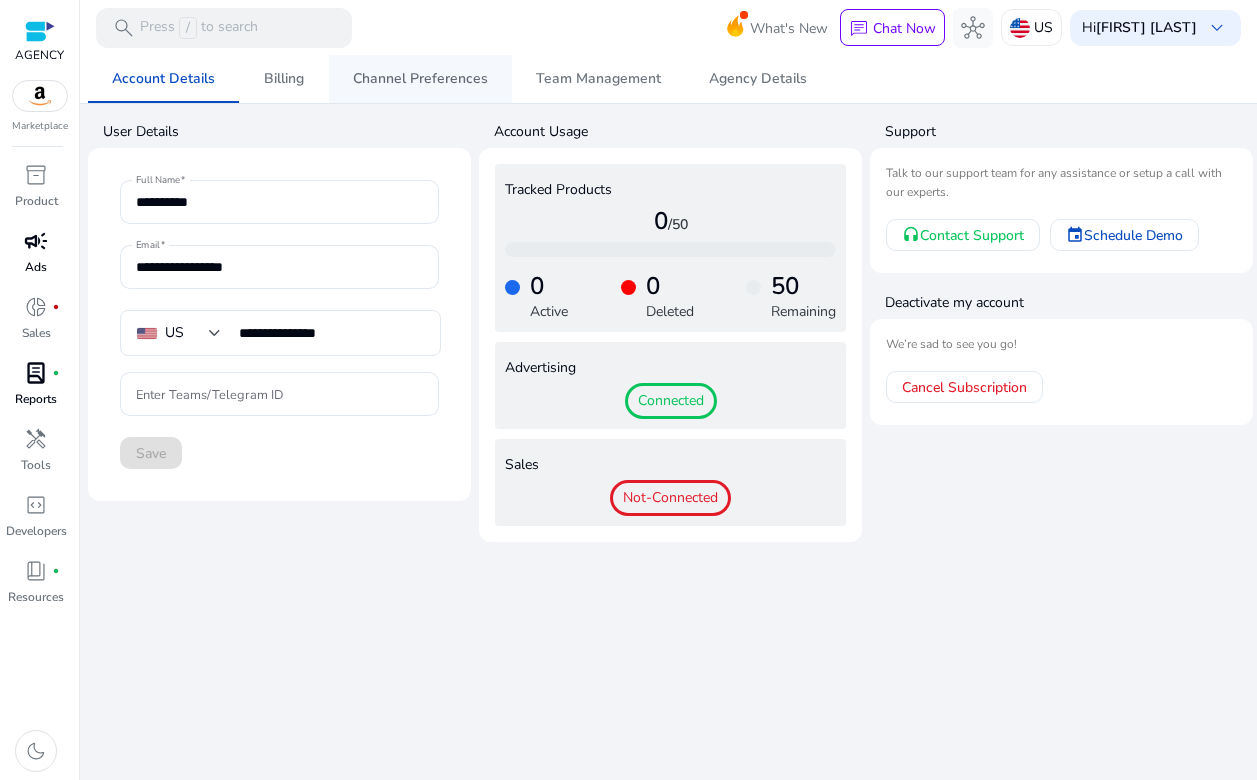 click on "Channel Preferences" at bounding box center [420, 79] 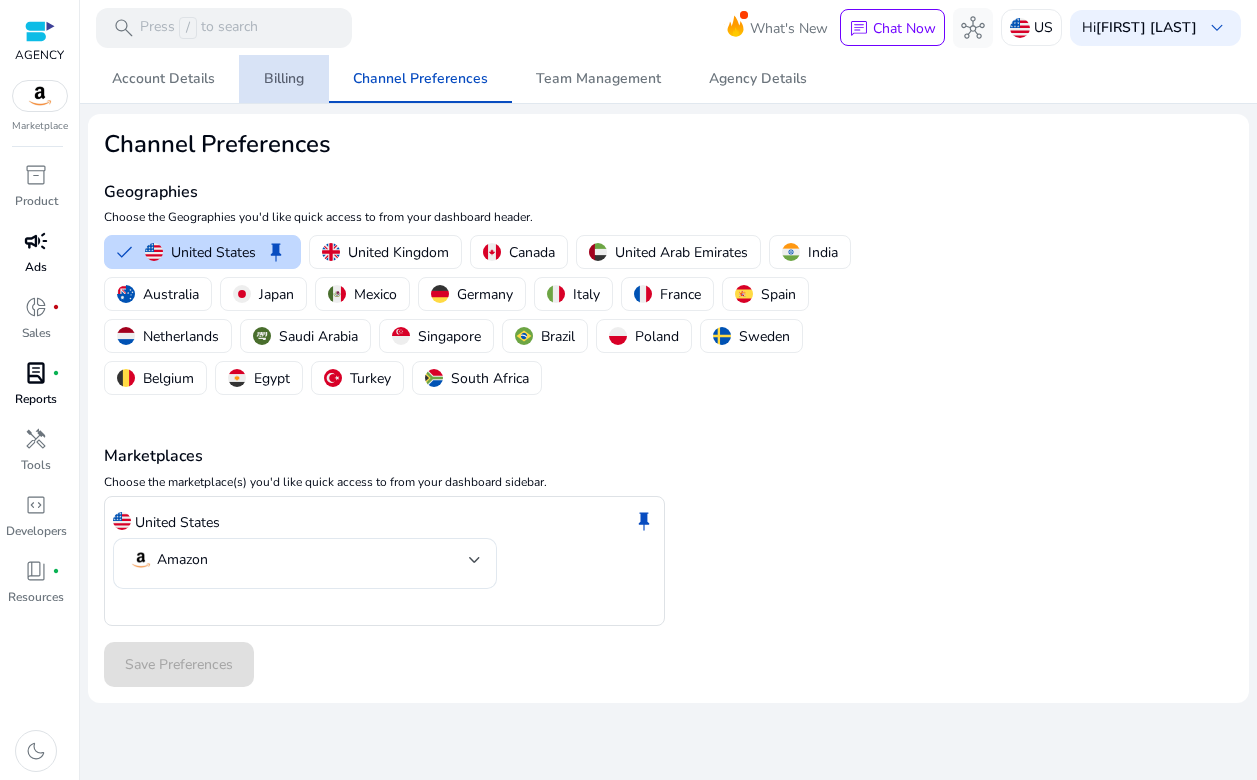click on "Billing" at bounding box center [284, 79] 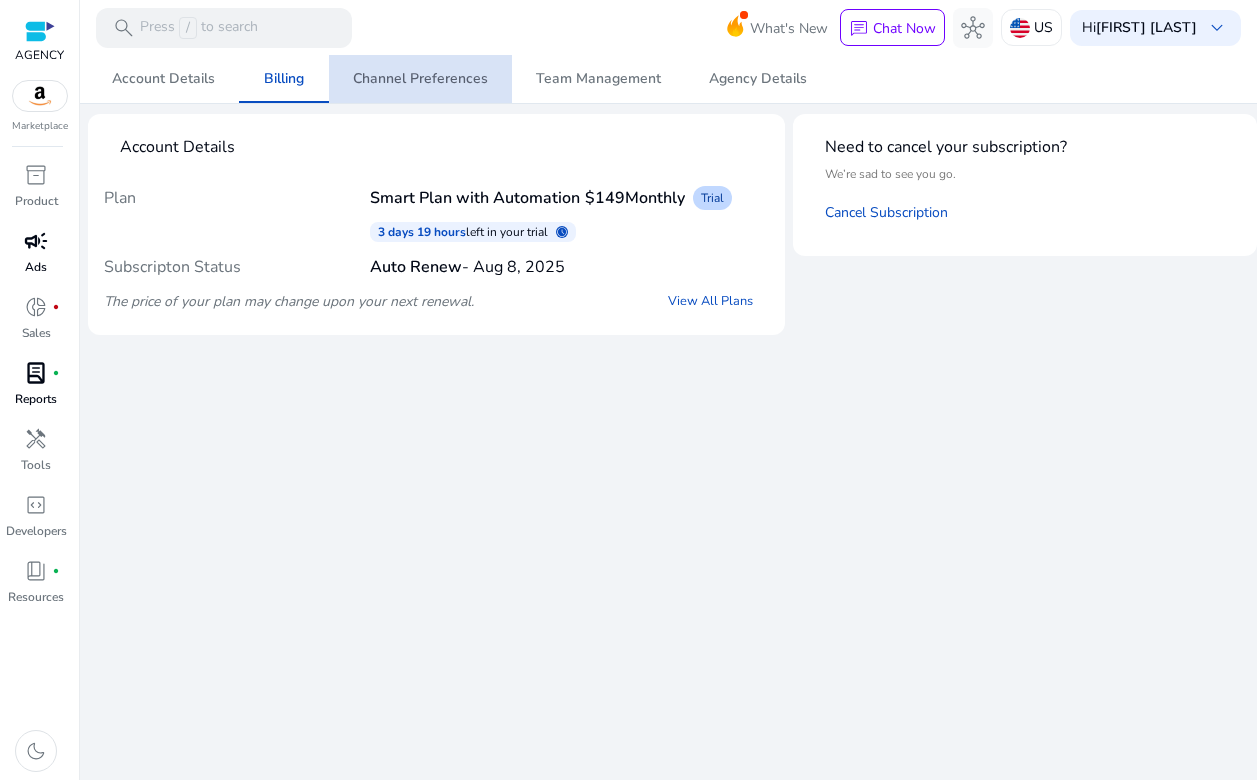 click on "Channel Preferences" at bounding box center (420, 79) 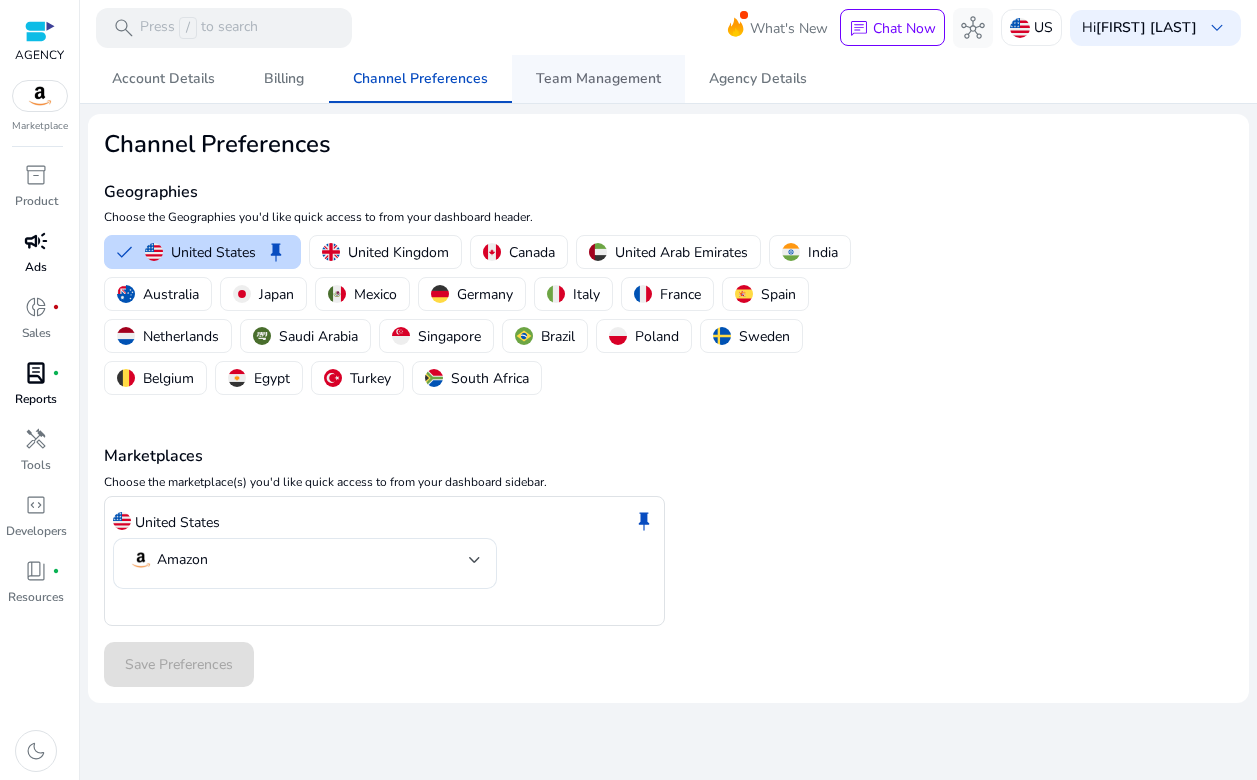 click on "Team Management" at bounding box center [598, 79] 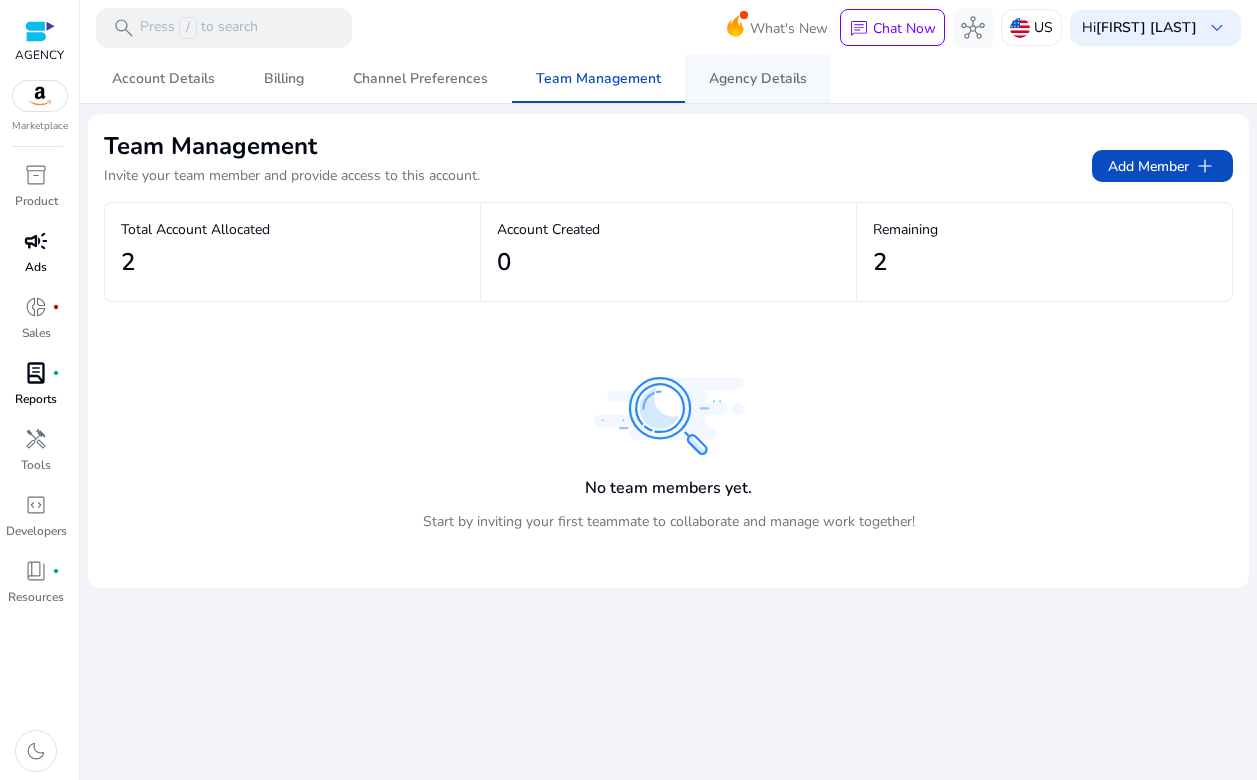 click on "Agency Details" at bounding box center [758, 79] 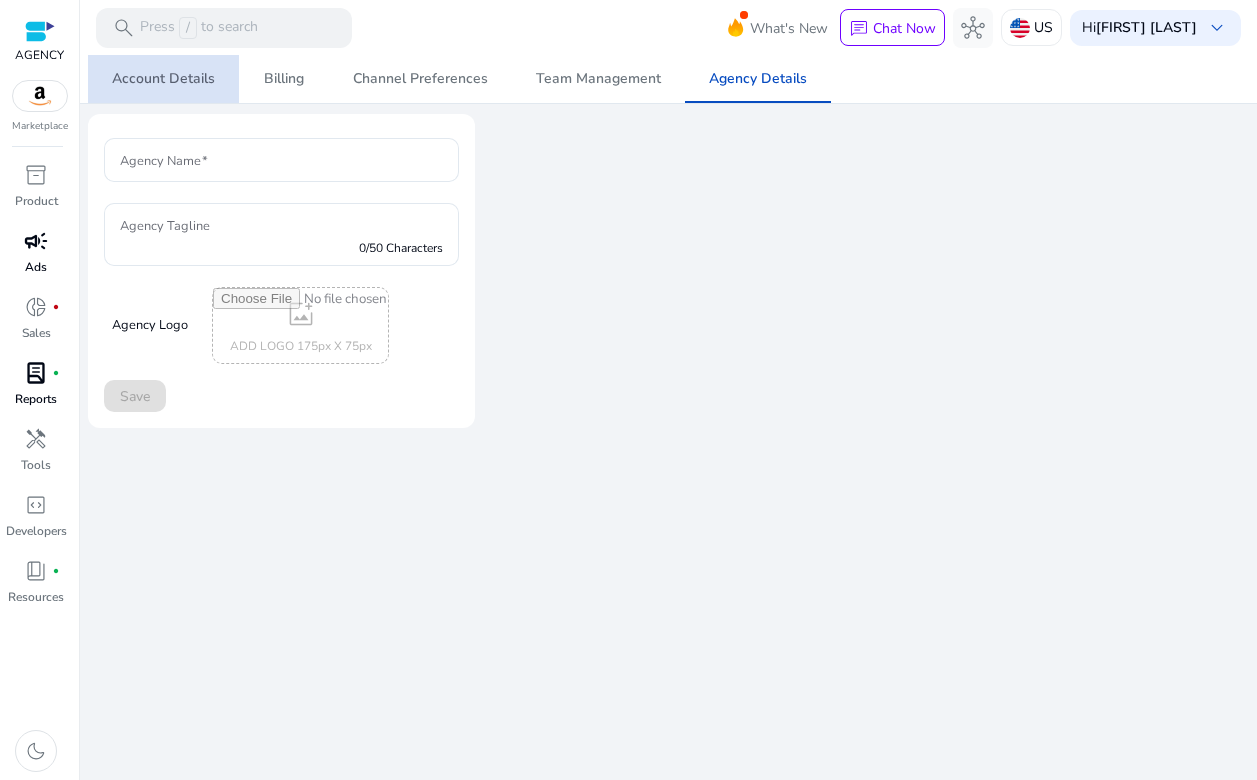 click on "Account Details" at bounding box center (163, 79) 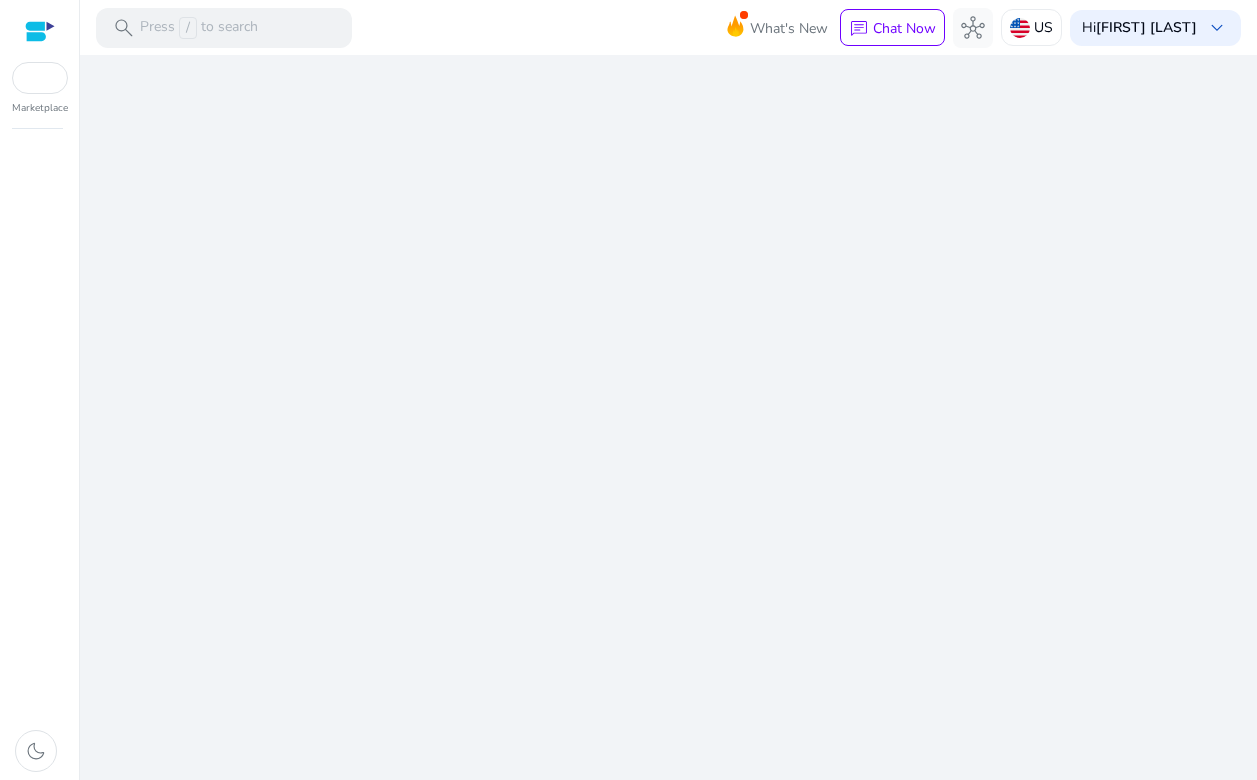 scroll, scrollTop: 0, scrollLeft: 0, axis: both 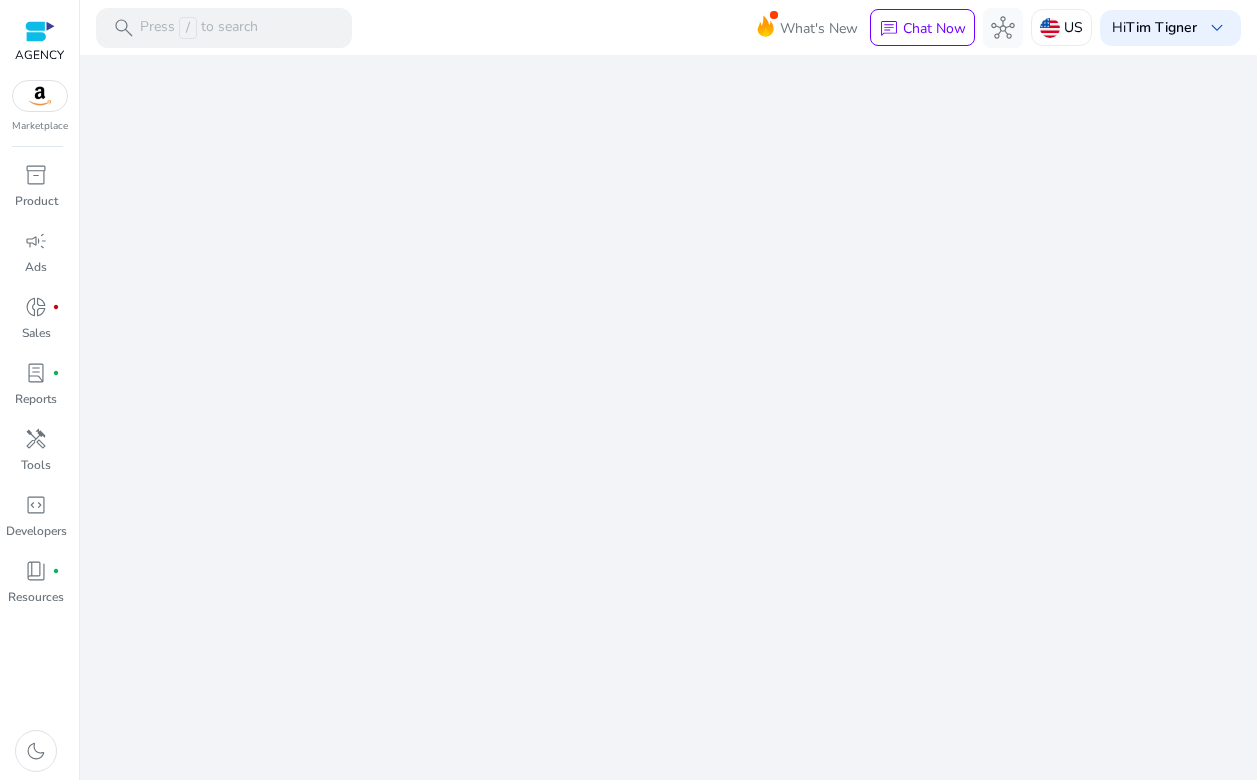 click at bounding box center (39, 31) 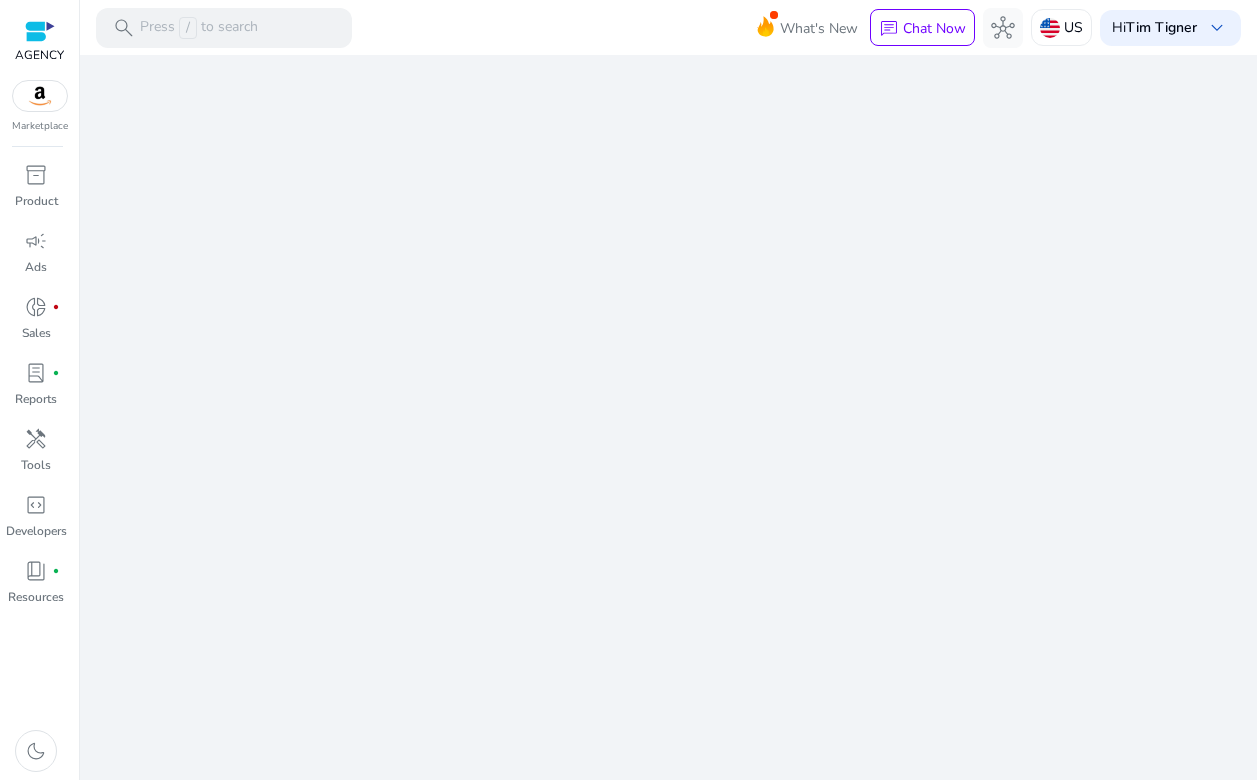click at bounding box center (40, 31) 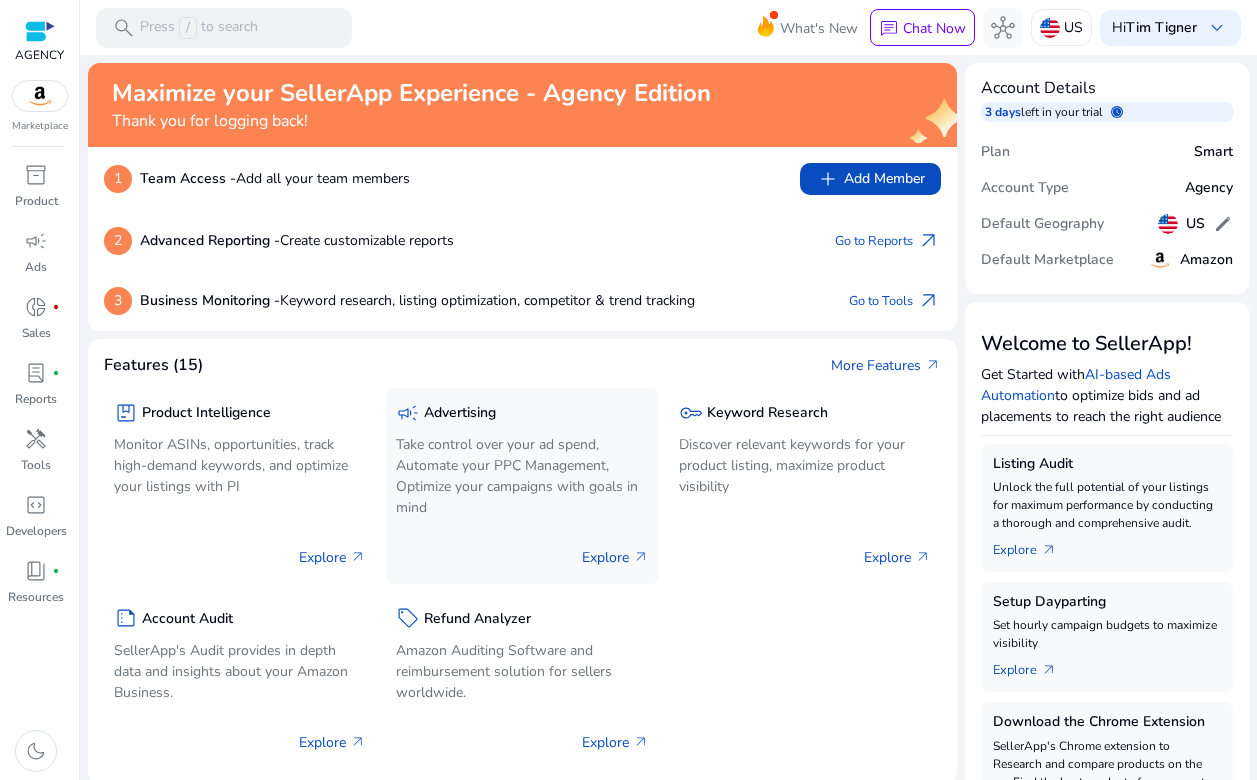 click on "Take control over your ad spend, Automate your PPC Management, Optimize your campaigns with goals in mind" 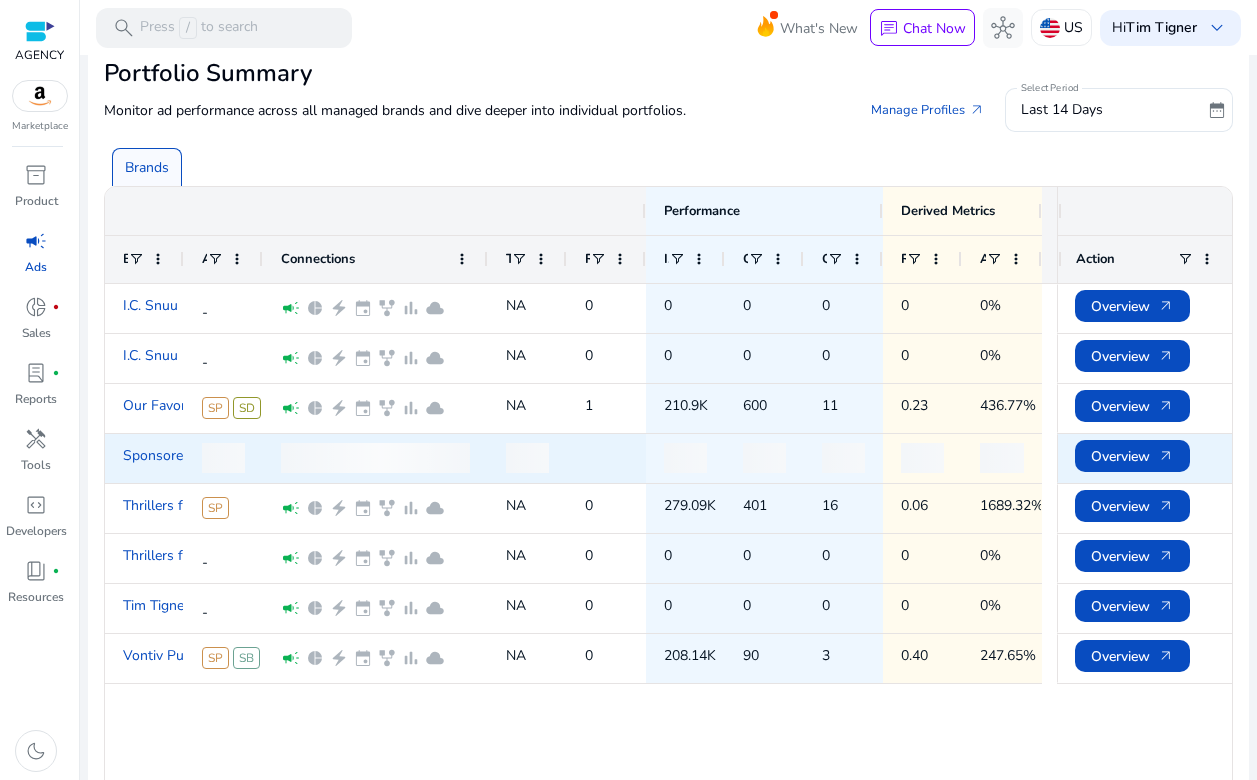 scroll, scrollTop: 18, scrollLeft: 0, axis: vertical 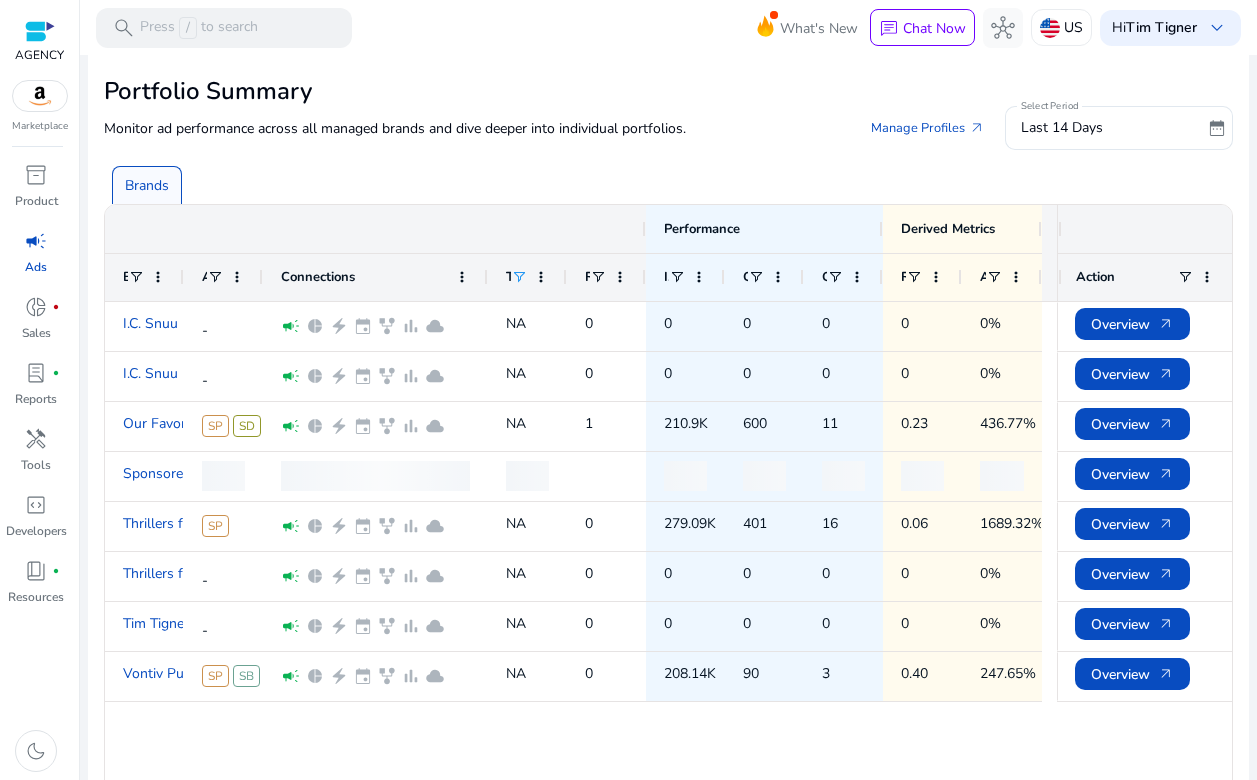 click 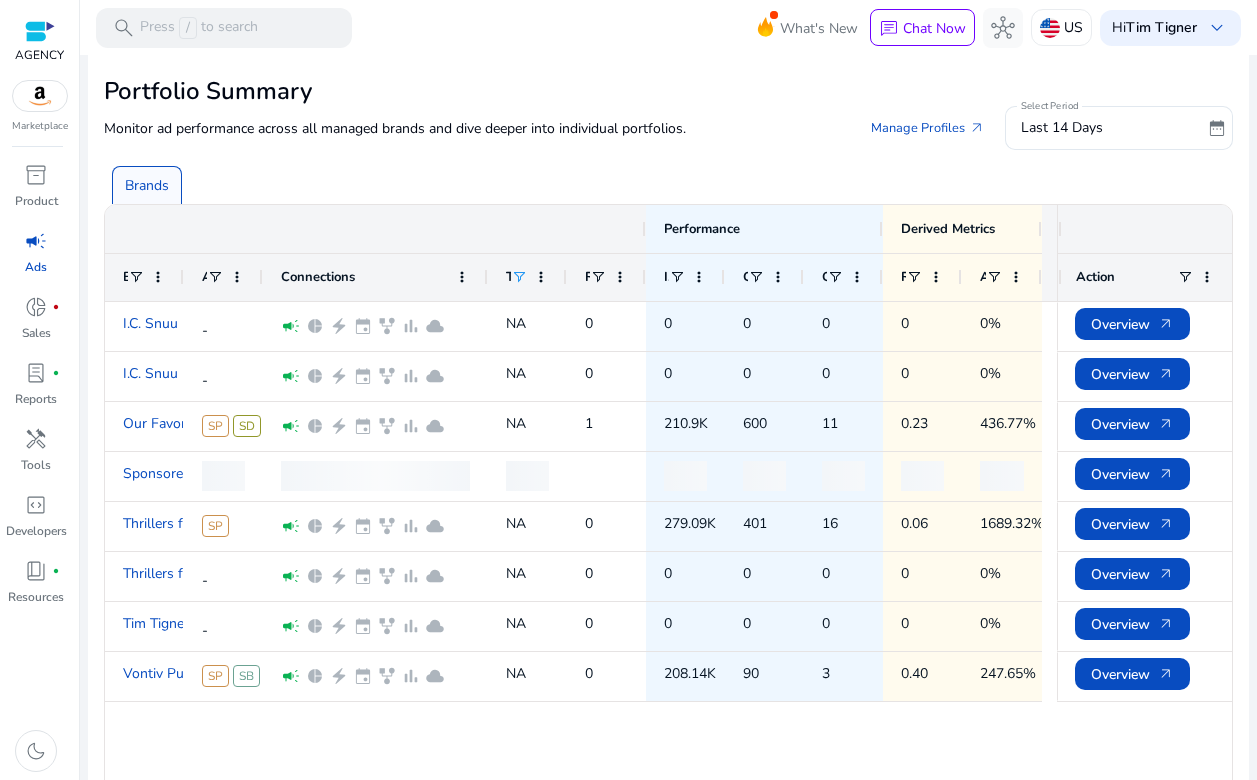 click 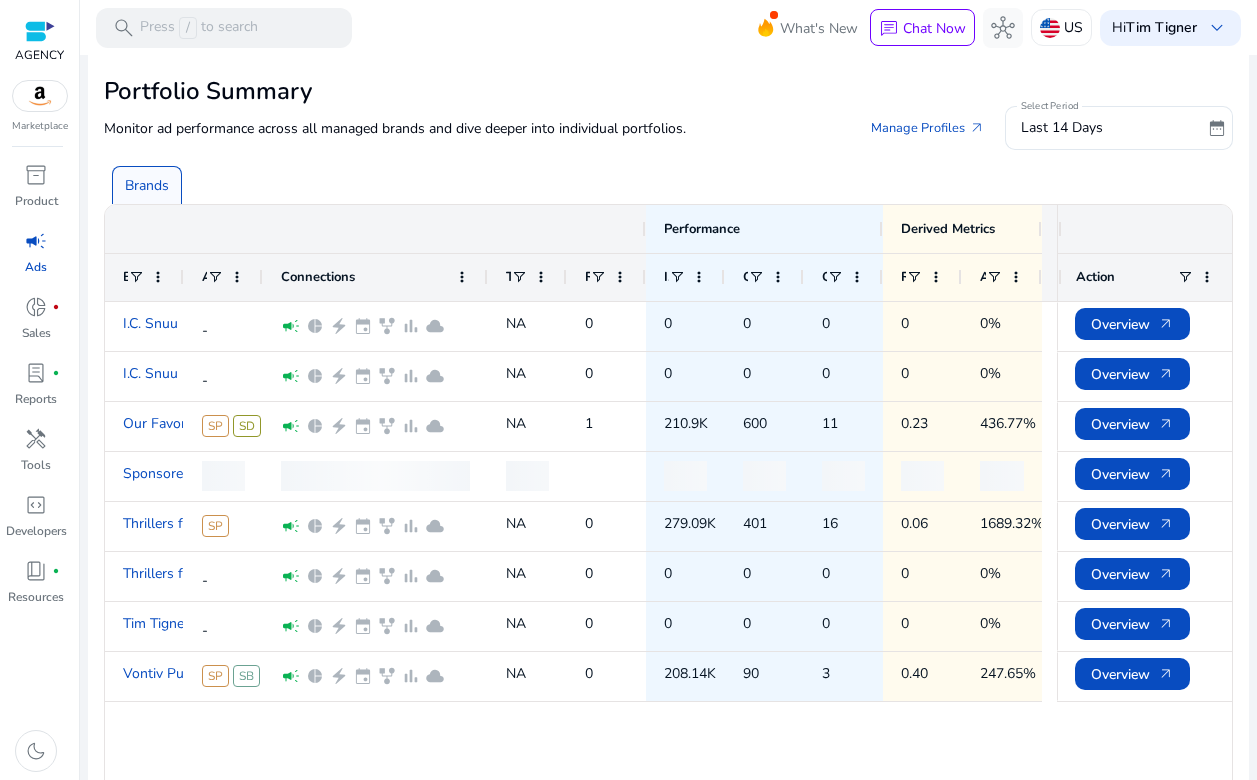 click on "Brands" 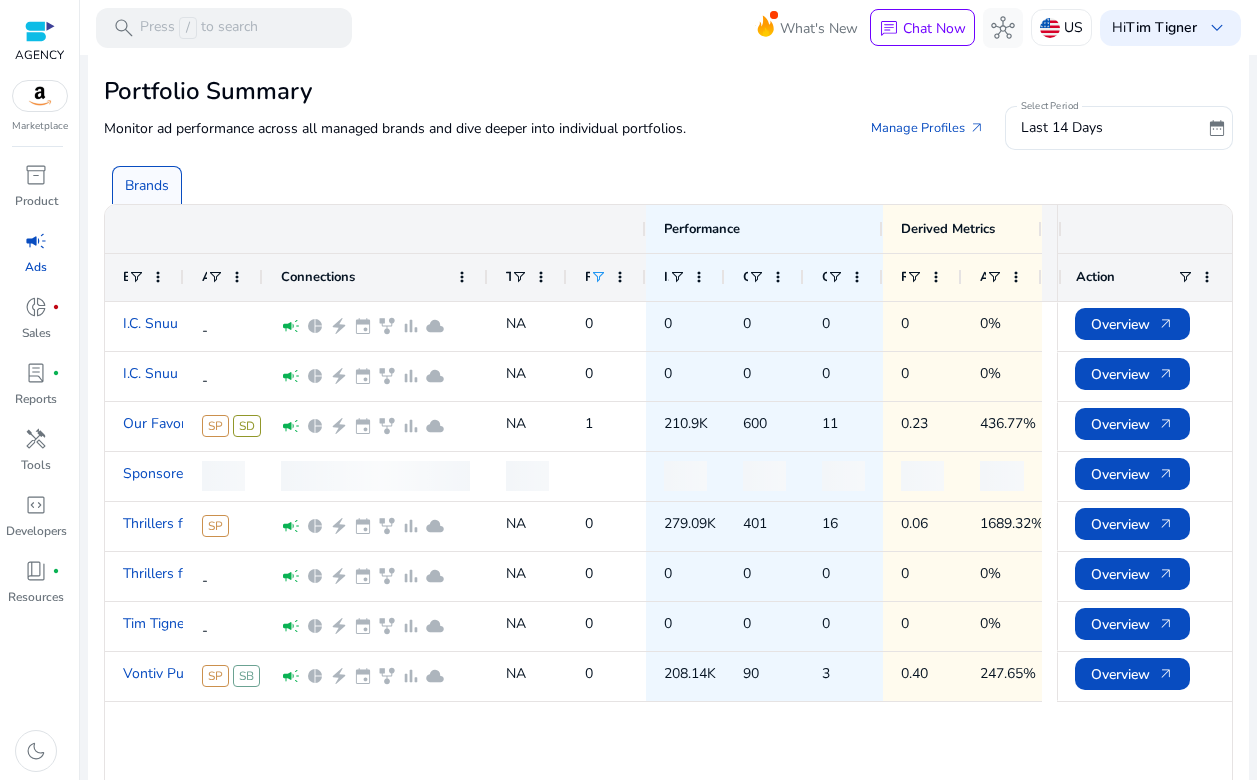 click 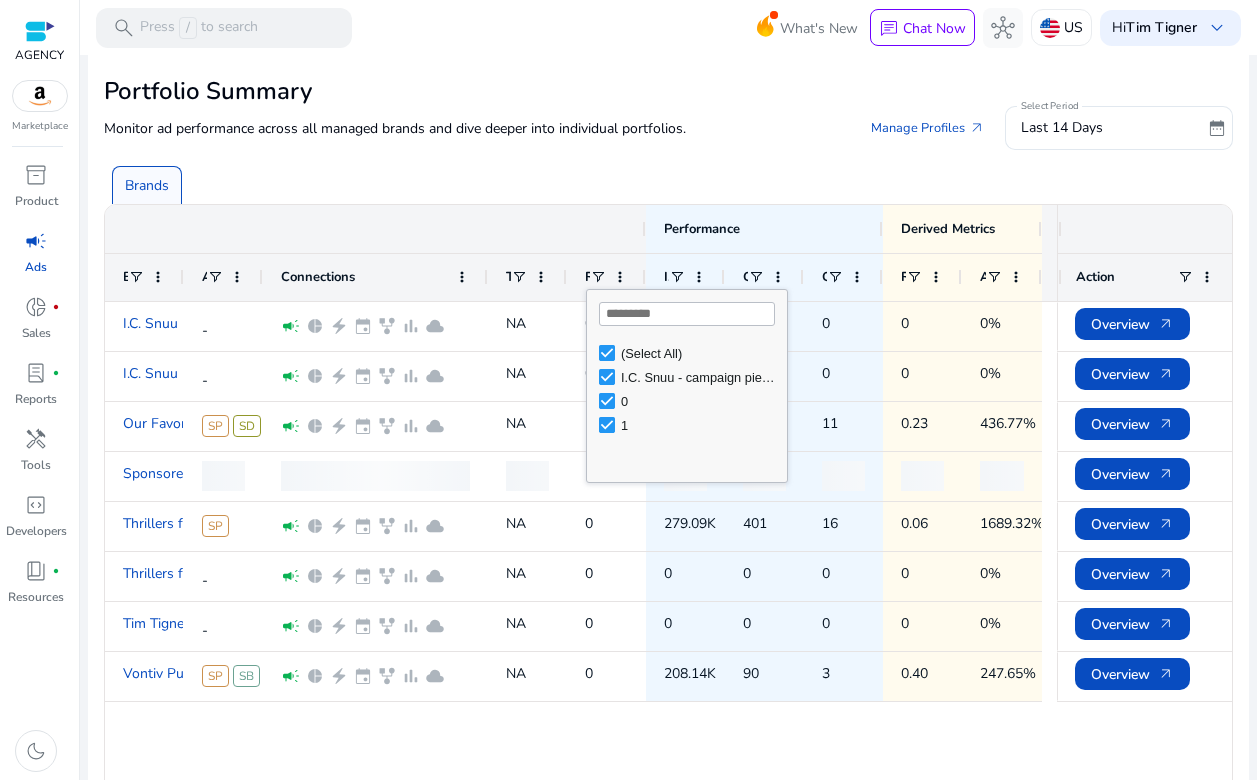 click on "Brands" 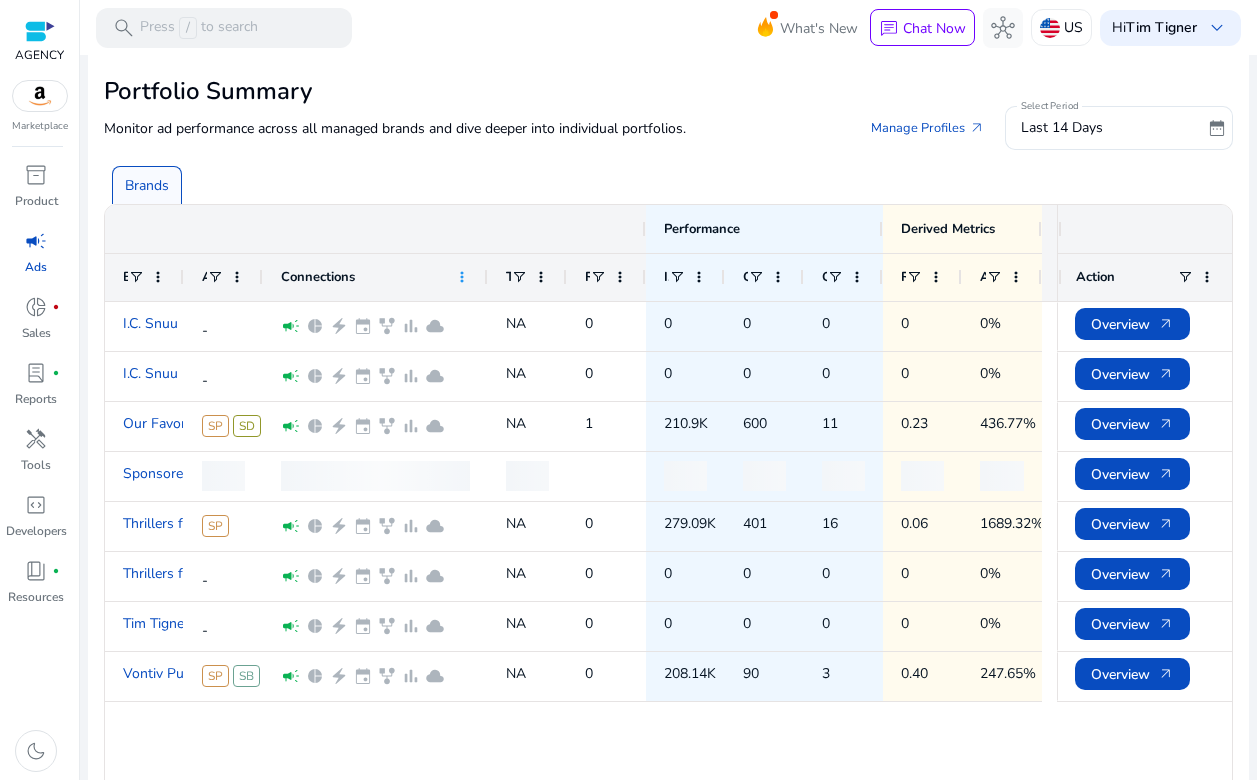 click 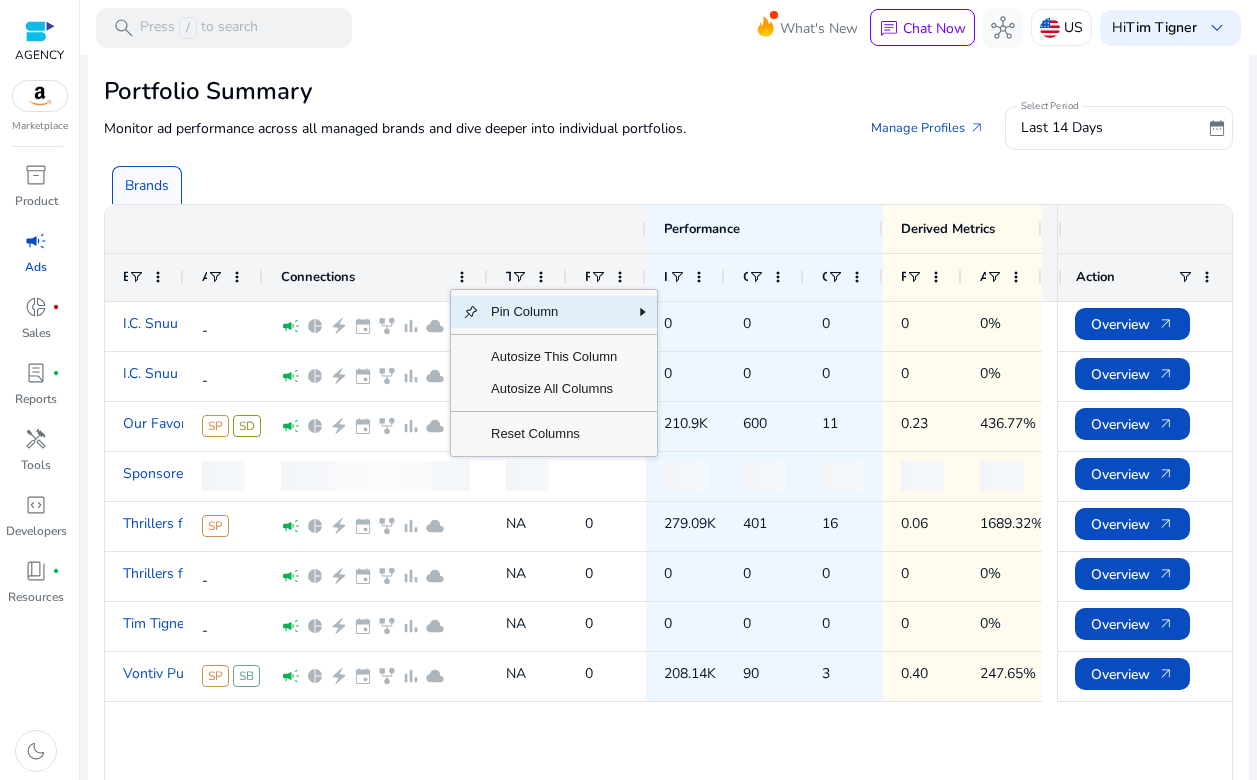 click on "Brands" 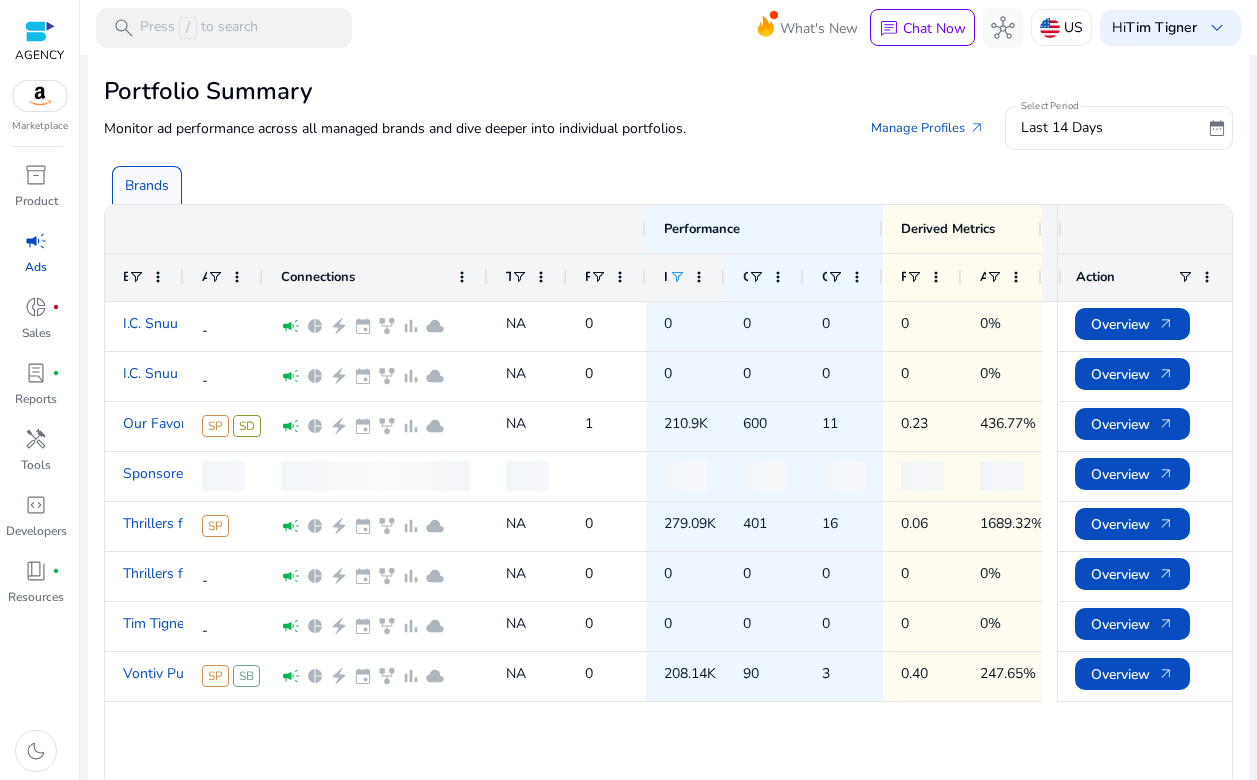 click 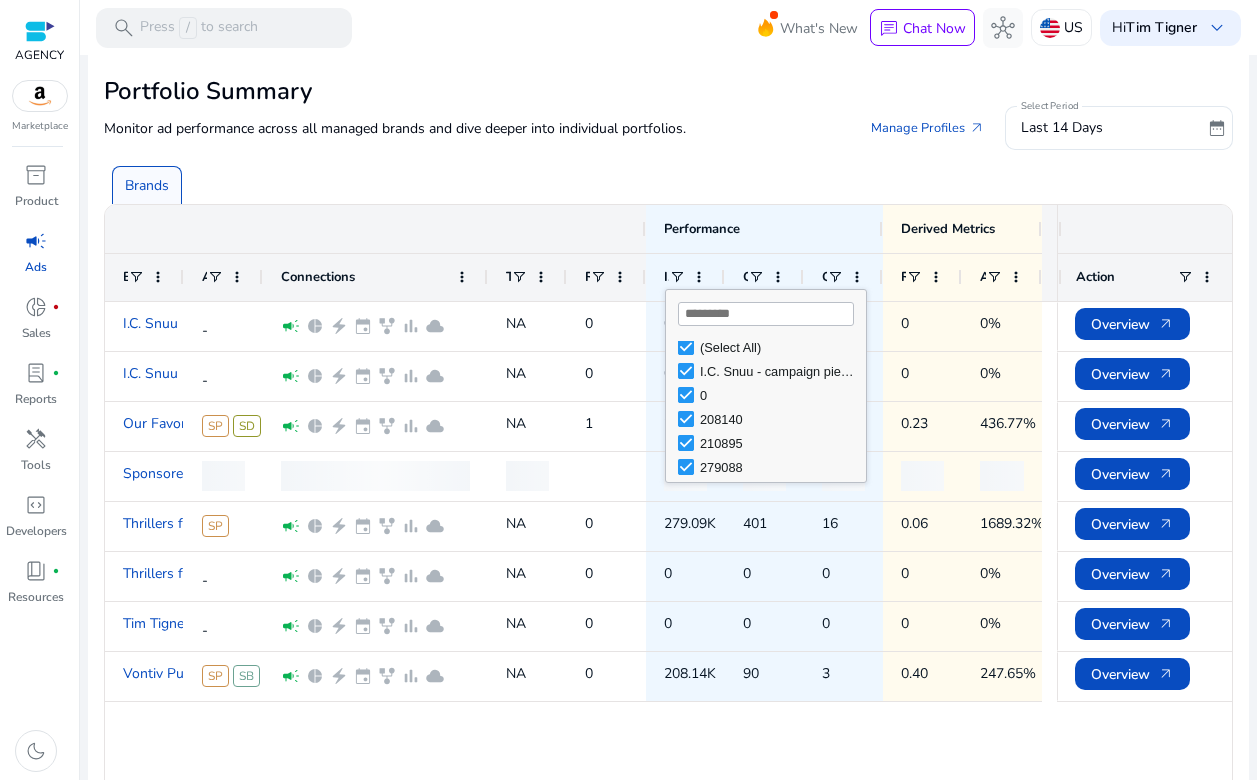 scroll, scrollTop: 0, scrollLeft: 0, axis: both 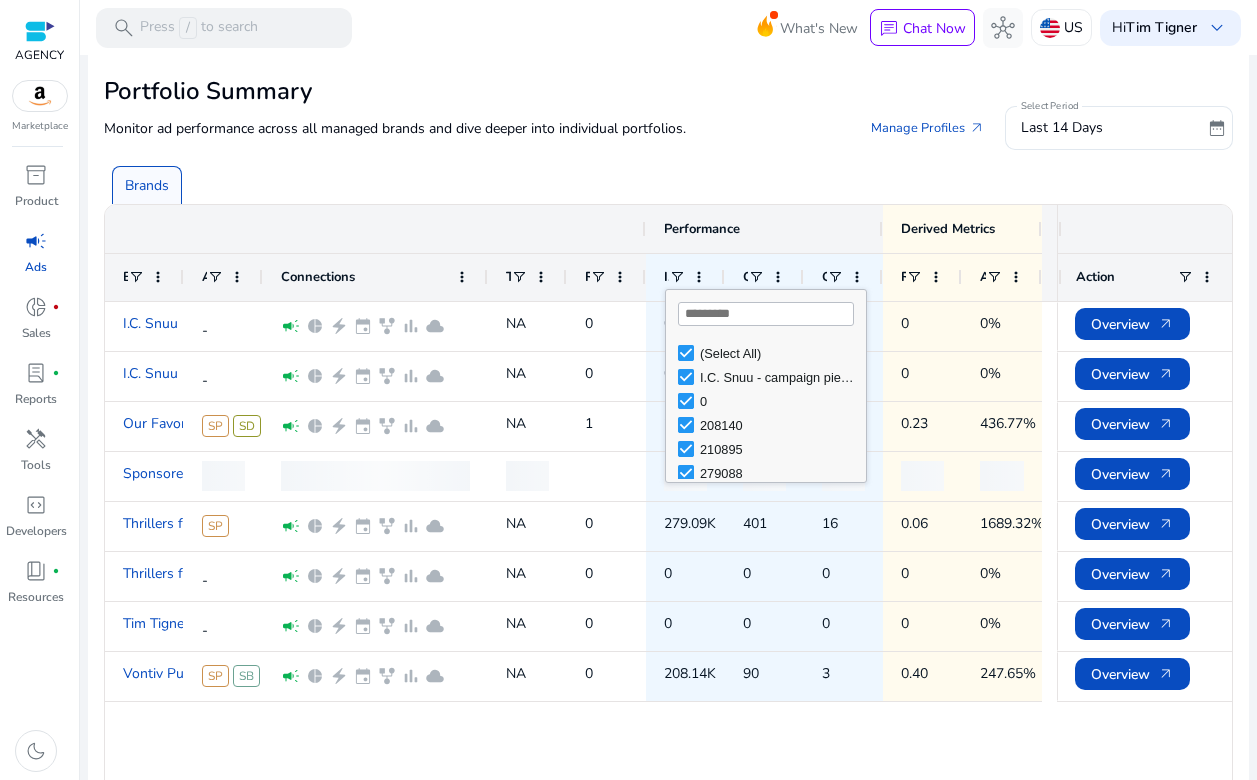 click on "Performance" 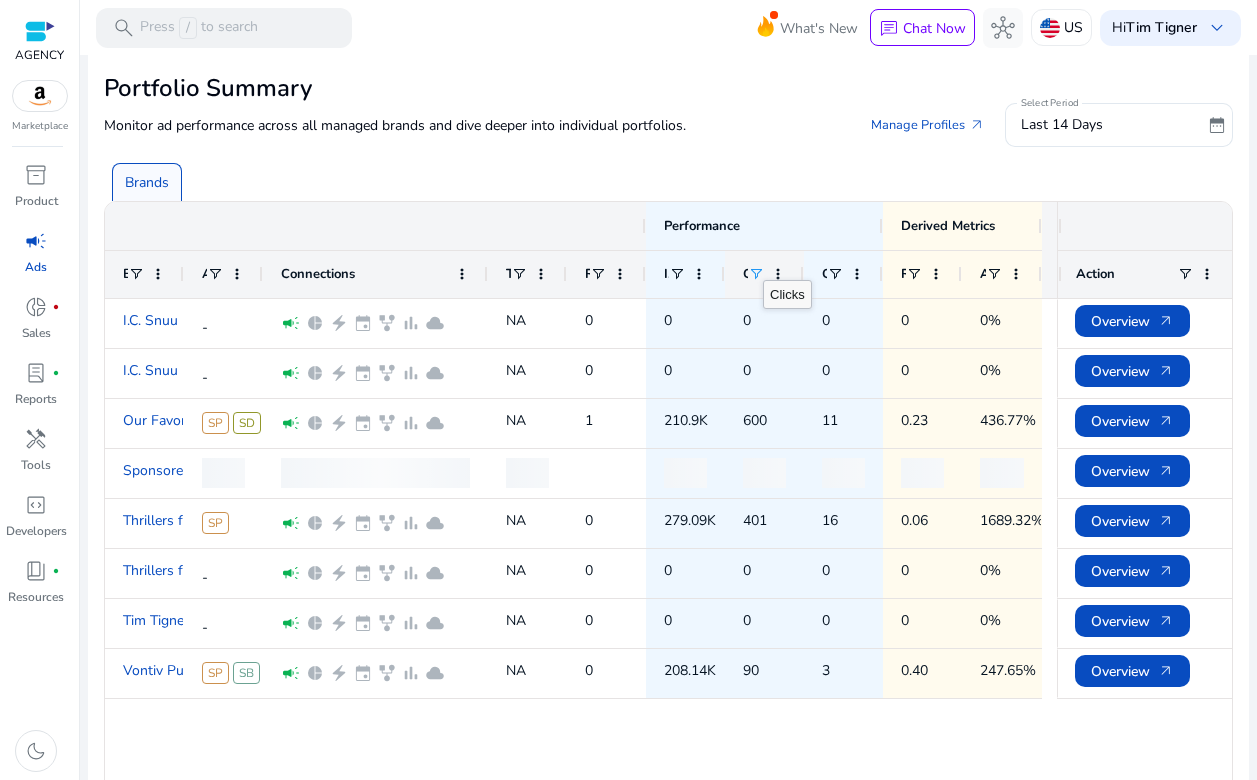 scroll, scrollTop: 23, scrollLeft: 0, axis: vertical 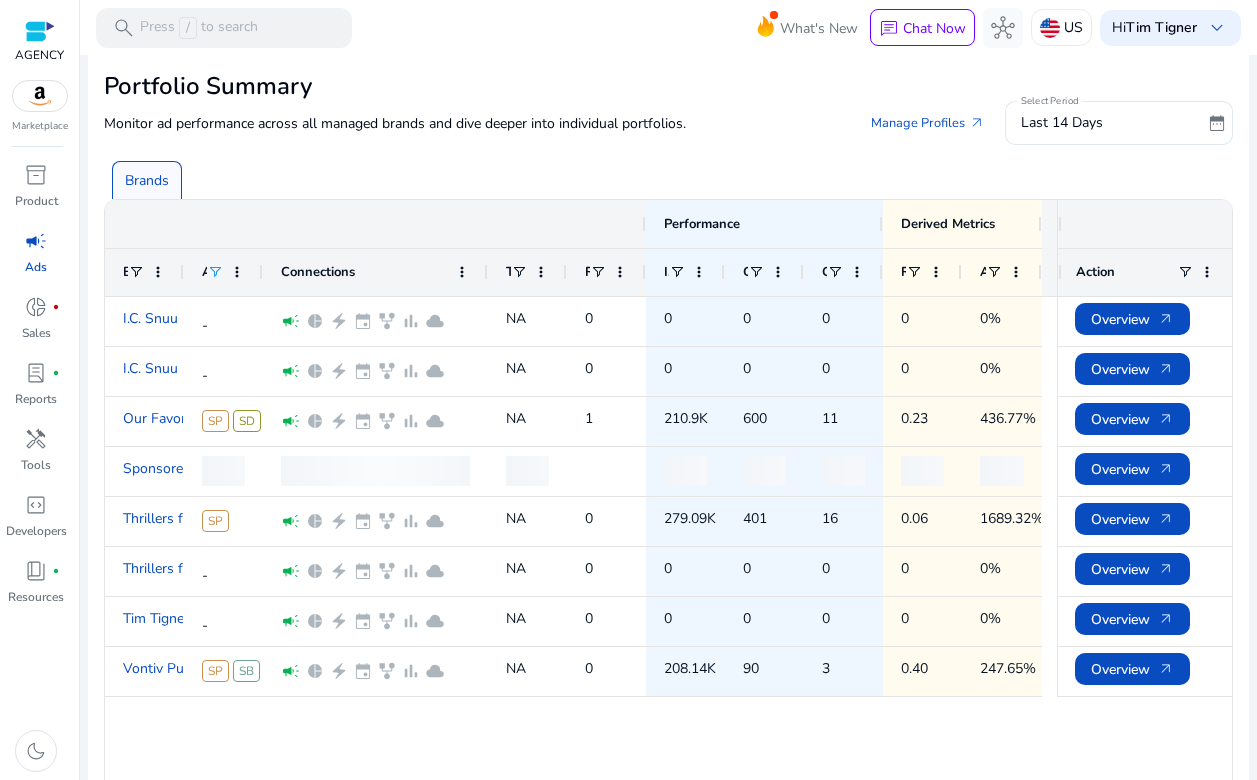click 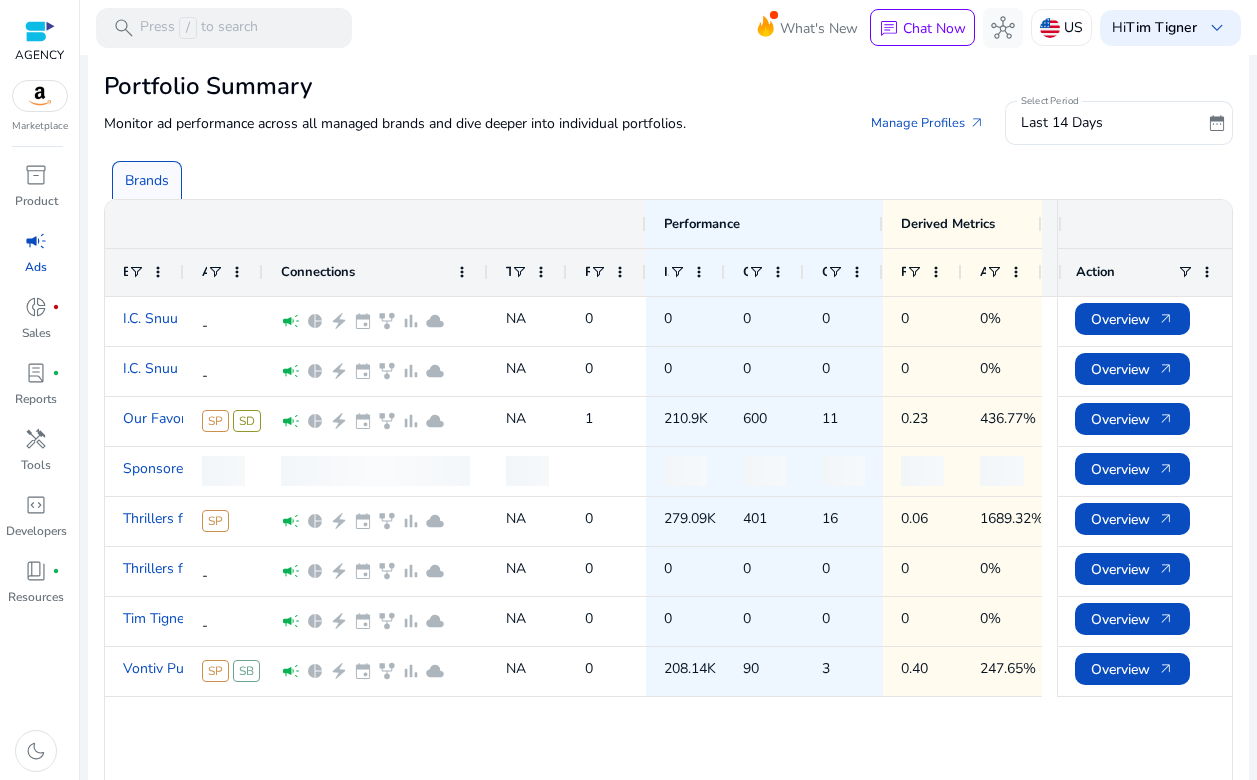 click 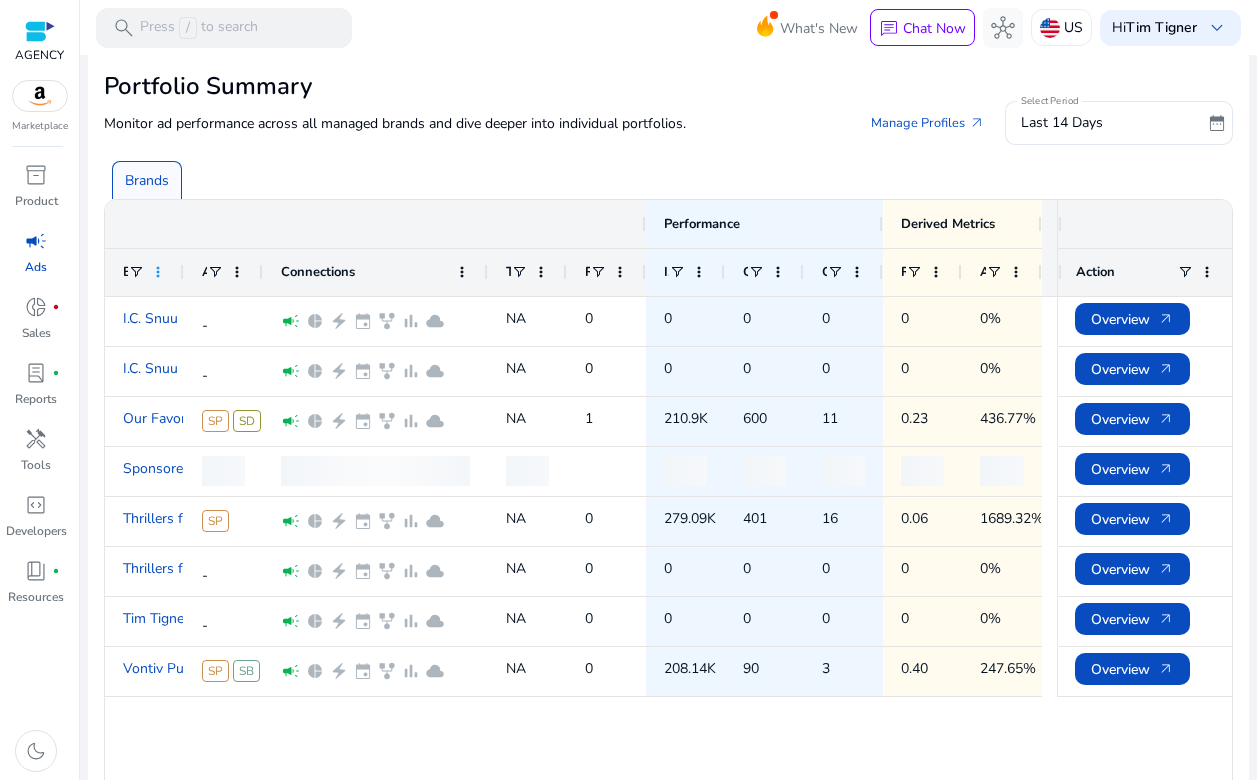 click 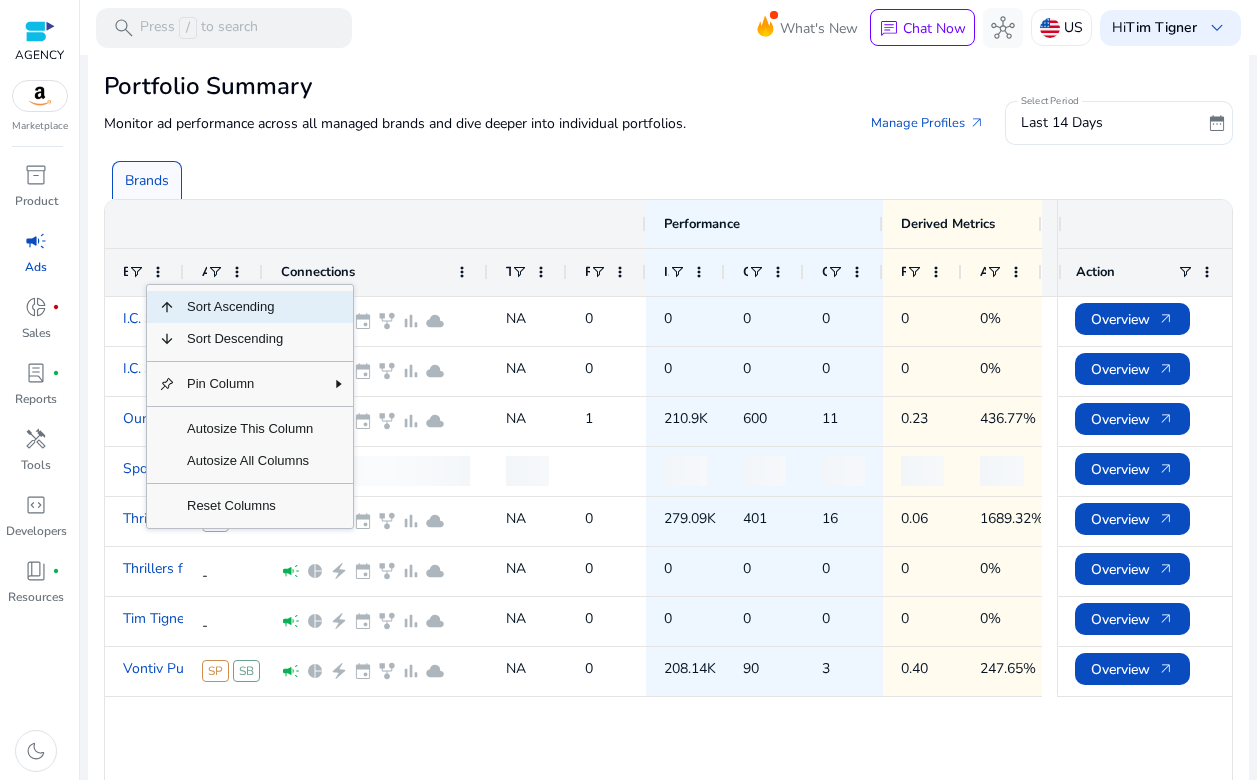 click 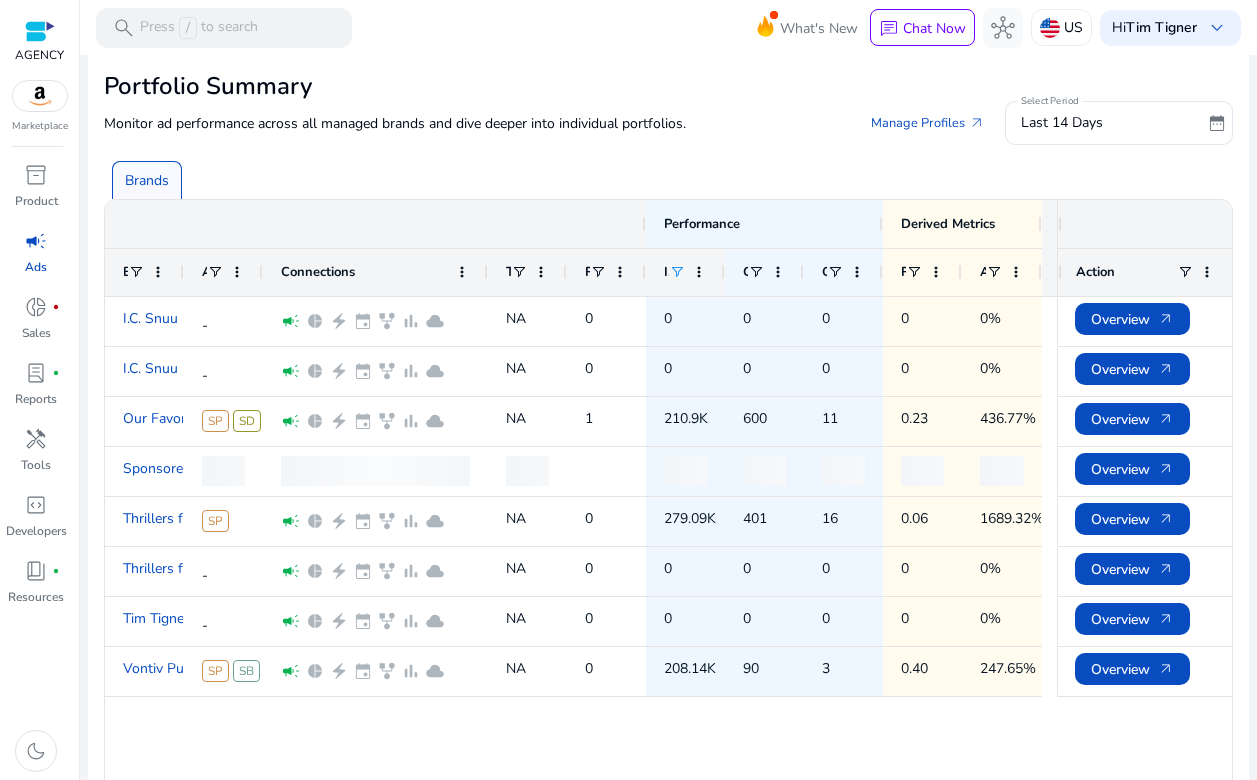 click 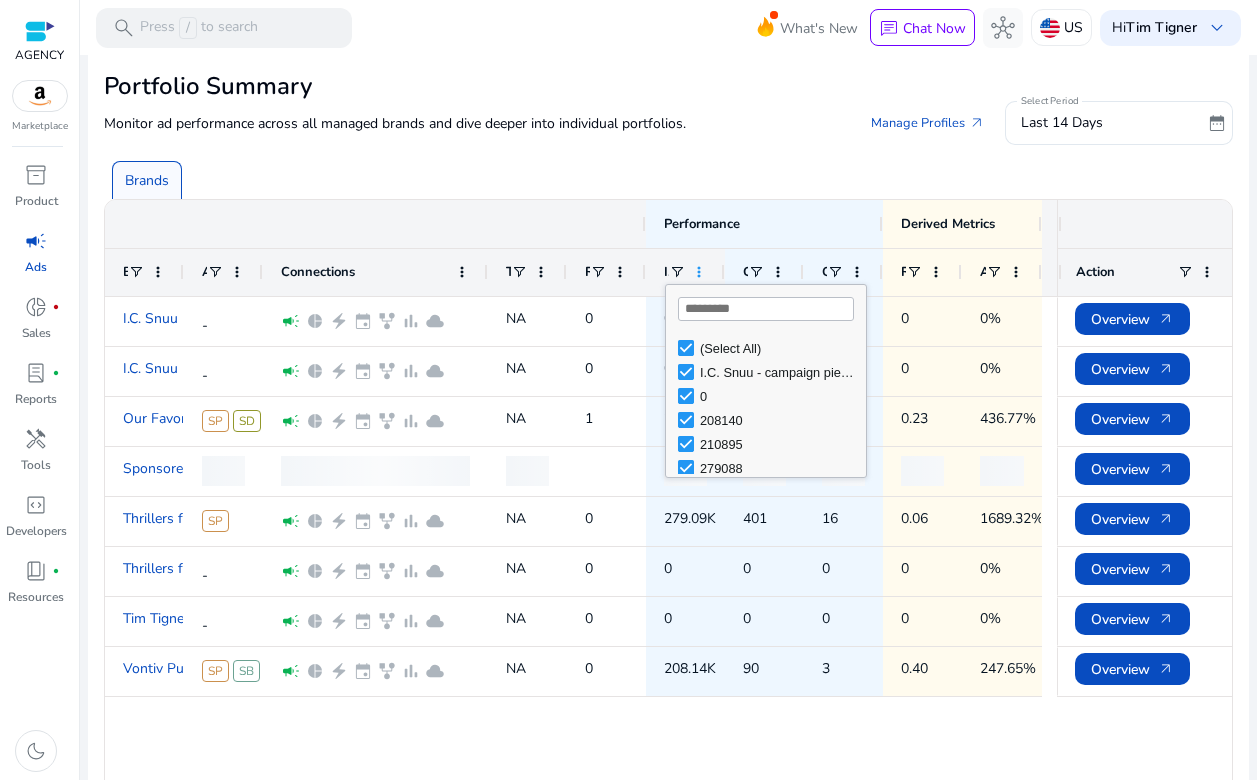 click 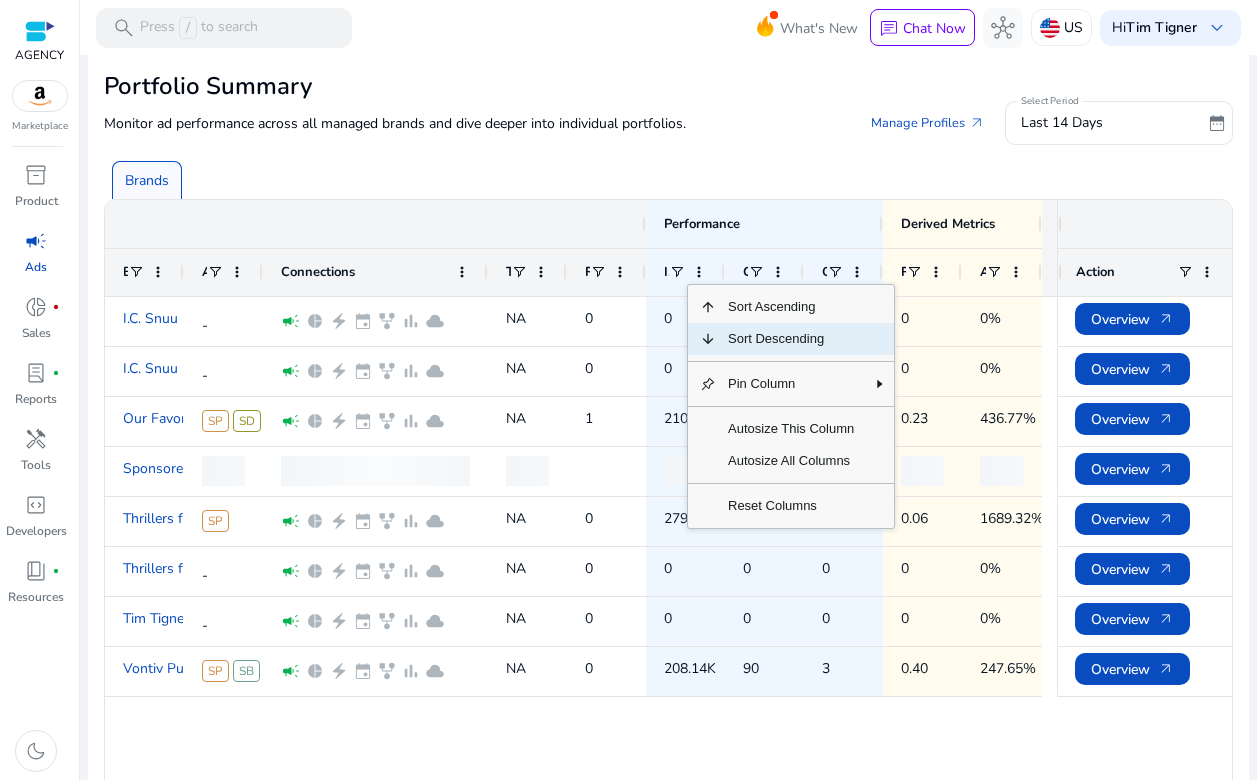 click on "Sort Descending" 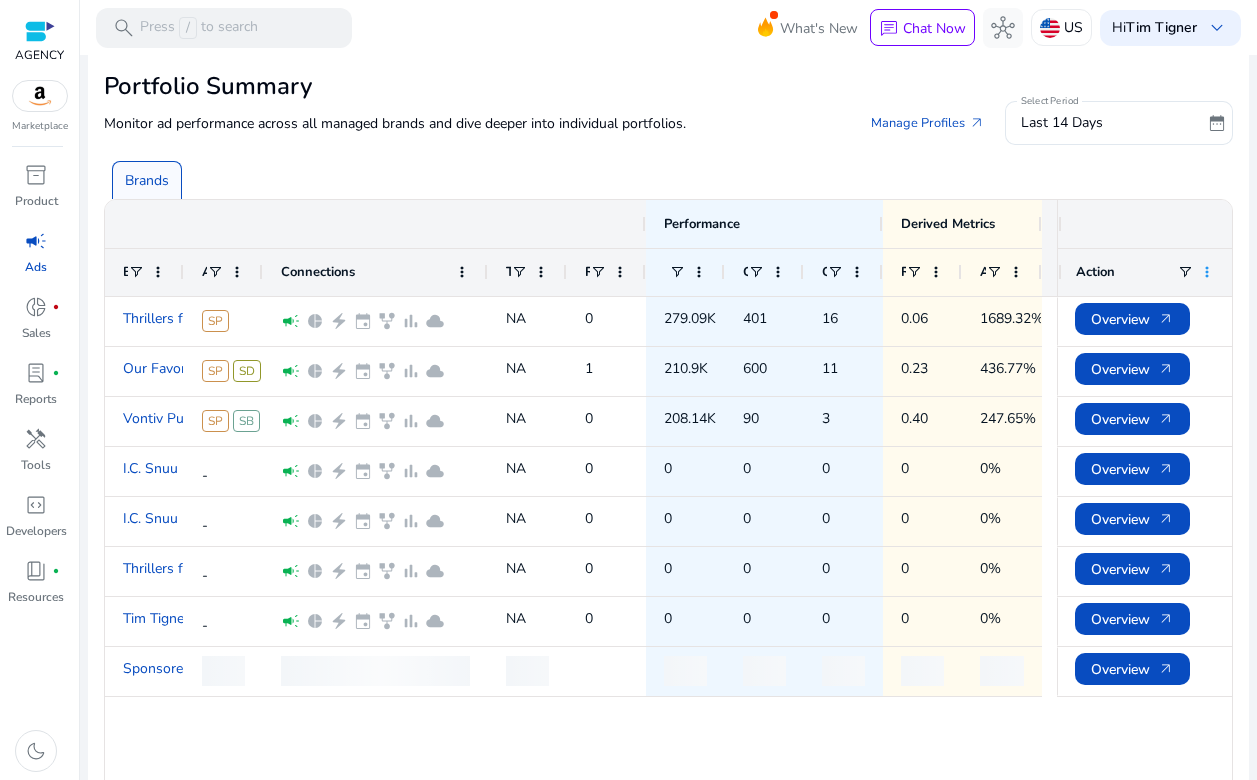click 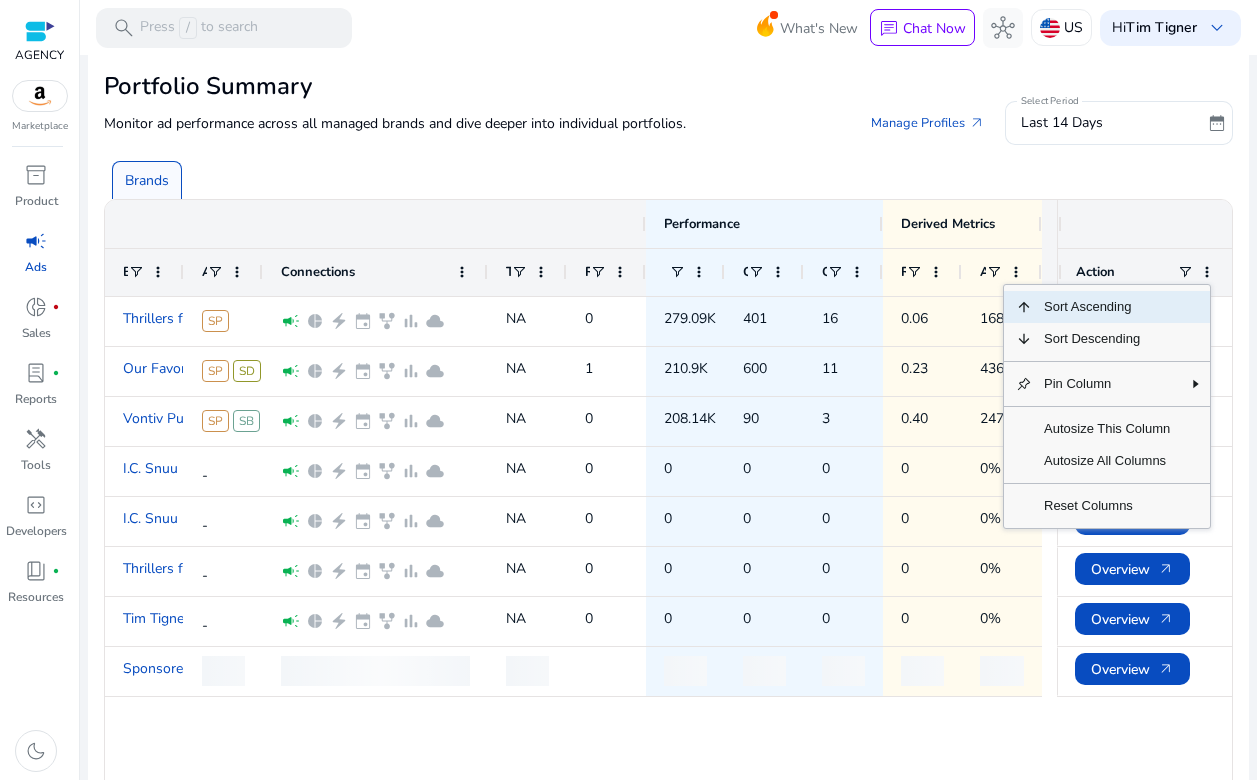 click 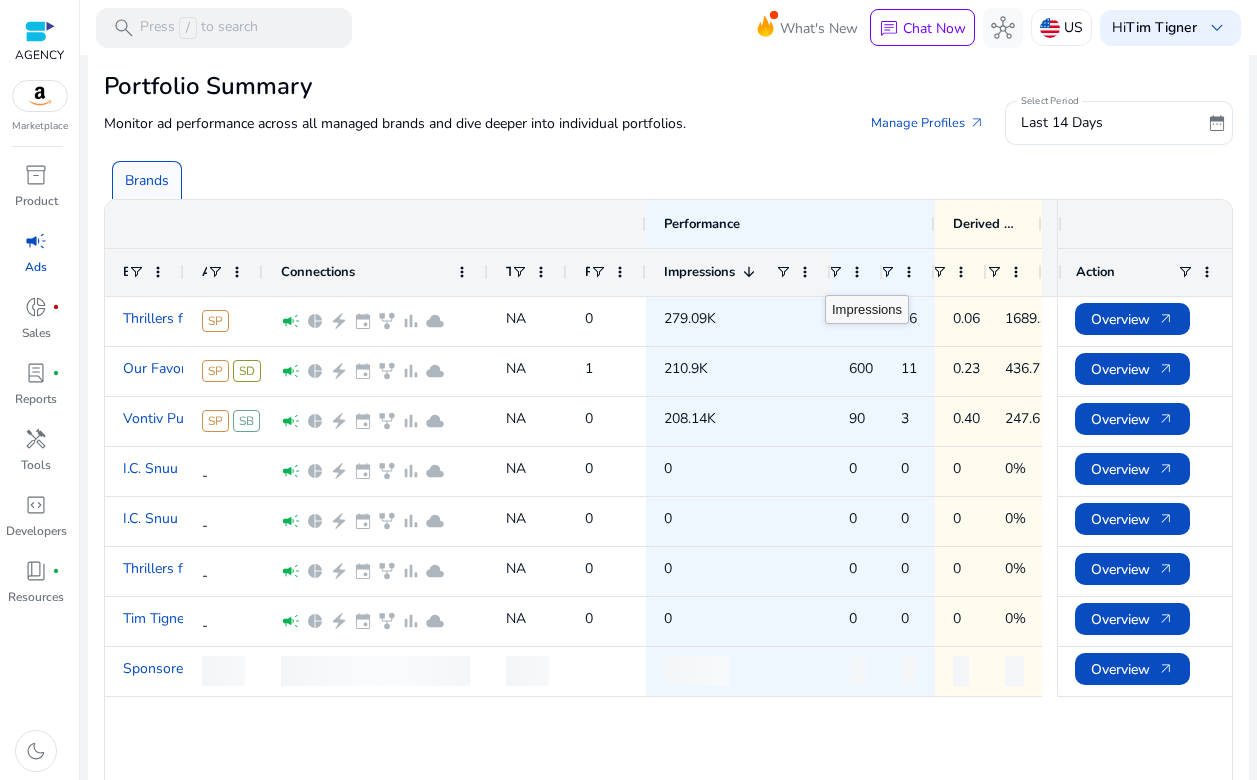 drag, startPoint x: 721, startPoint y: 275, endPoint x: 827, endPoint y: 277, distance: 106.01887 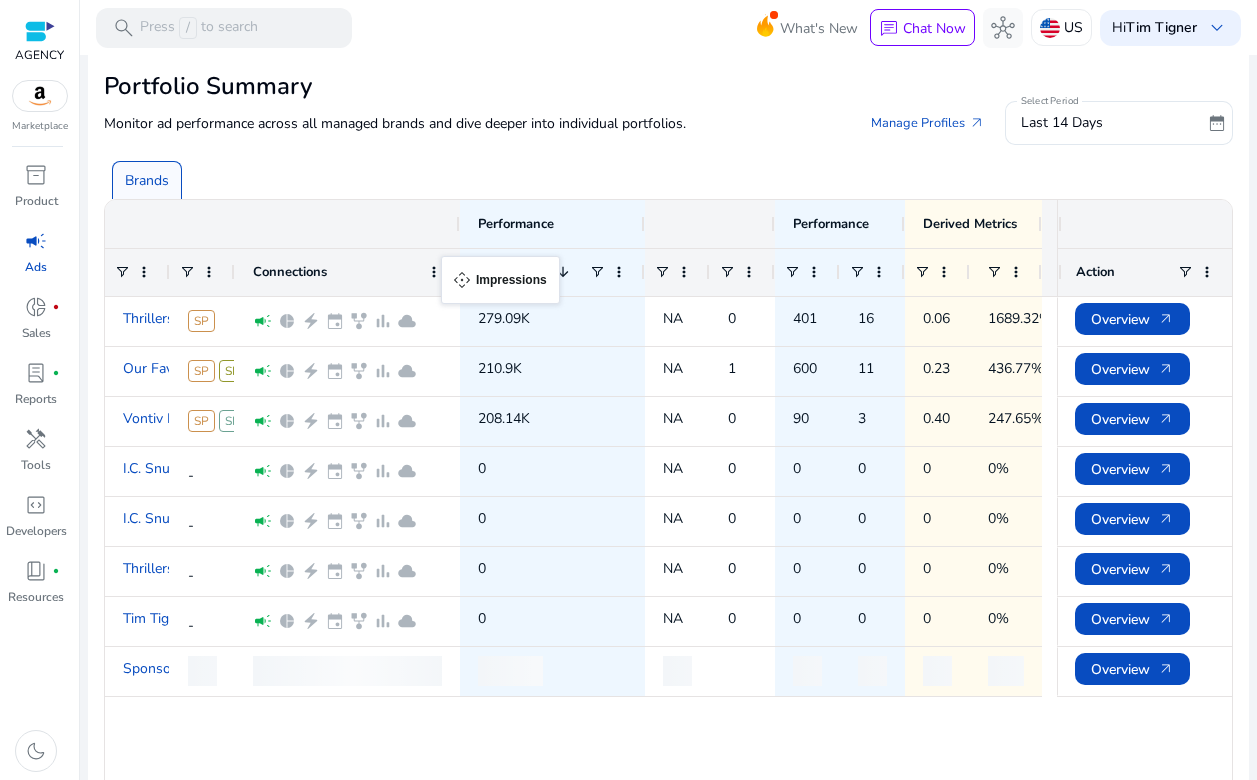 drag, startPoint x: 673, startPoint y: 271, endPoint x: 451, endPoint y: 268, distance: 222.02026 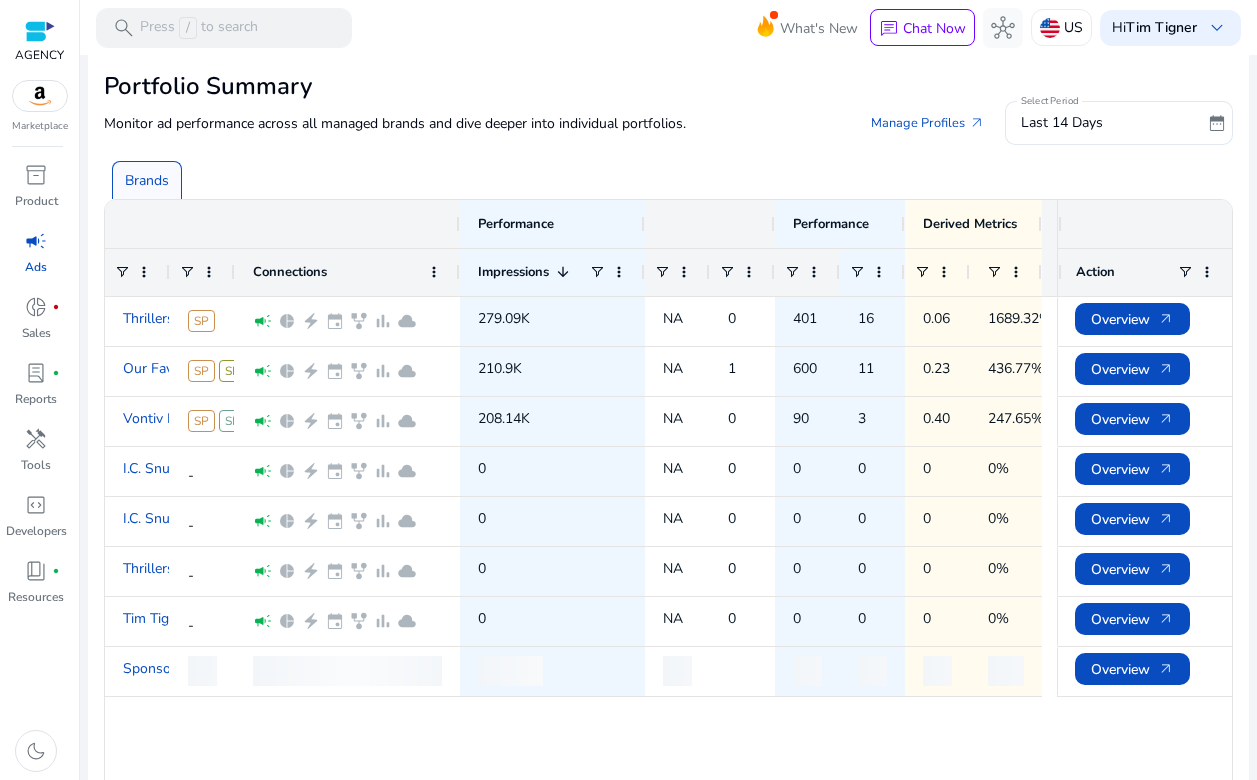 click on "Clicks" 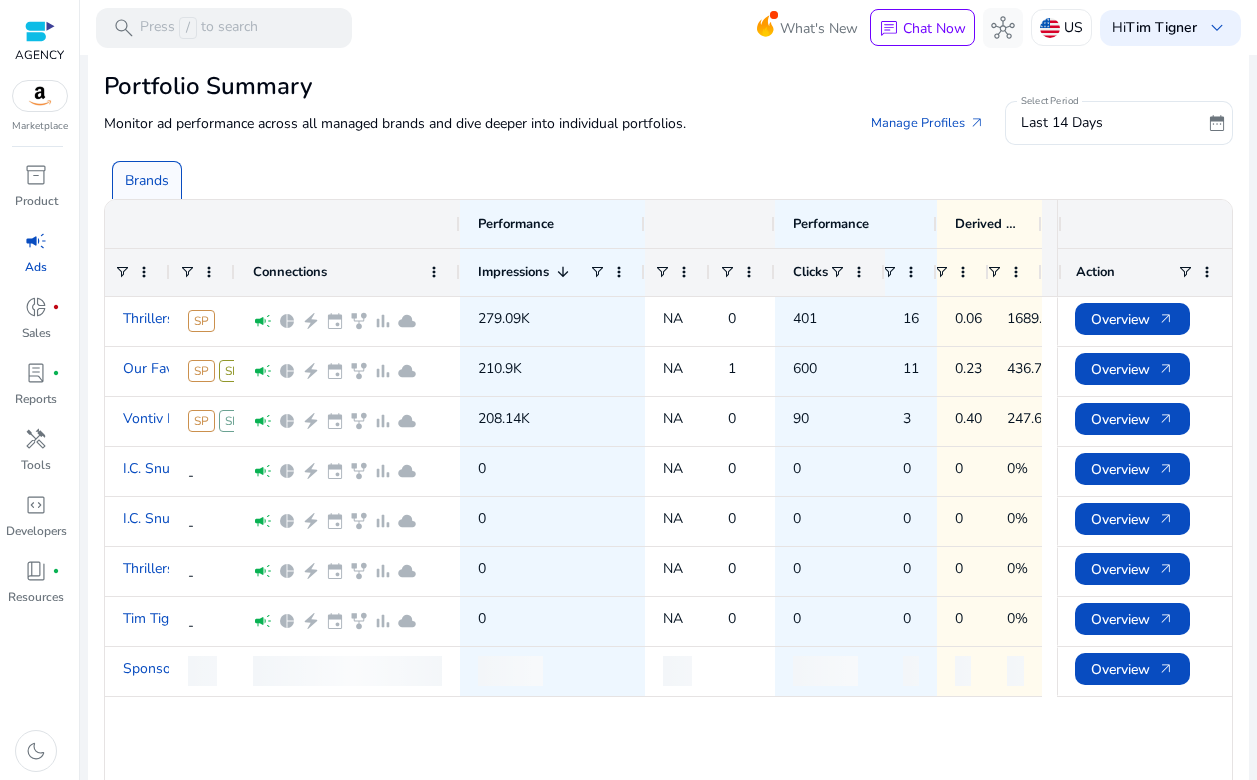 drag, startPoint x: 845, startPoint y: 276, endPoint x: 870, endPoint y: 280, distance: 25.317978 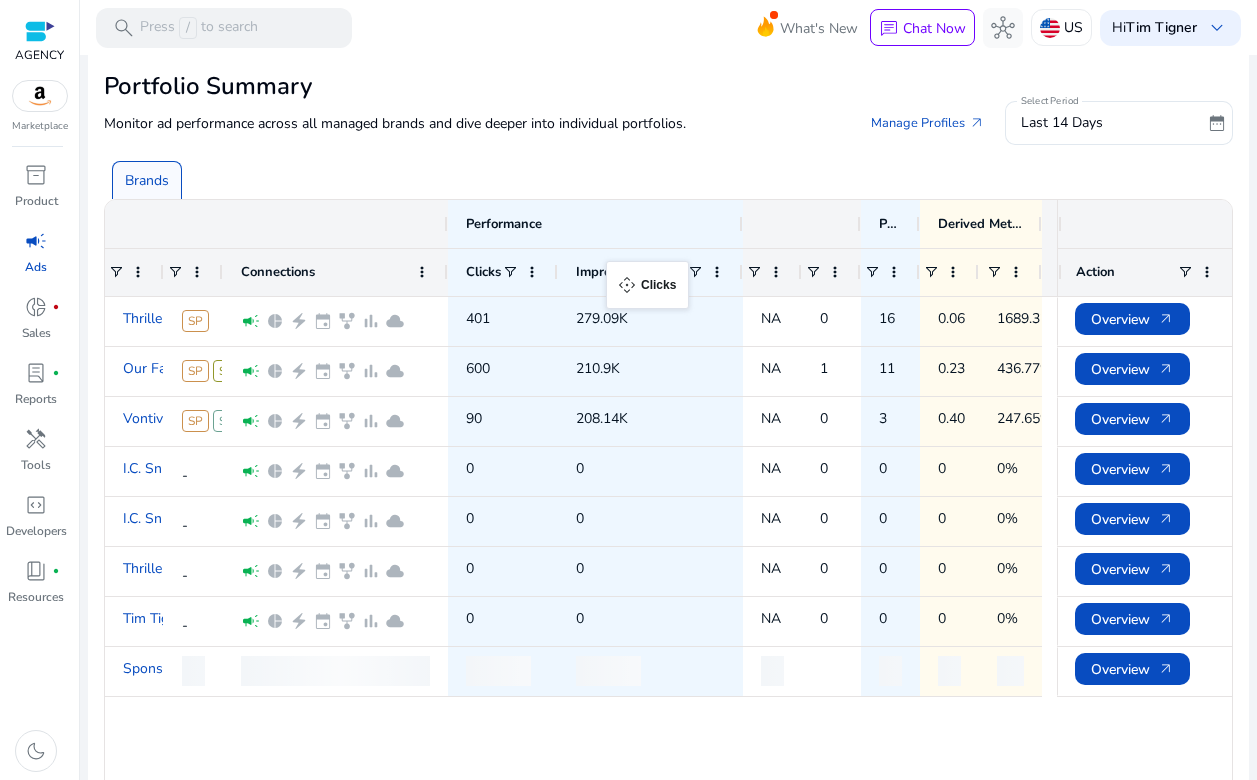 drag, startPoint x: 809, startPoint y: 270, endPoint x: 616, endPoint y: 273, distance: 193.02332 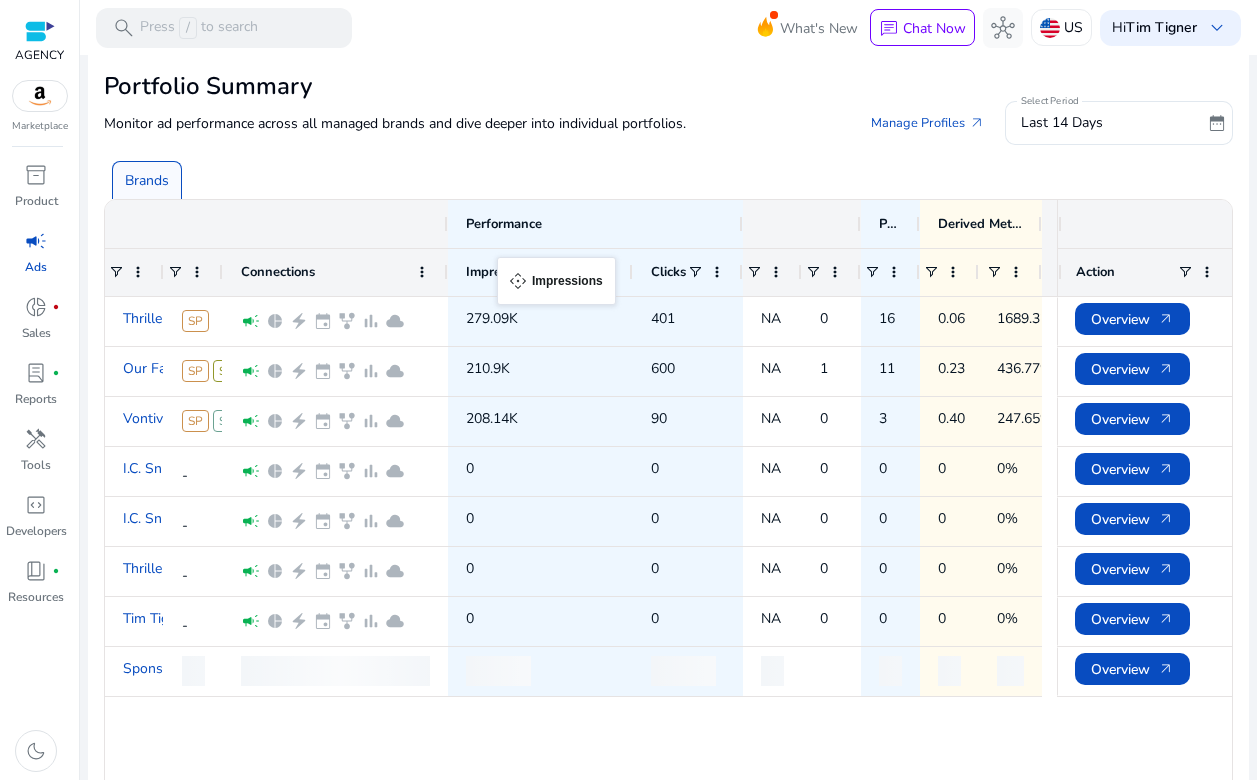 drag, startPoint x: 607, startPoint y: 272, endPoint x: 507, endPoint y: 269, distance: 100.04499 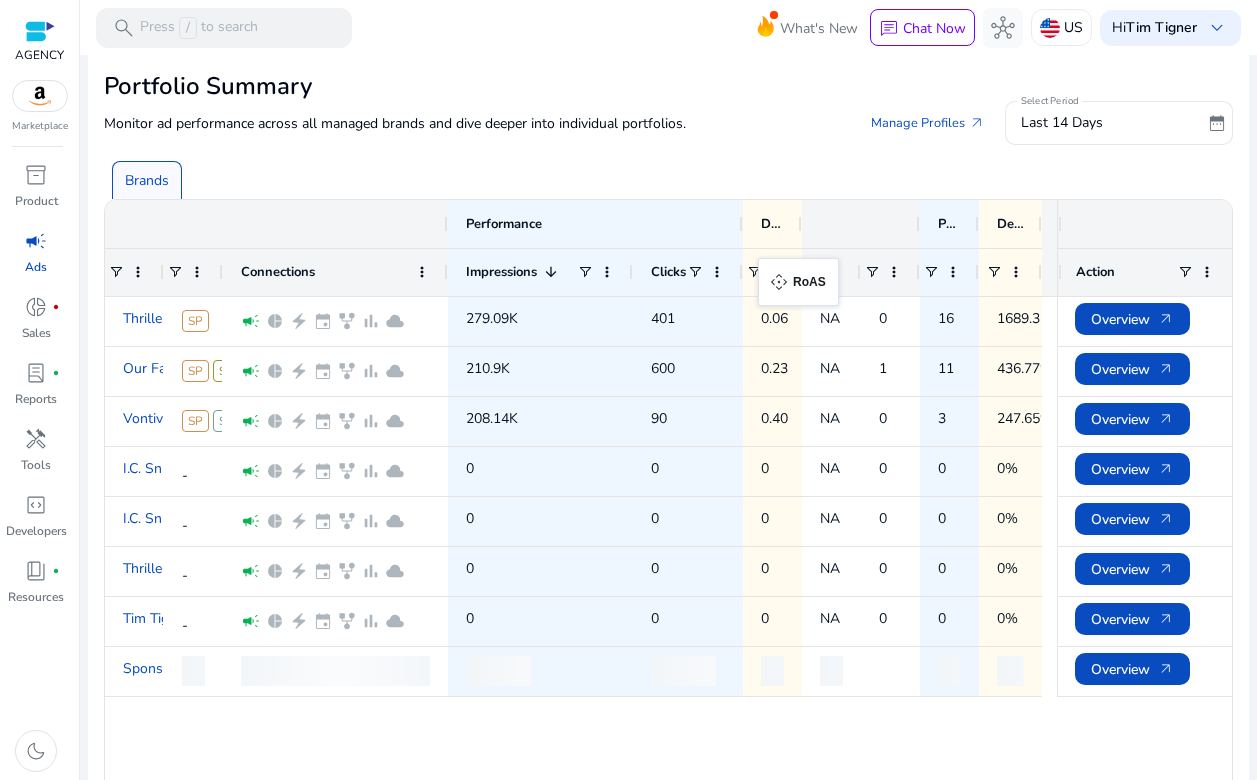 drag, startPoint x: 943, startPoint y: 269, endPoint x: 767, endPoint y: 270, distance: 176.00284 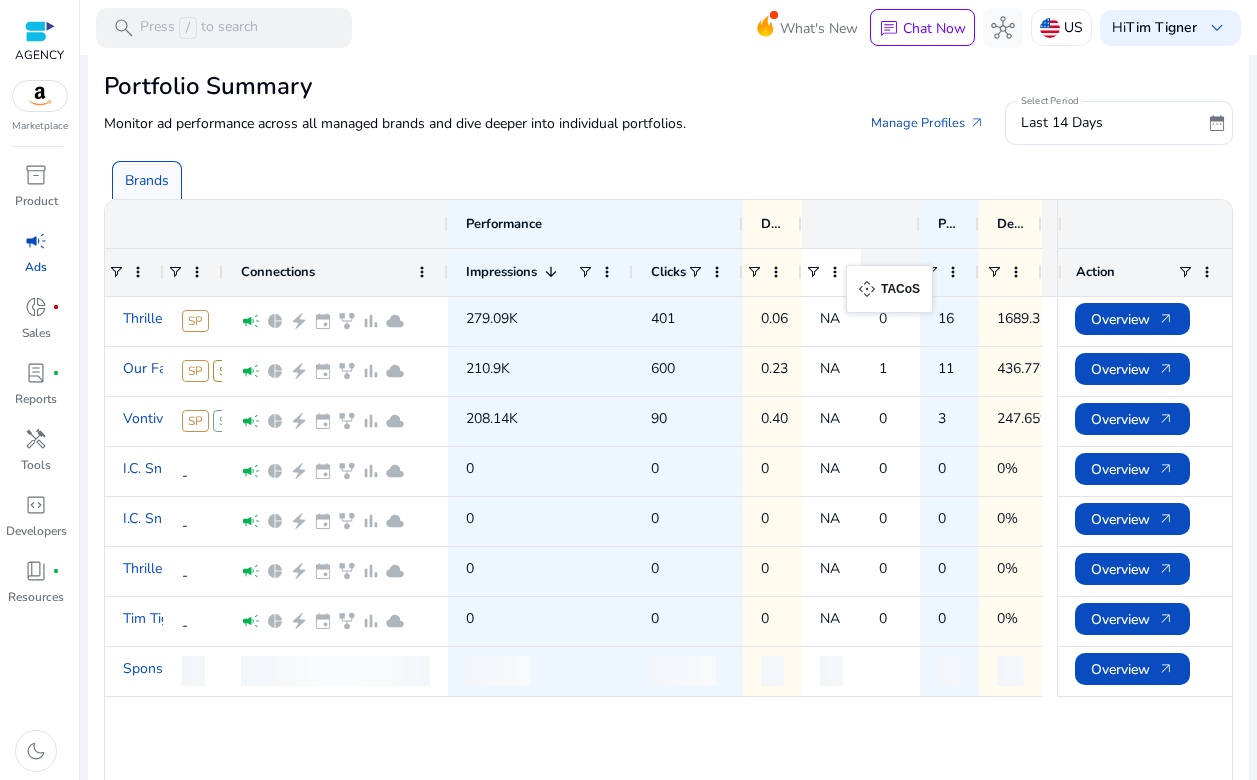 drag, startPoint x: 810, startPoint y: 276, endPoint x: 854, endPoint y: 277, distance: 44.011364 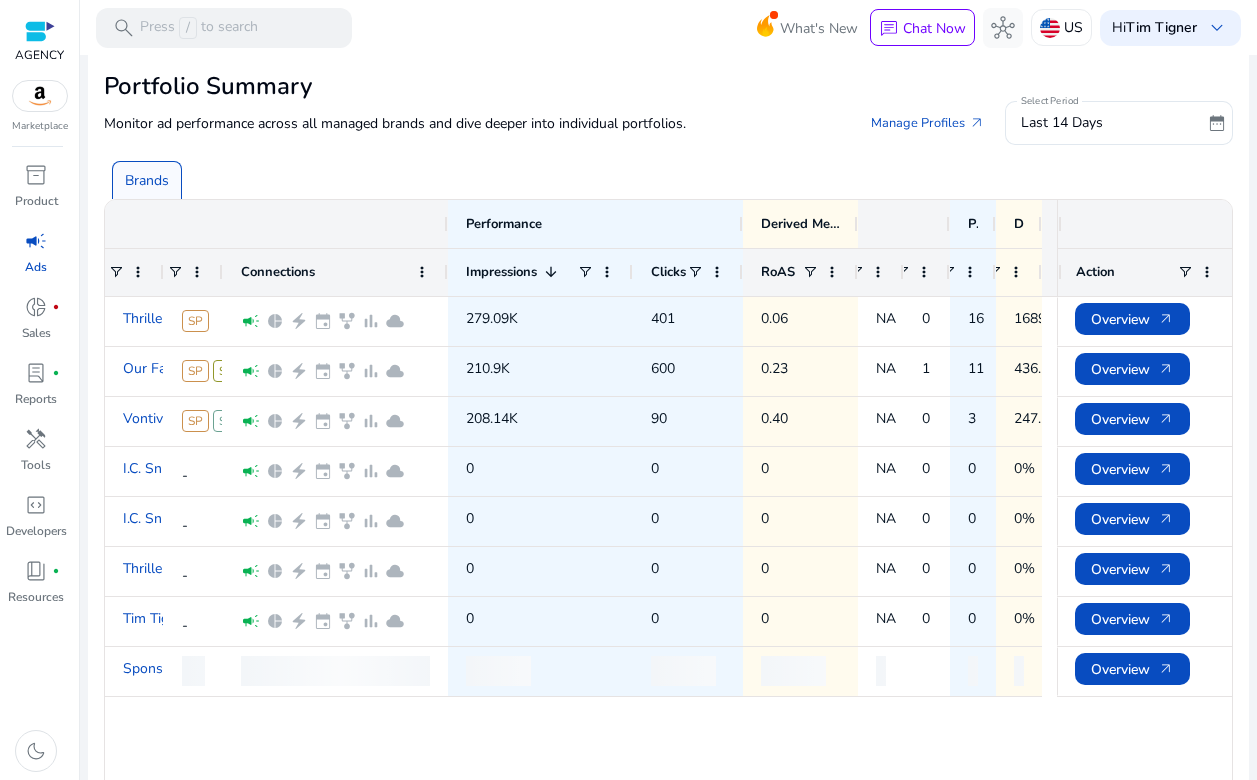 drag, startPoint x: 804, startPoint y: 272, endPoint x: 855, endPoint y: 272, distance: 51 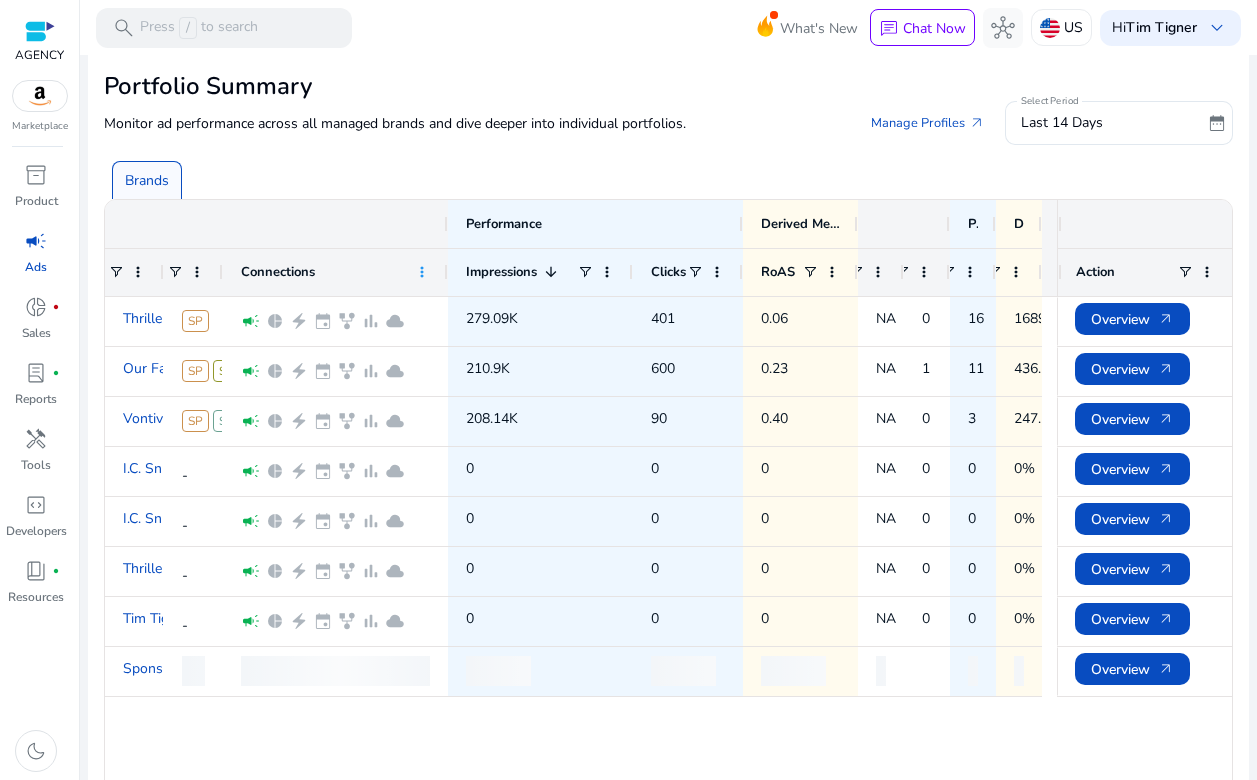 click 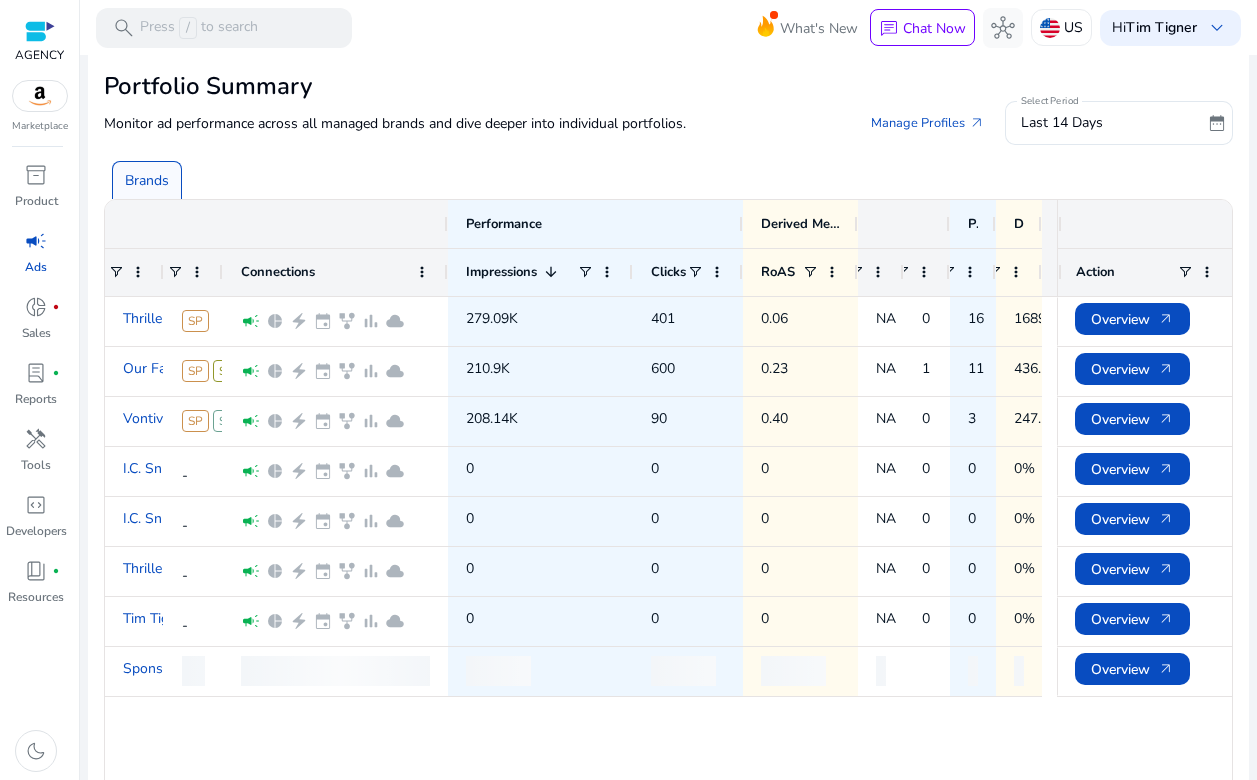 click 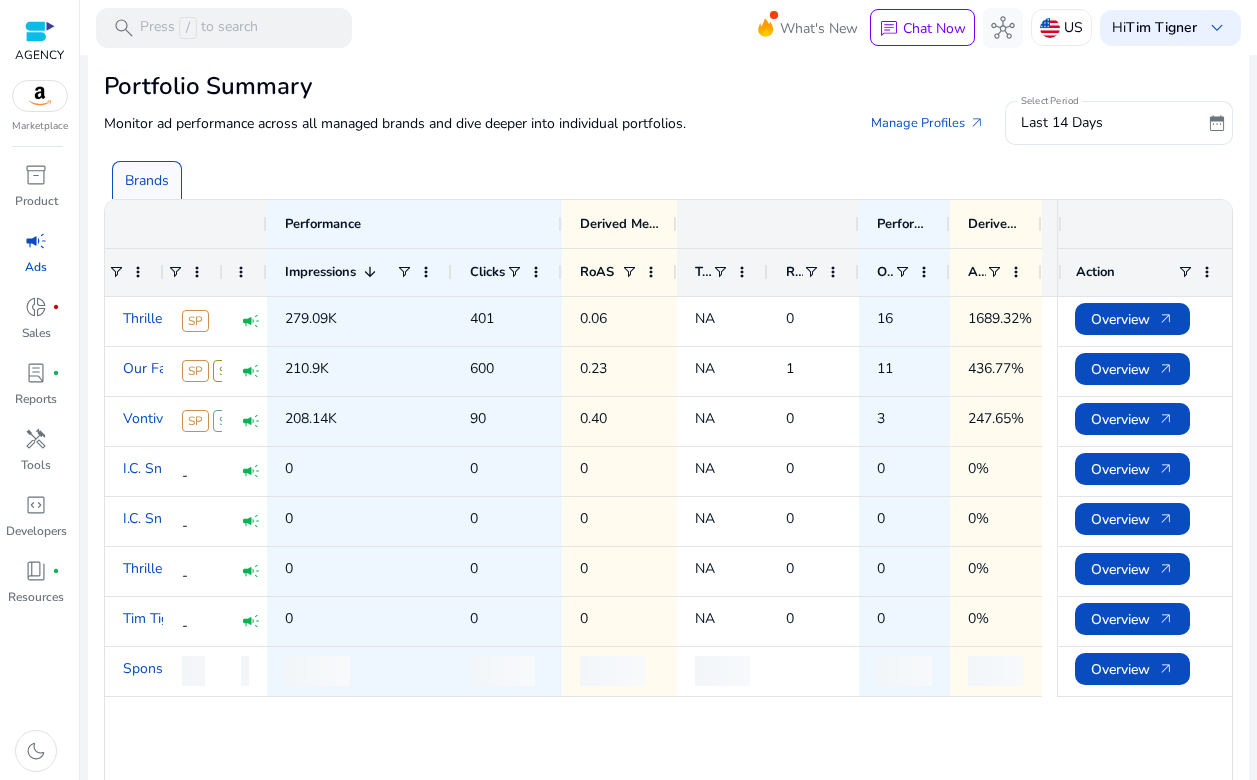 drag, startPoint x: 434, startPoint y: 283, endPoint x: 264, endPoint y: 275, distance: 170.18813 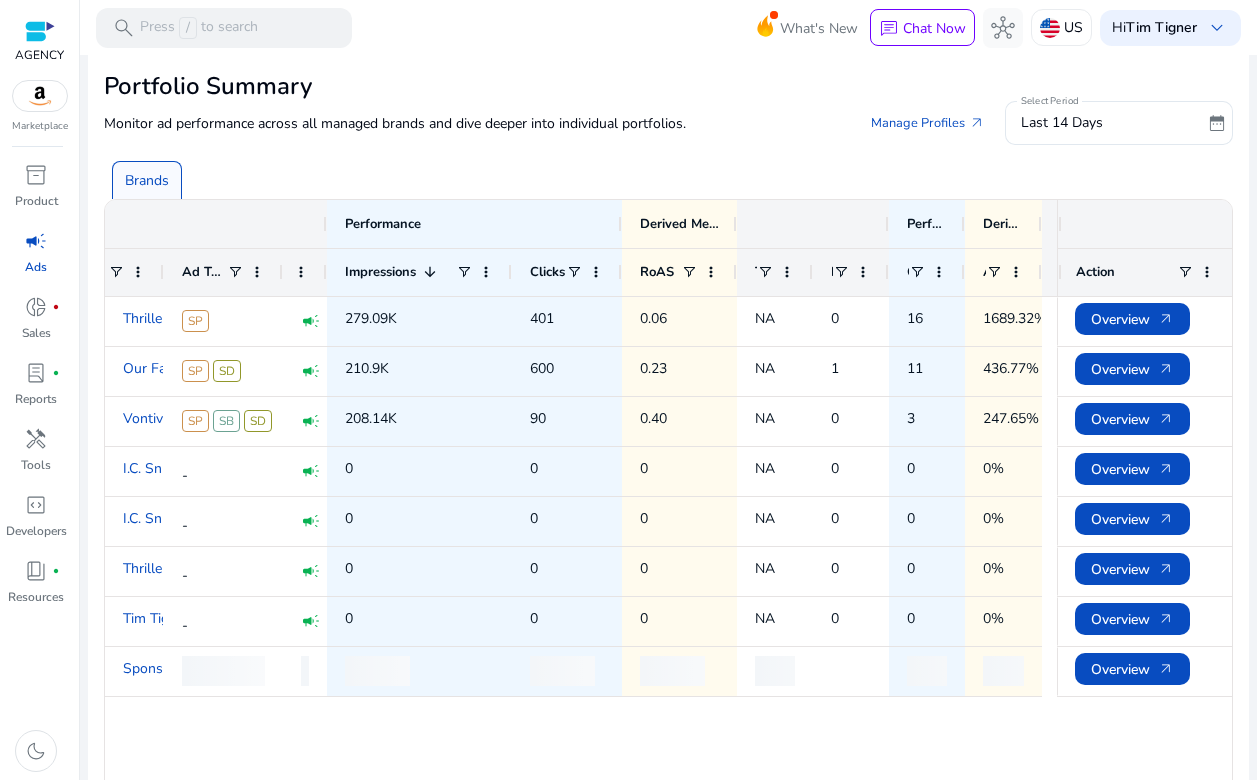 drag, startPoint x: 222, startPoint y: 272, endPoint x: 282, endPoint y: 280, distance: 60.530983 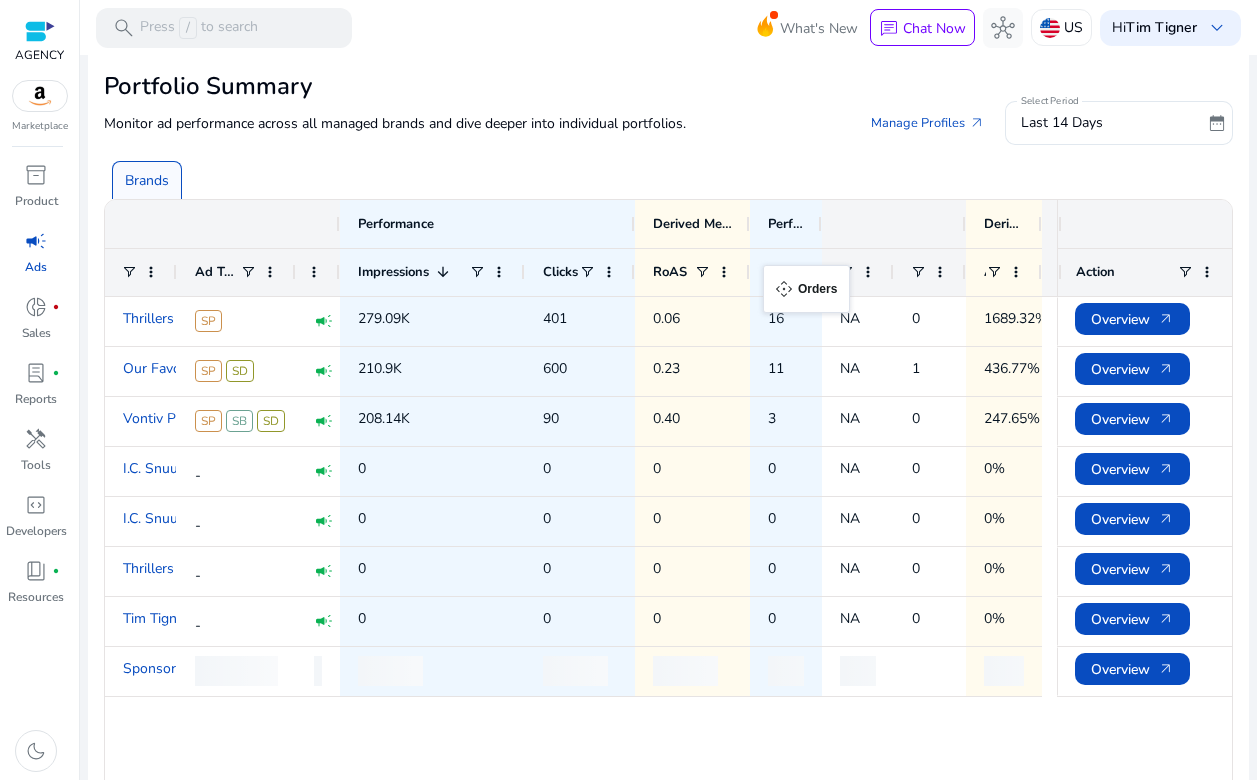 drag, startPoint x: 921, startPoint y: 277, endPoint x: 773, endPoint y: 277, distance: 148 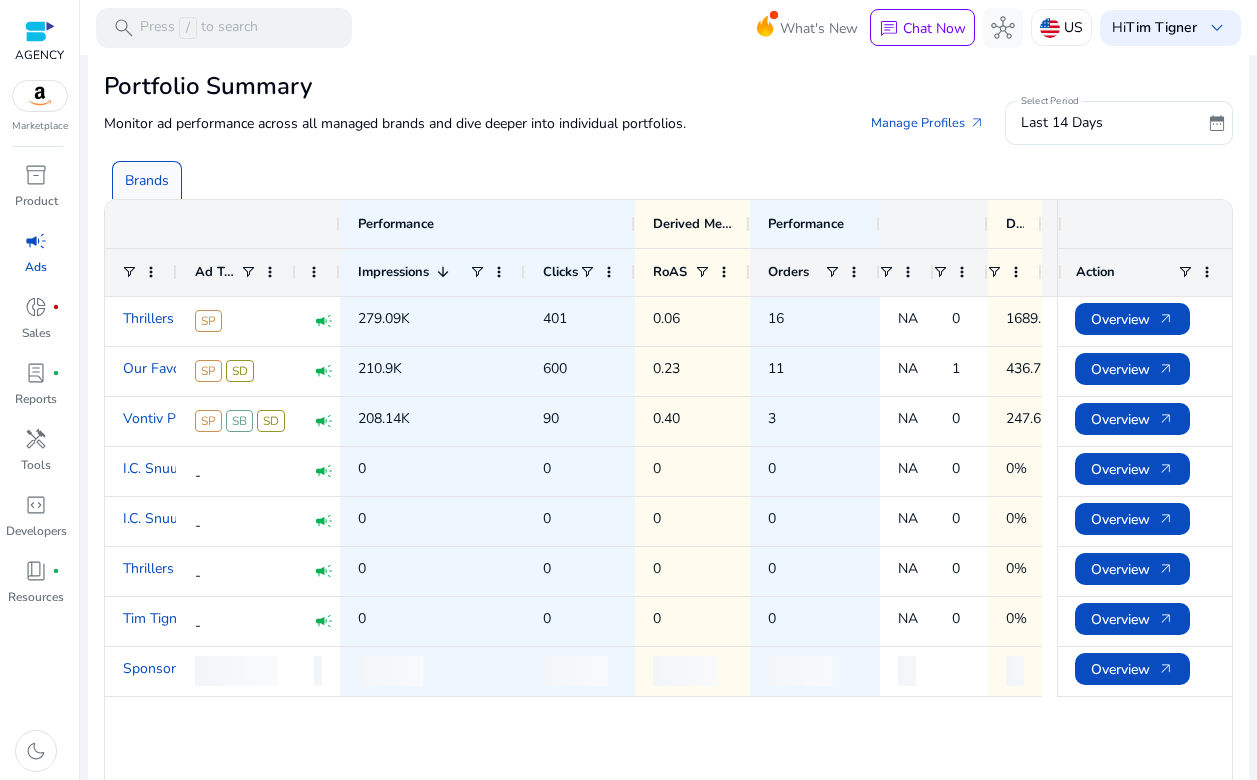drag, startPoint x: 821, startPoint y: 273, endPoint x: 879, endPoint y: 276, distance: 58.077534 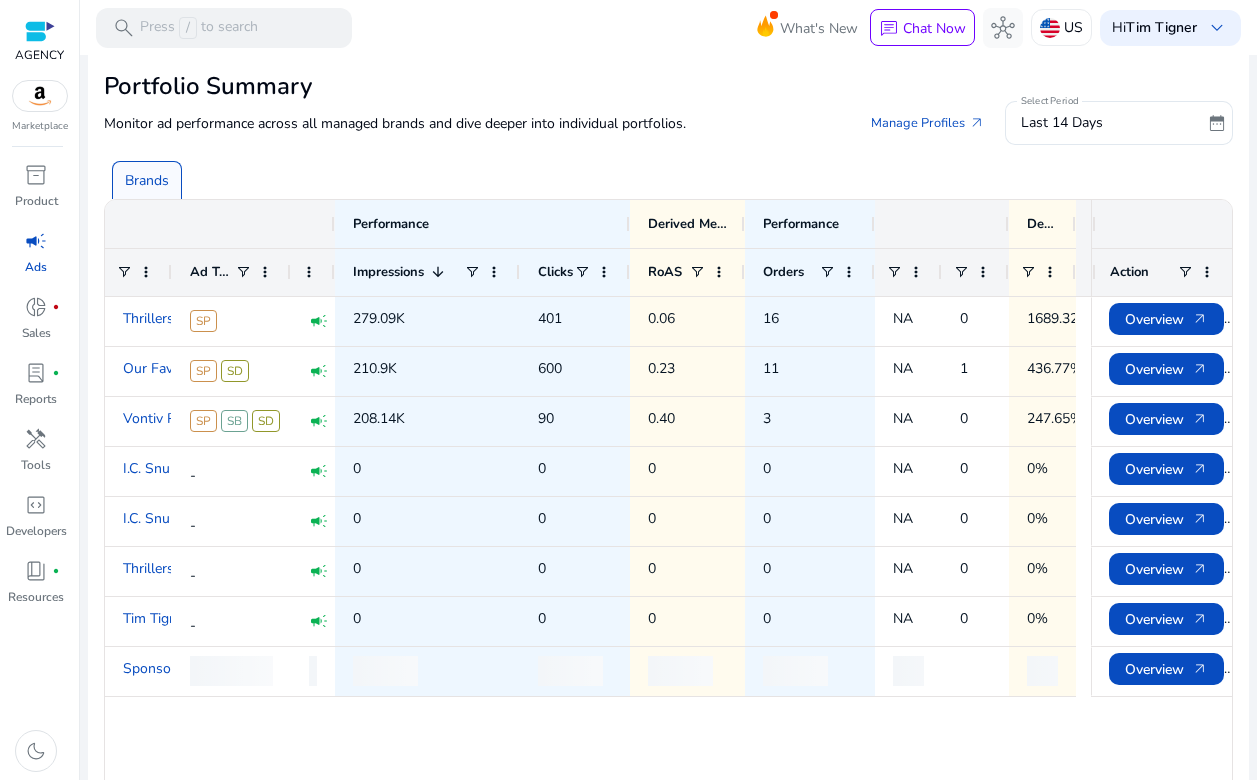 drag, startPoint x: 1043, startPoint y: 273, endPoint x: 1077, endPoint y: 274, distance: 34.0147 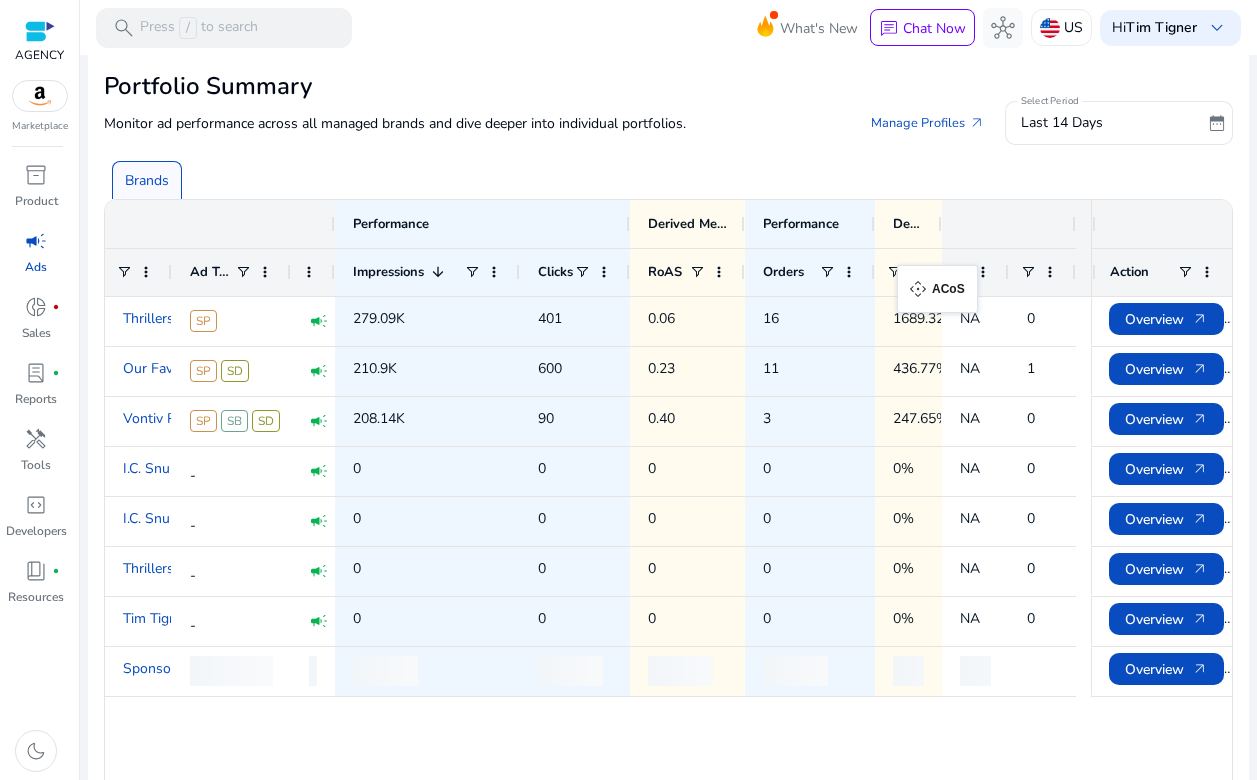 drag, startPoint x: 1035, startPoint y: 278, endPoint x: 907, endPoint y: 277, distance: 128.0039 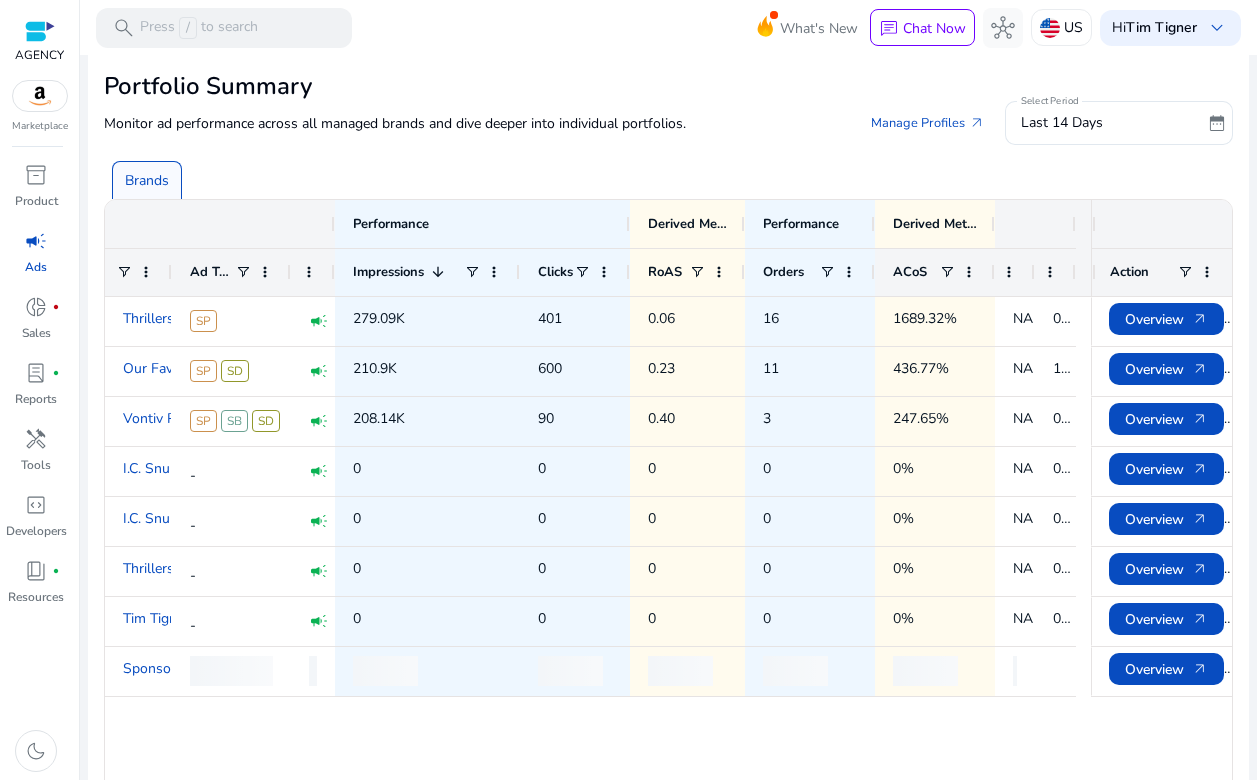 drag, startPoint x: 939, startPoint y: 269, endPoint x: 992, endPoint y: 272, distance: 53.08484 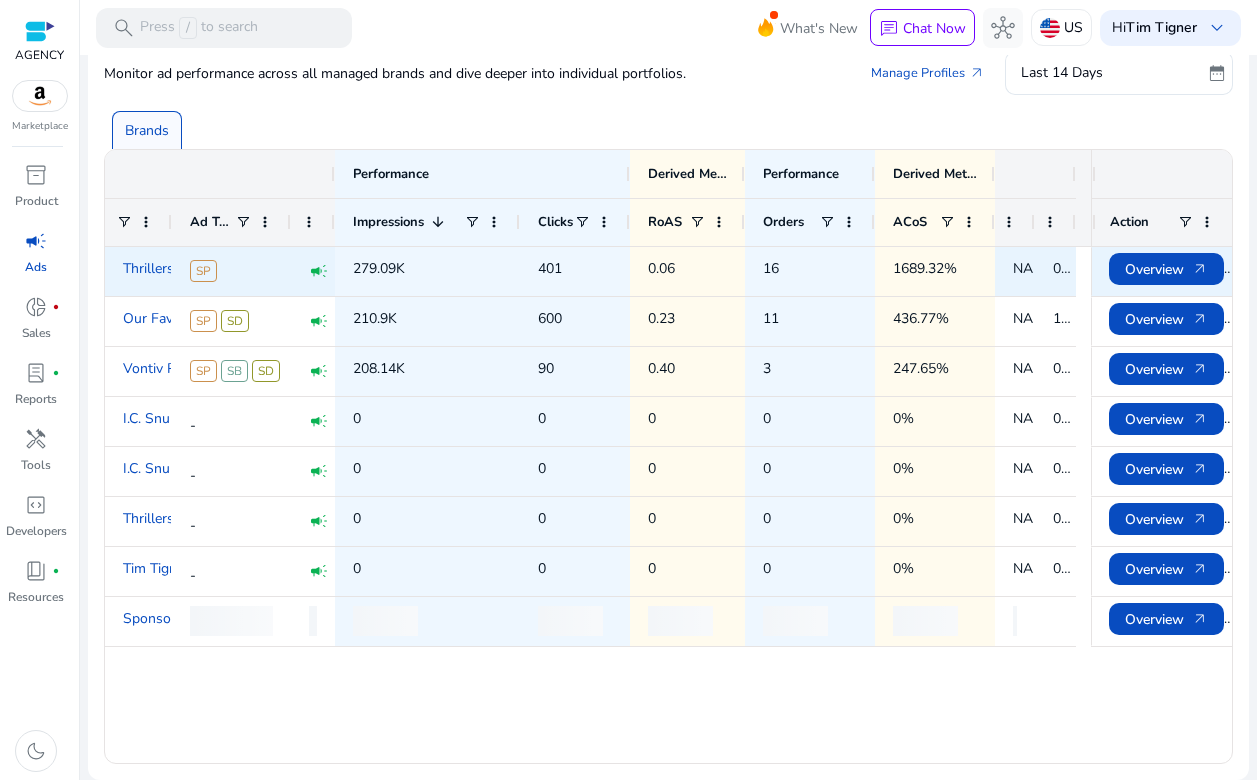 scroll, scrollTop: 0, scrollLeft: 0, axis: both 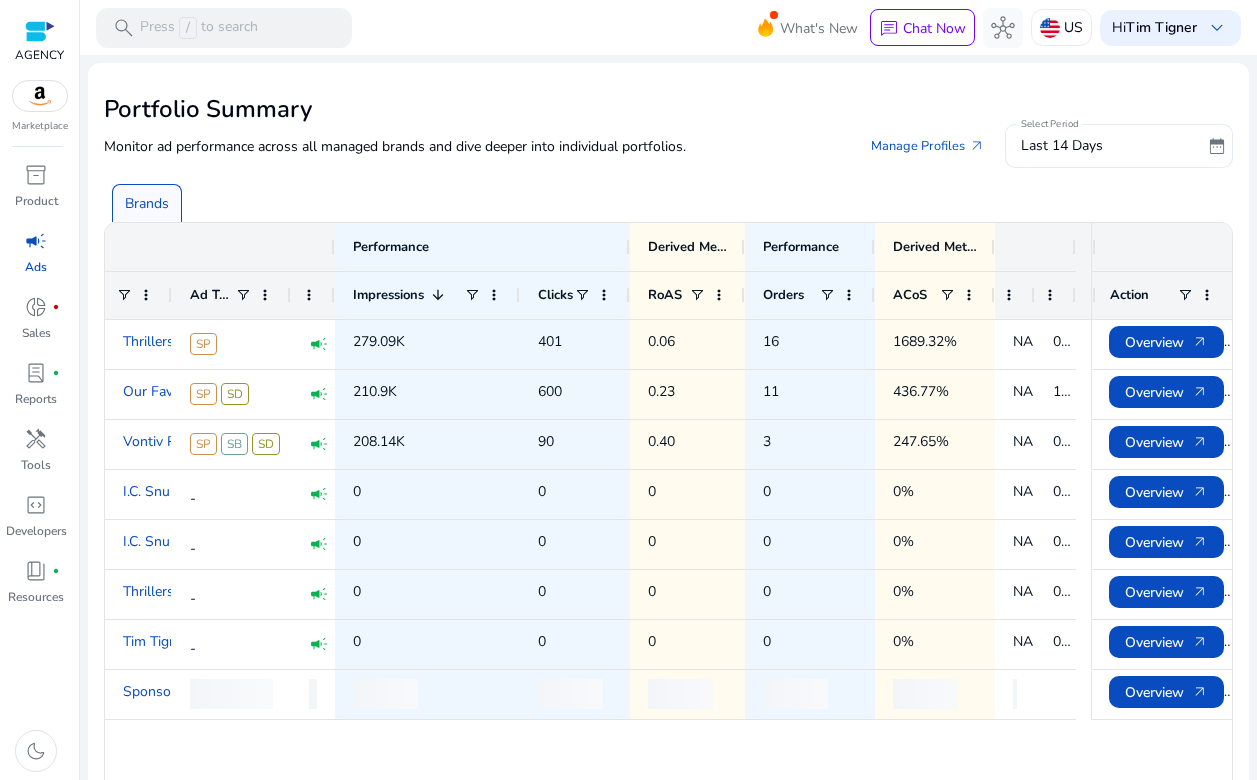click on "date_range" 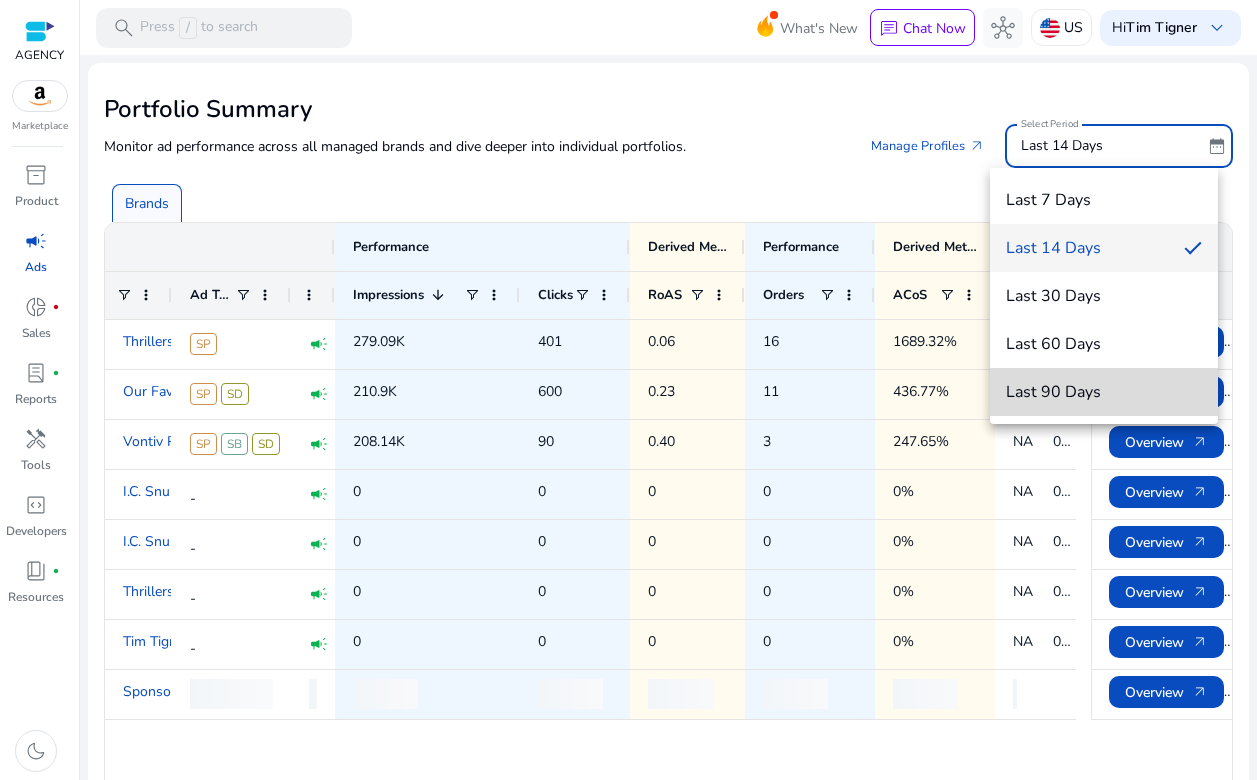 click on "Last 90 Days" at bounding box center (1104, 392) 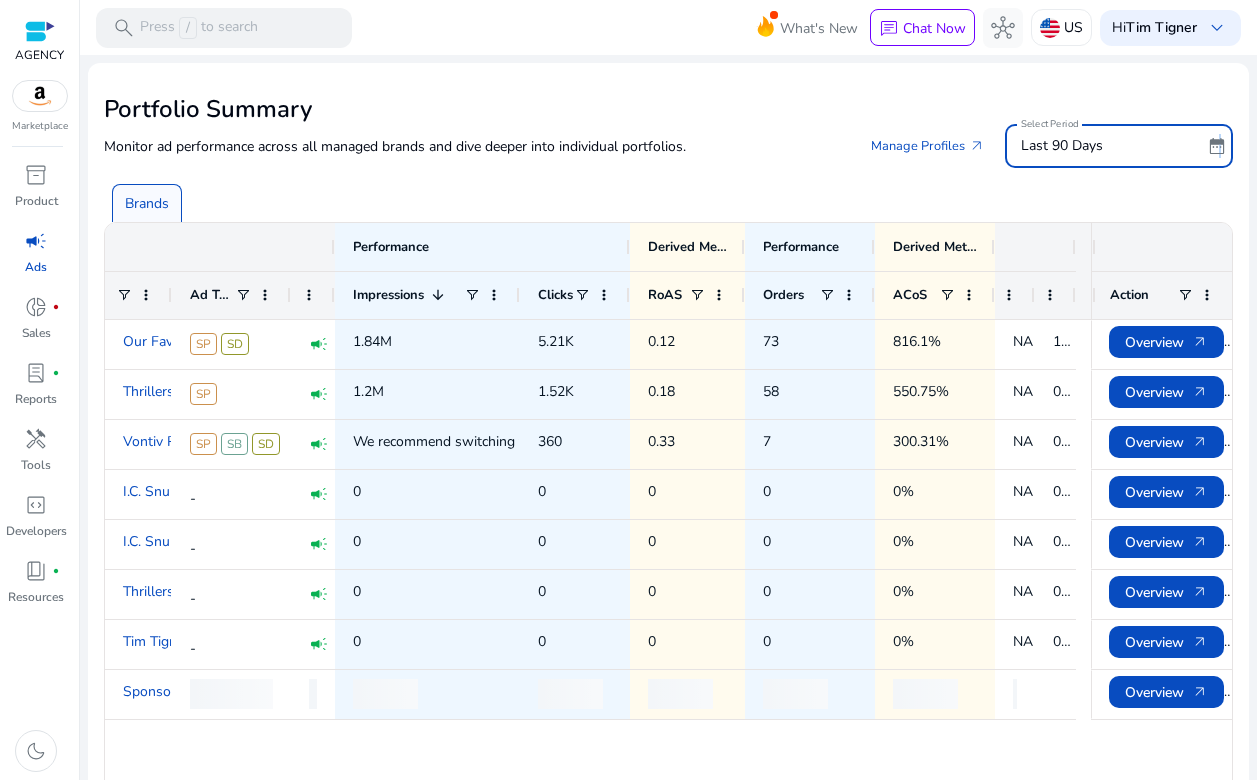 click on "date_range" 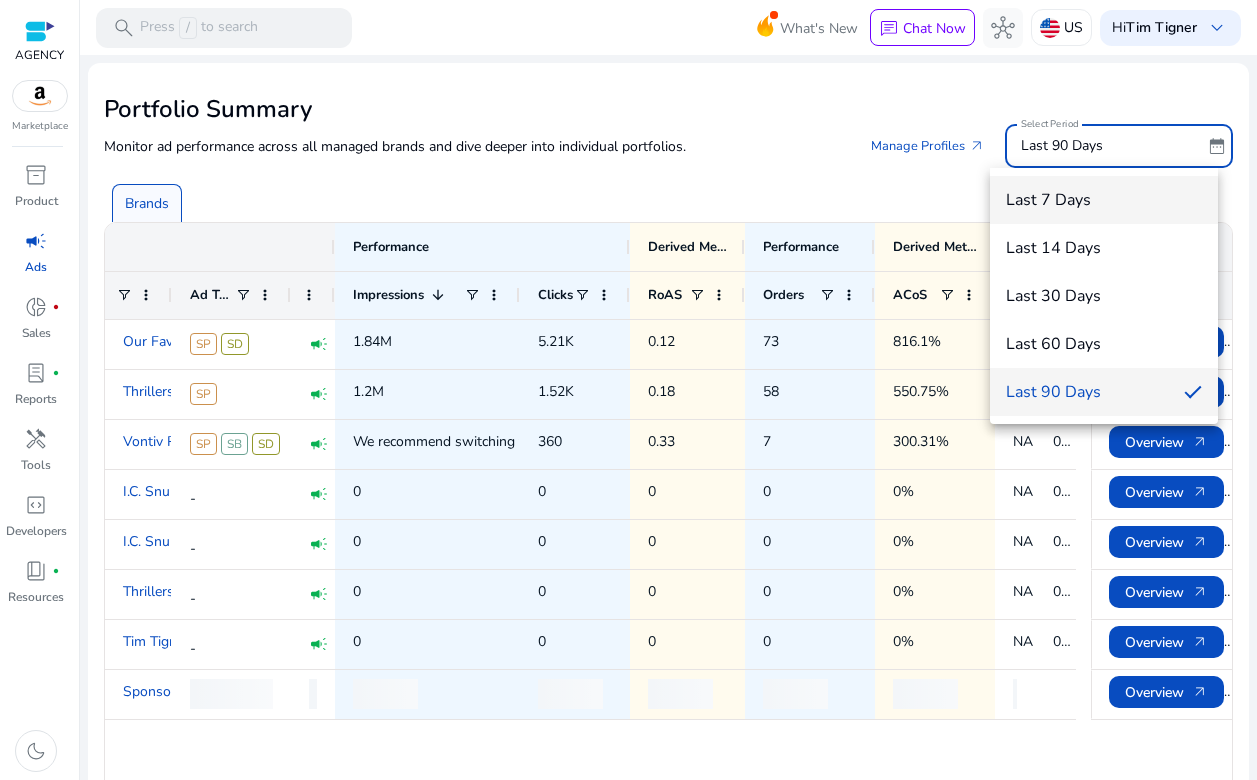 click on "Last 7 Days" at bounding box center (1104, 200) 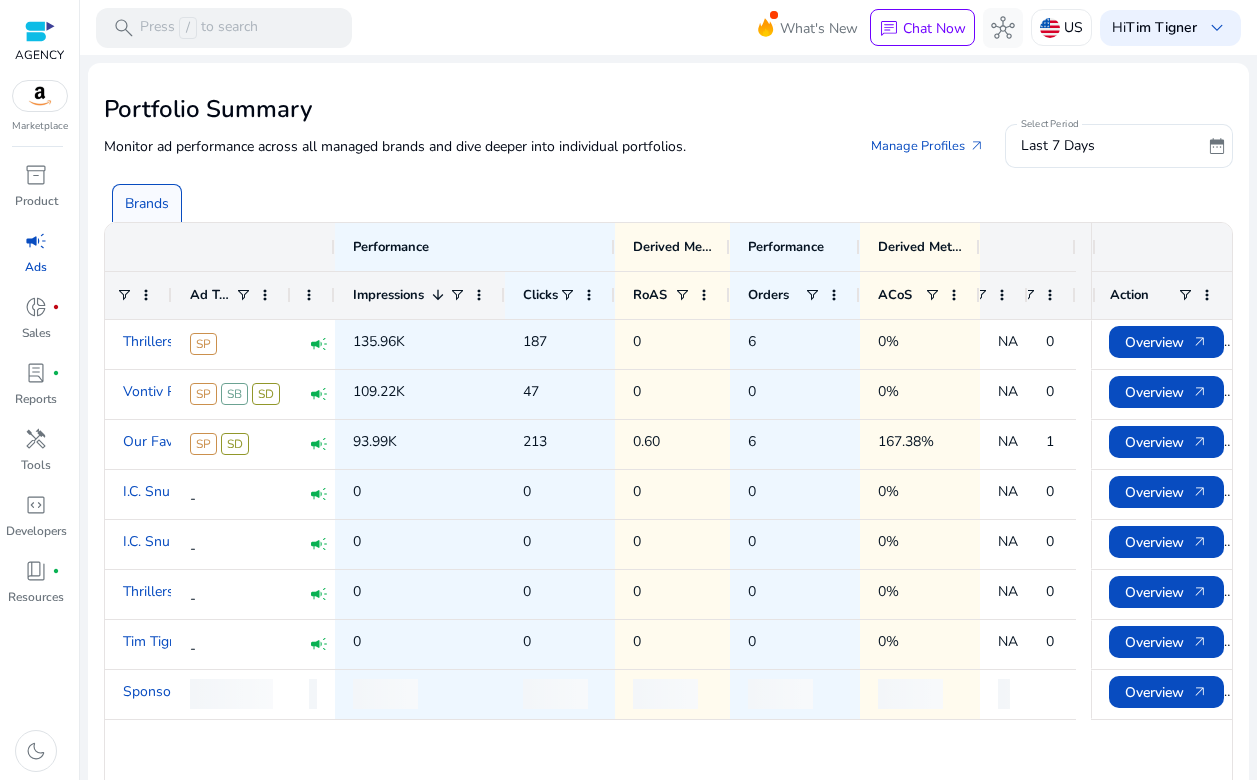 drag, startPoint x: 517, startPoint y: 300, endPoint x: 502, endPoint y: 301, distance: 15.033297 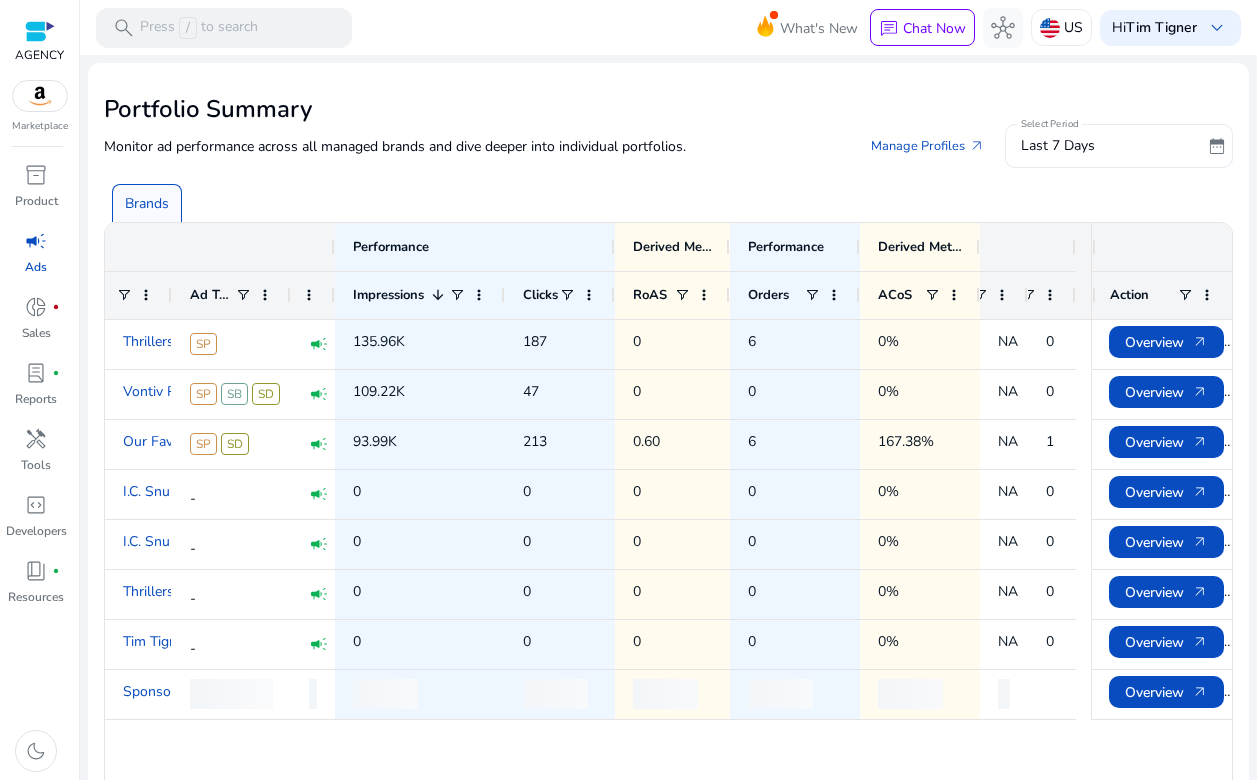 click on "date_range" 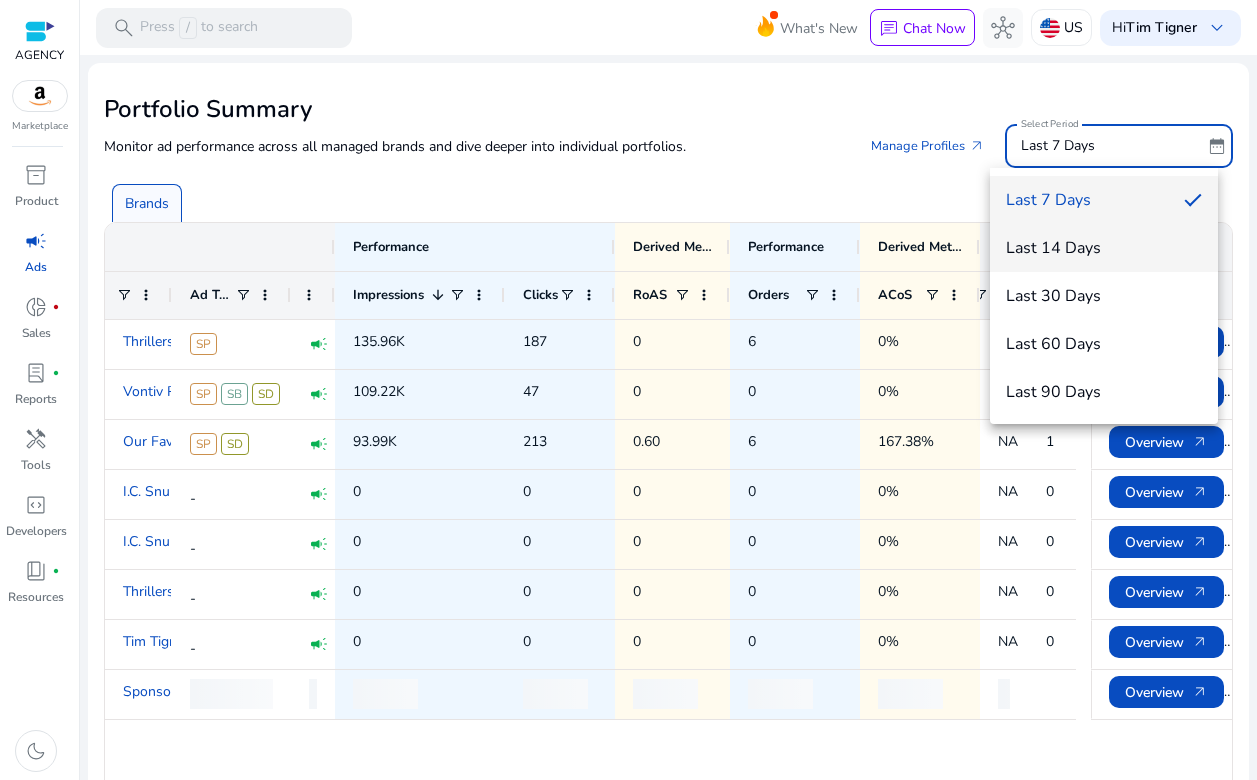 click on "Last 14 Days" at bounding box center [1104, 248] 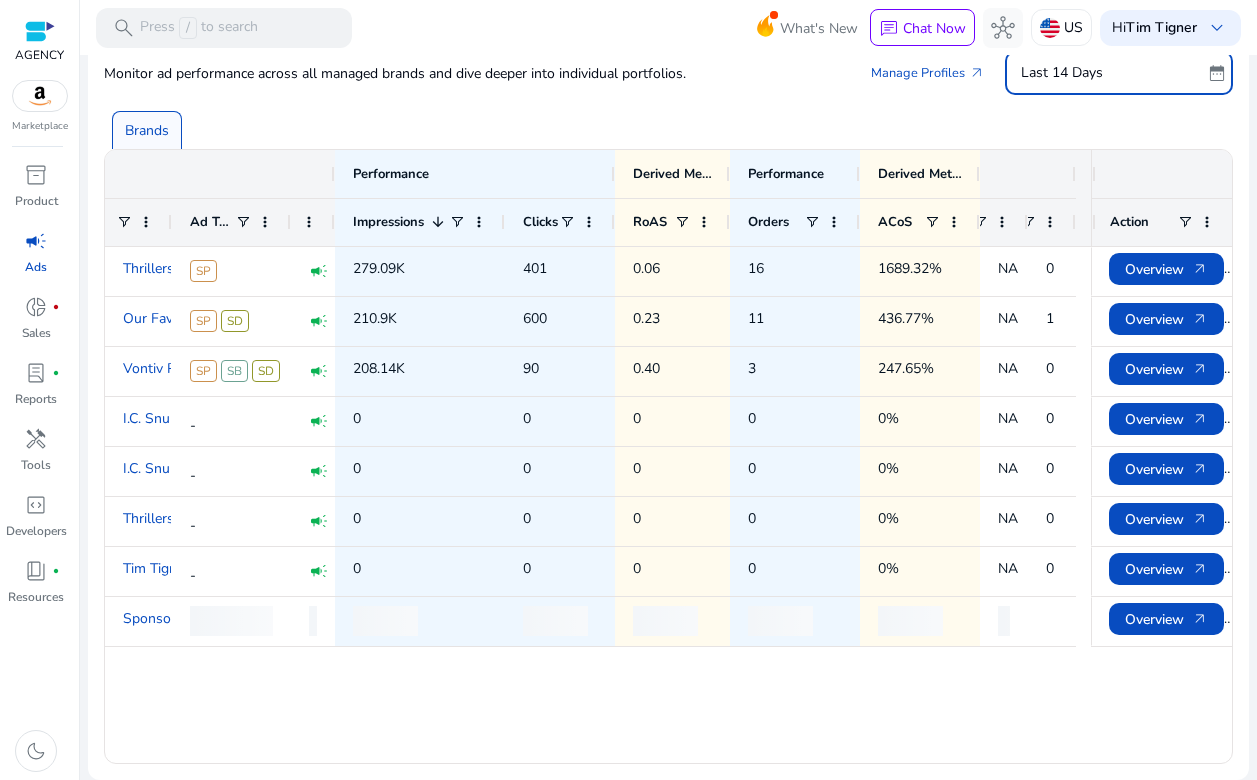 scroll, scrollTop: 0, scrollLeft: 0, axis: both 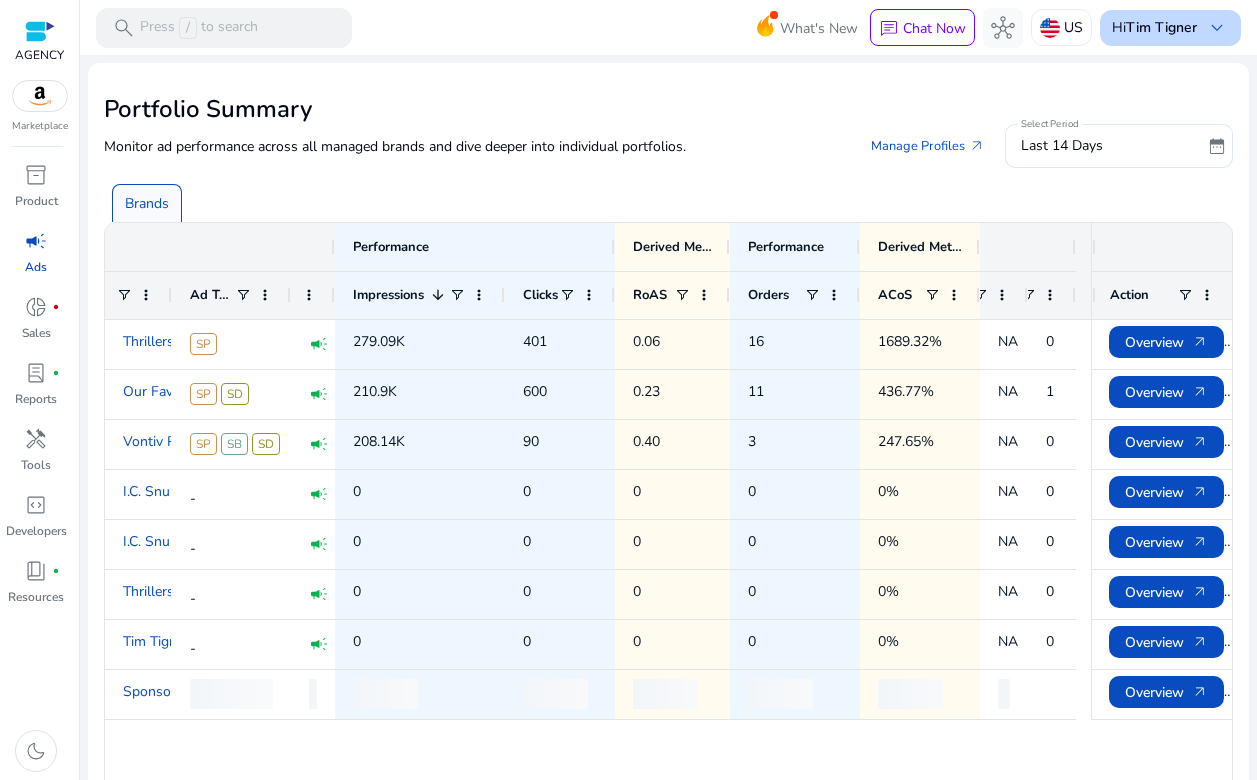 click on "keyboard_arrow_down" at bounding box center (1217, 28) 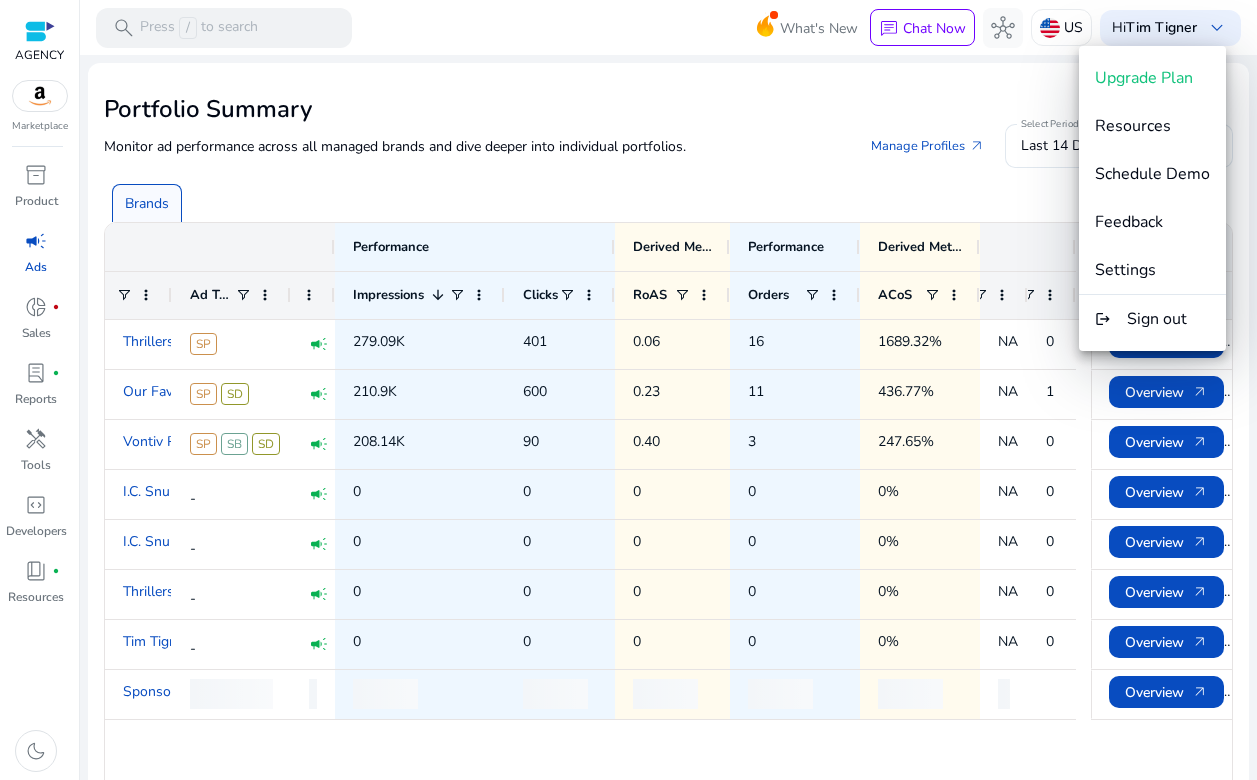 click at bounding box center [628, 390] 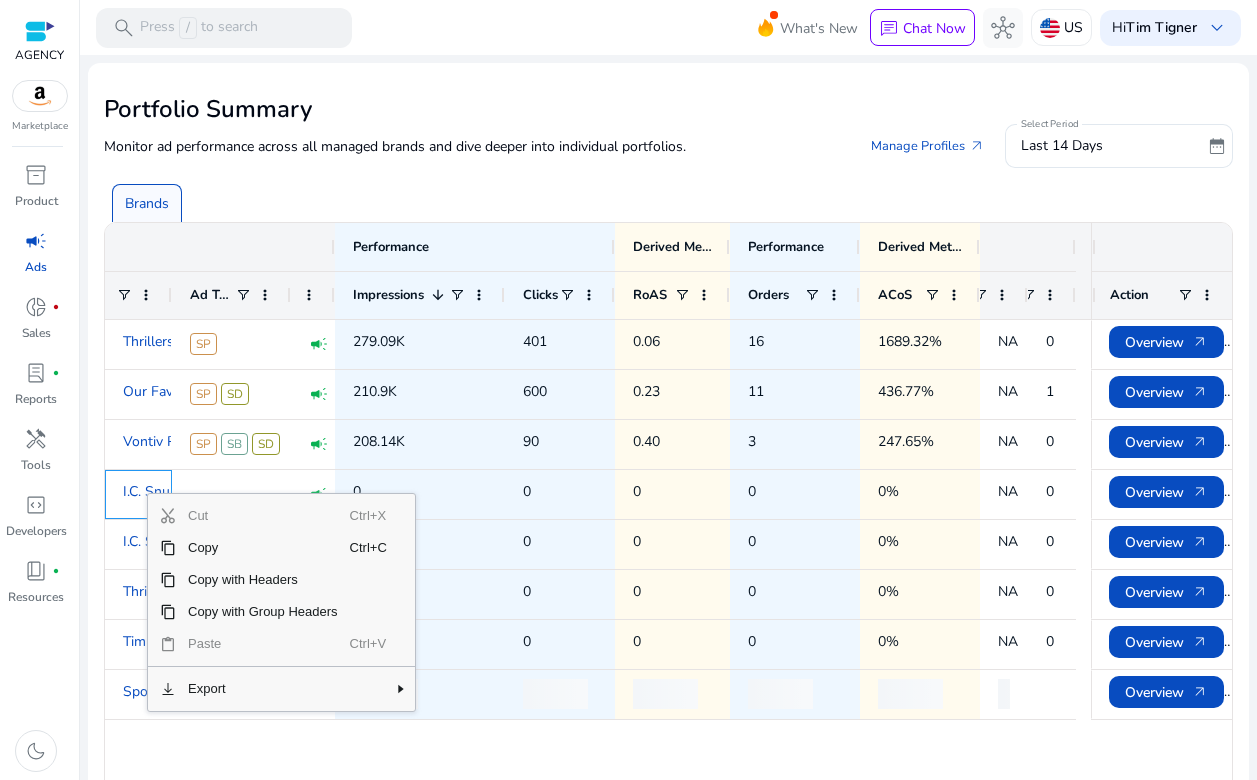click on "I.C. Snuu -  campaign   pie_chart   electric_bolt   event   family_history   bar_chart   cloud  NA 0 0 0 0 0 0% I.C. Snuu -  campaign   pie_chart   electric_bolt   event   family_history   bar_chart   cloud  NA 0 0 0 0 0 0% Our Favorite Thrillers SP SD  campaign   pie_chart   electric_bolt   event   family_history   bar_chart   cloud  NA 1 210.9K 600 11 0.23 436.77% Sponsored ads - KDP Thrillers for Thinkers SP  campaign   pie_chart   electric_bolt   event   family_history   bar_chart   cloud  NA 0 279.09K 401 16 0.06 1689.32% Thrillers for Thinkers -  campaign   pie_chart   electric_bolt   event   family_history   bar_chart   cloud  NA 0 0 0 0 0 0% Tim Tigner -  campaign   pie_chart   electric_bolt   event   family_history   bar_chart   cloud  NA 0 0 0 0 0 0% Vontiv Publishing SP SB SD  campaign   pie_chart   electric_bolt   event   family_history   bar_chart   cloud  NA 0 208.14K 90 3 0.40 247.65%" 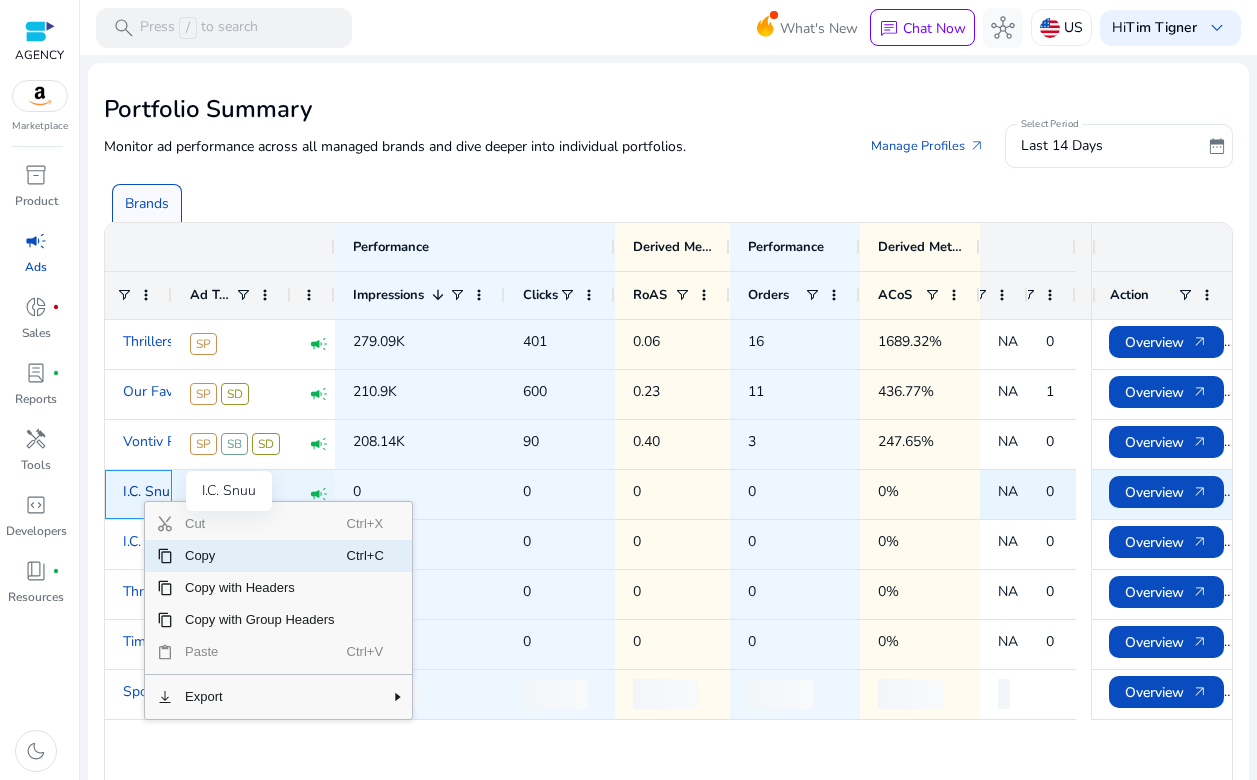 click on "I.C. Snuu" 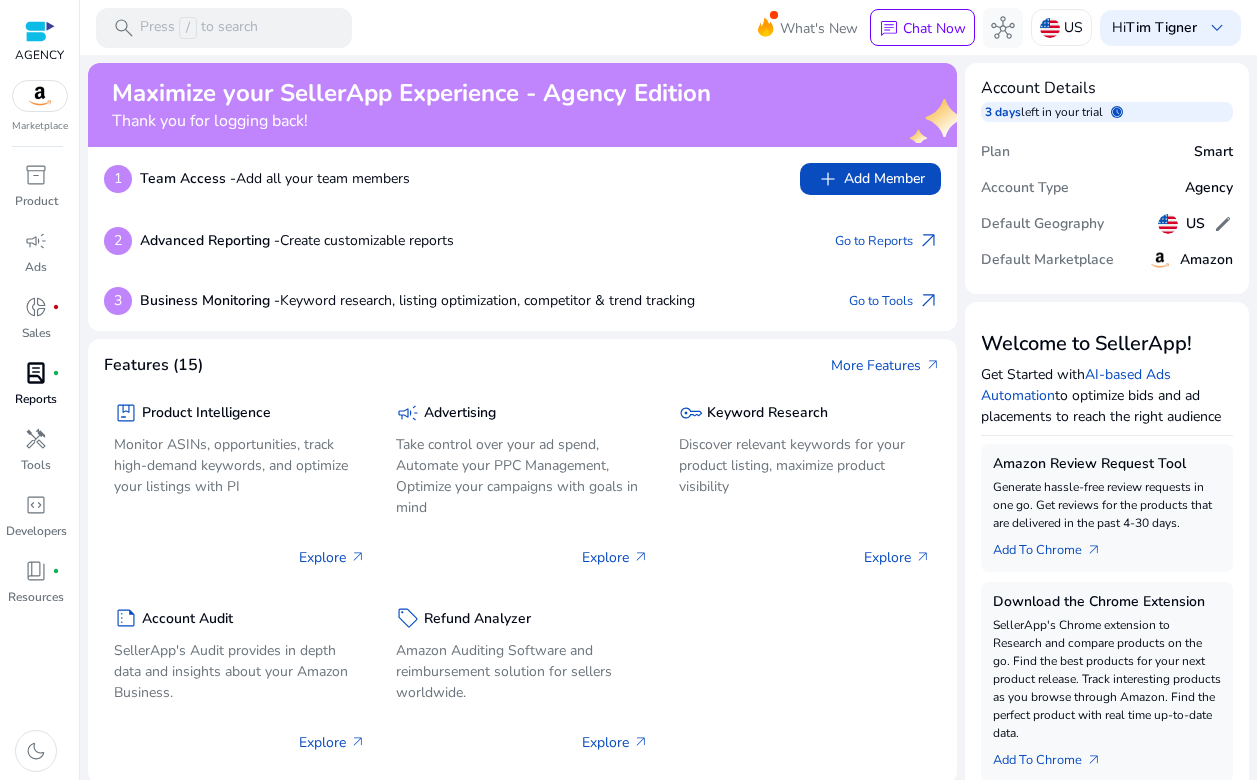 click on "lab_profile" at bounding box center [36, 373] 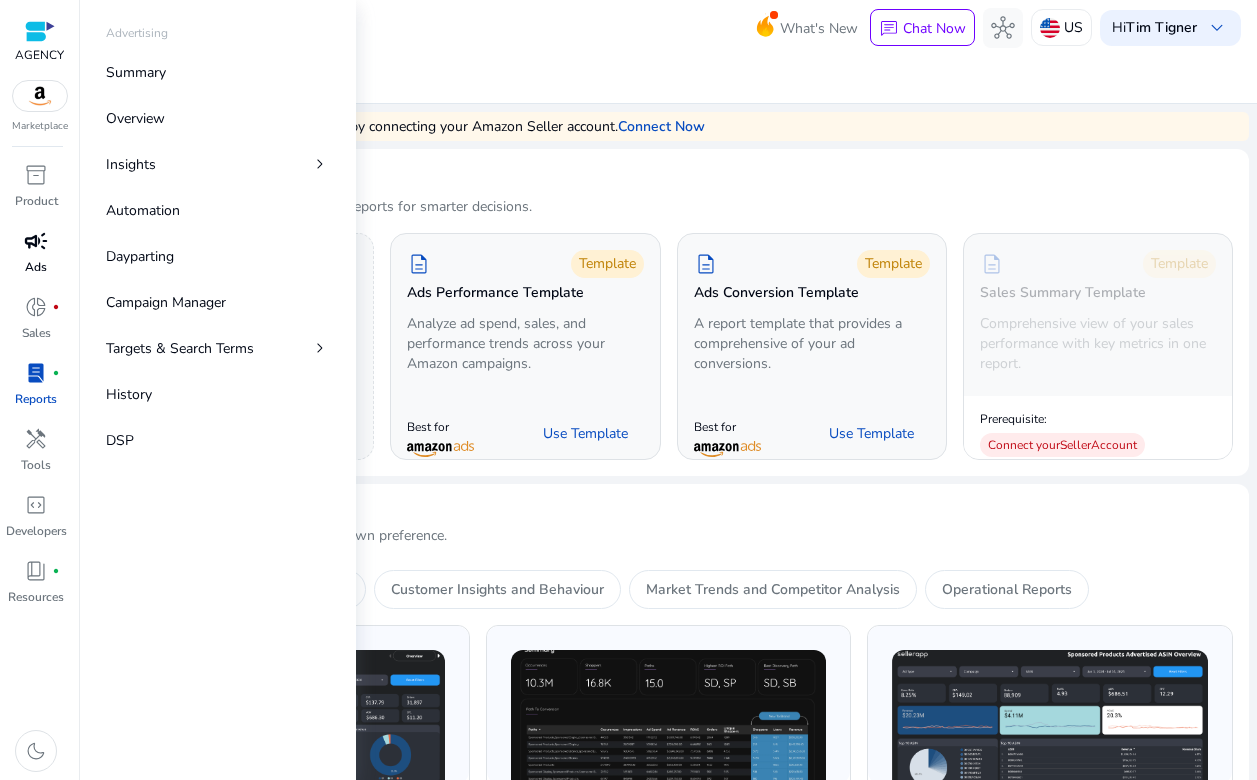 click on "Ads" at bounding box center (36, 267) 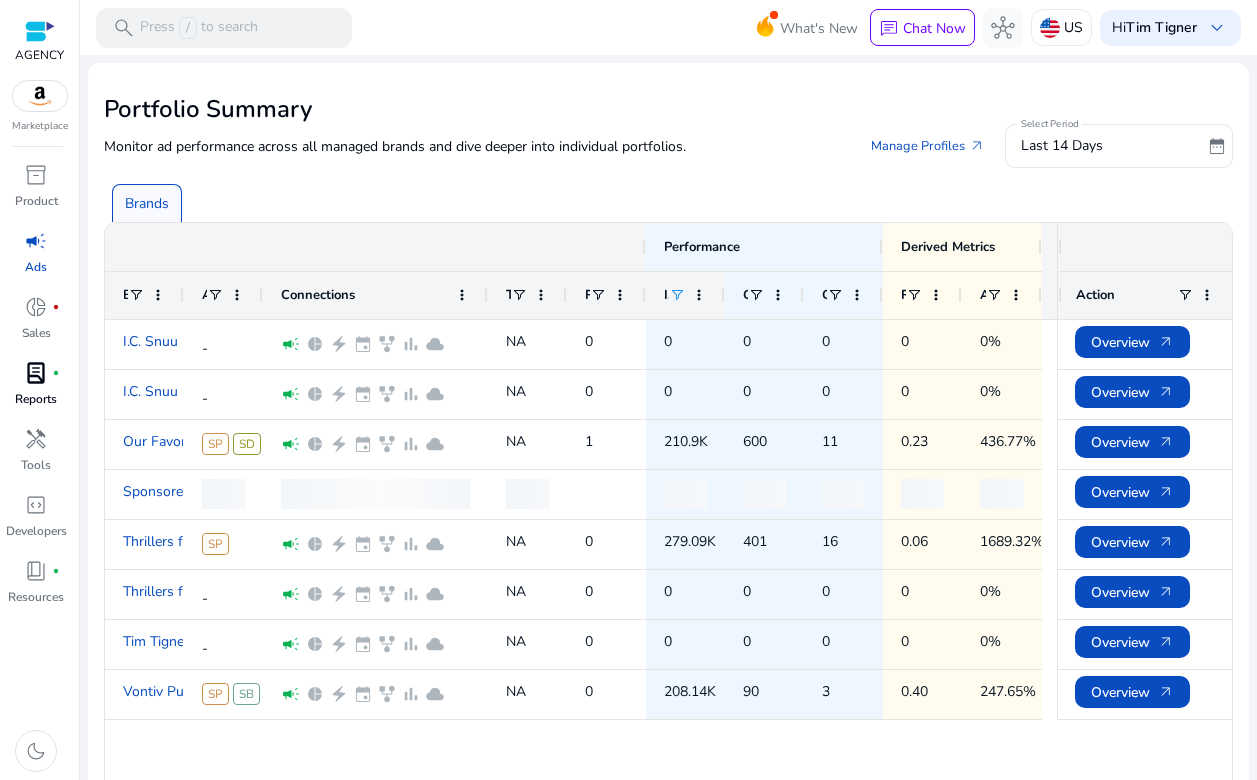 click 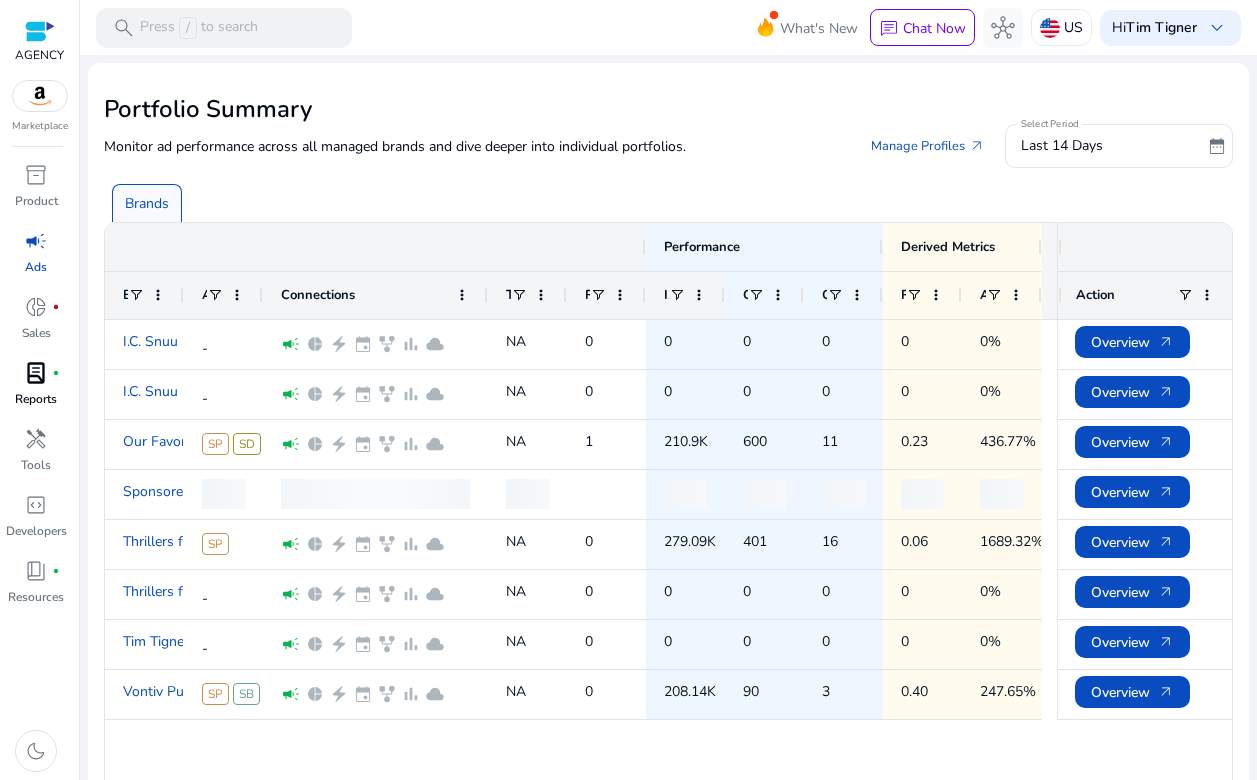 click on "Impressions" 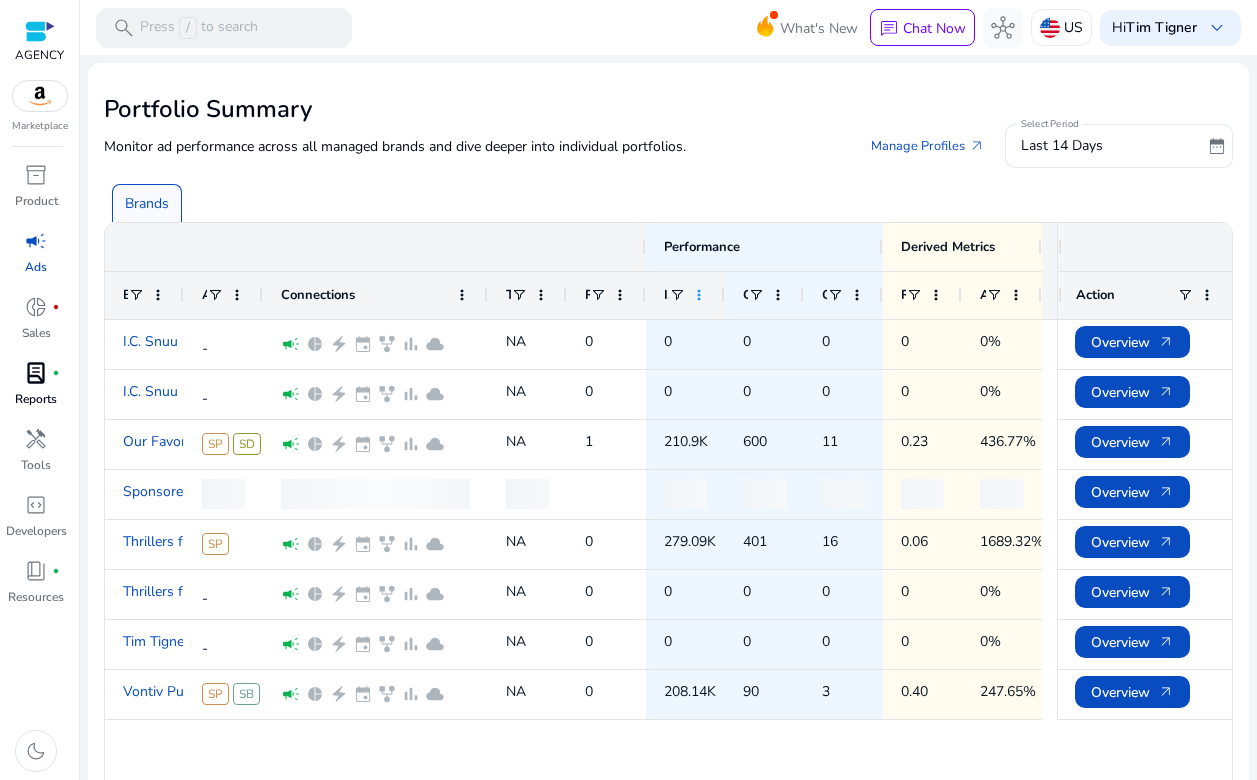 click 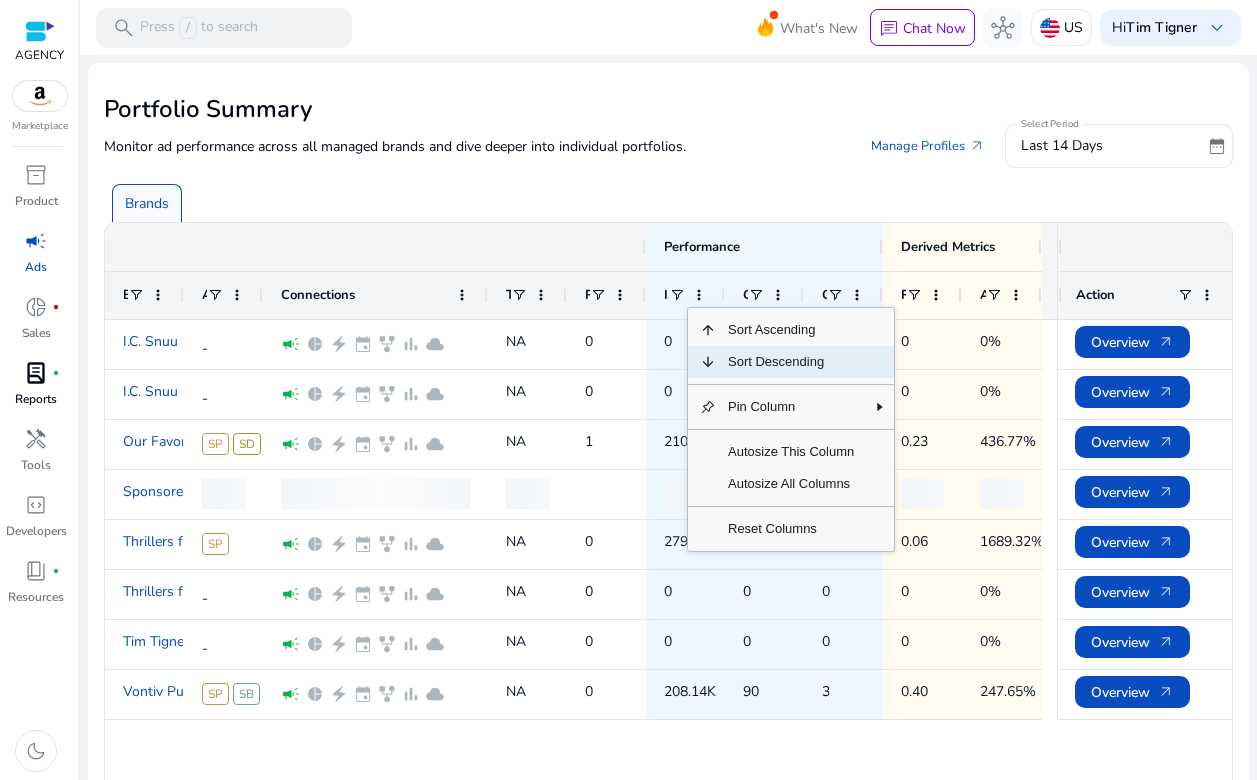 click on "Sort Descending" 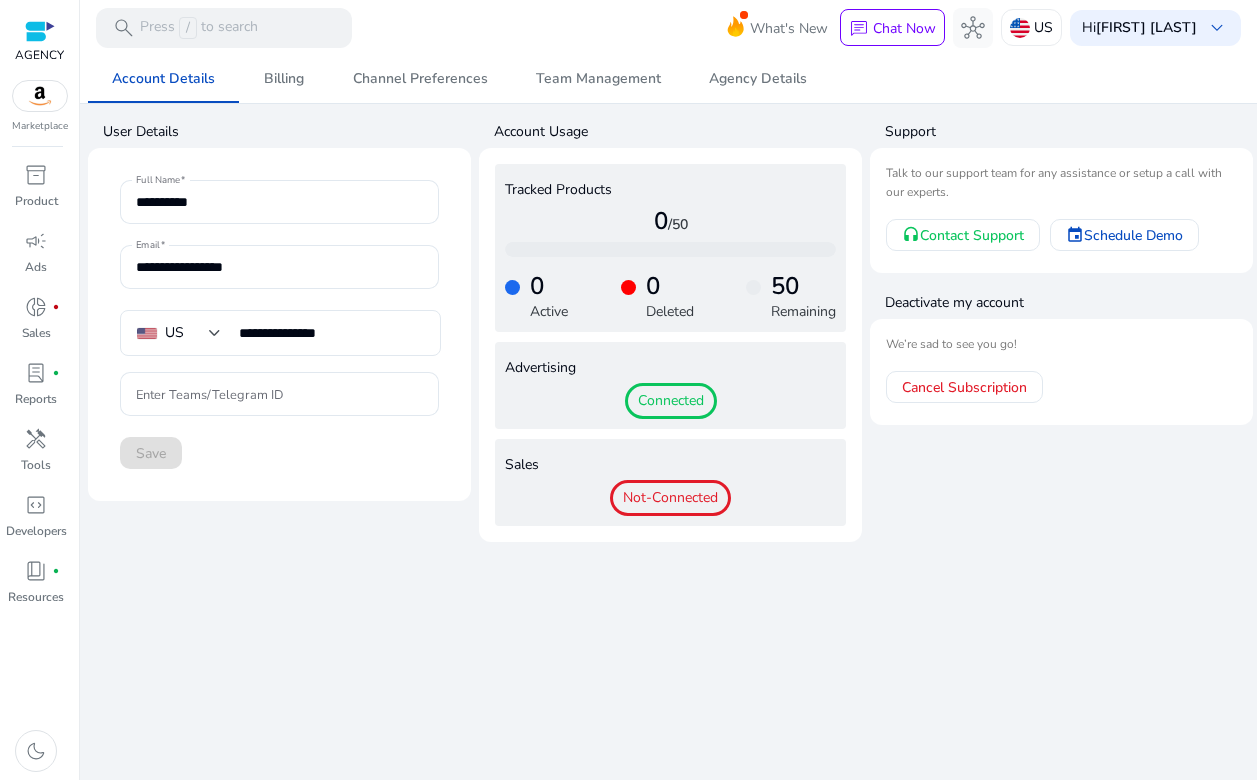 scroll, scrollTop: 0, scrollLeft: 0, axis: both 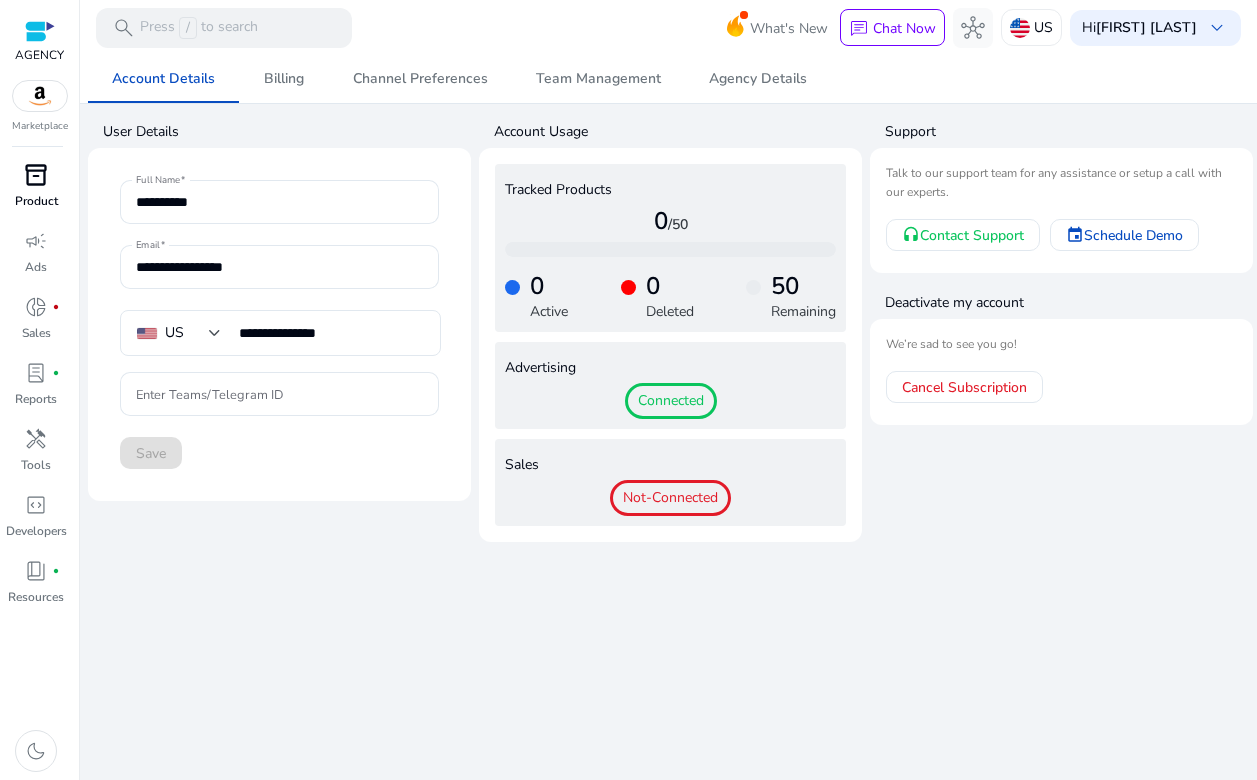 click on "inventory_2" at bounding box center [36, 175] 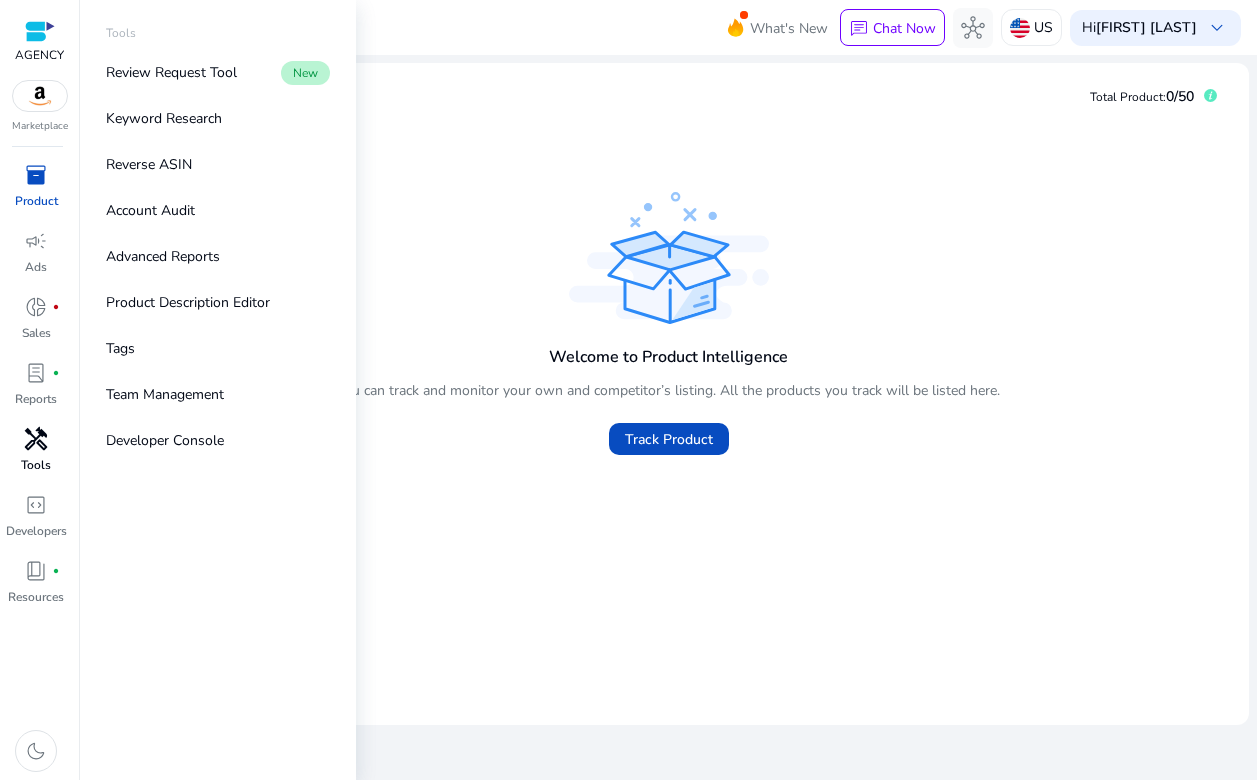 click on "handyman" at bounding box center (36, 439) 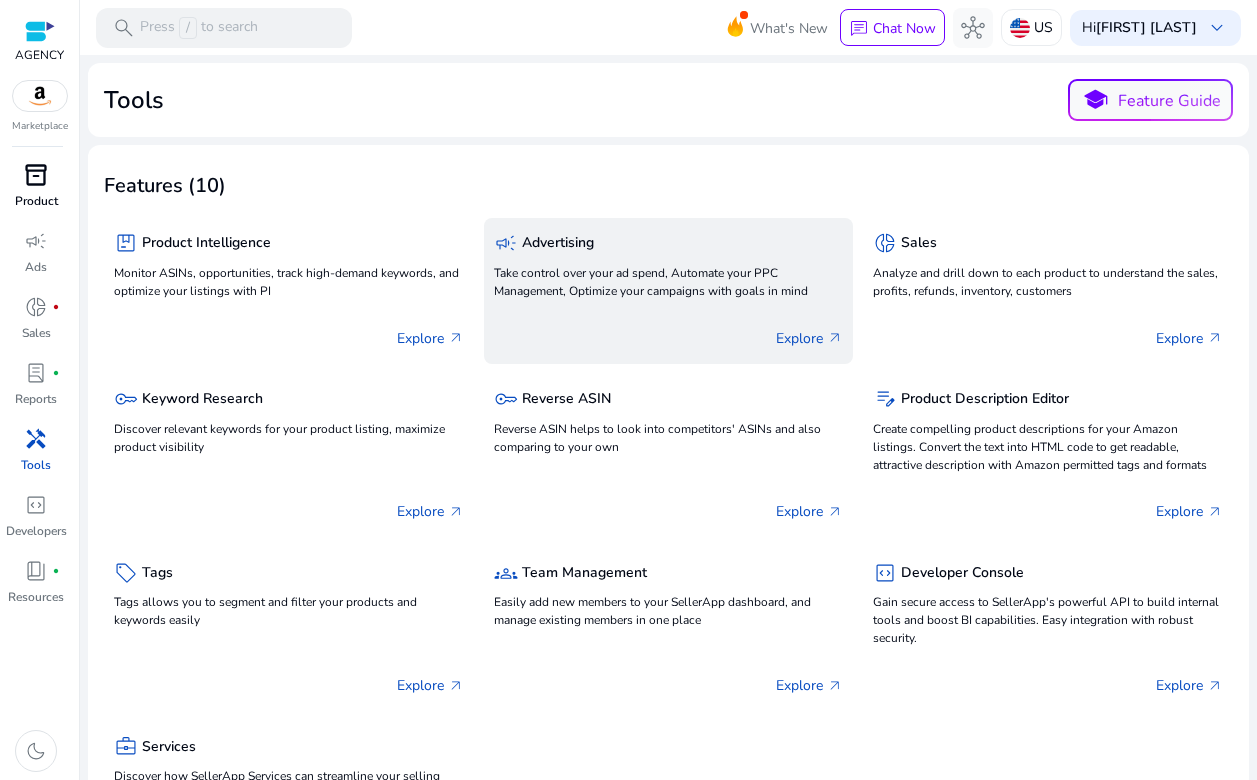 click on "Explore   arrow_outward" 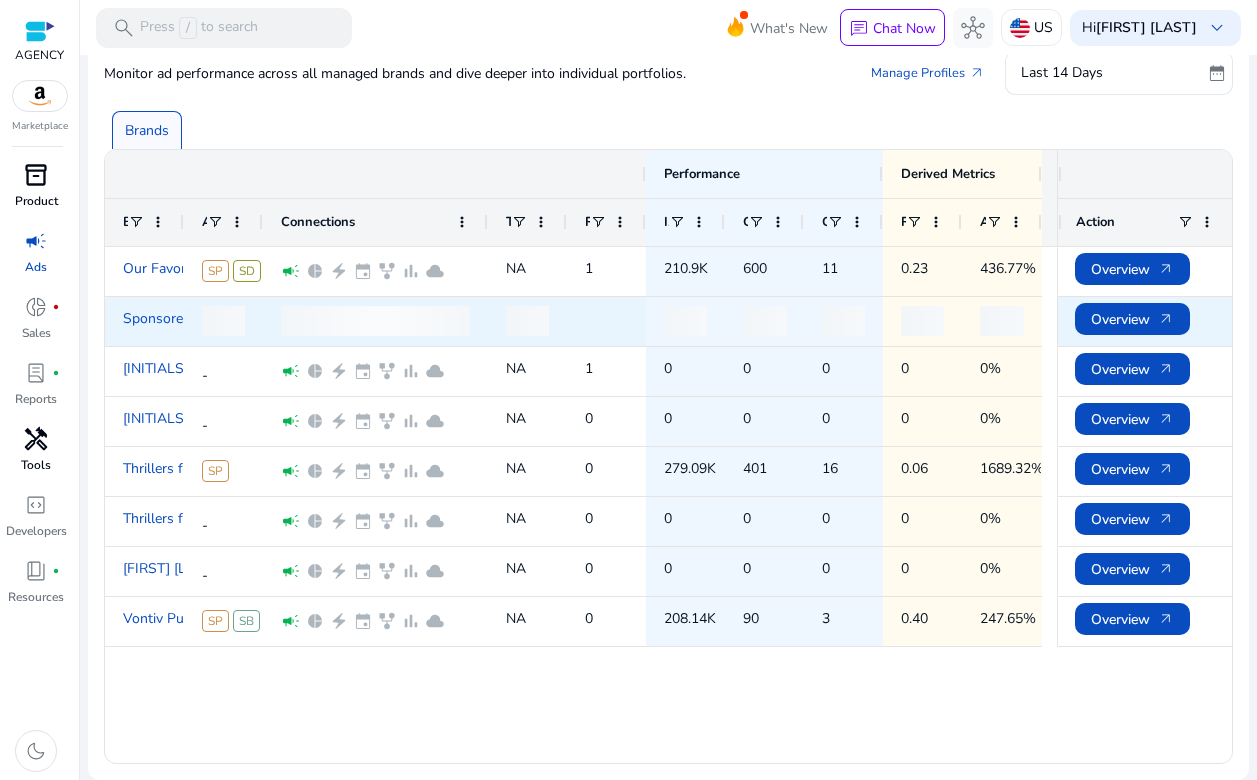 scroll, scrollTop: 0, scrollLeft: 0, axis: both 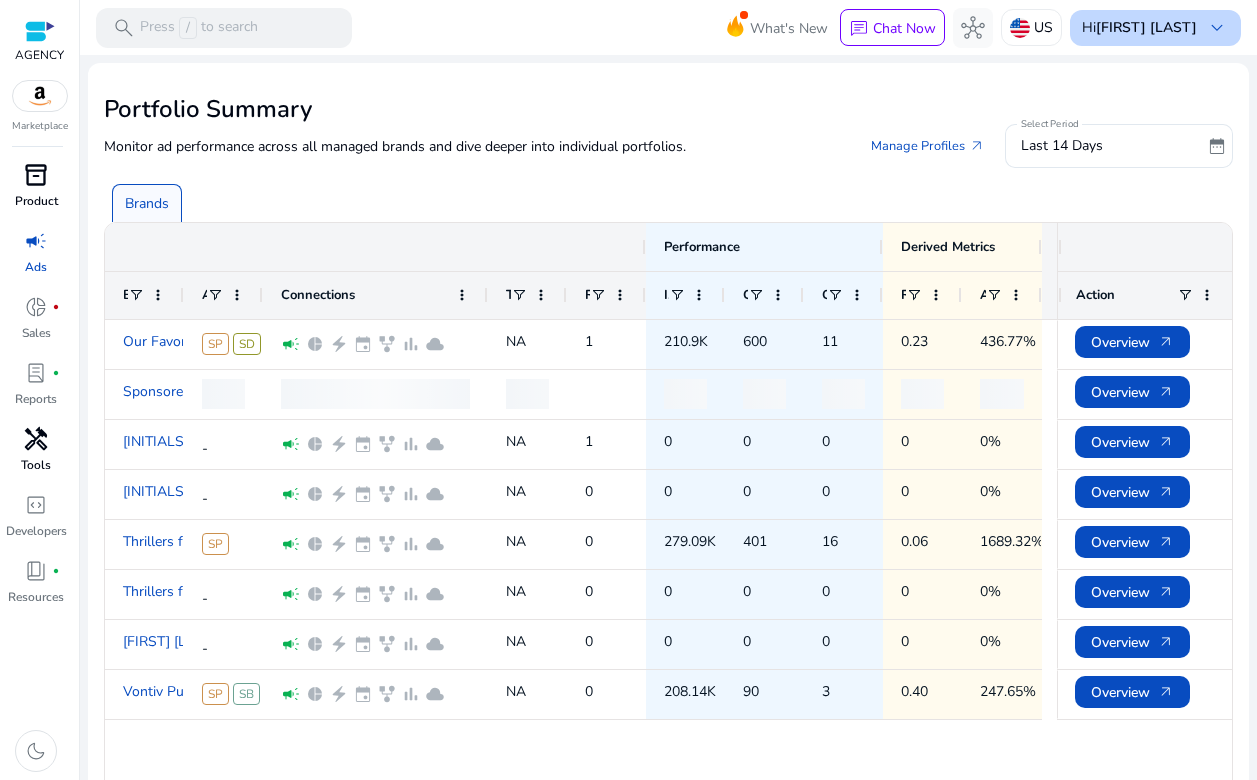 click on "keyboard_arrow_down" at bounding box center (1217, 28) 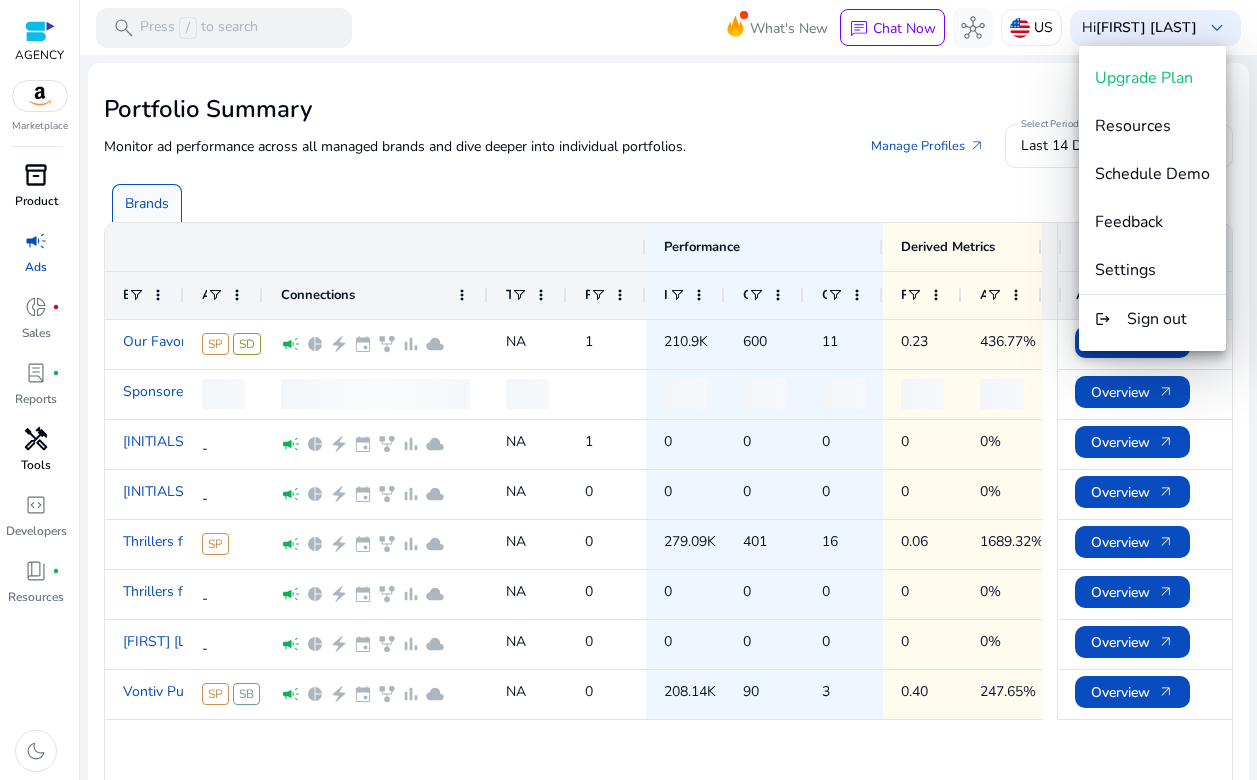 click at bounding box center (628, 390) 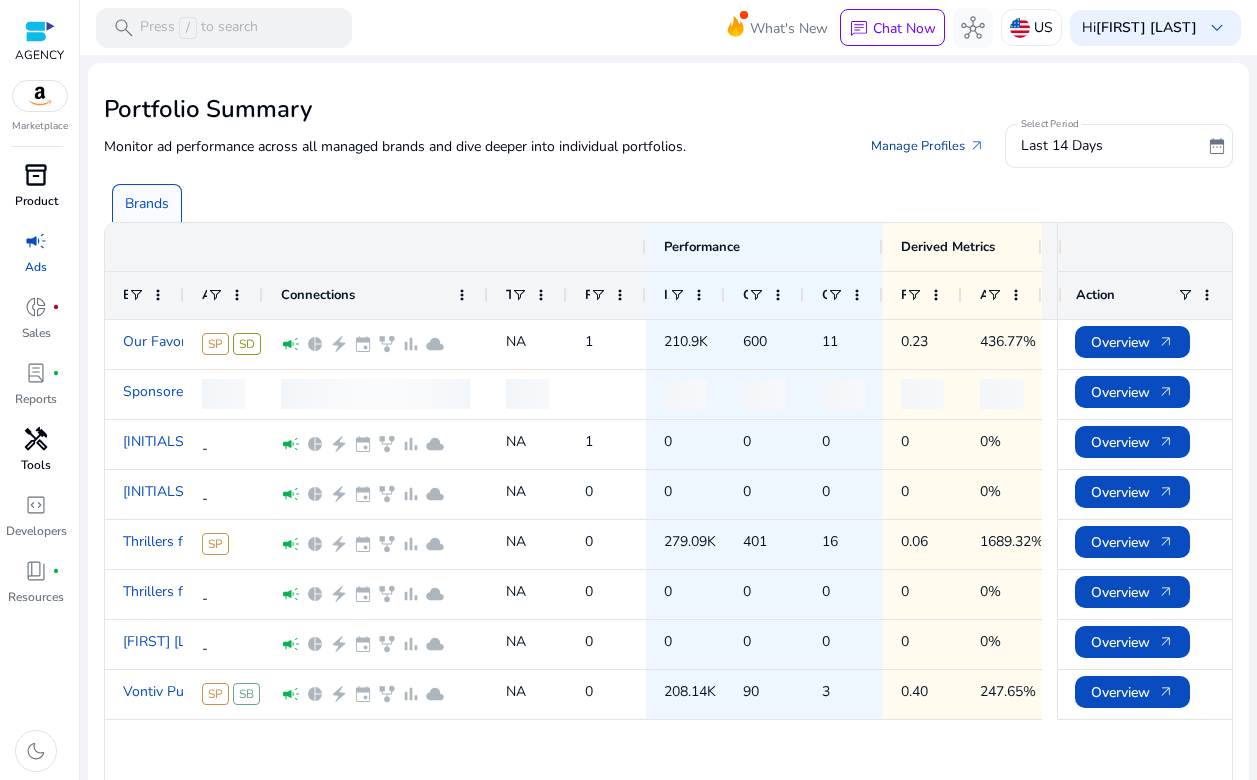 click on "Manage Profiles   arrow_outward" 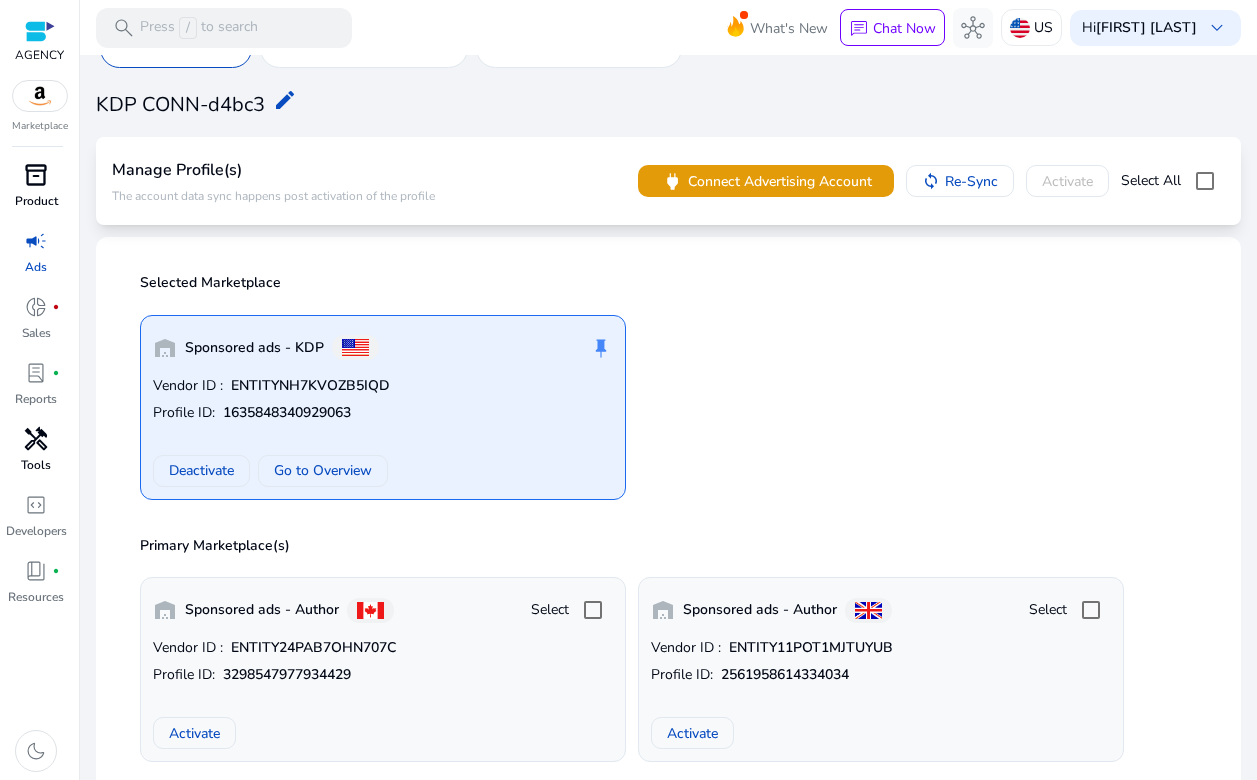 scroll, scrollTop: 0, scrollLeft: 0, axis: both 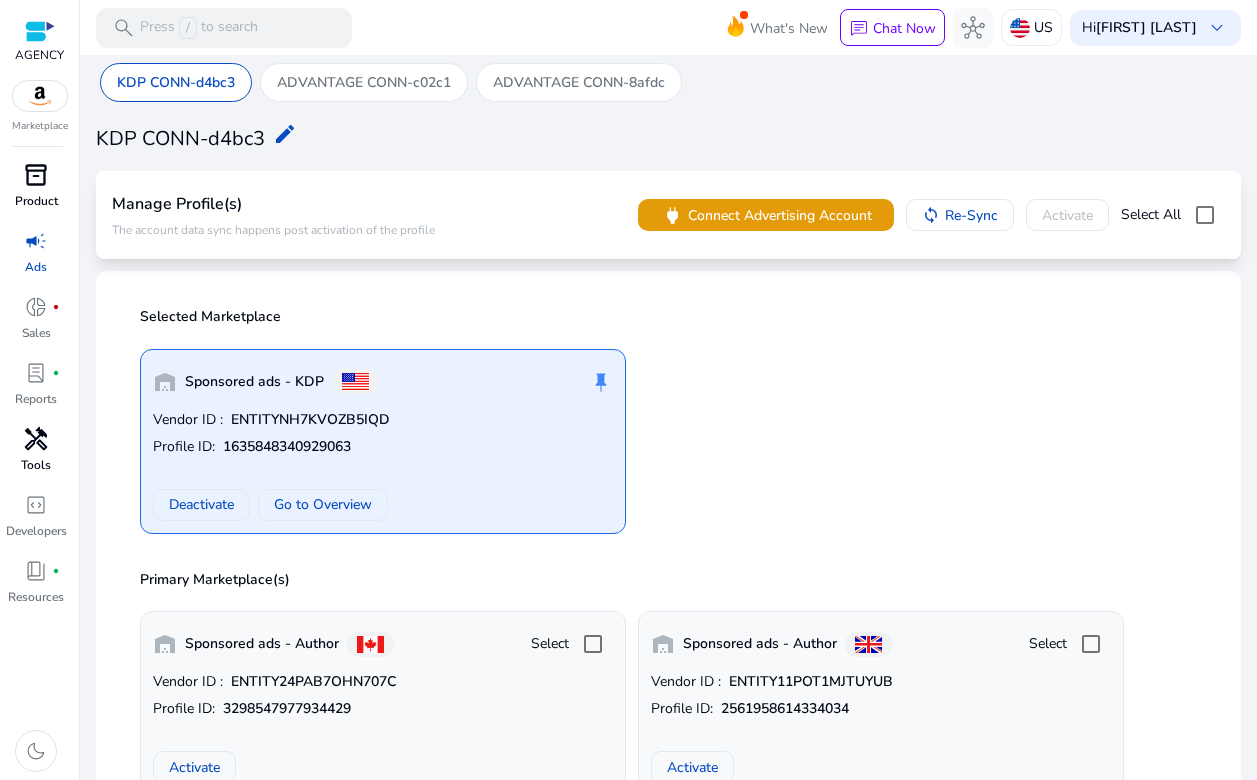 click on "push_pin" 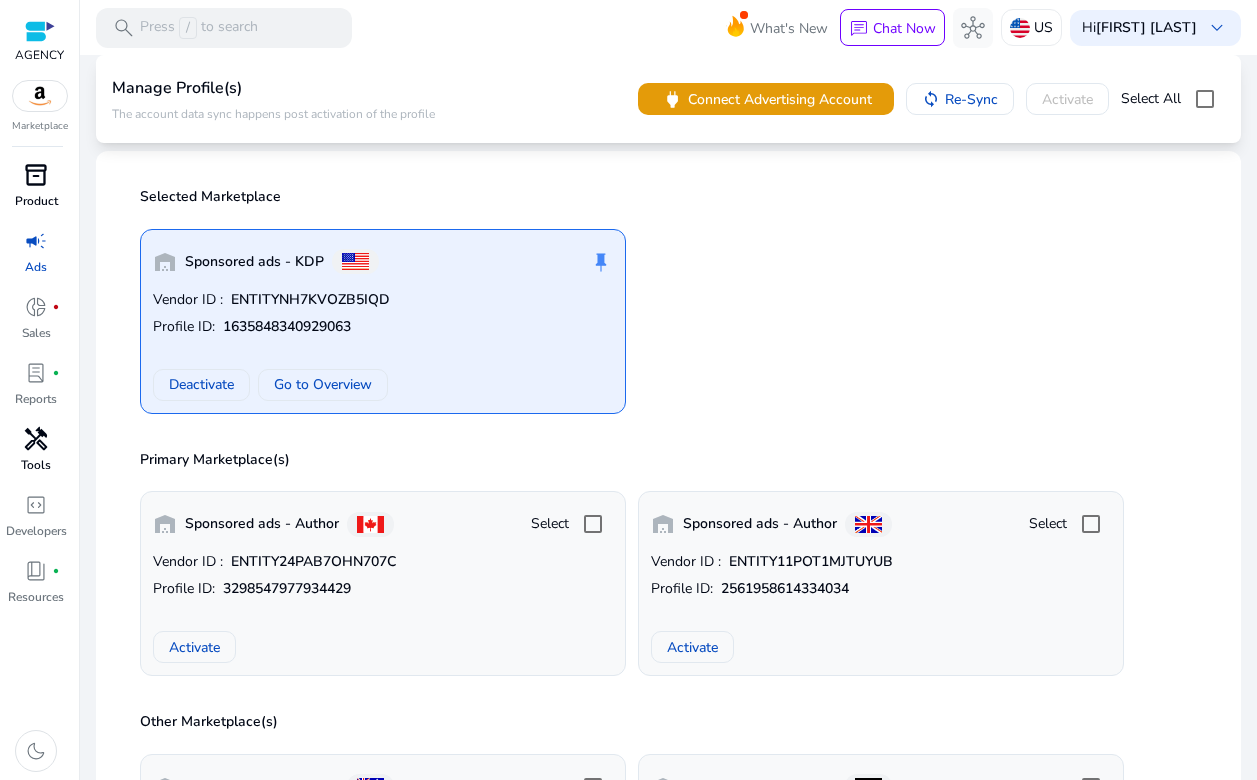 scroll, scrollTop: 119, scrollLeft: 0, axis: vertical 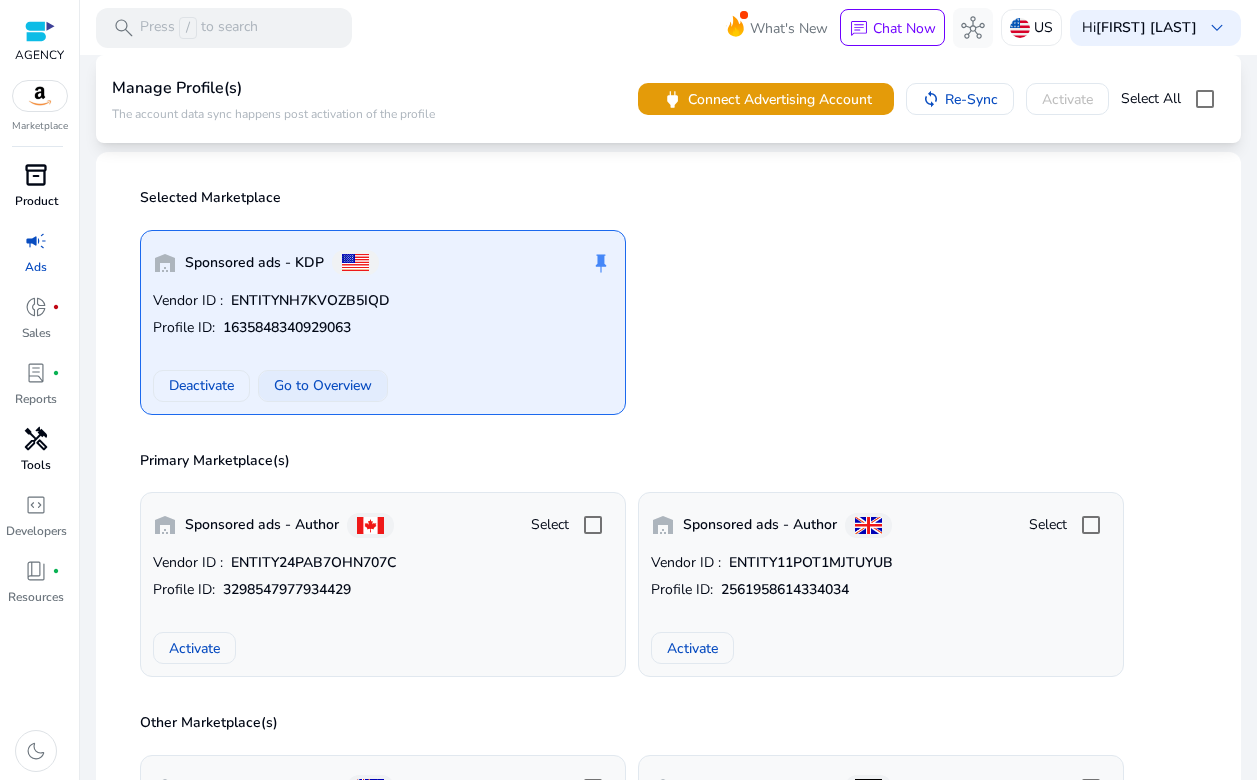 click on "Go to Overview" 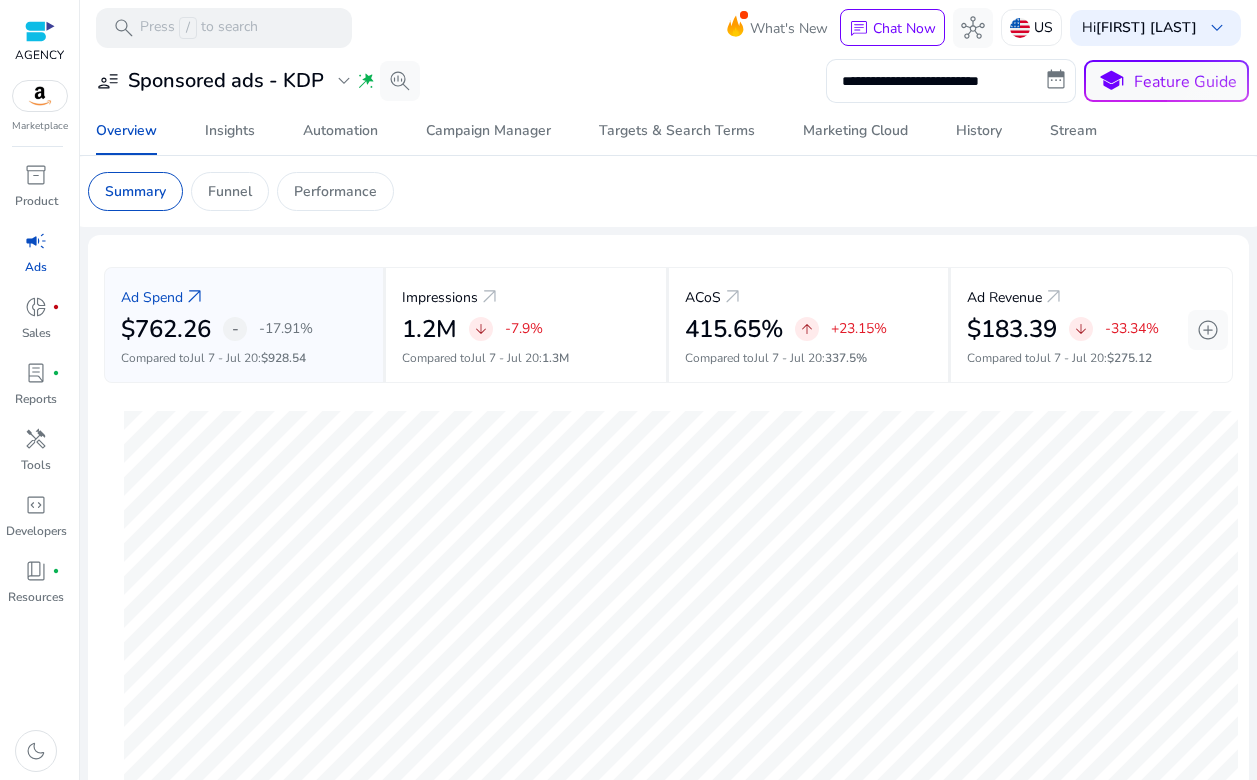 scroll, scrollTop: 15, scrollLeft: 0, axis: vertical 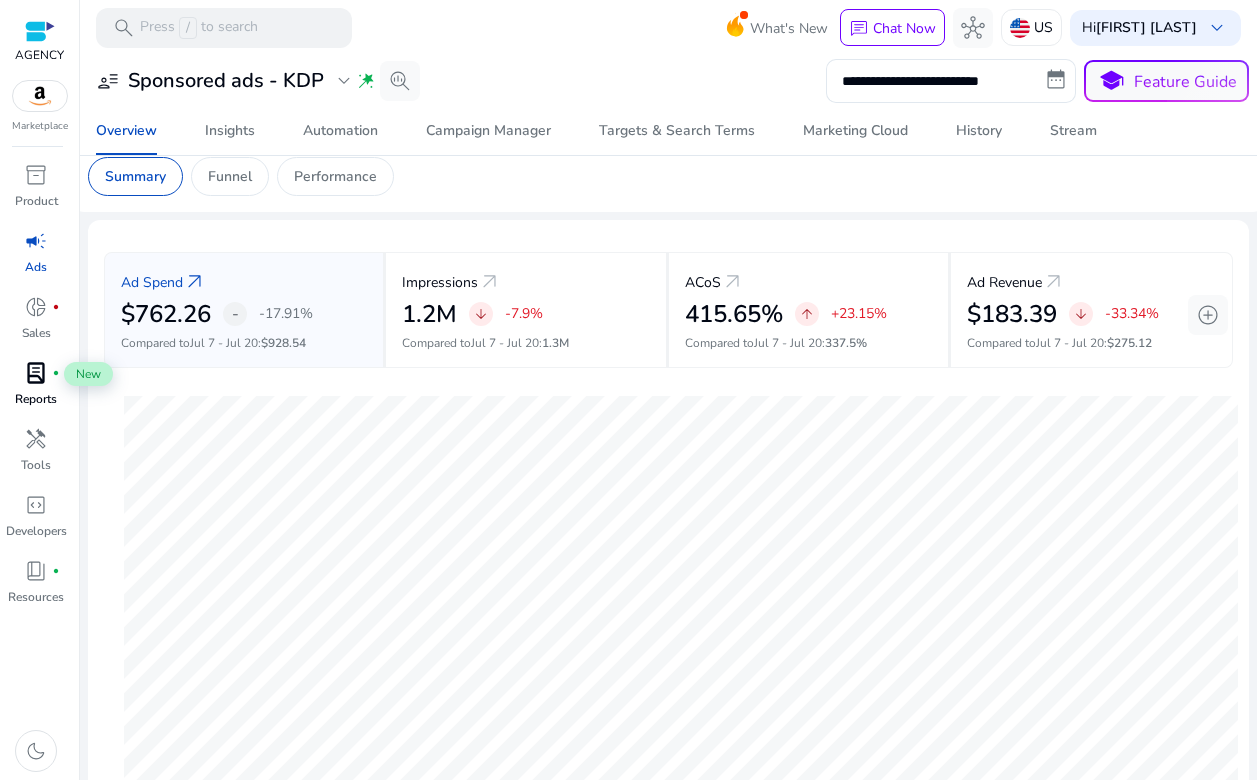 click on "lab_profile" at bounding box center (36, 373) 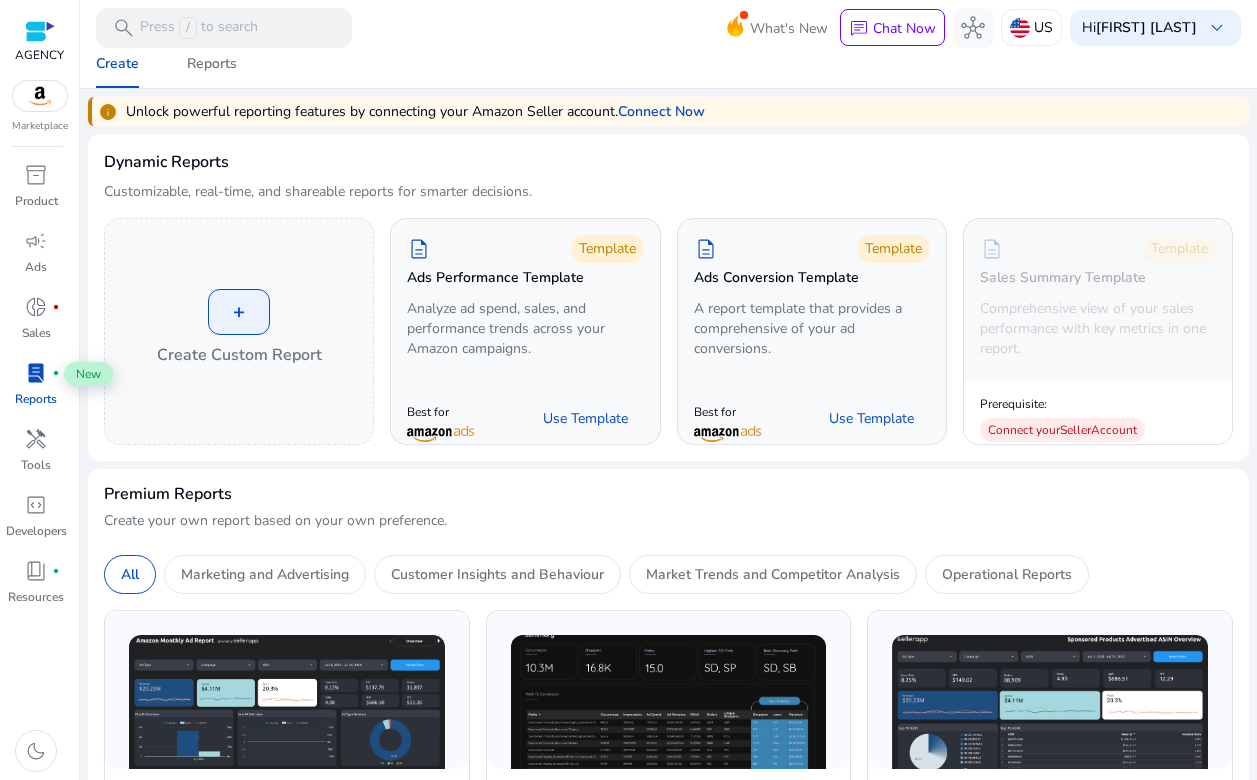 scroll, scrollTop: 0, scrollLeft: 0, axis: both 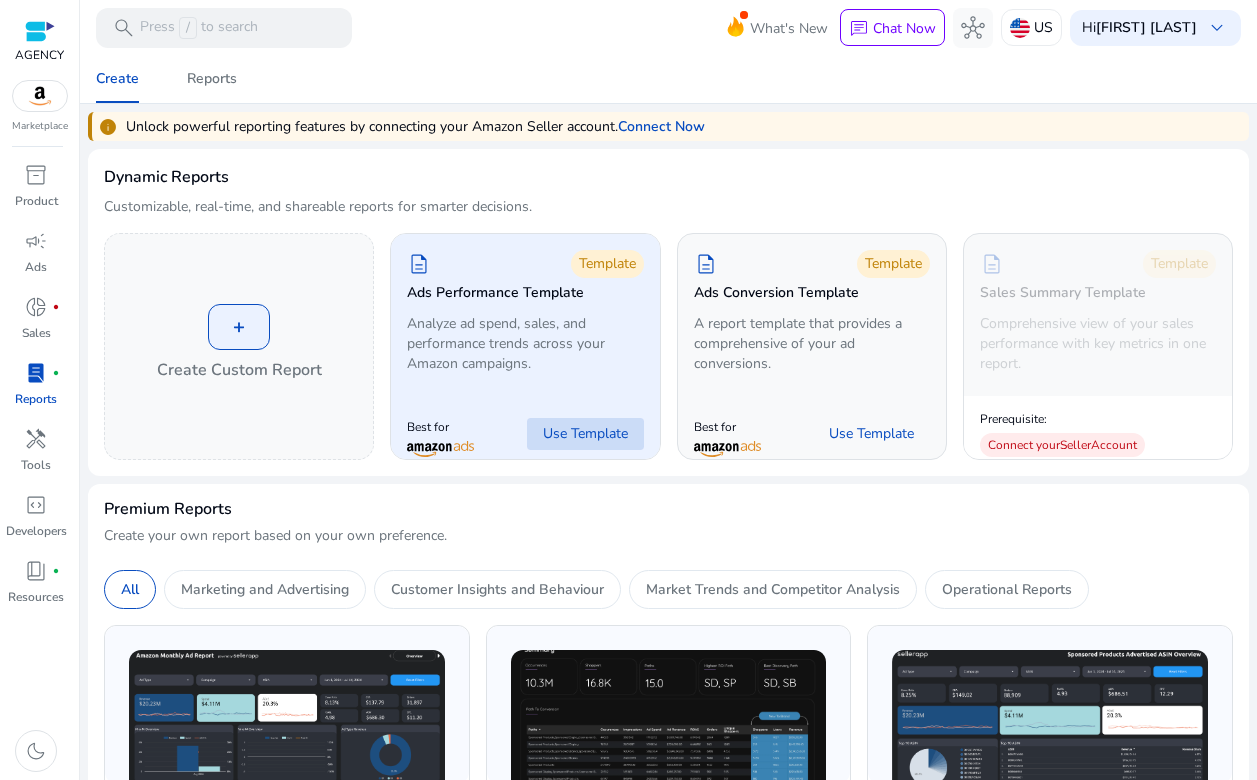 click on "Use Template" 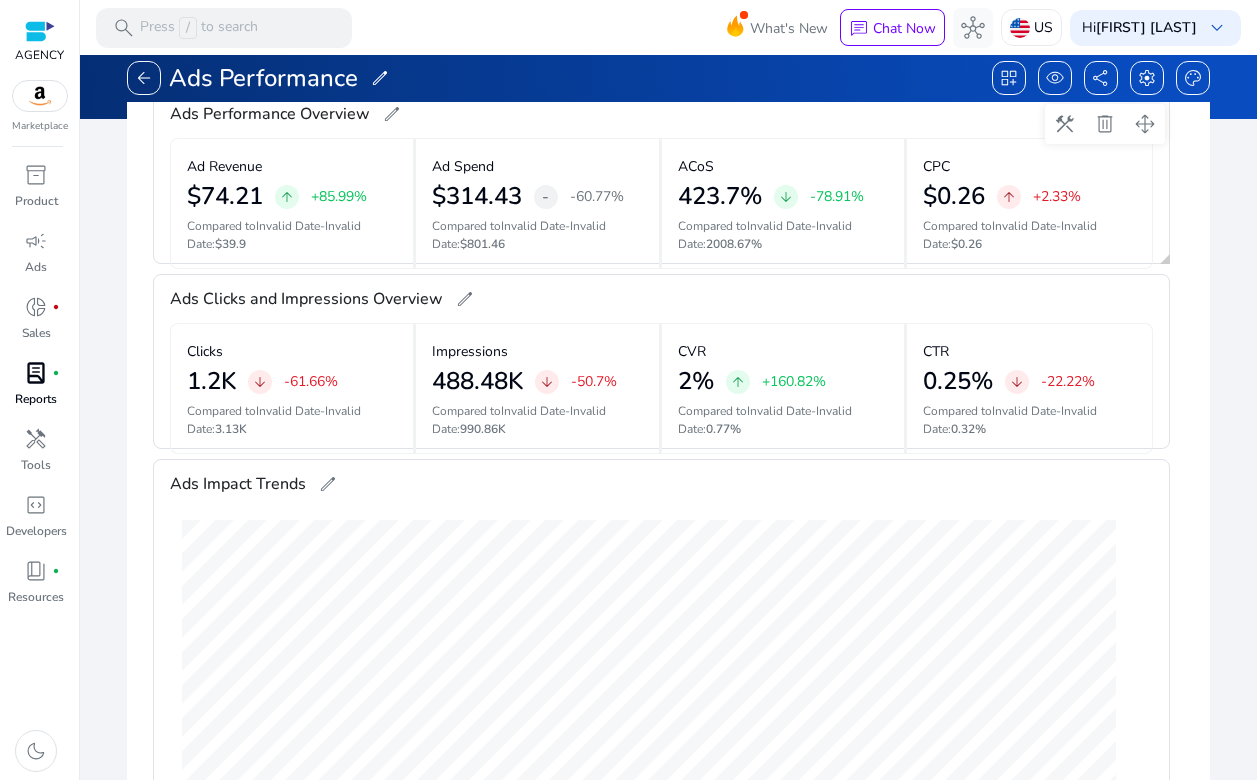 scroll, scrollTop: 0, scrollLeft: 0, axis: both 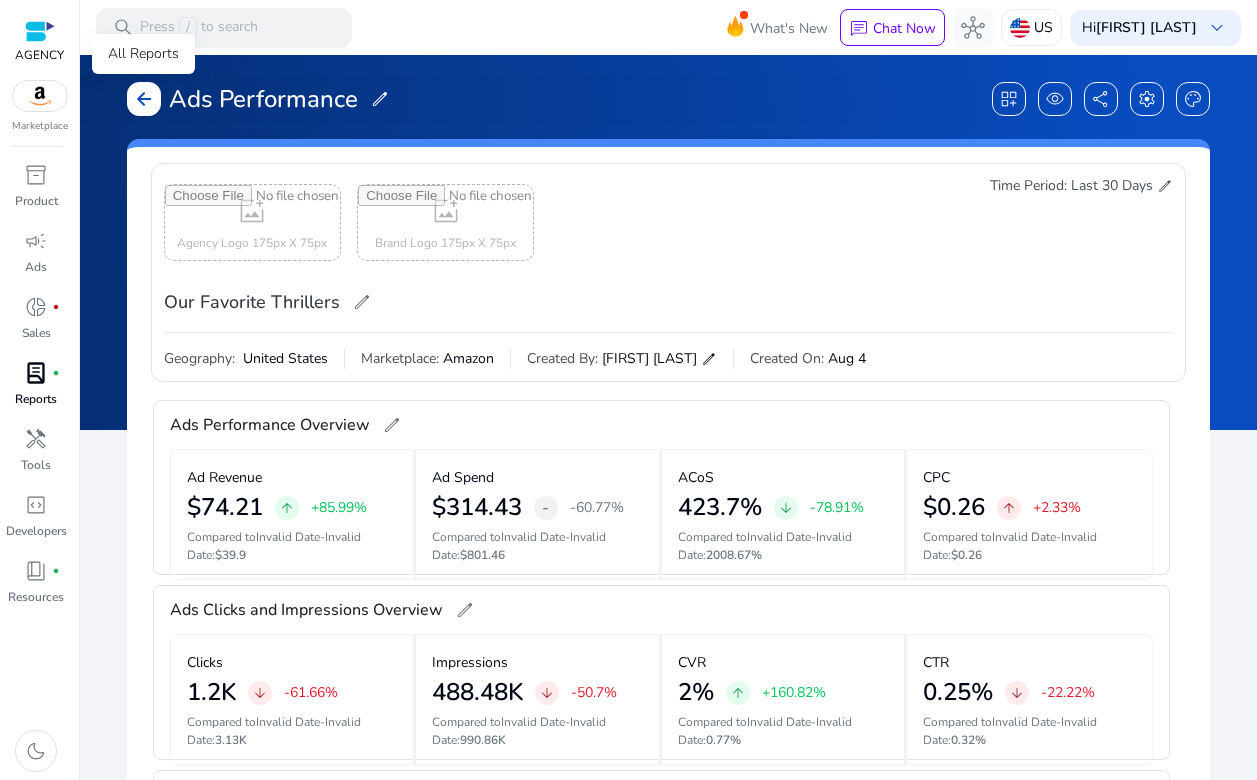 click on "arrow_back" 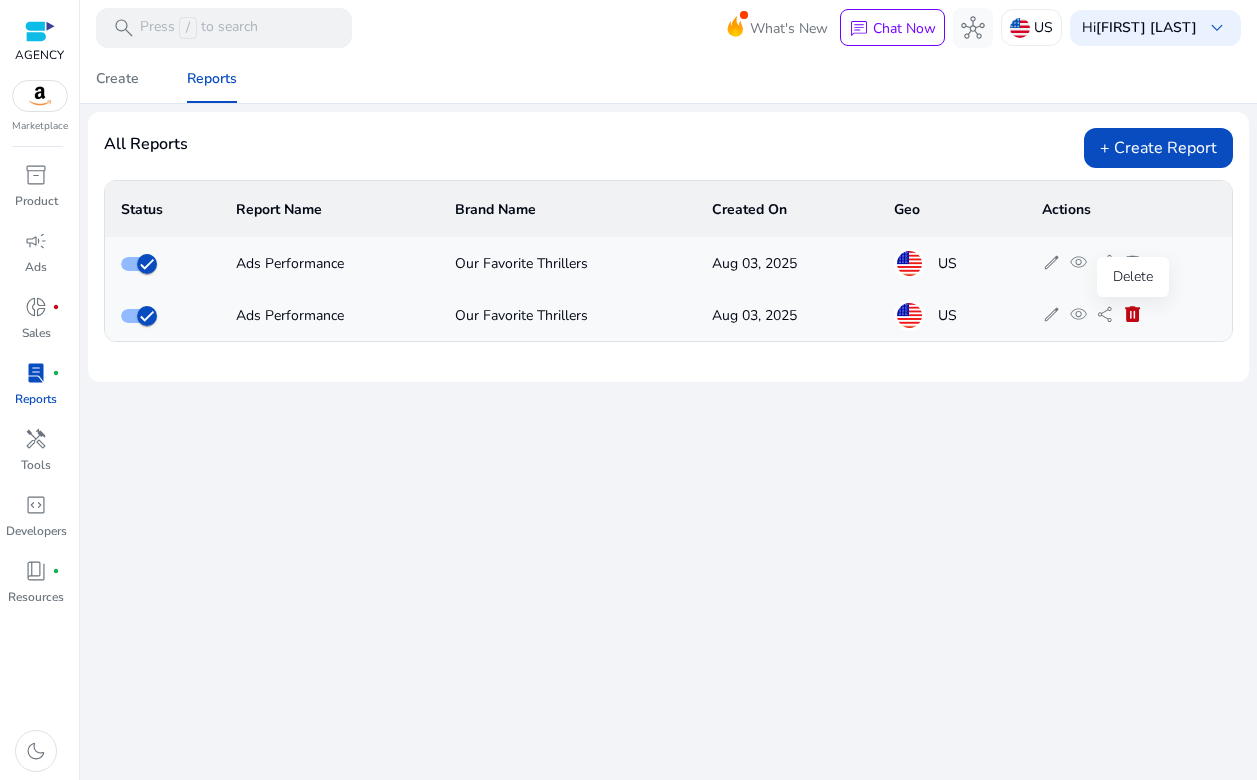 click on "delete" 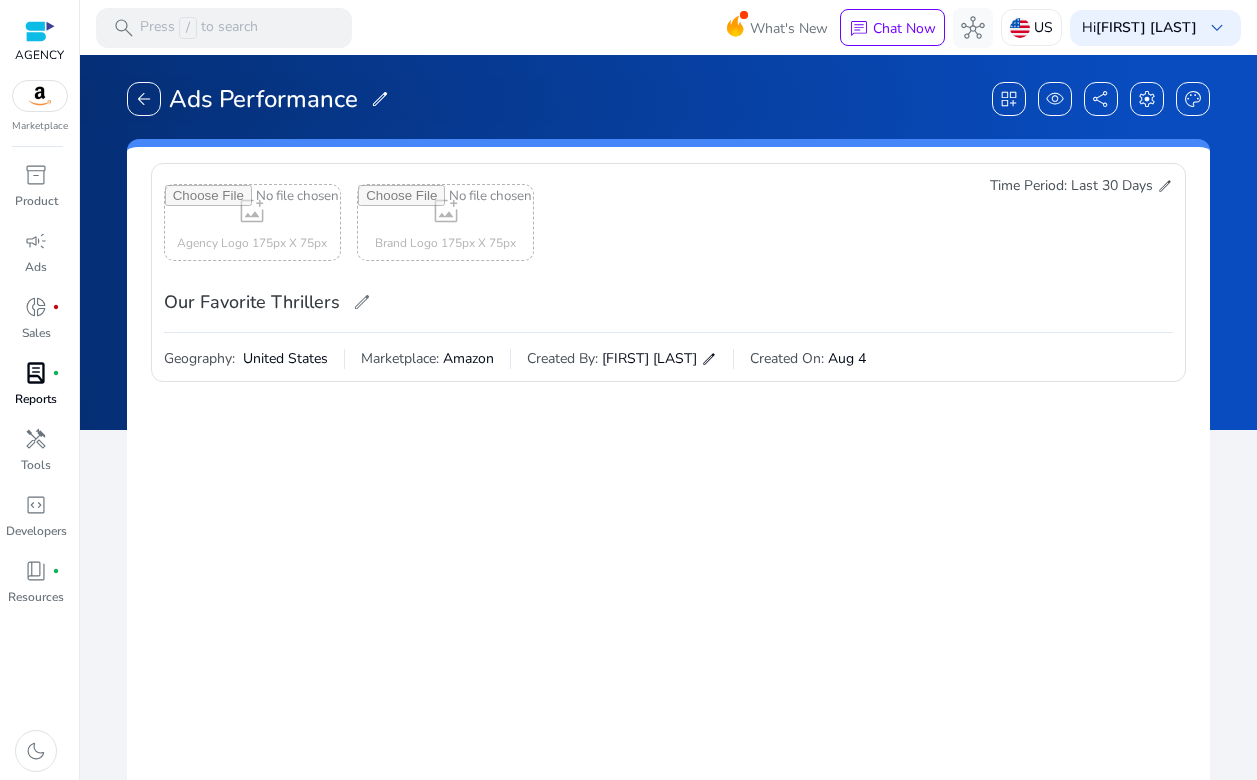 scroll, scrollTop: 0, scrollLeft: 0, axis: both 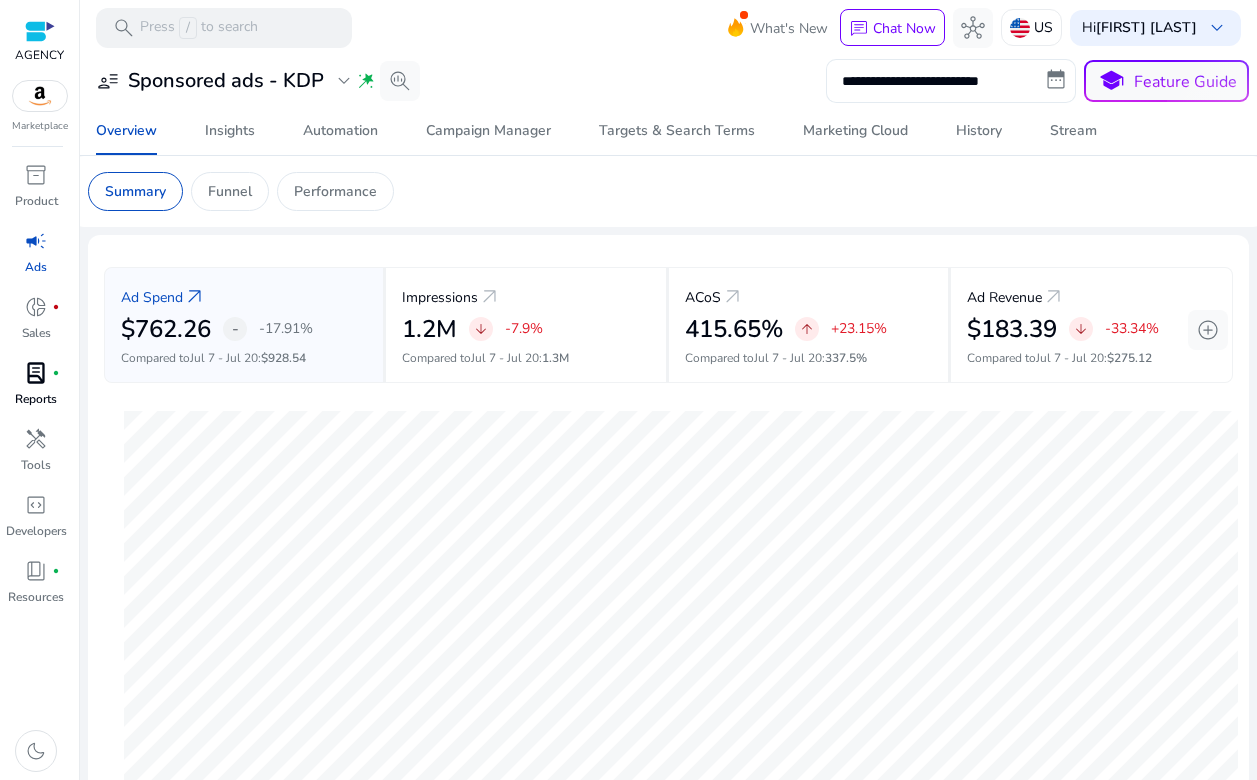 click on "**********" at bounding box center [951, 81] 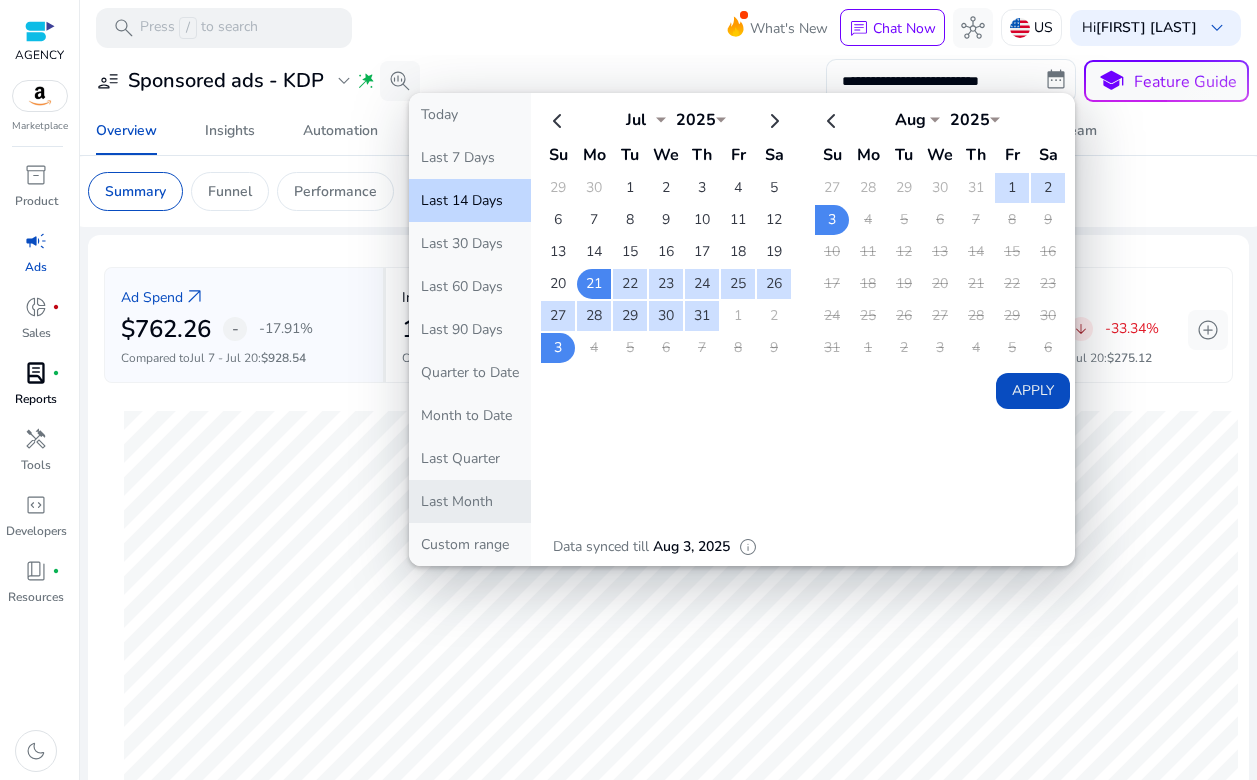 click on "Last Month" 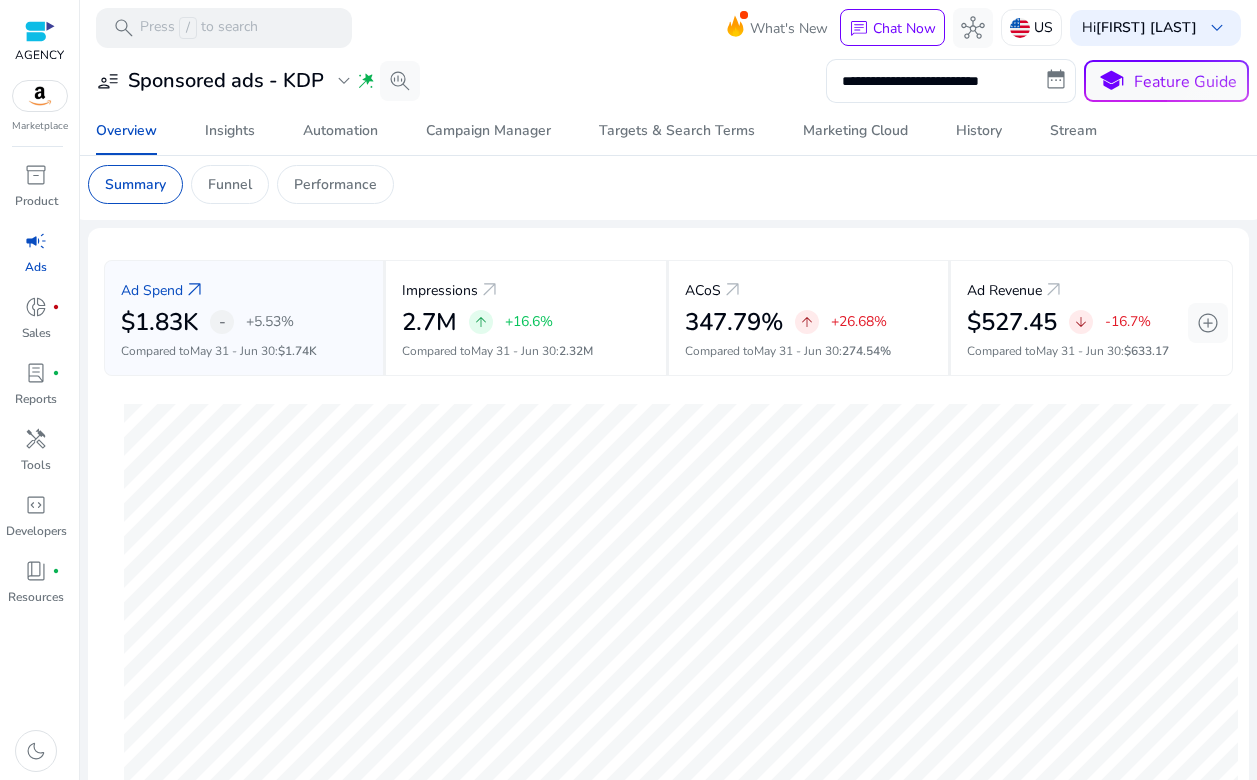 scroll, scrollTop: 0, scrollLeft: 0, axis: both 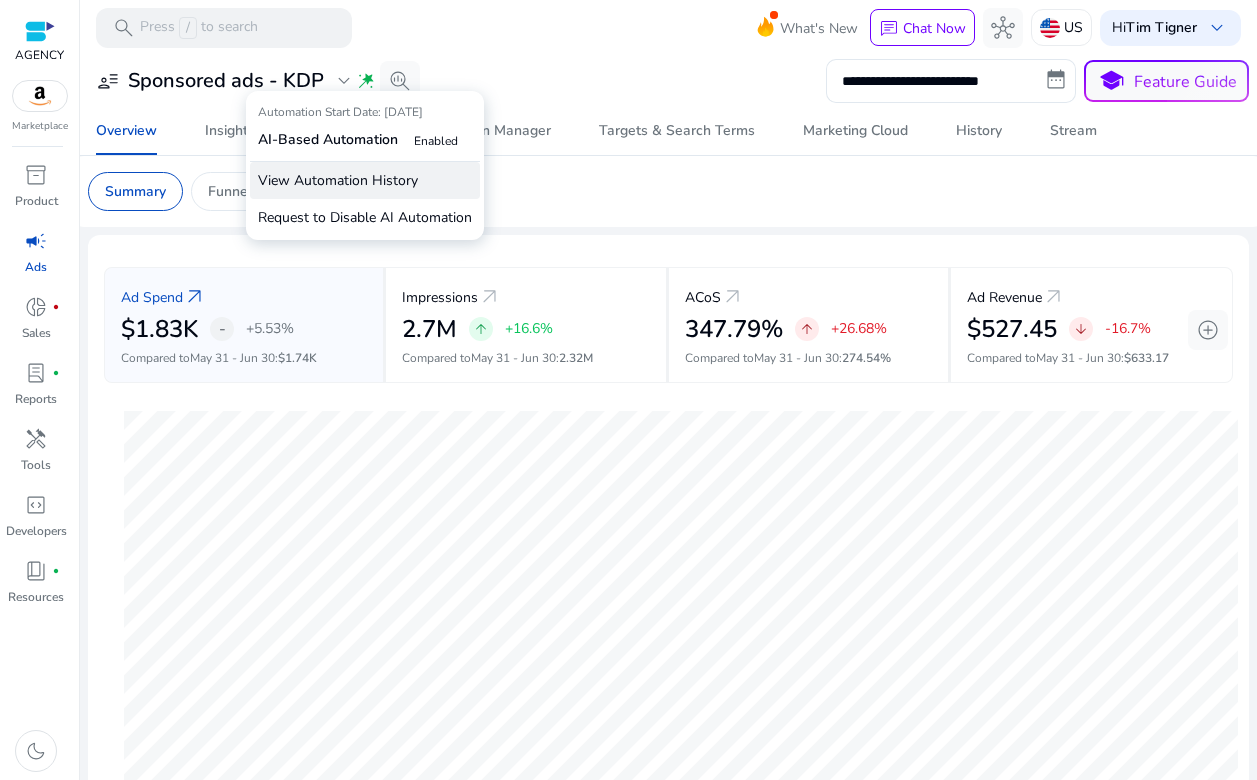 click on "View Automation History" at bounding box center (365, 180) 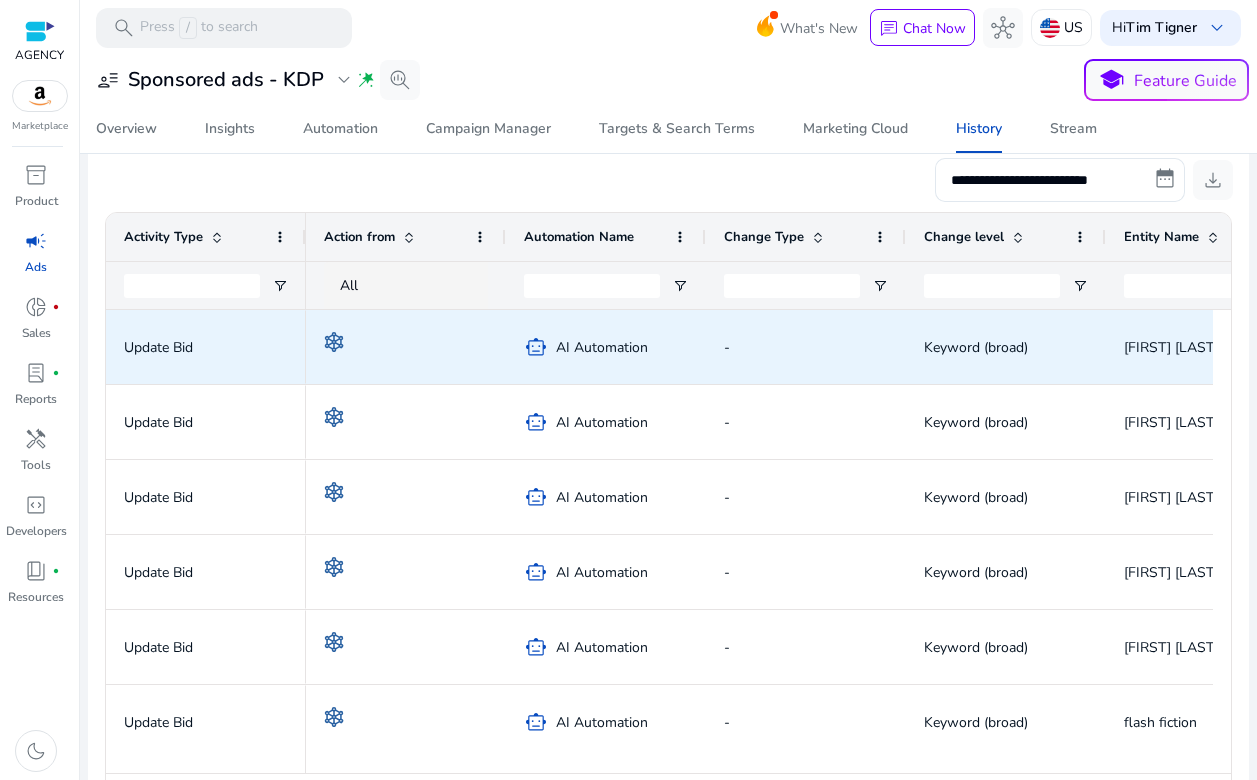 scroll, scrollTop: 346, scrollLeft: 0, axis: vertical 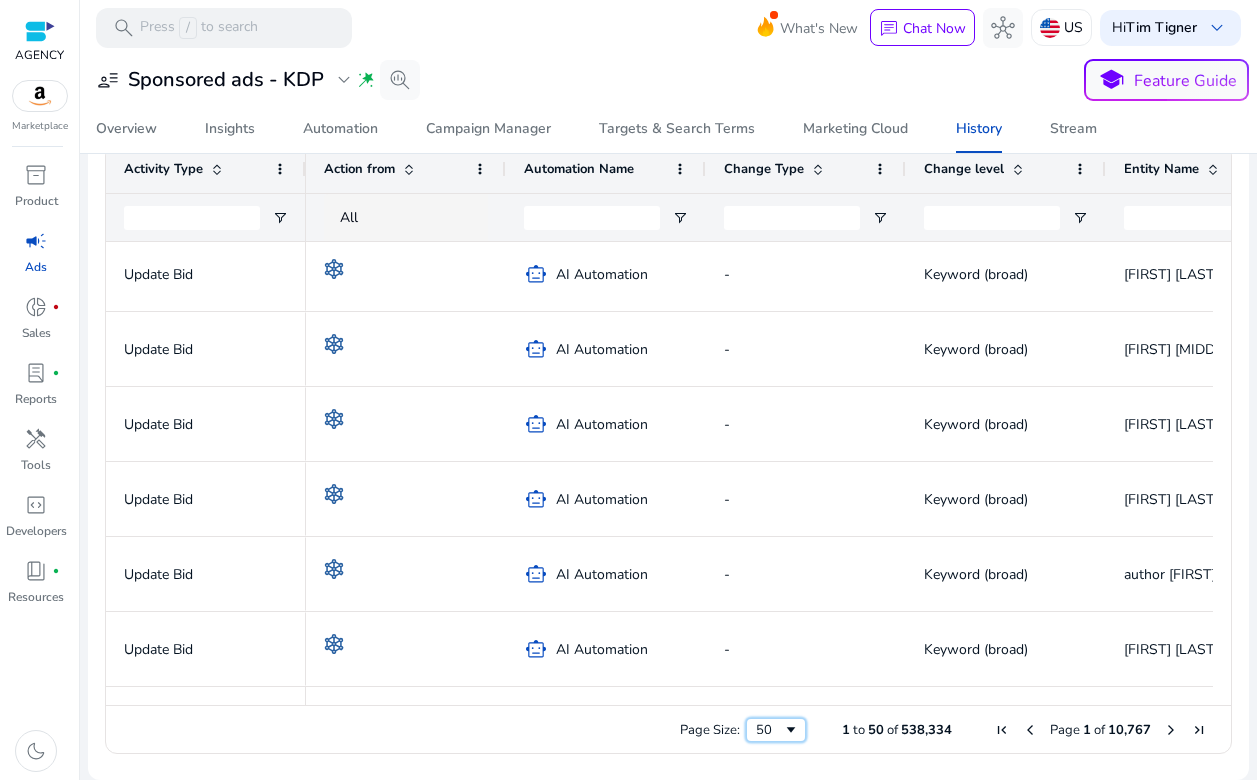 click at bounding box center (791, 730) 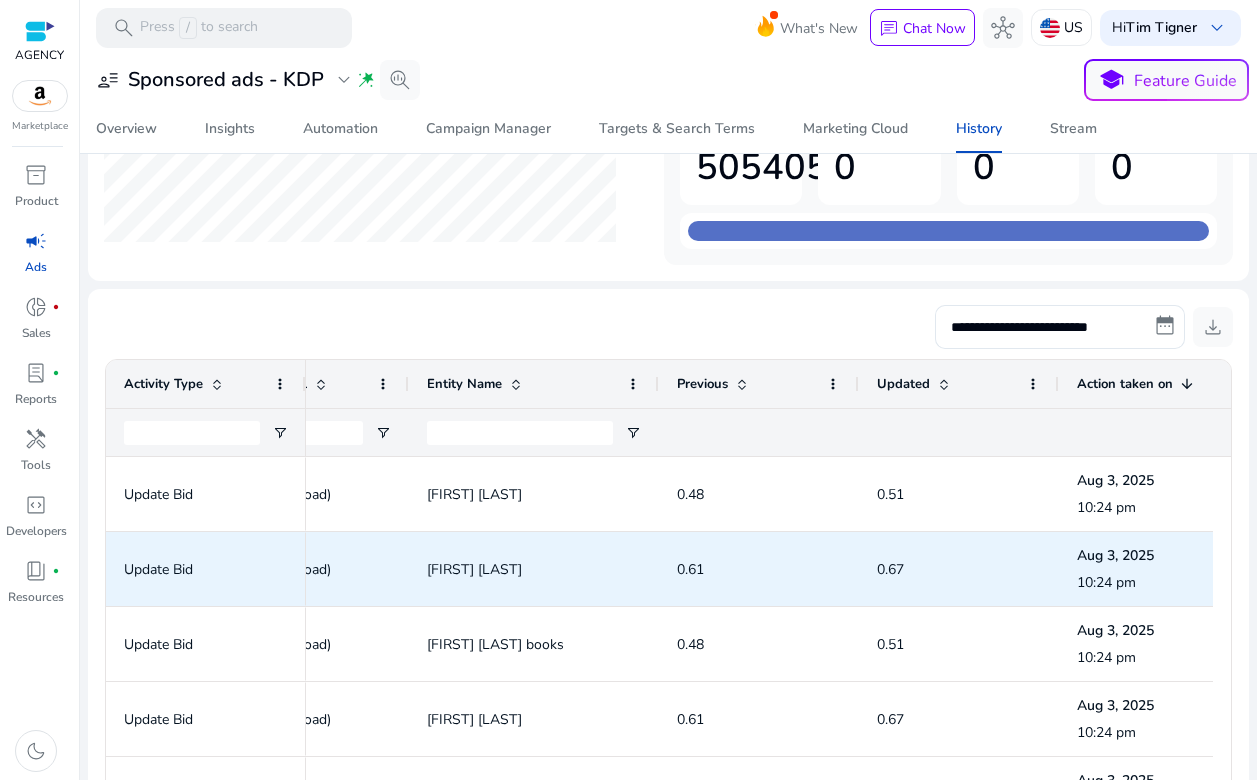 scroll, scrollTop: 207, scrollLeft: 0, axis: vertical 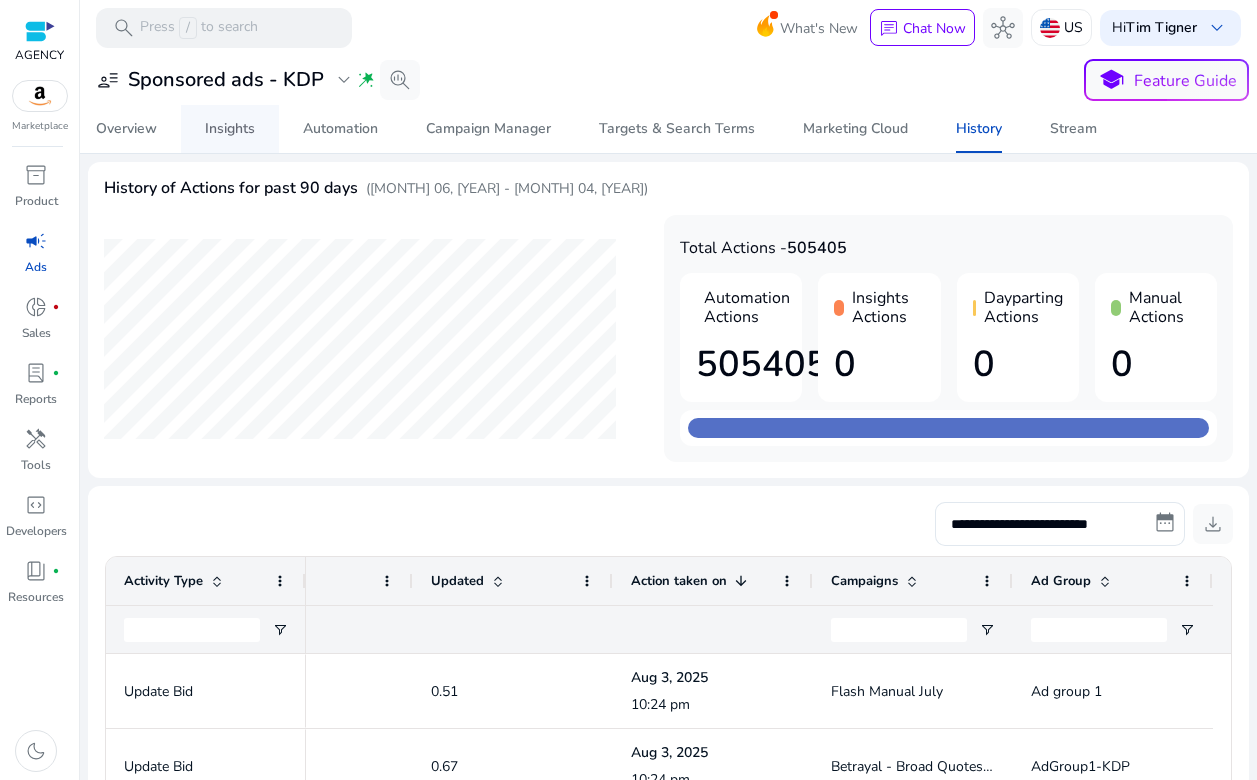 click on "Insights" at bounding box center (230, 129) 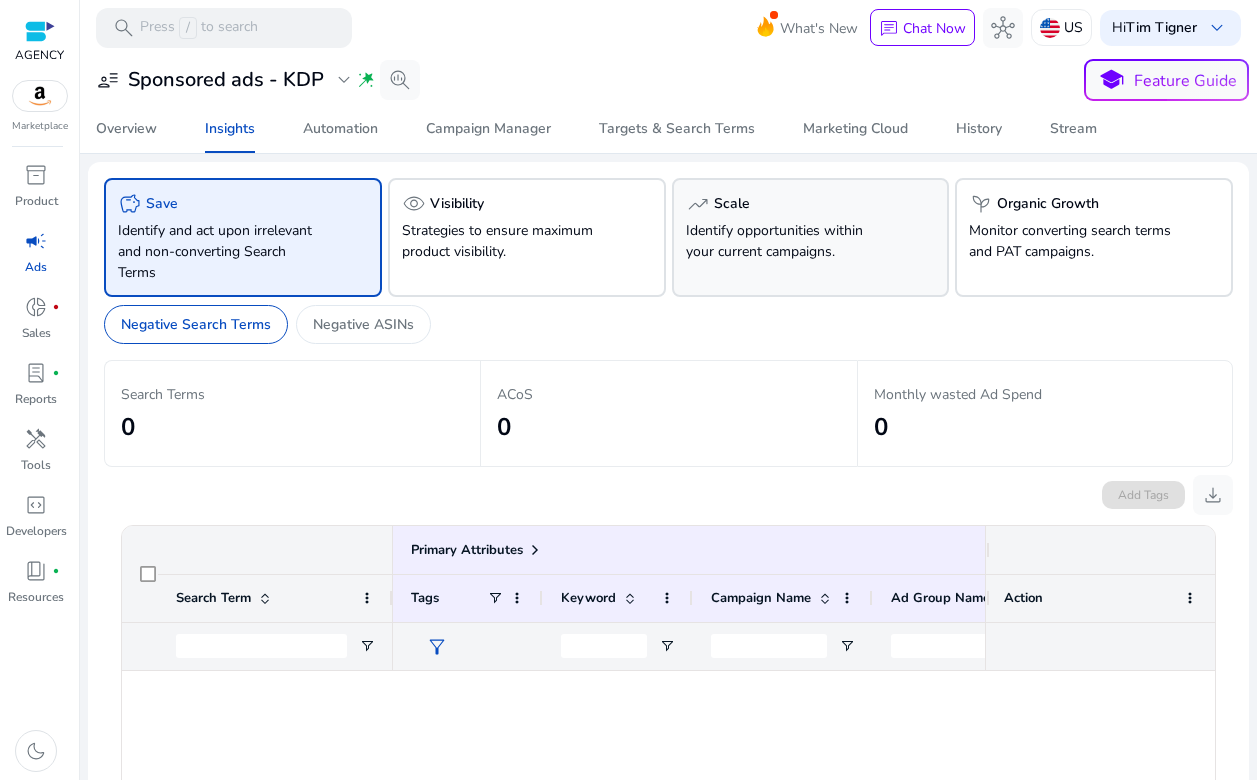 click on "Identify opportunities within your current campaigns." 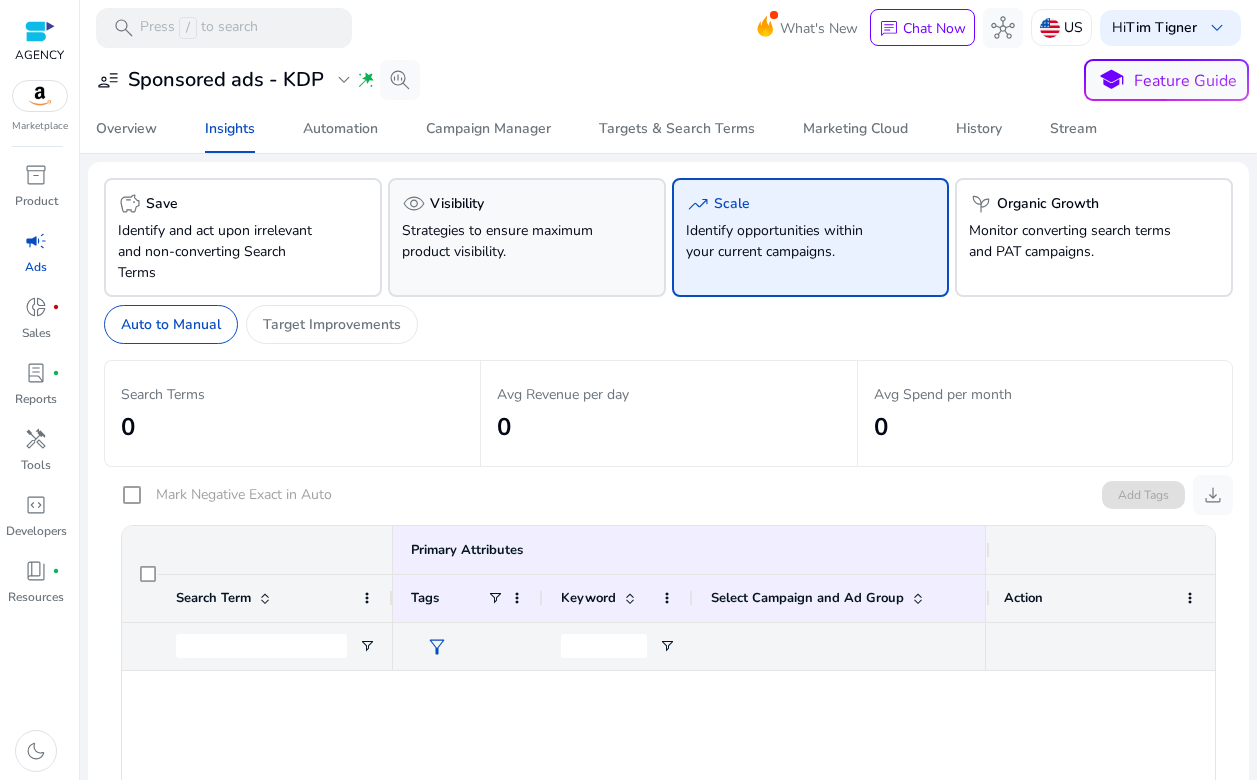 click on "Strategies to ensure maximum product visibility." 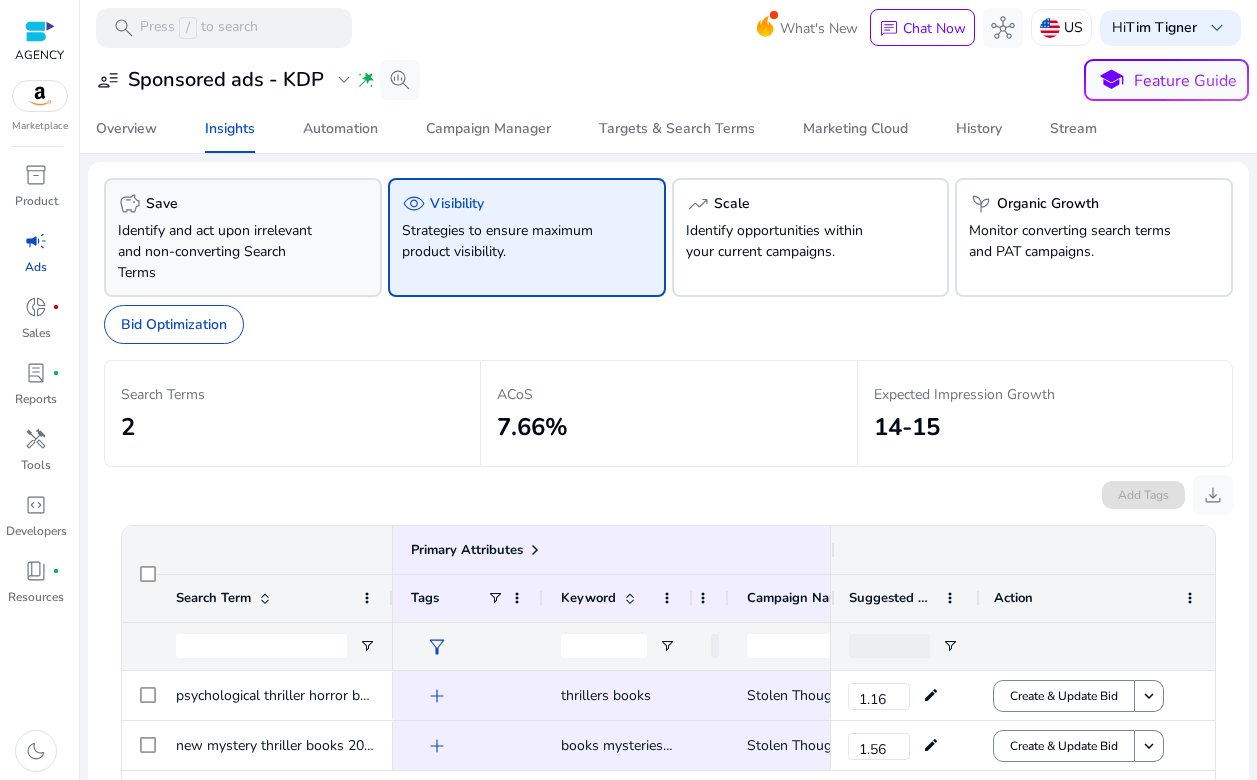 click on "Identify and act upon irrelevant and non-converting Search Terms" 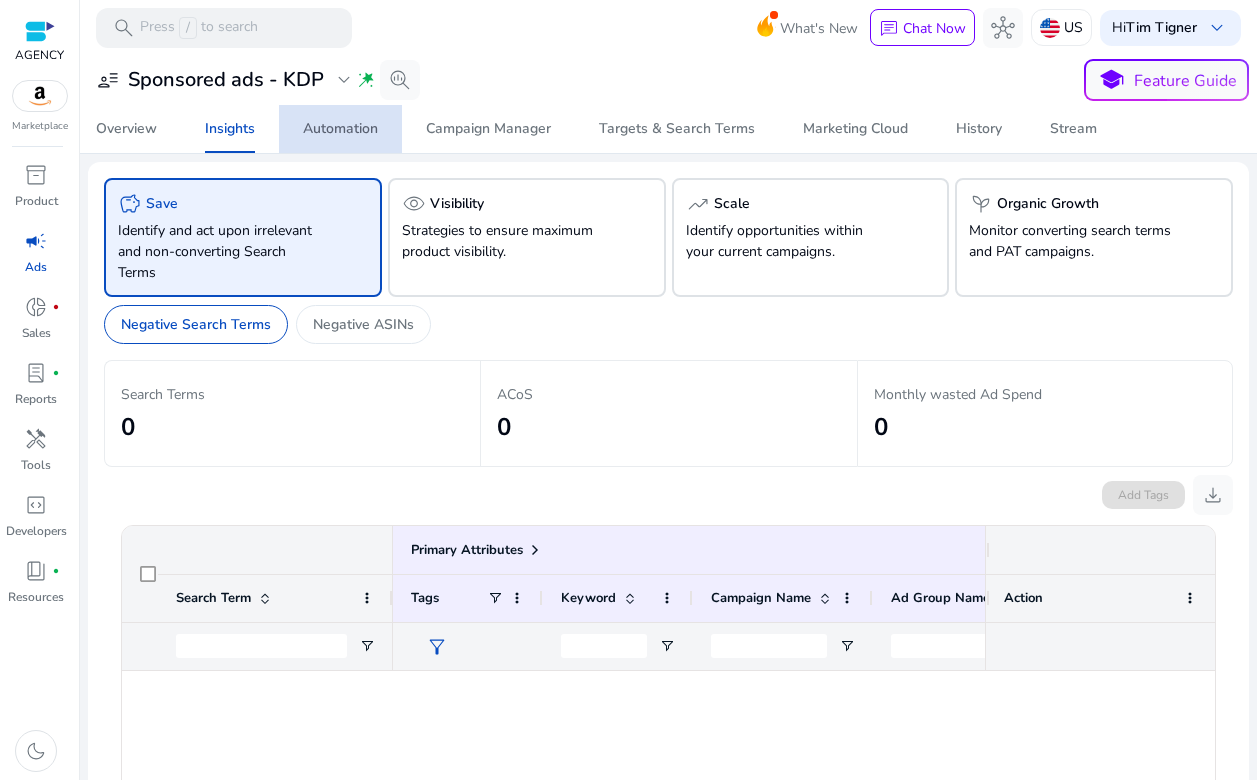 click on "Automation" at bounding box center [340, 129] 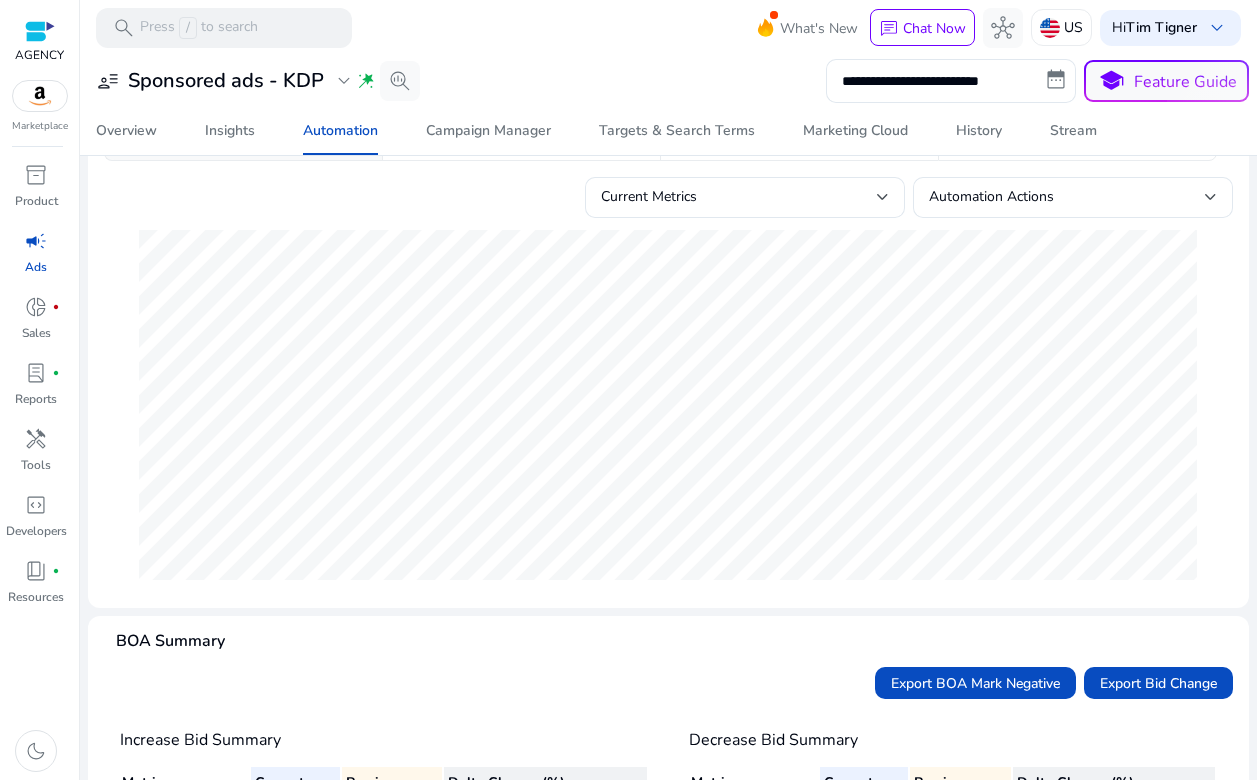 scroll, scrollTop: 0, scrollLeft: 0, axis: both 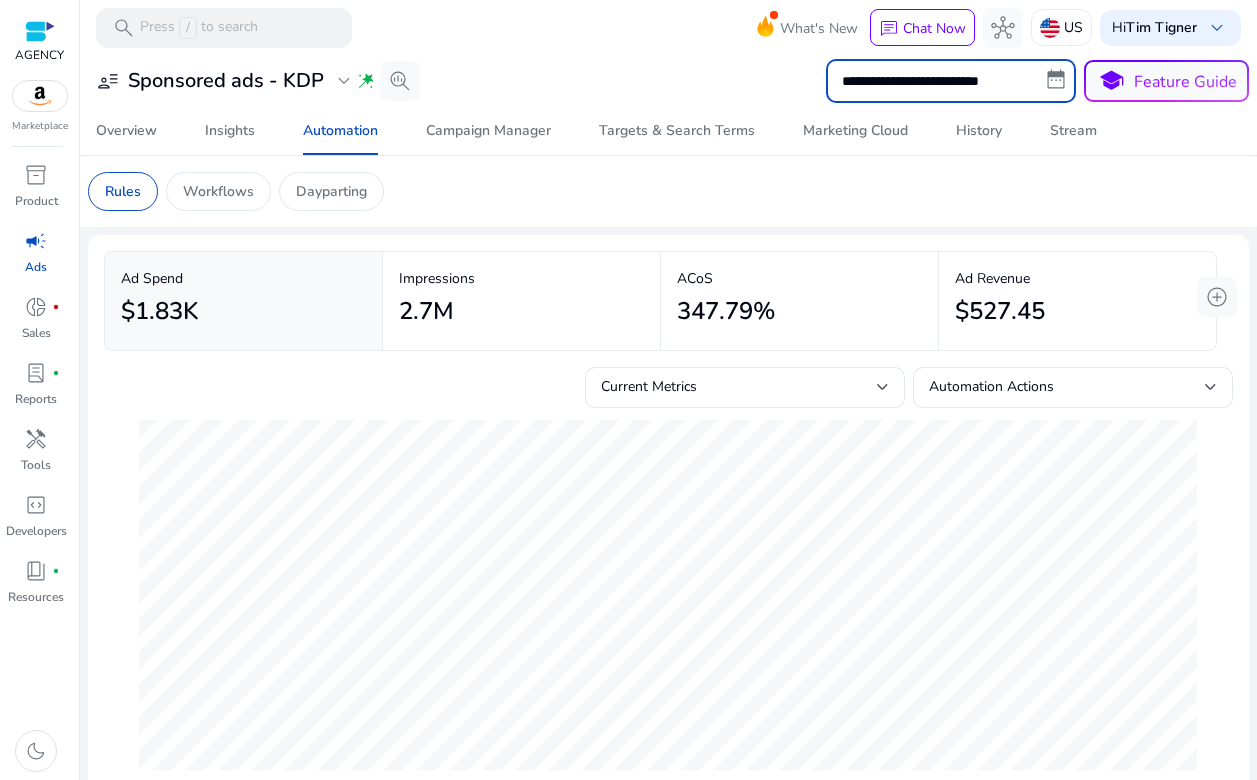 click on "**********" at bounding box center (951, 81) 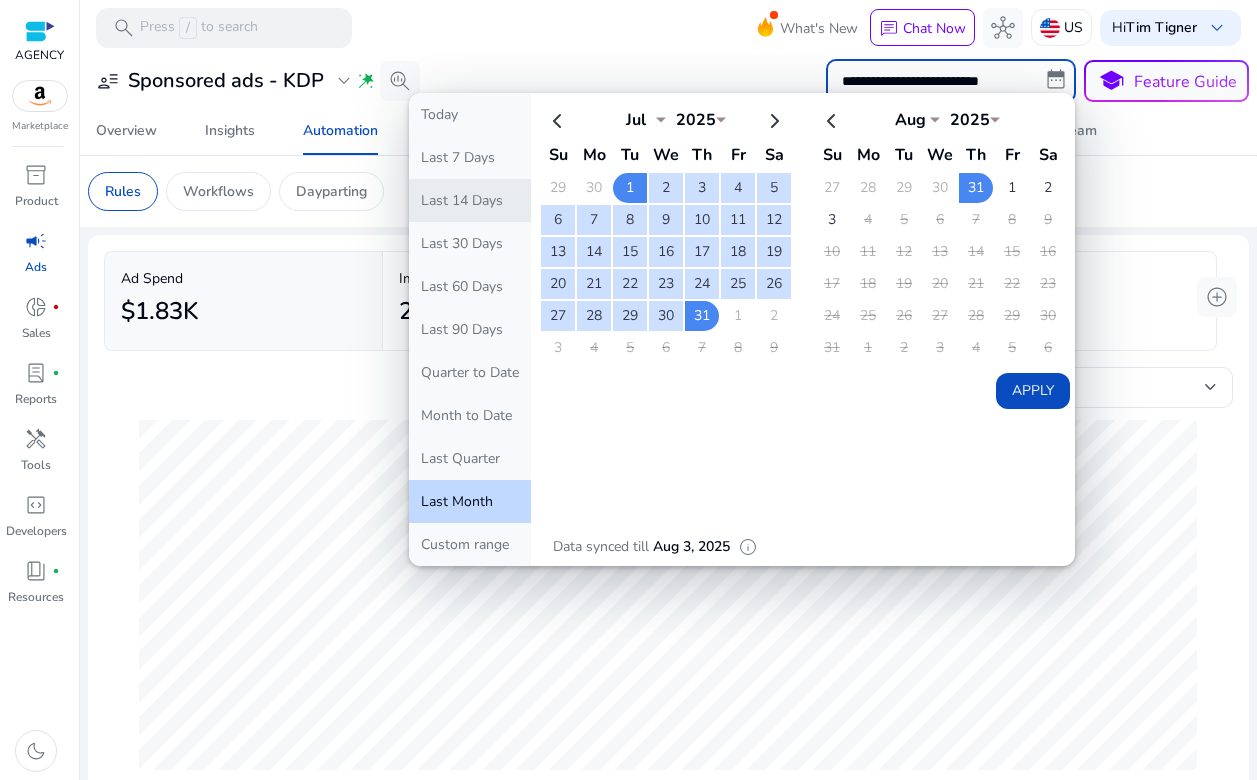click on "Last 14 Days" 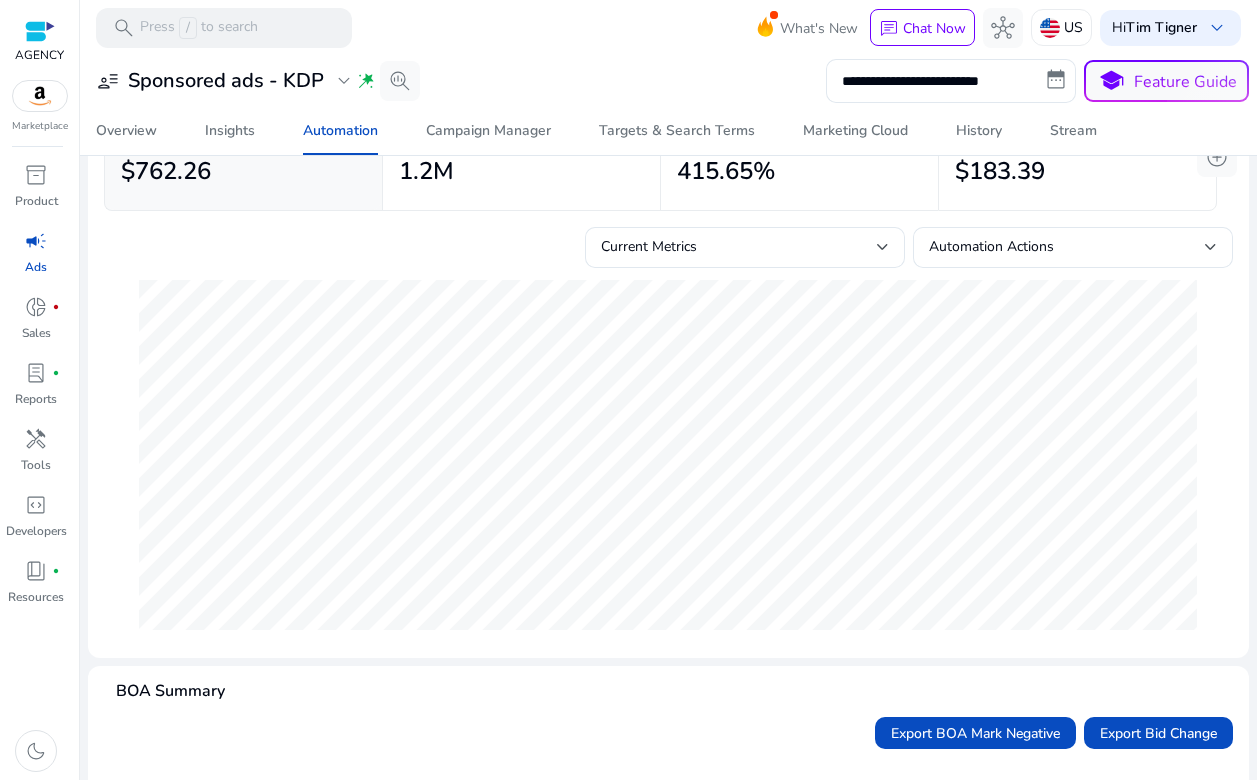 scroll, scrollTop: 0, scrollLeft: 0, axis: both 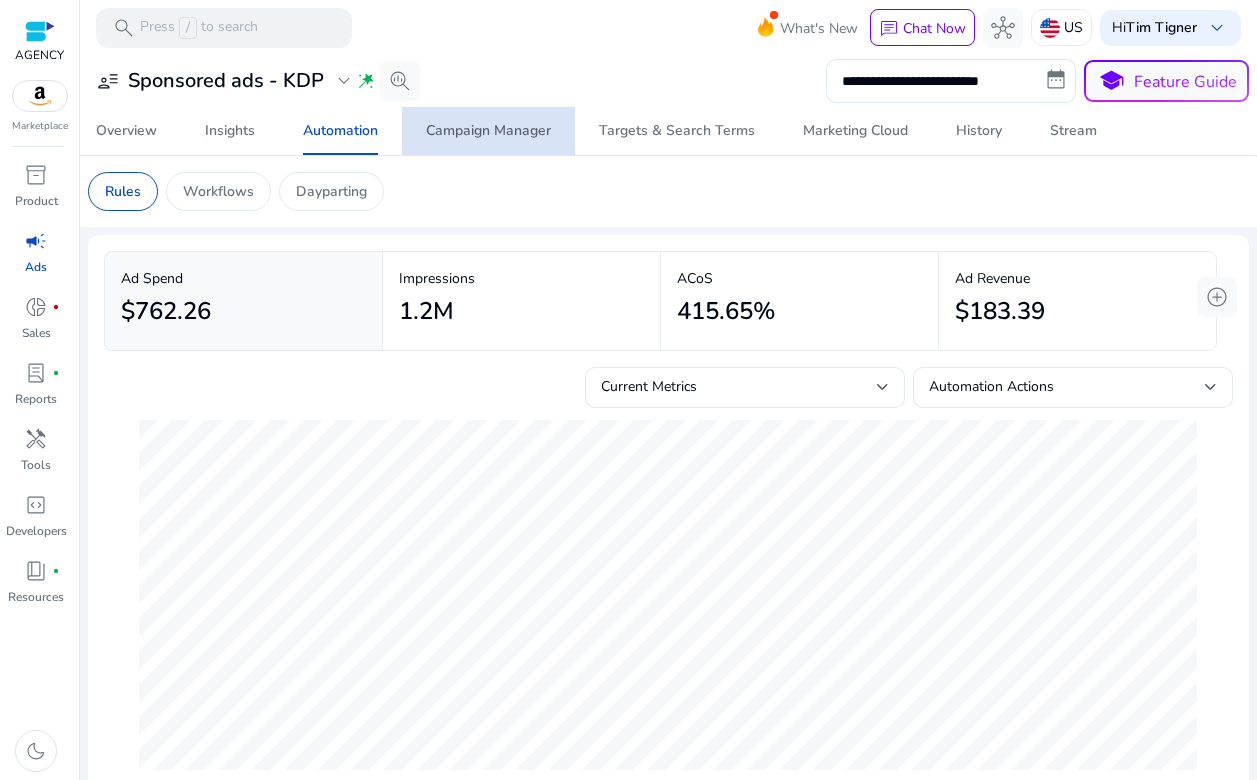 click on "Campaign Manager" at bounding box center [488, 131] 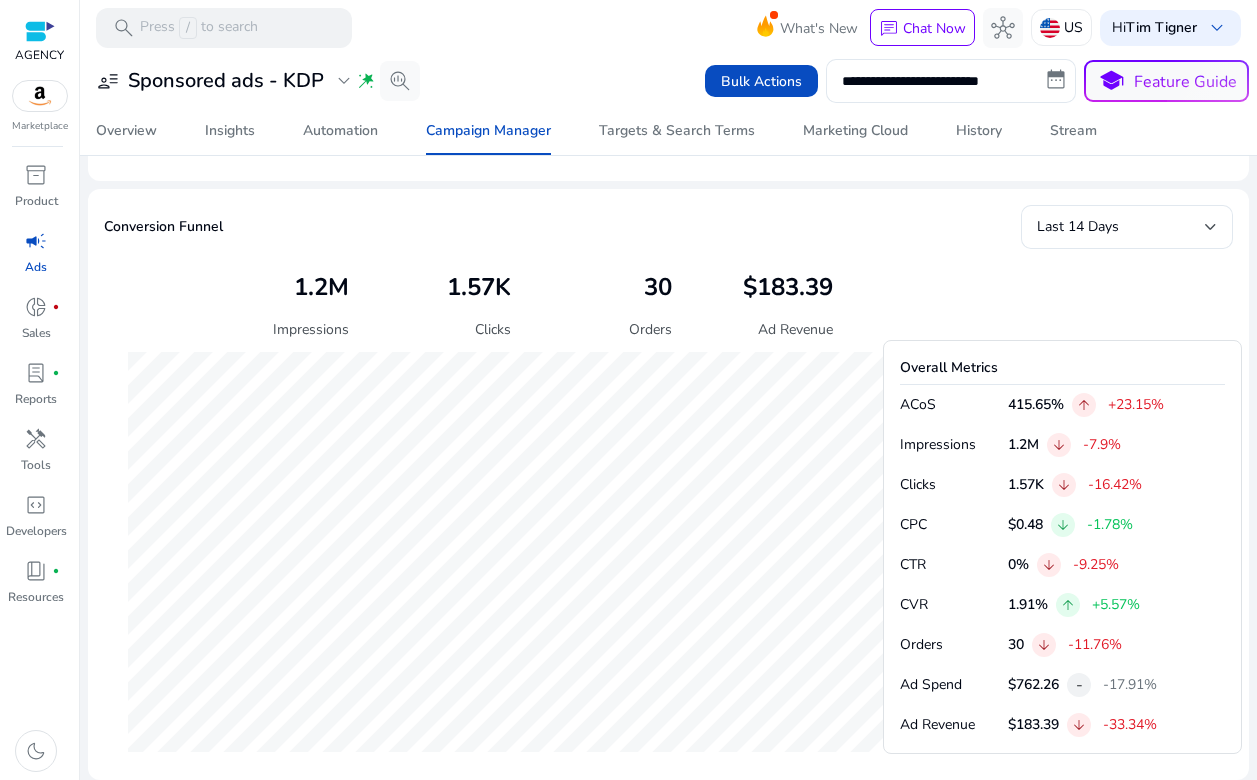 scroll, scrollTop: 653, scrollLeft: 0, axis: vertical 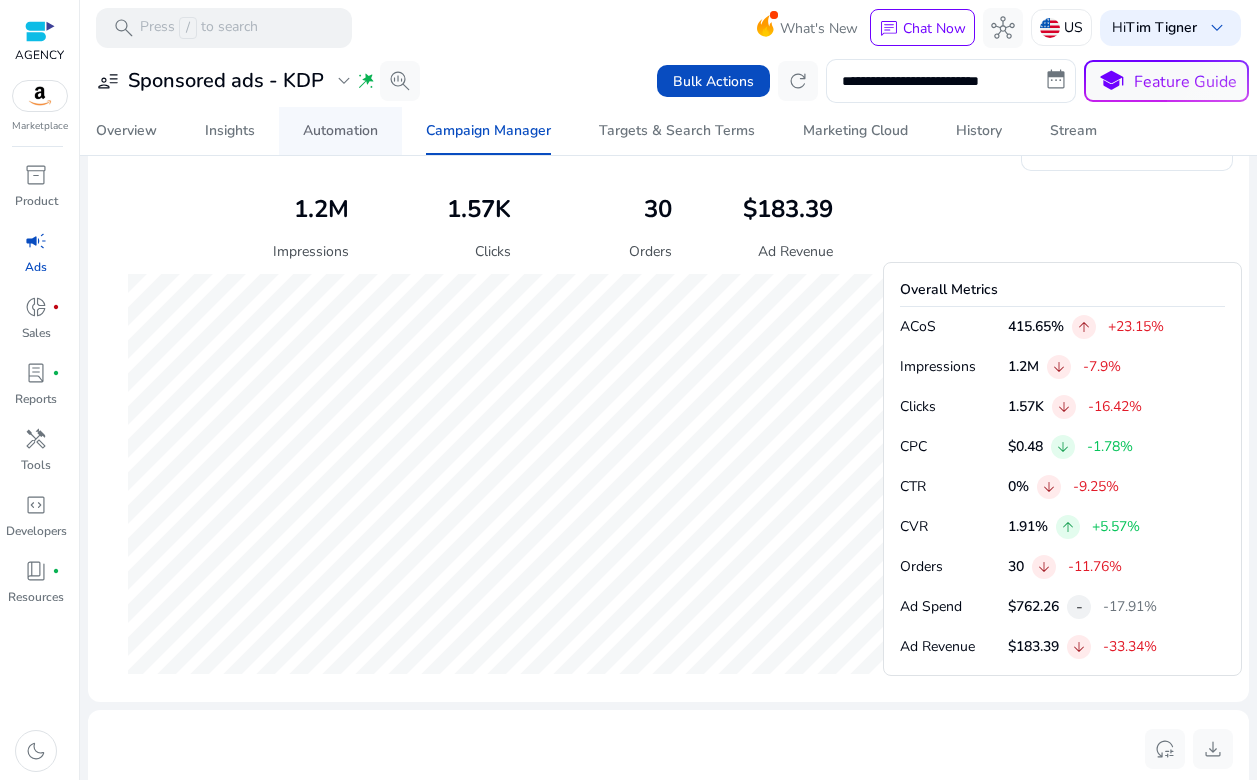 click on "Automation" at bounding box center (340, 131) 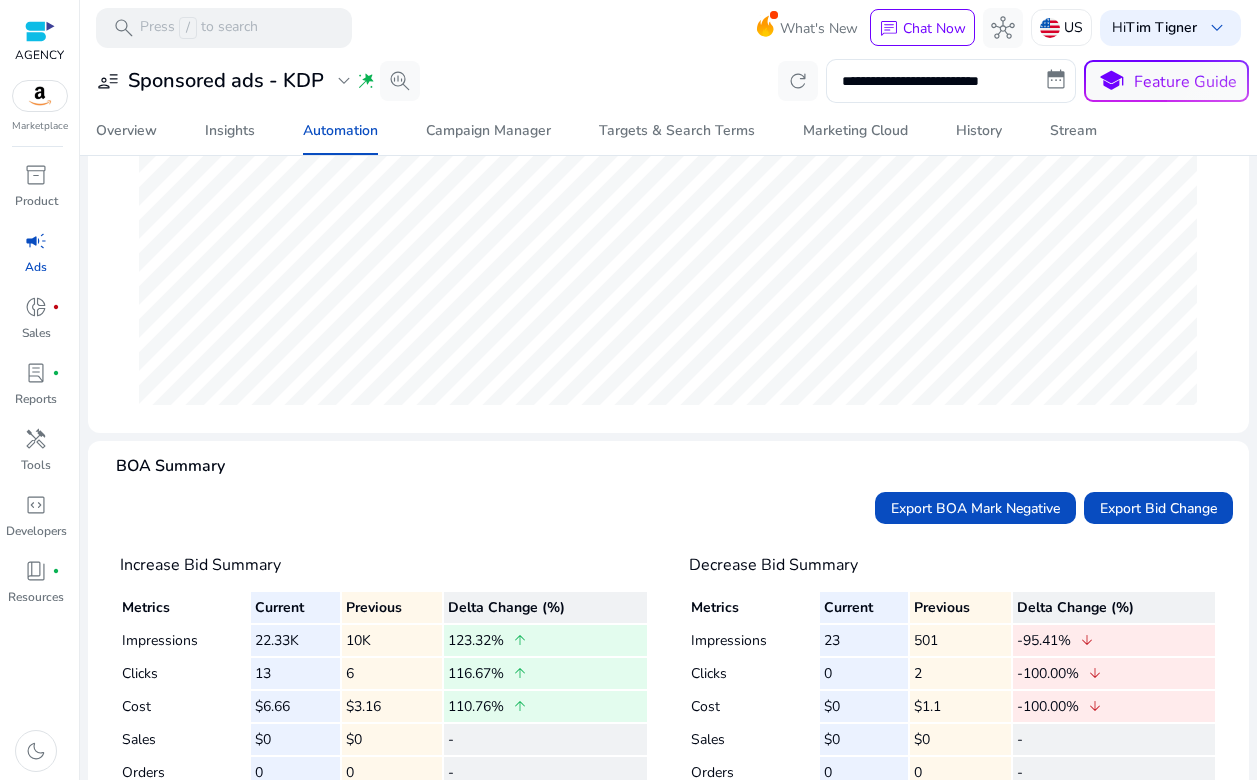 scroll, scrollTop: 440, scrollLeft: 0, axis: vertical 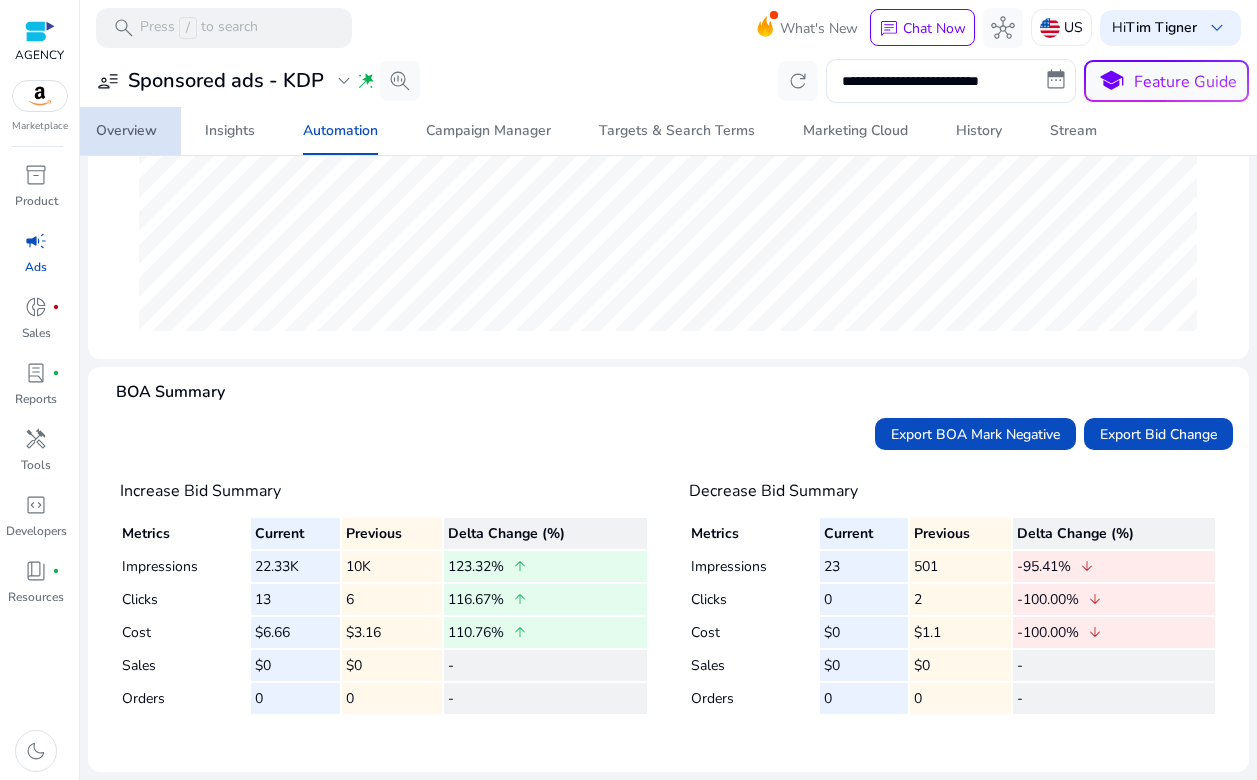 click on "Overview" at bounding box center (126, 131) 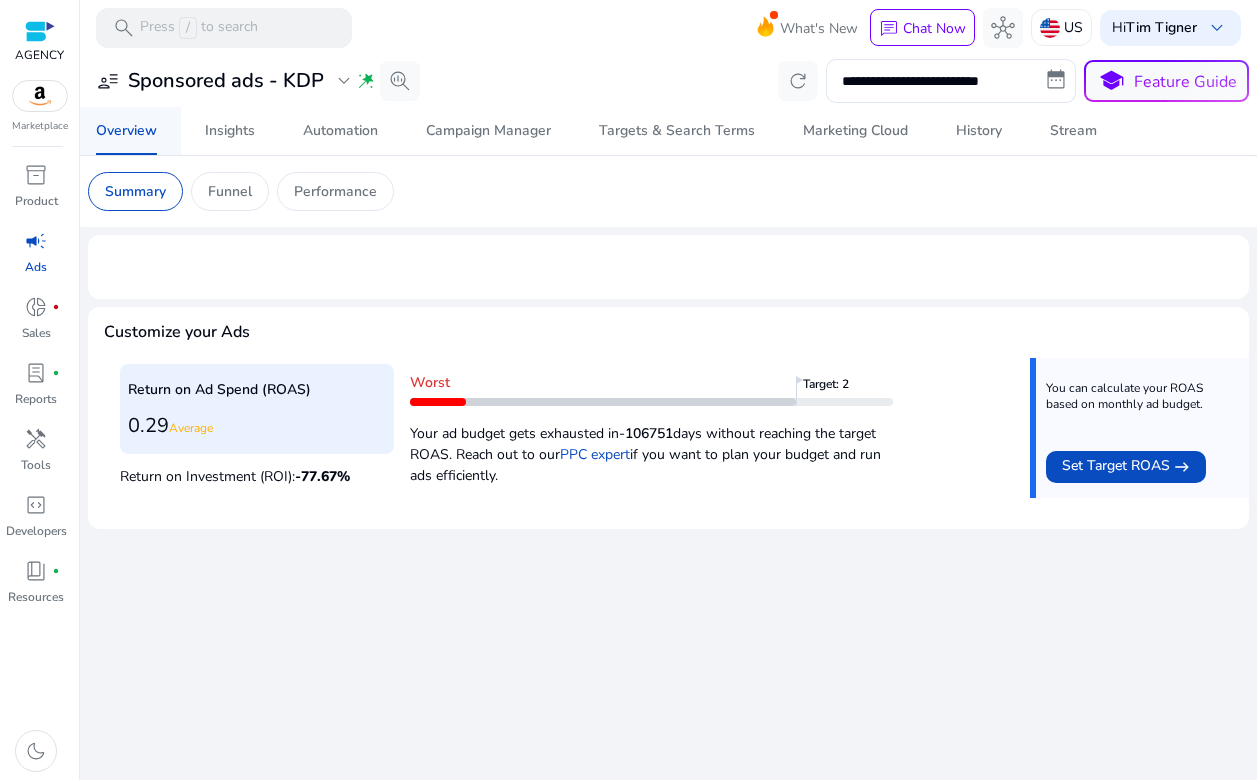 scroll, scrollTop: 0, scrollLeft: 0, axis: both 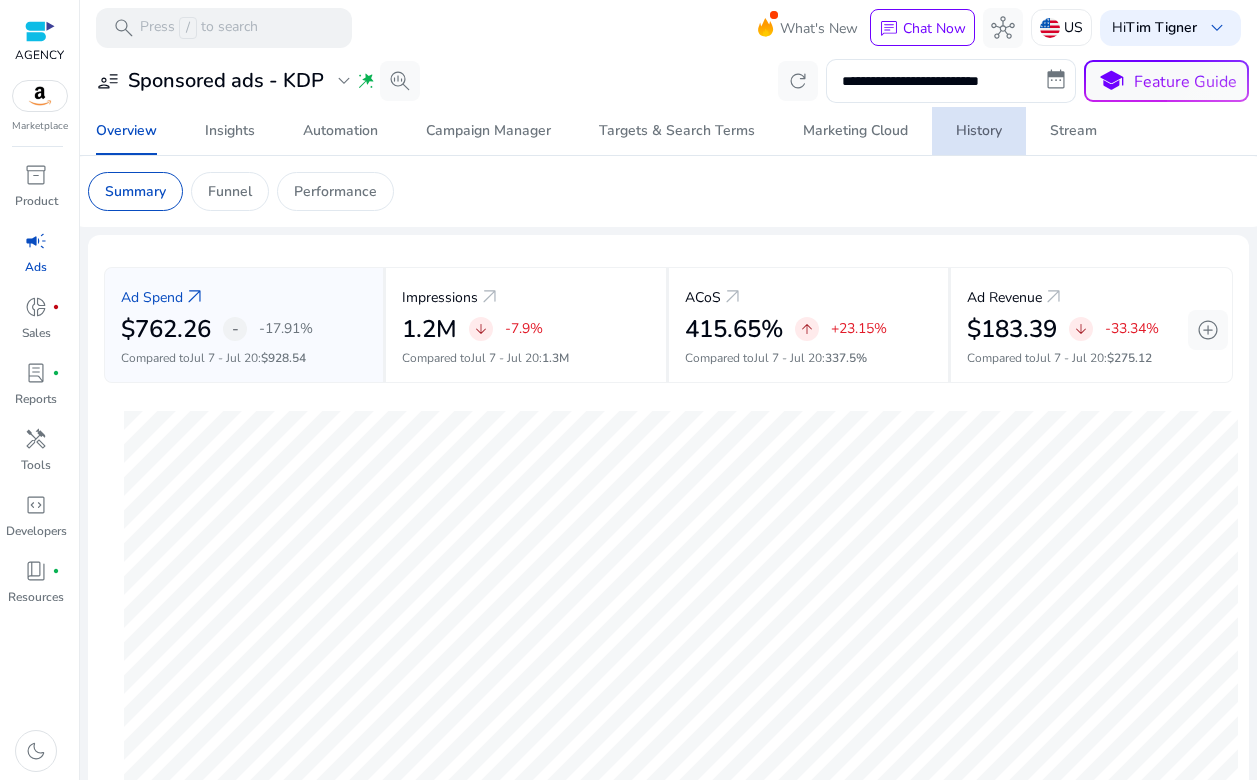 click on "History" at bounding box center (979, 131) 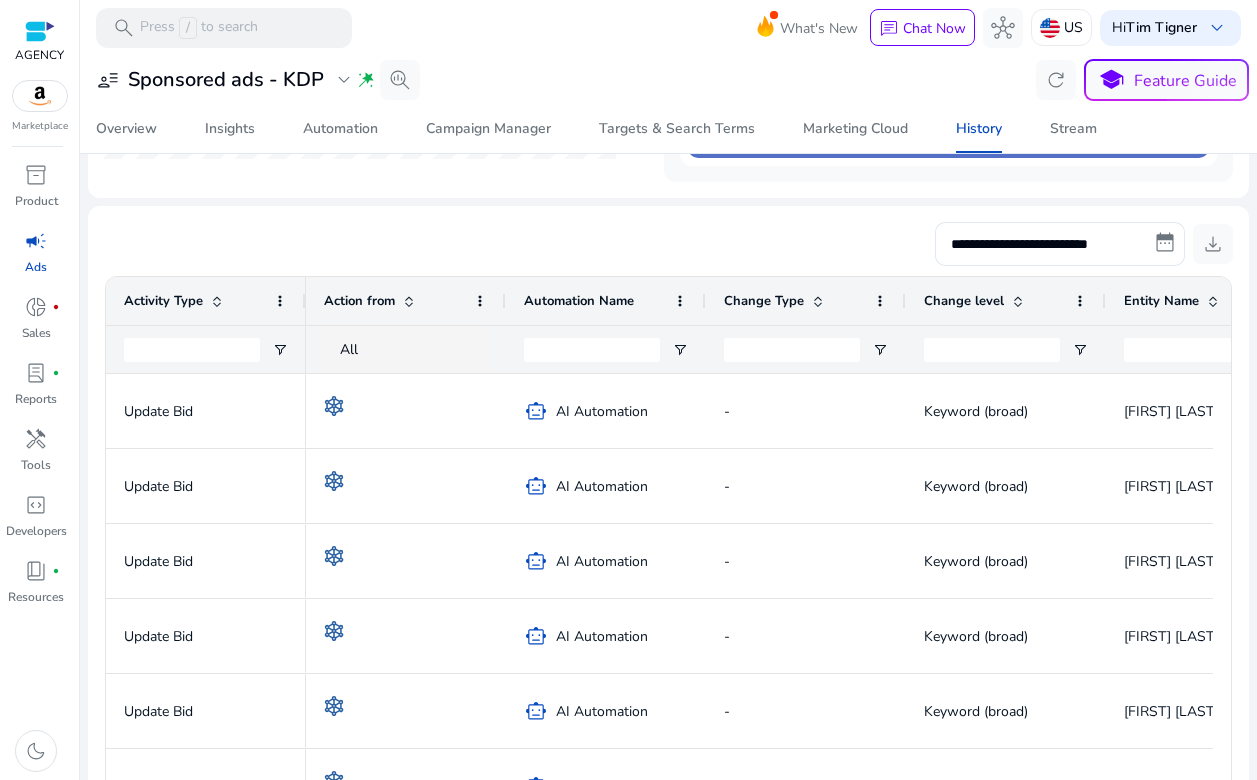 scroll, scrollTop: 288, scrollLeft: 0, axis: vertical 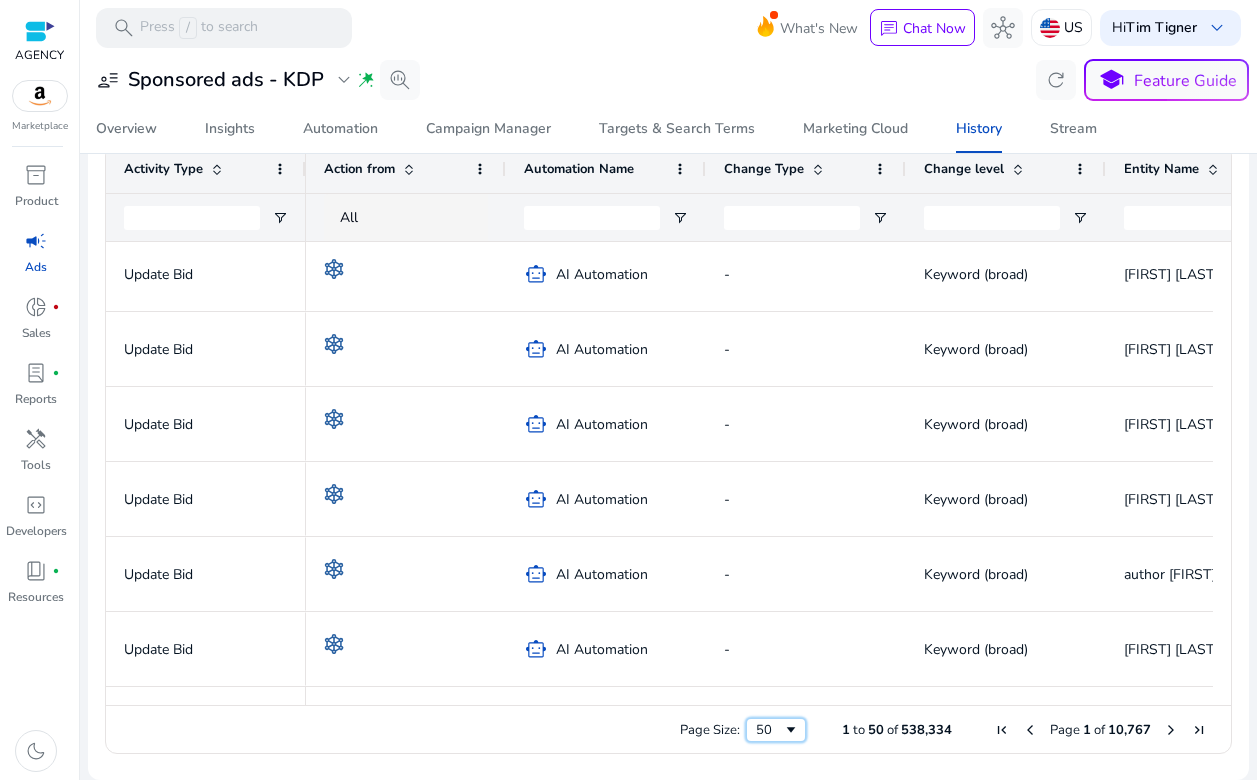 click at bounding box center [791, 730] 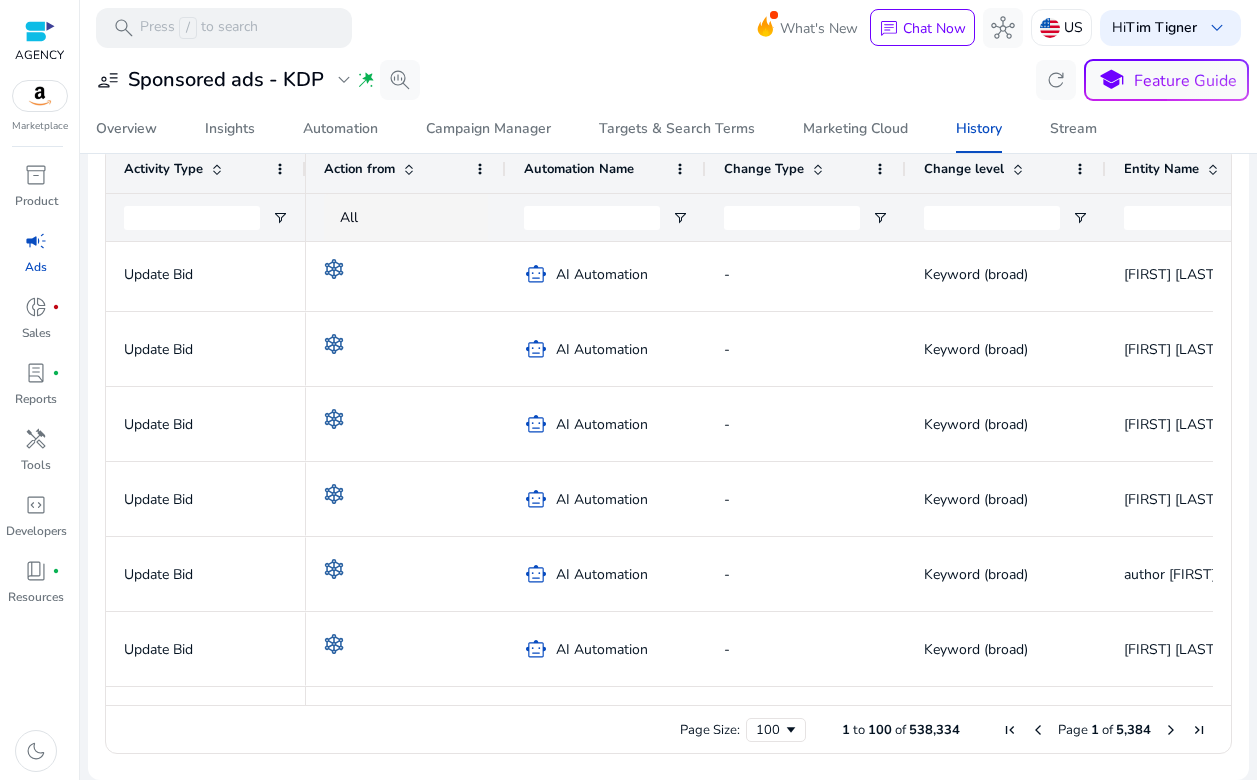 click at bounding box center (1171, 730) 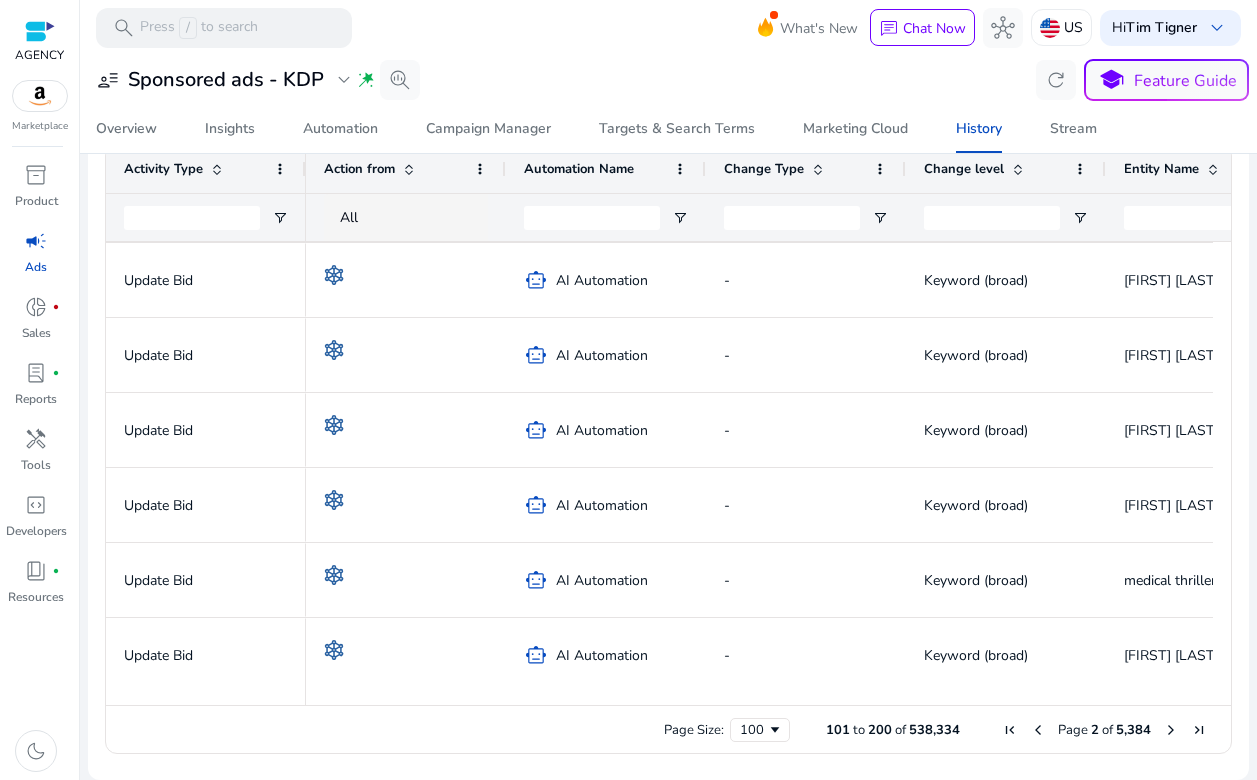 click at bounding box center (1171, 730) 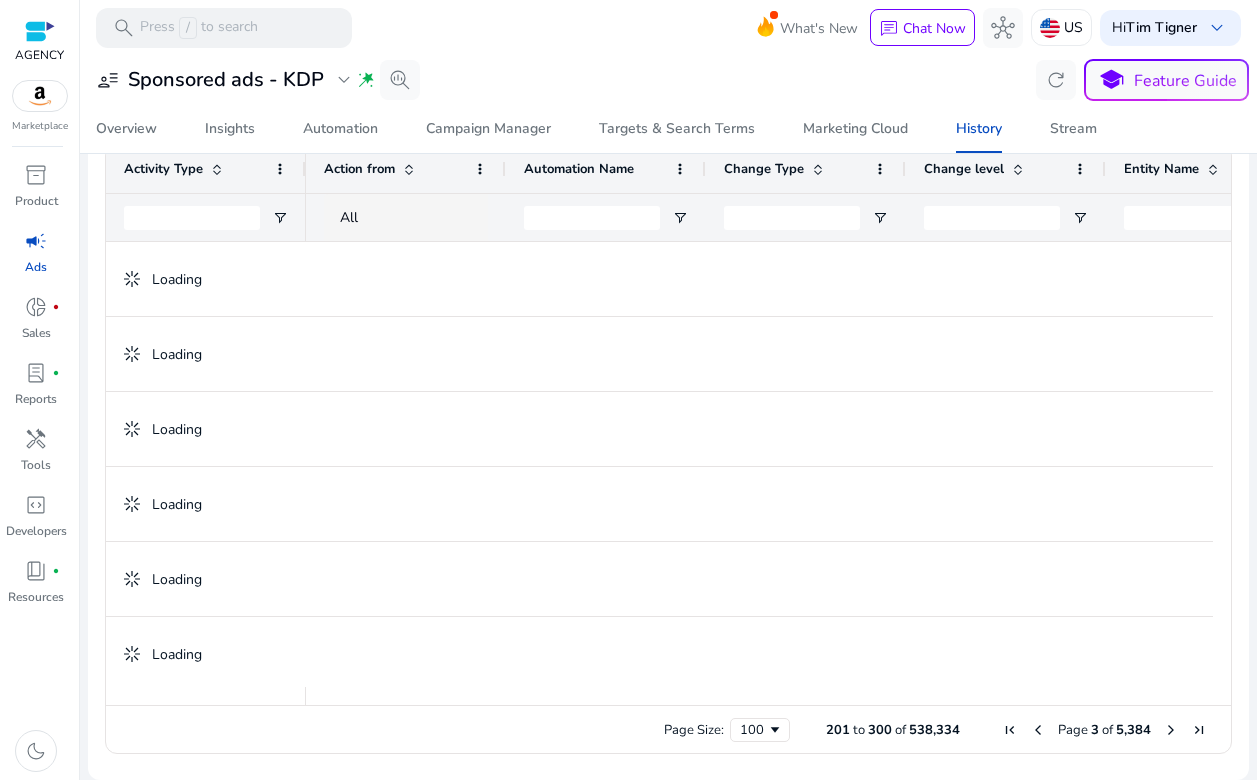 click at bounding box center [1171, 730] 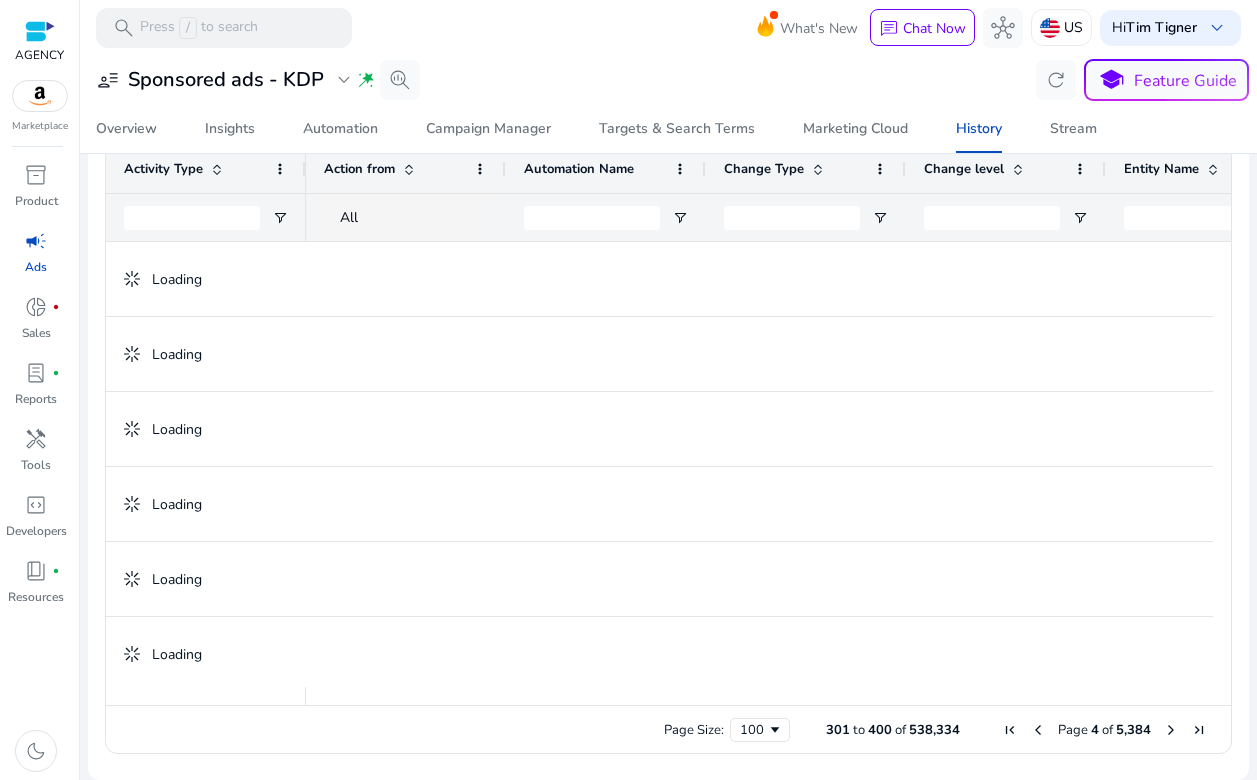 click at bounding box center (1171, 730) 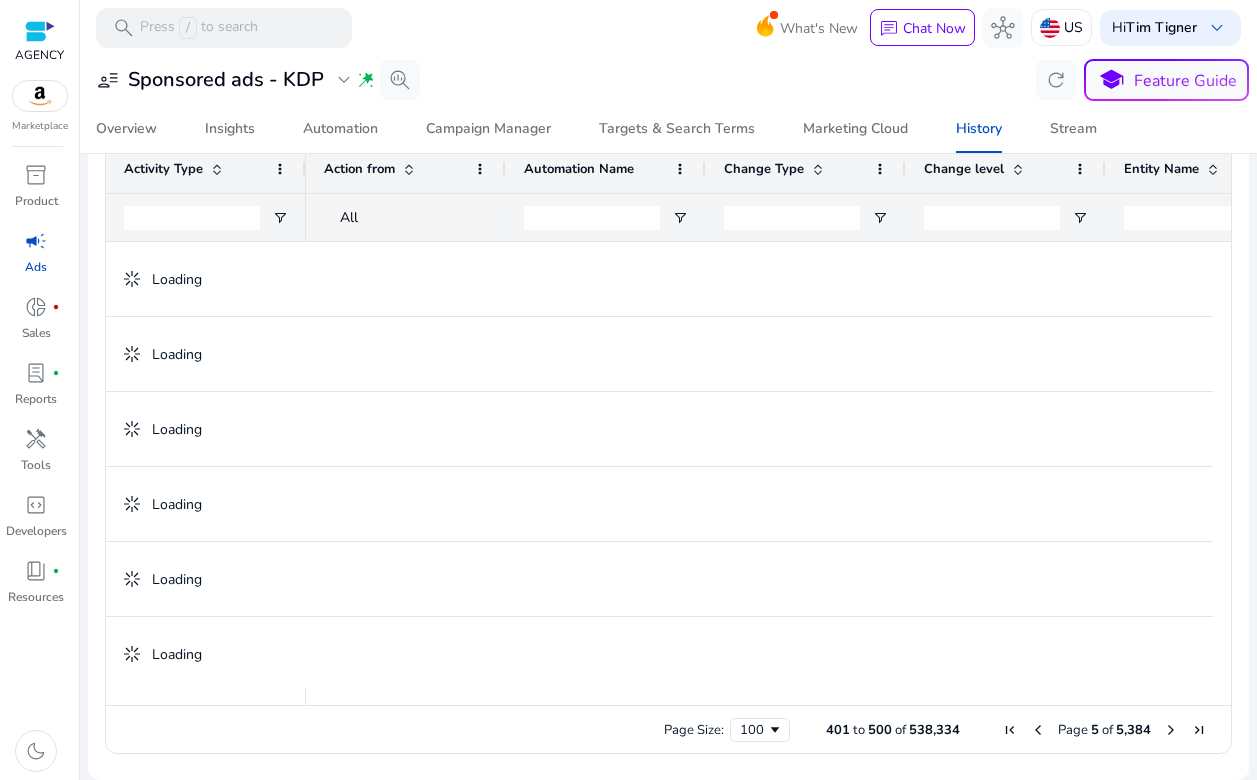 click at bounding box center [1171, 730] 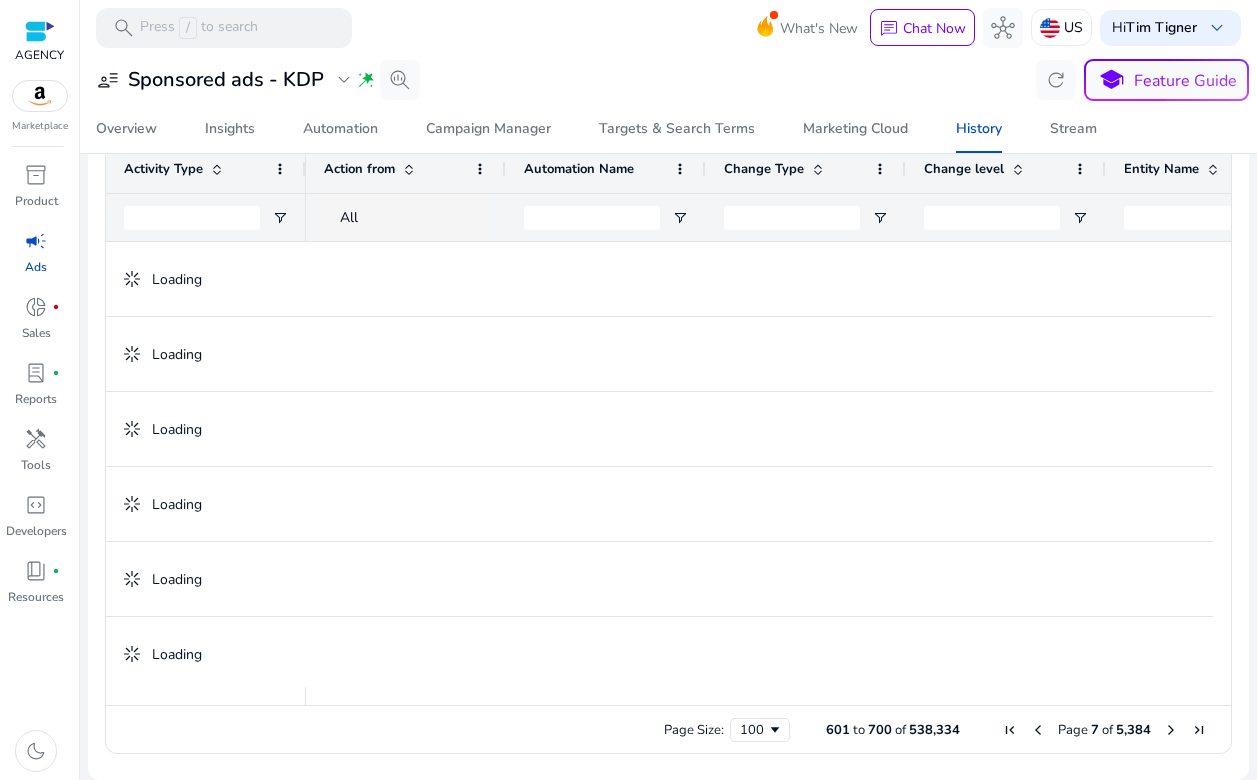 click at bounding box center (1171, 730) 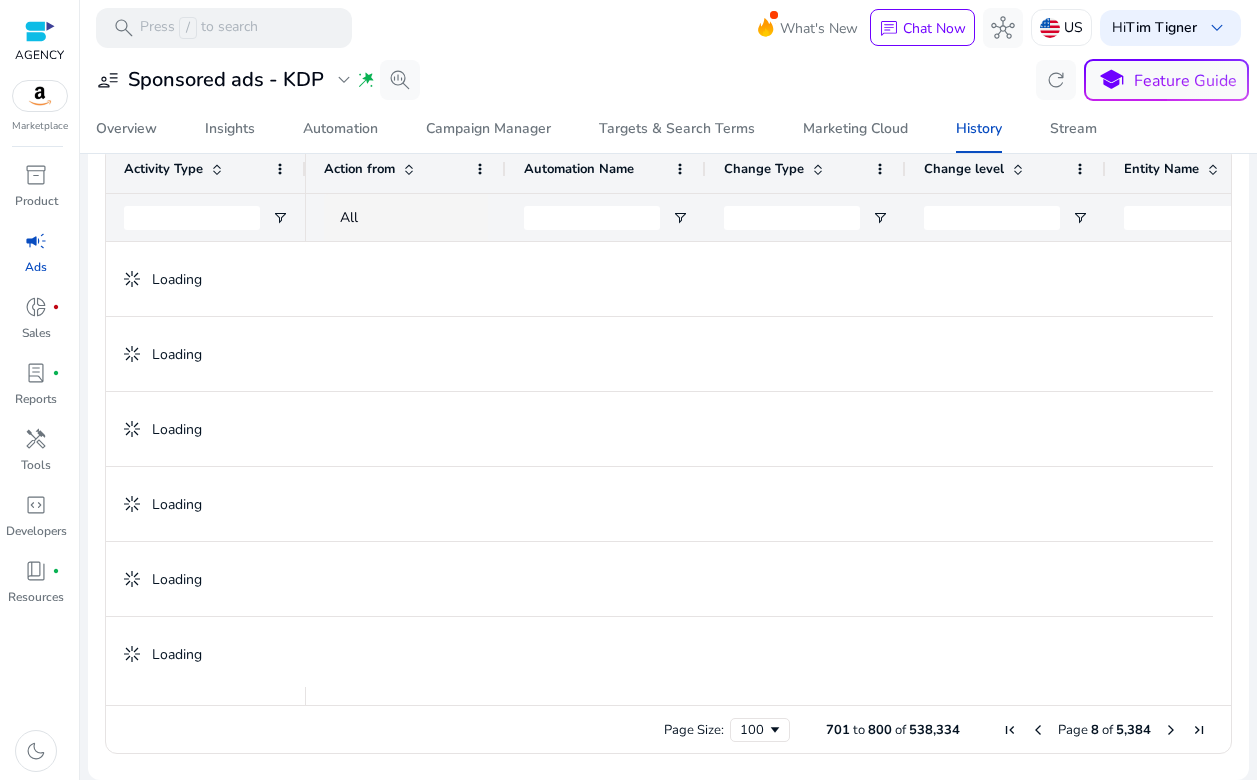 click at bounding box center [1171, 730] 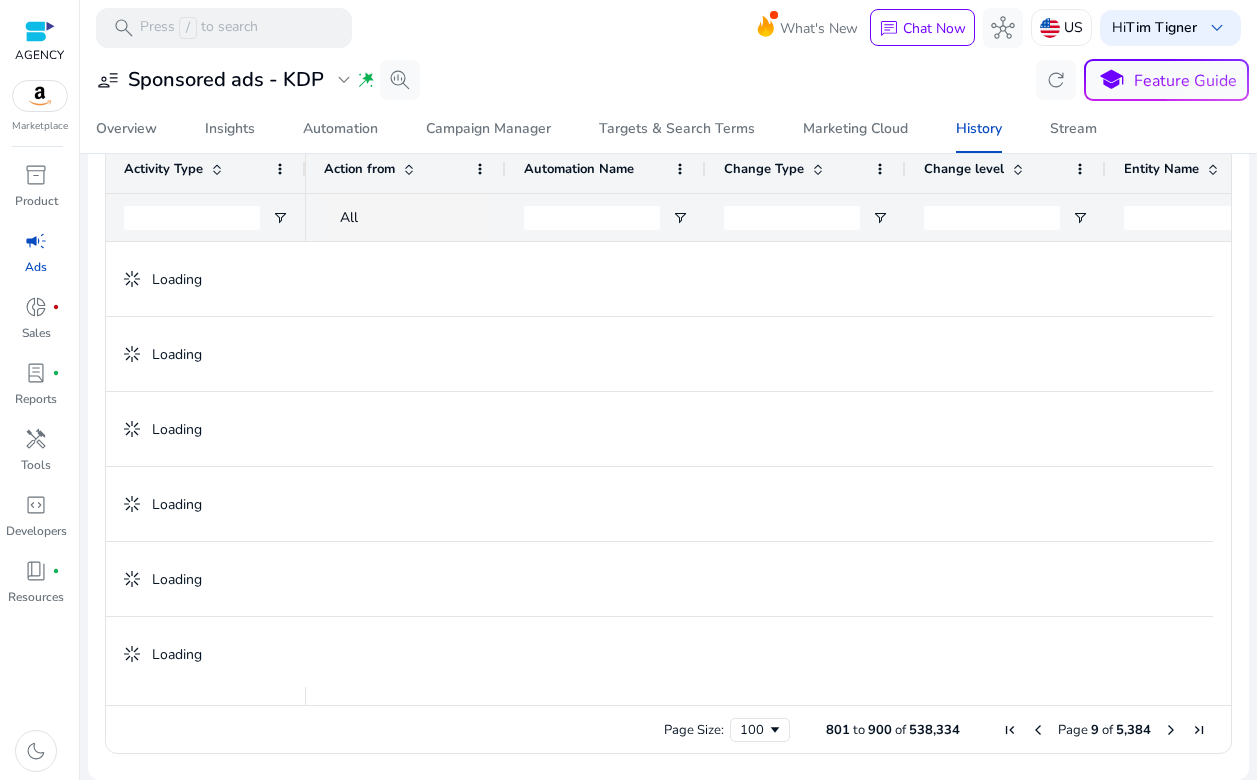 click at bounding box center (1171, 730) 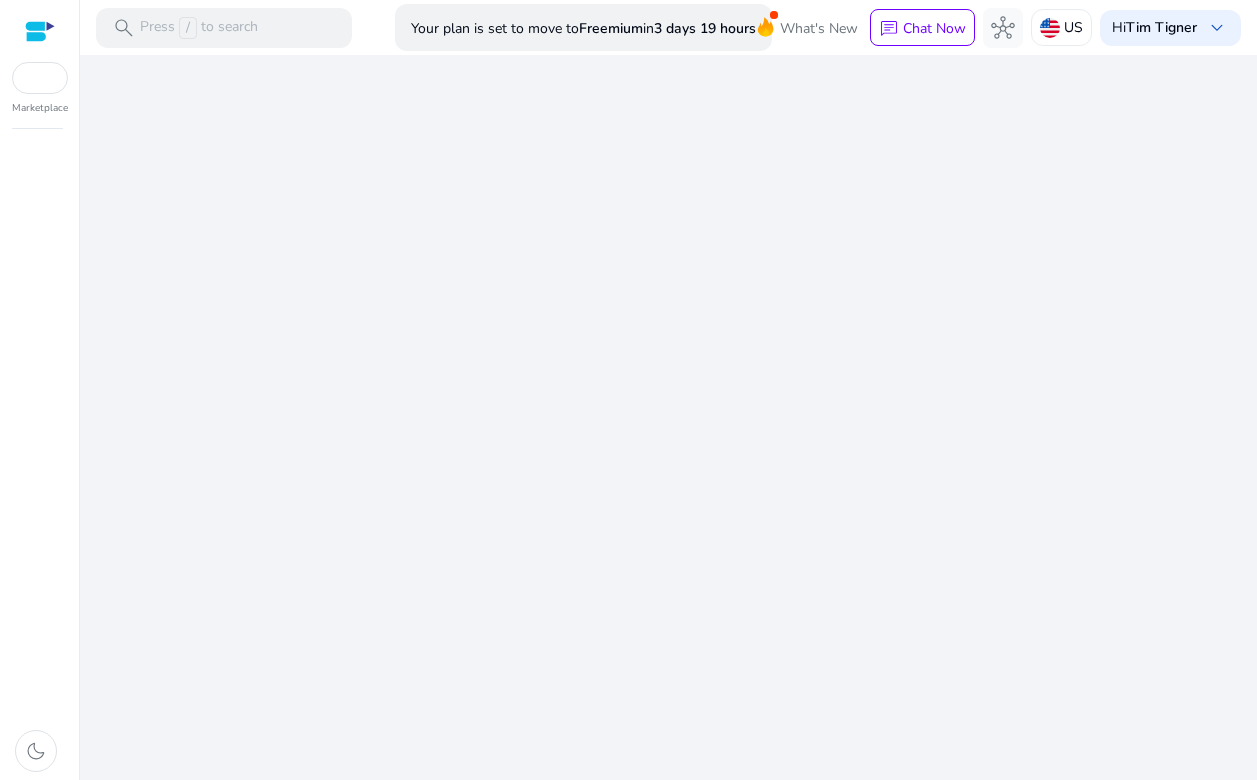 scroll, scrollTop: 0, scrollLeft: 0, axis: both 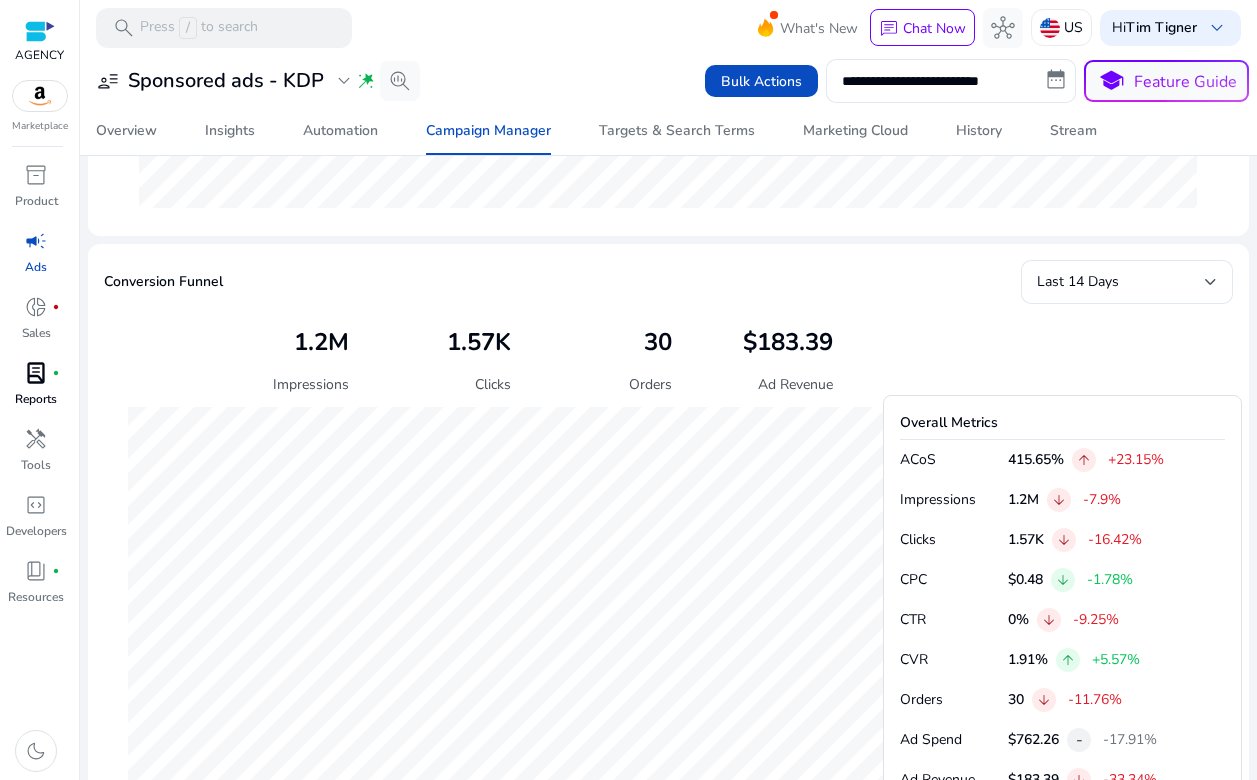click on "lab_profile" at bounding box center [36, 373] 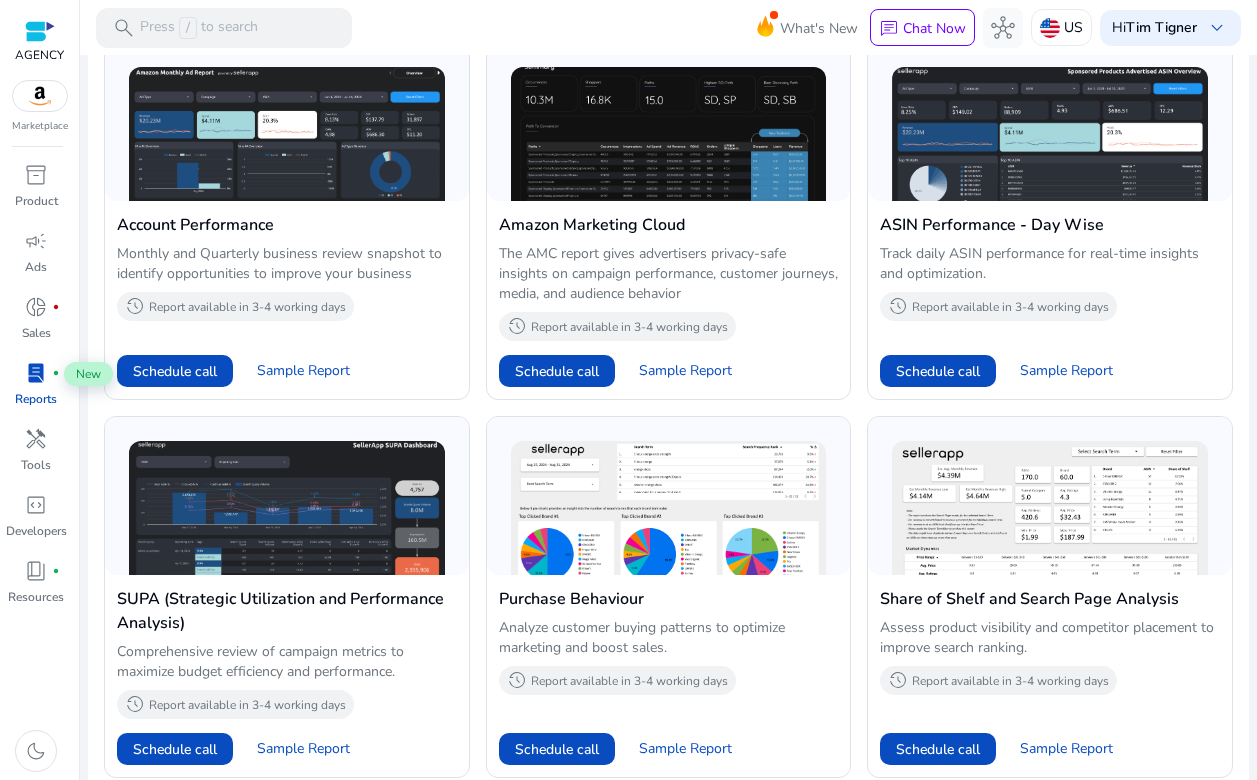 scroll, scrollTop: 0, scrollLeft: 0, axis: both 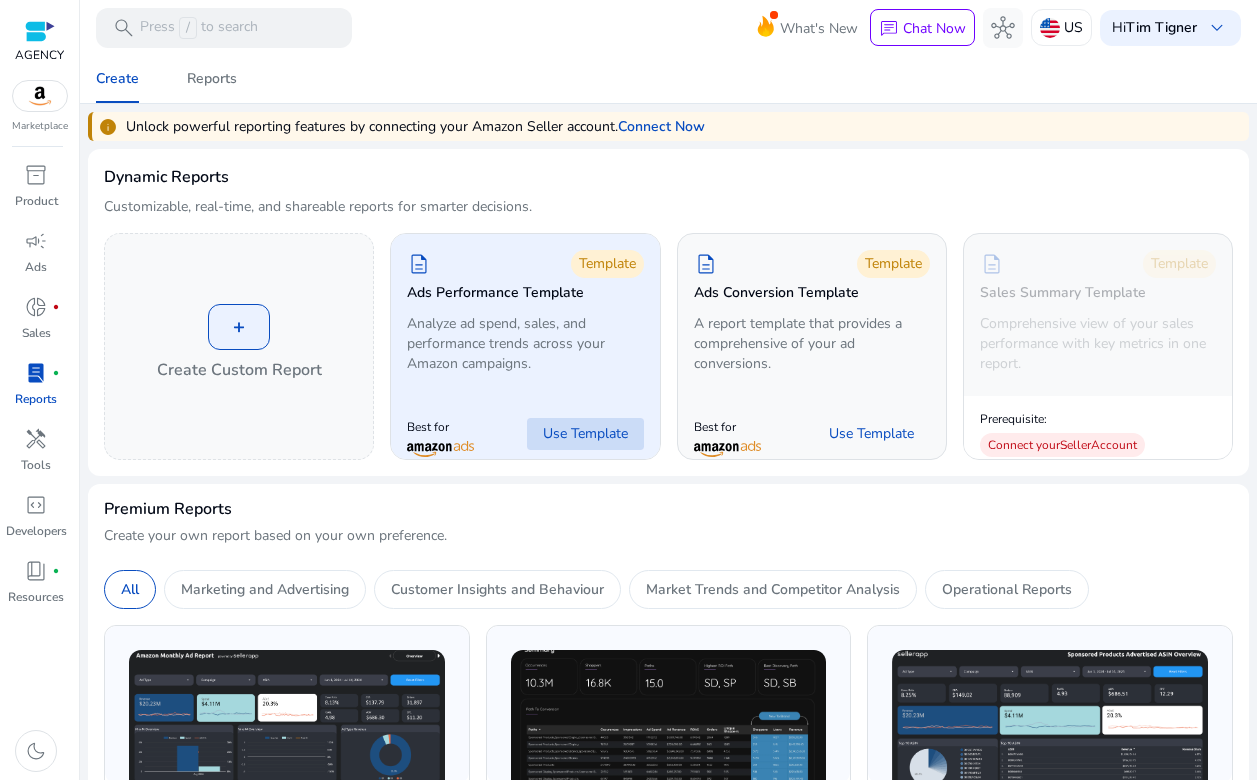 click on "Use Template" 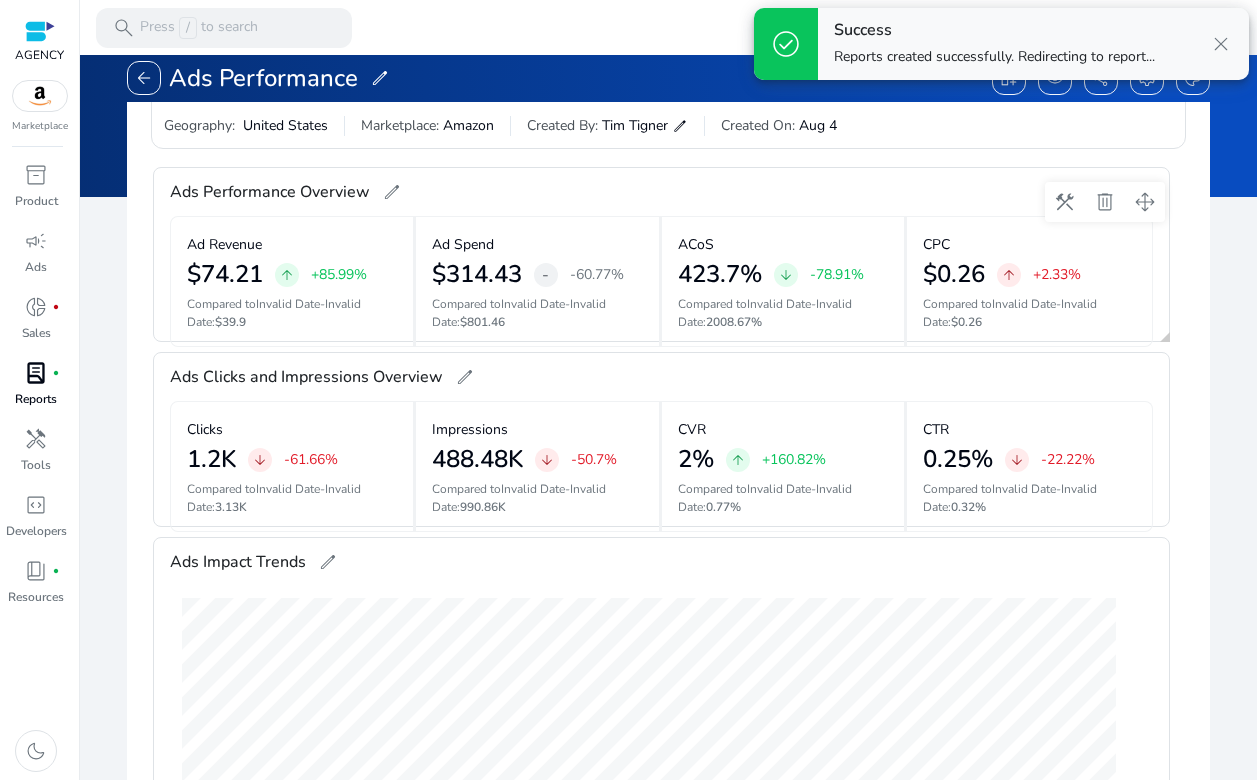 scroll, scrollTop: 0, scrollLeft: 0, axis: both 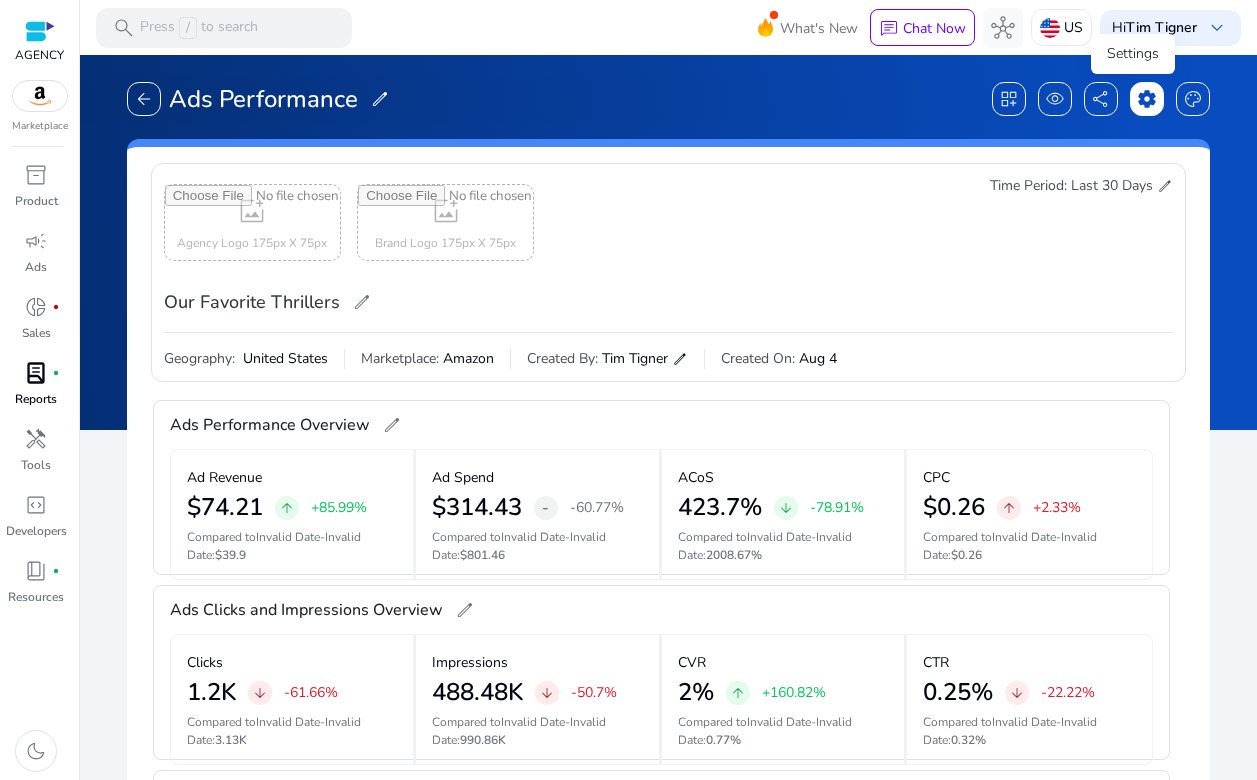 click on "settings" 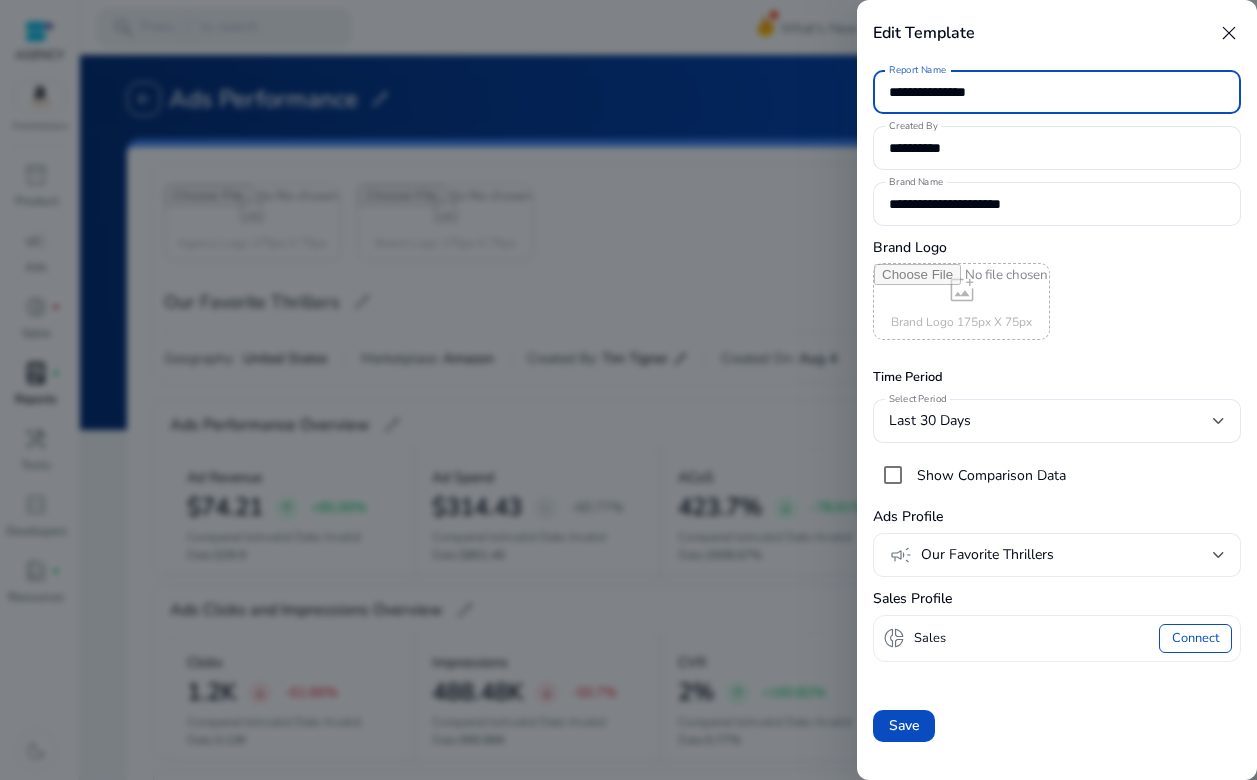 click at bounding box center (1219, 555) 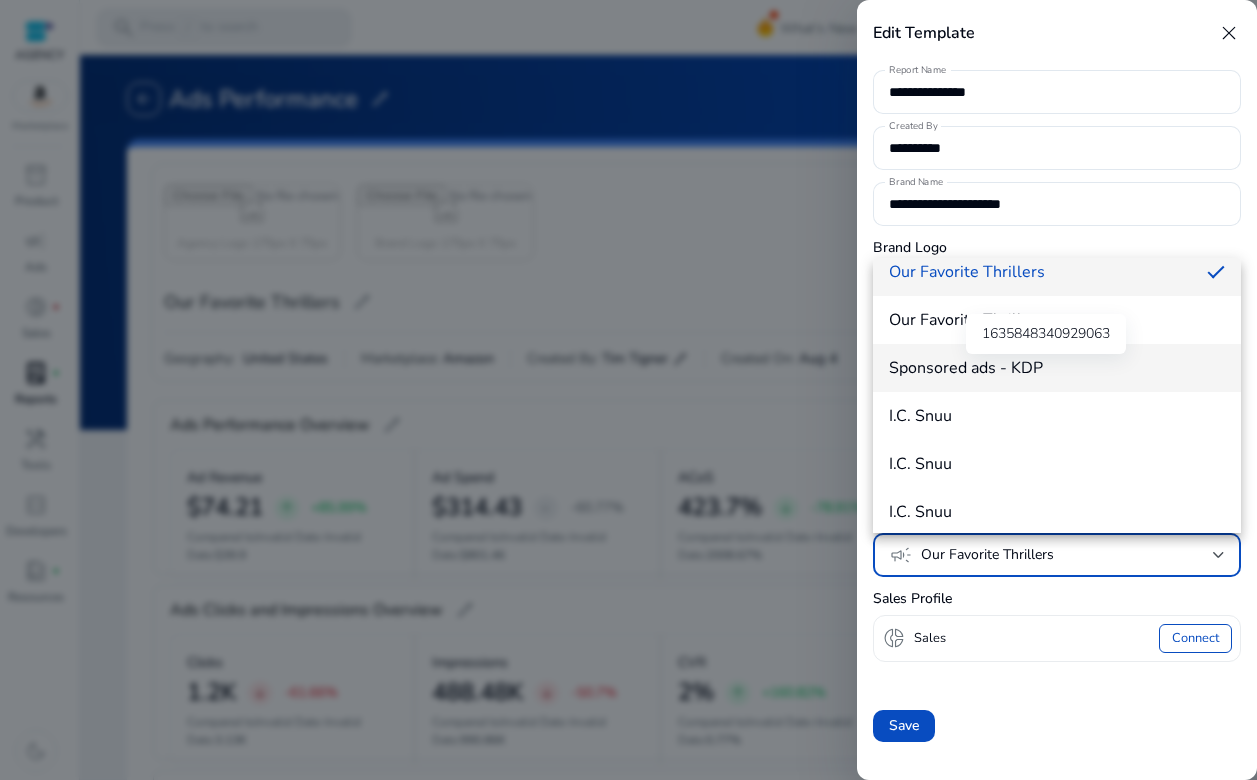 scroll, scrollTop: 19, scrollLeft: 0, axis: vertical 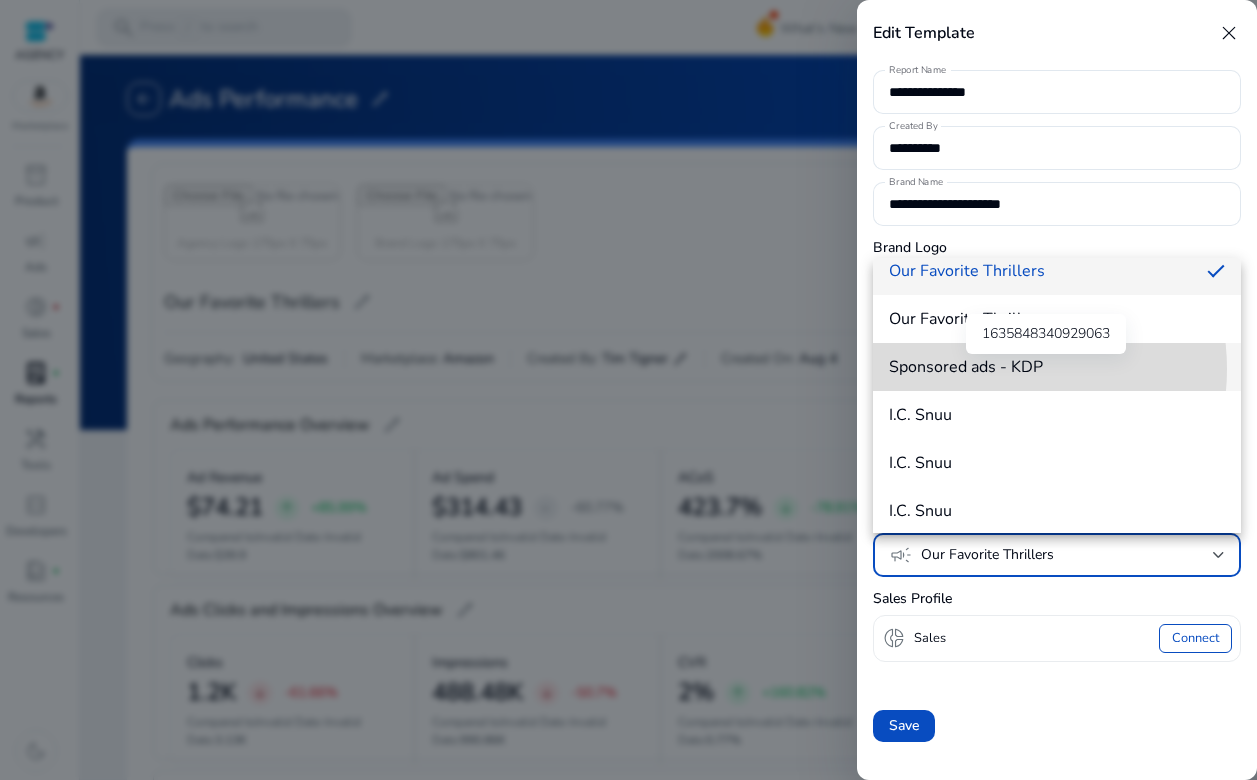 click on "Sponsored ads - KDP" at bounding box center (1057, 367) 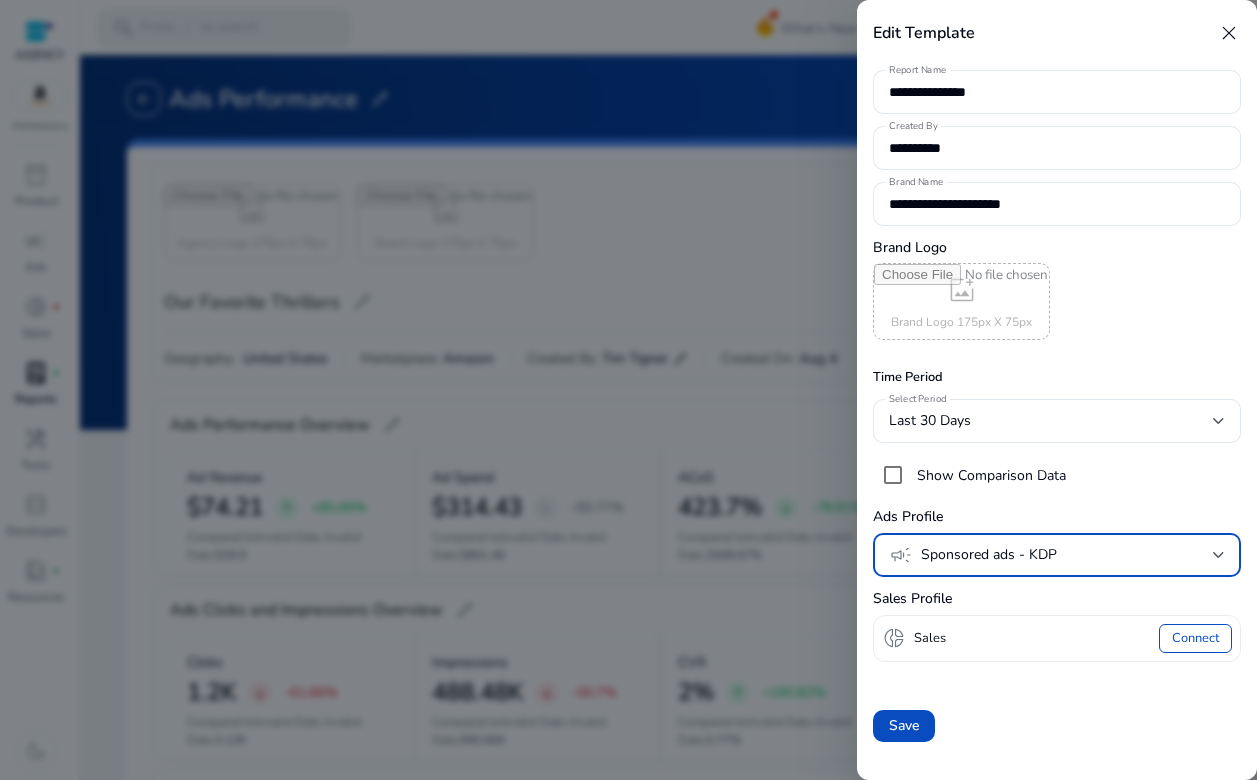 click on "Connect" at bounding box center (1195, 638) 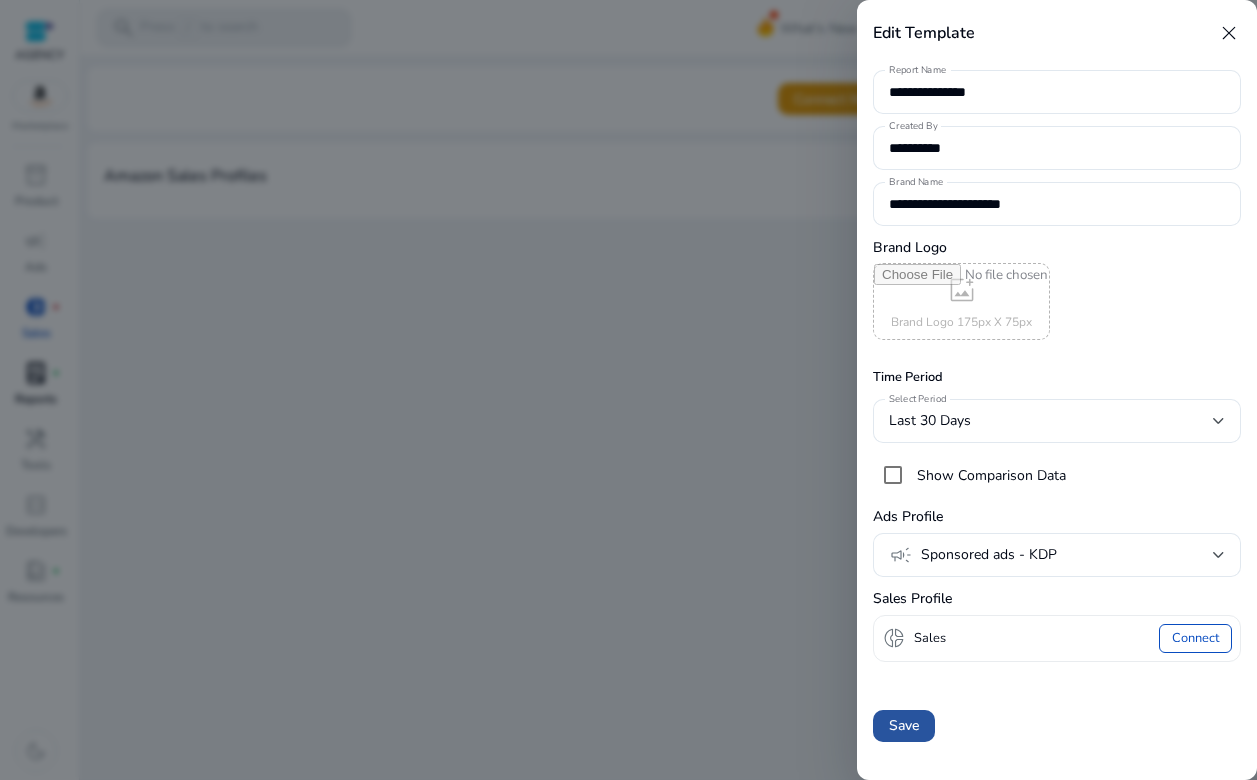 click on "Save" at bounding box center (904, 725) 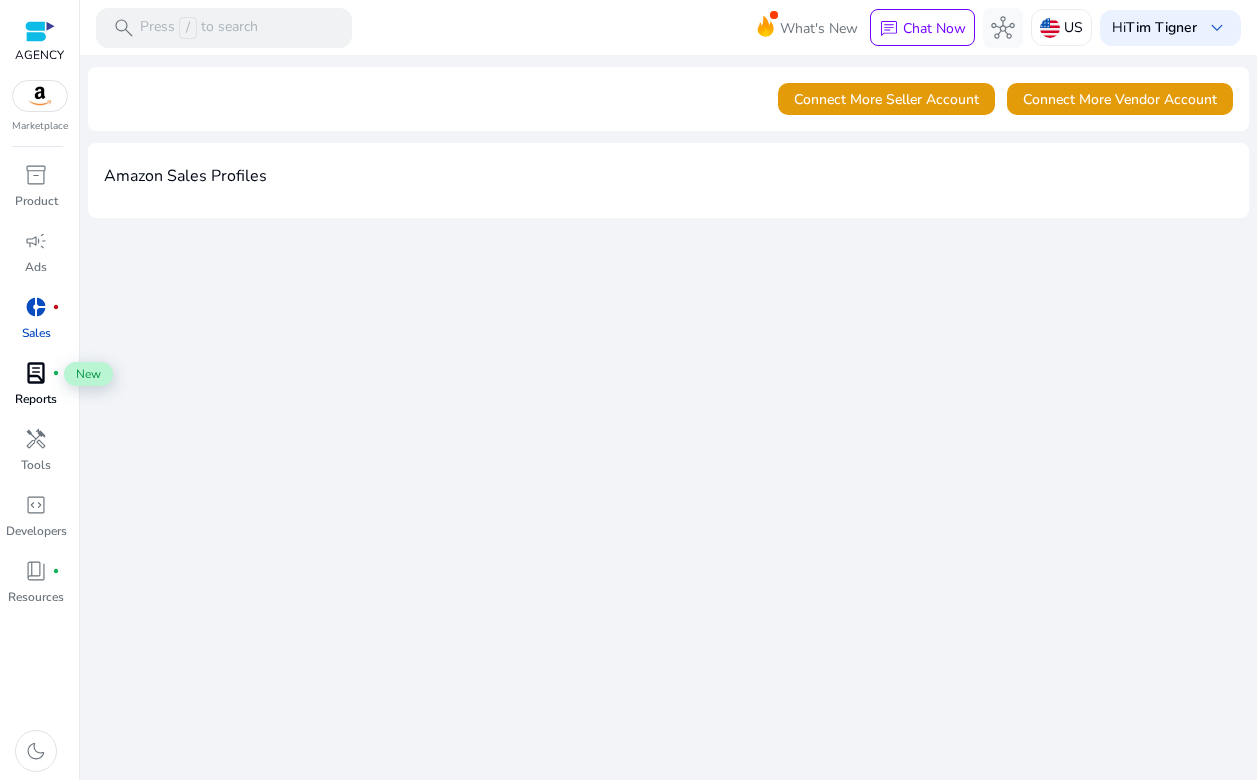 click on "lab_profile" at bounding box center (36, 373) 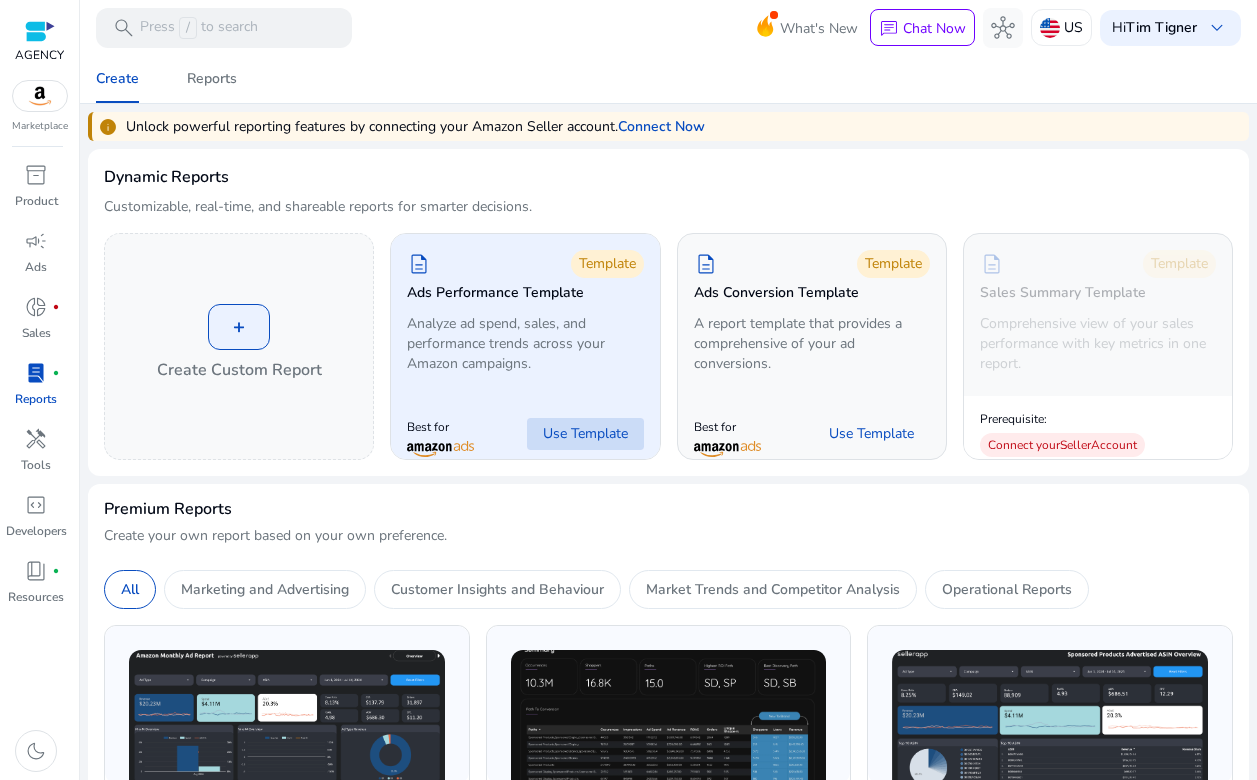 click on "Use Template" 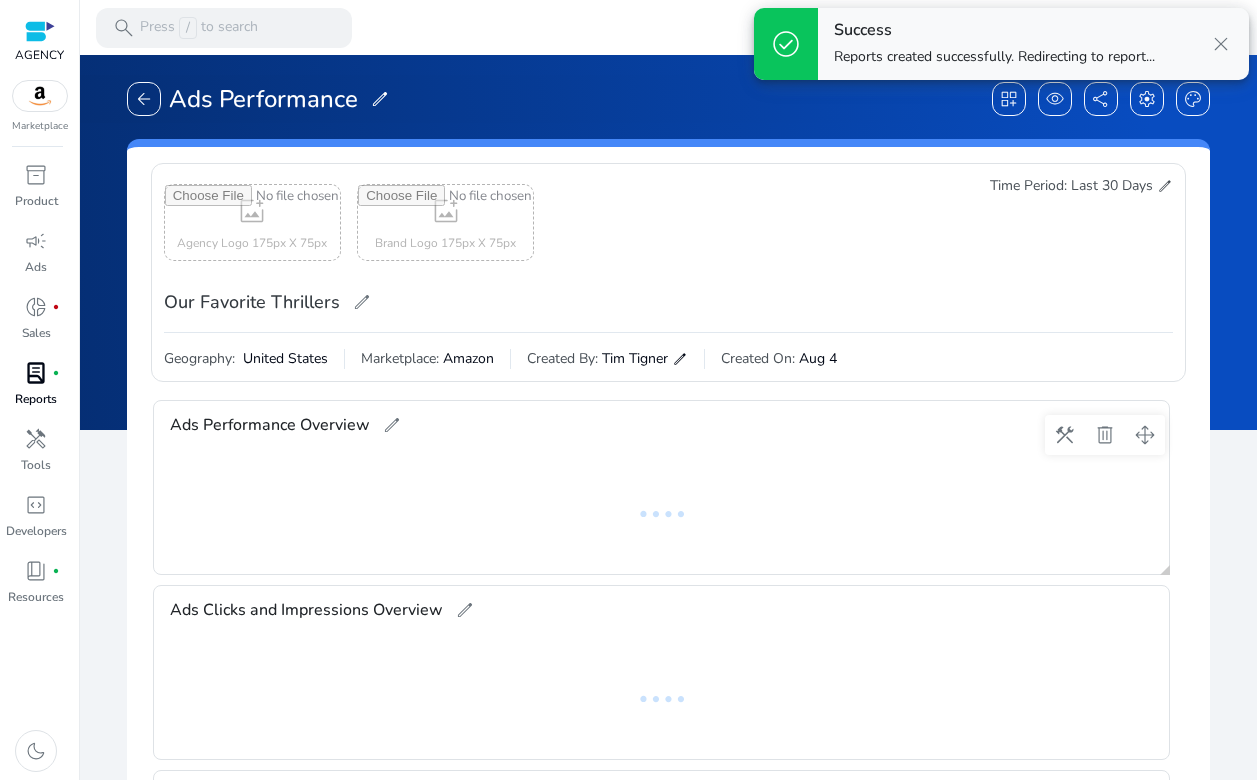 scroll, scrollTop: 0, scrollLeft: 0, axis: both 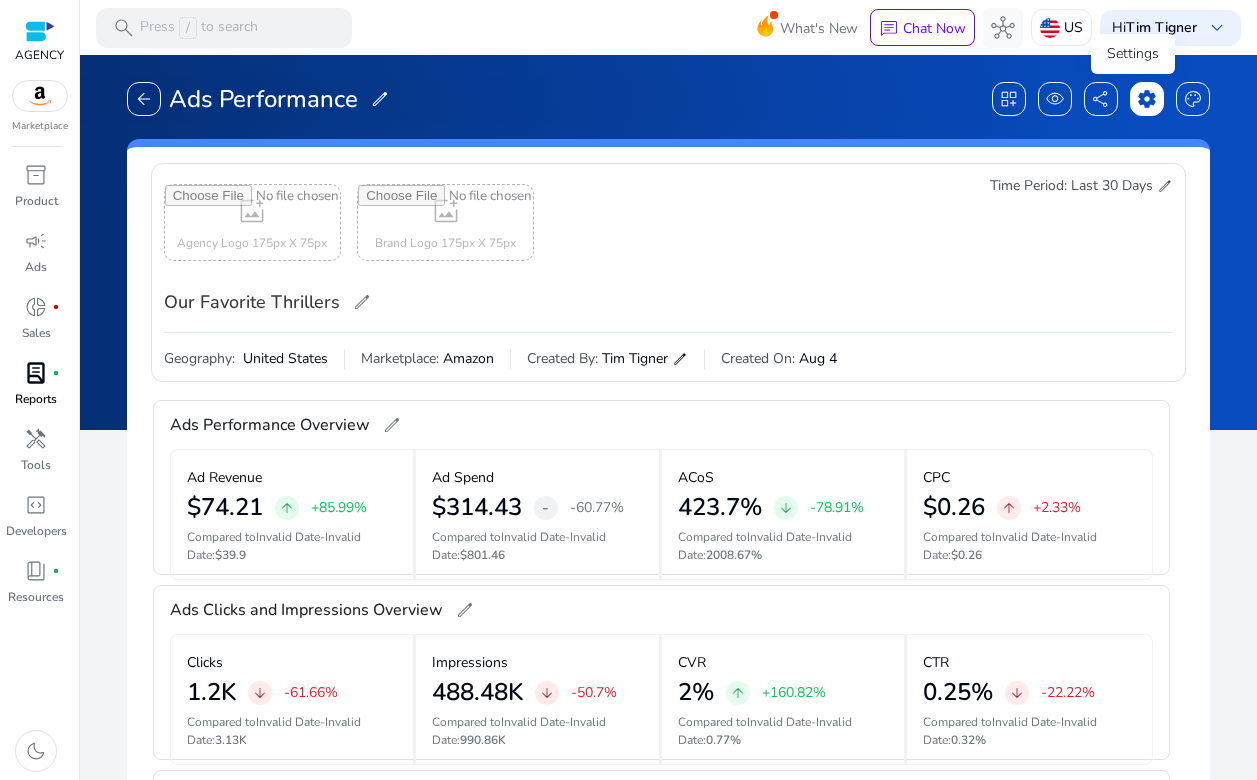 click on "settings" 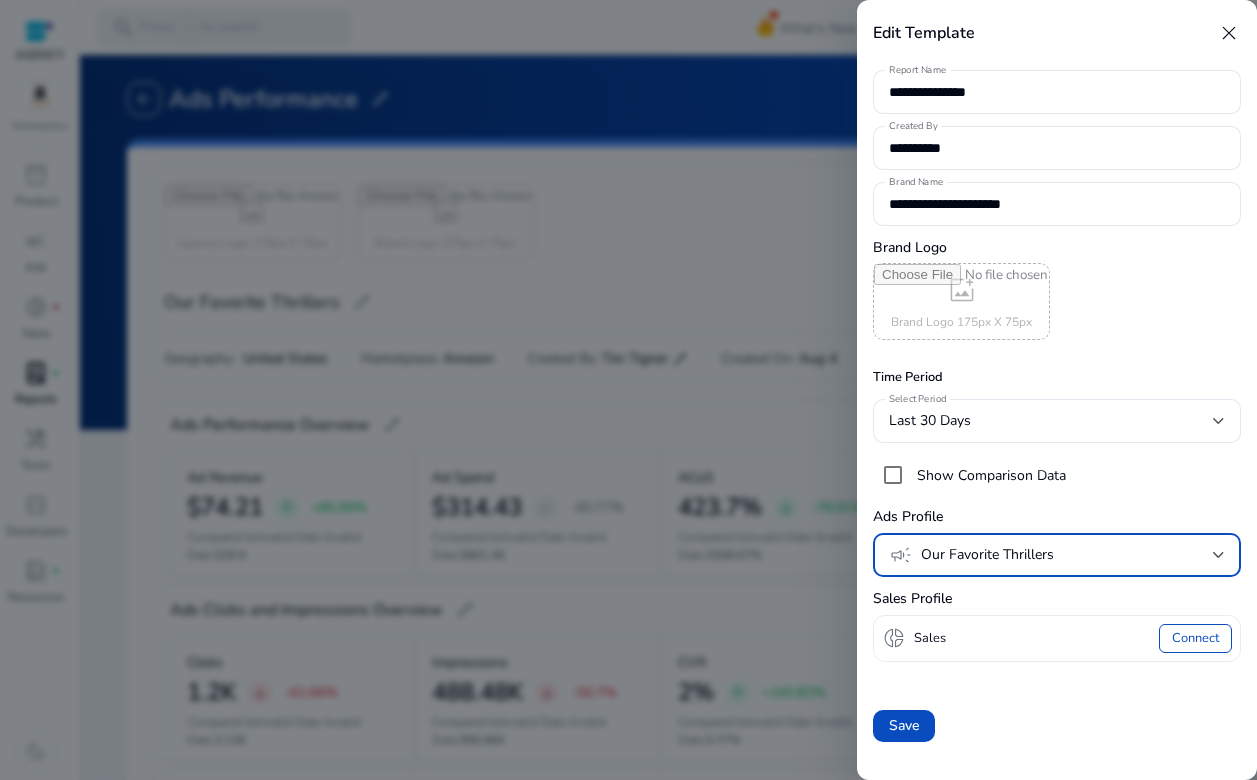 click at bounding box center [1219, 555] 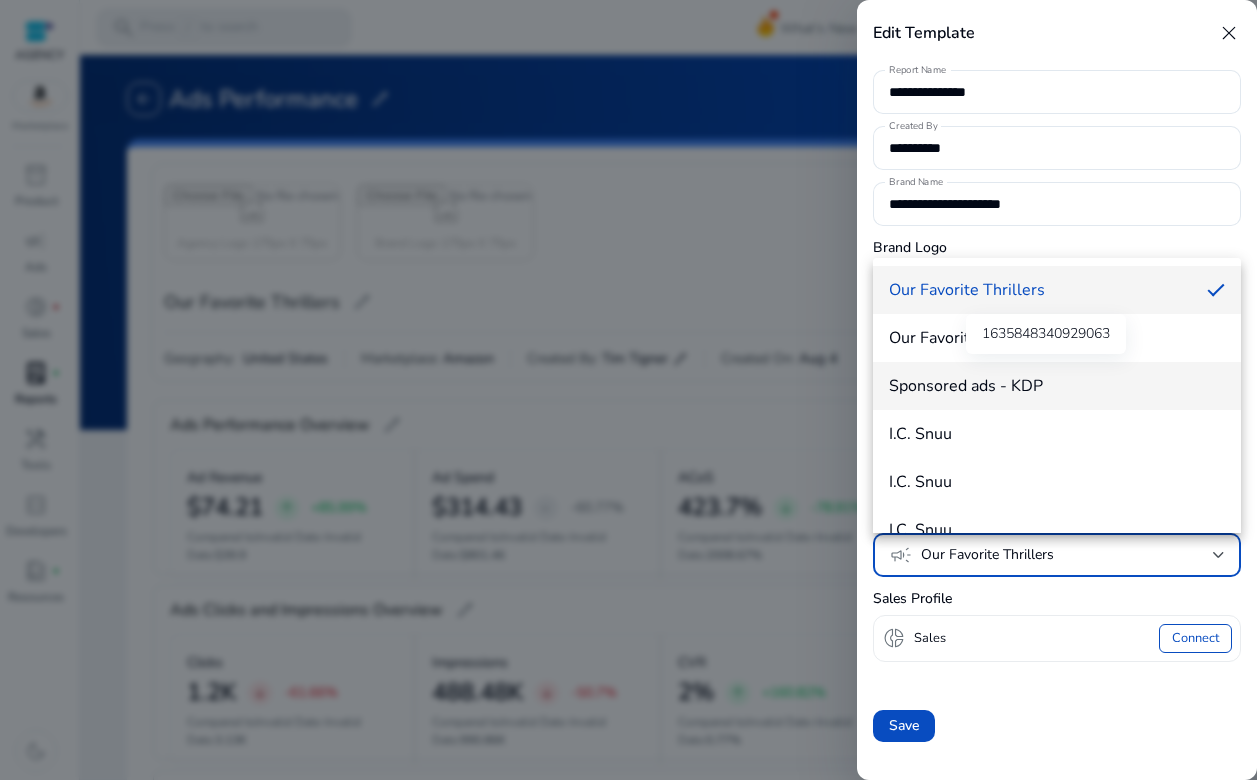 click on "Sponsored ads - KDP" at bounding box center (1057, 386) 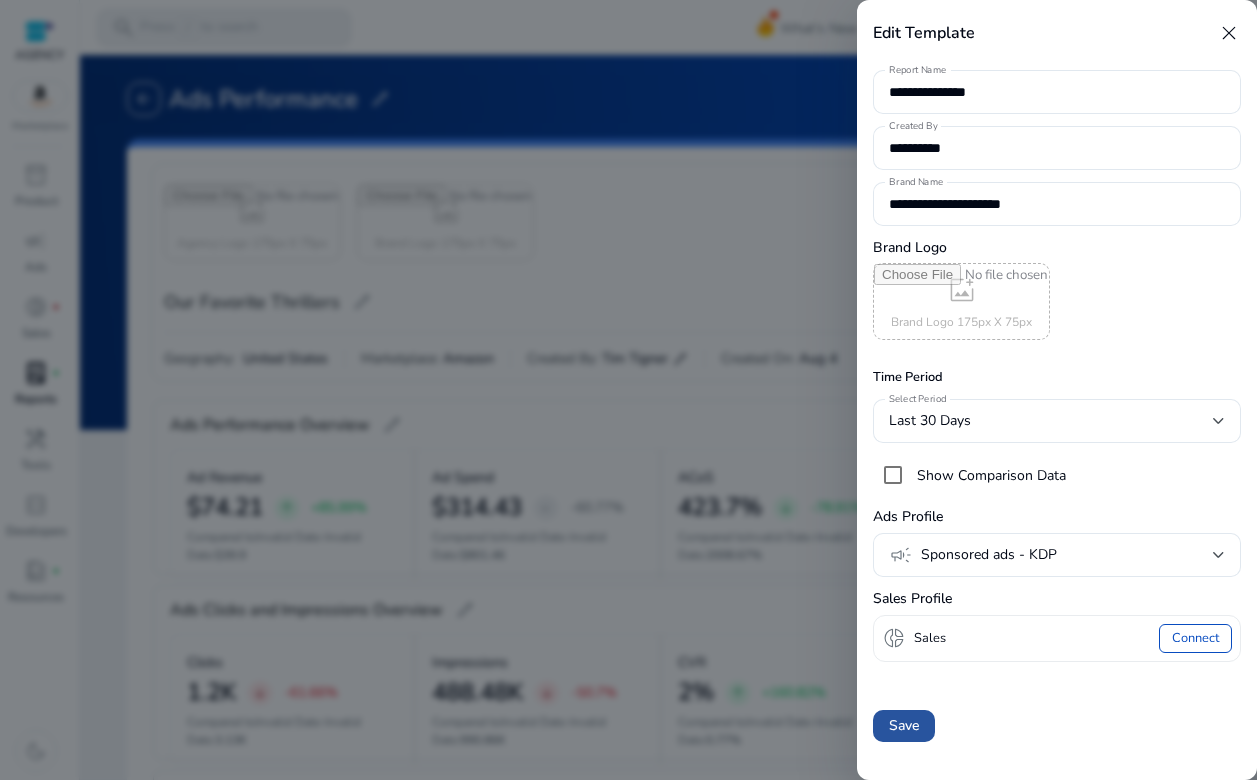click on "Save" at bounding box center (904, 725) 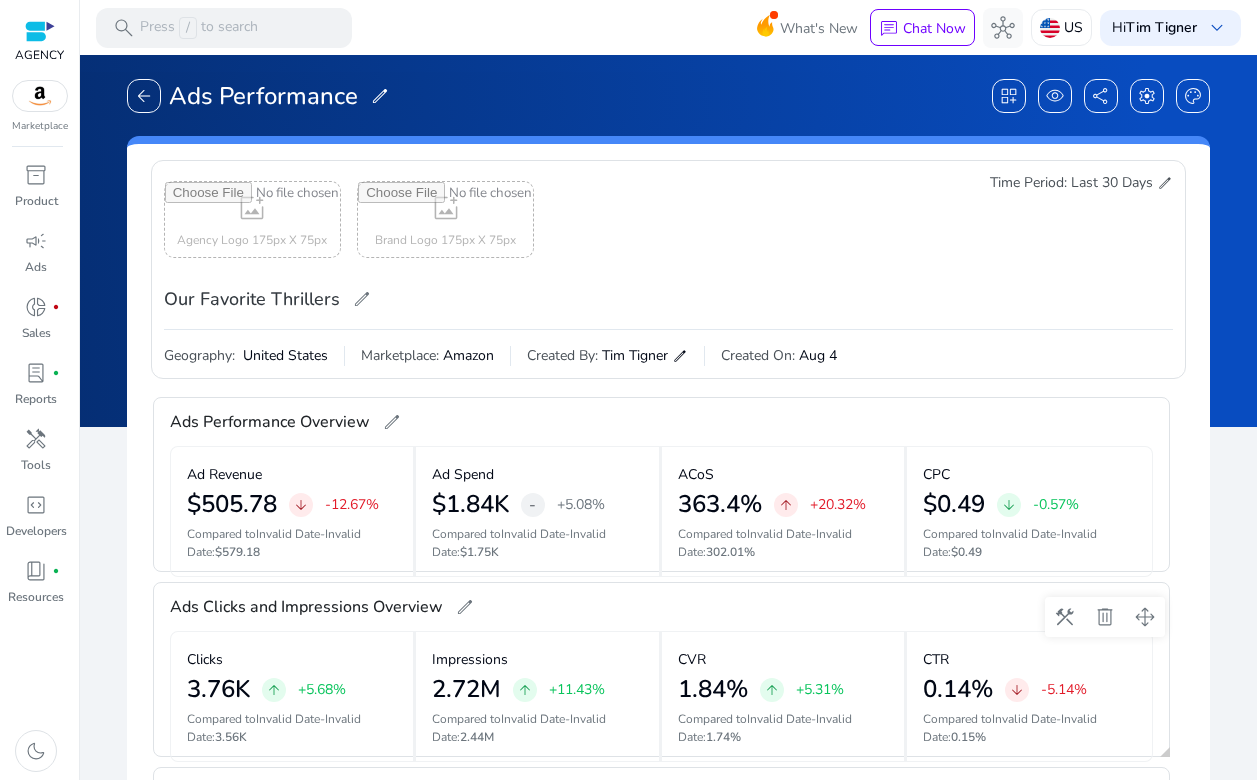 scroll, scrollTop: 0, scrollLeft: 0, axis: both 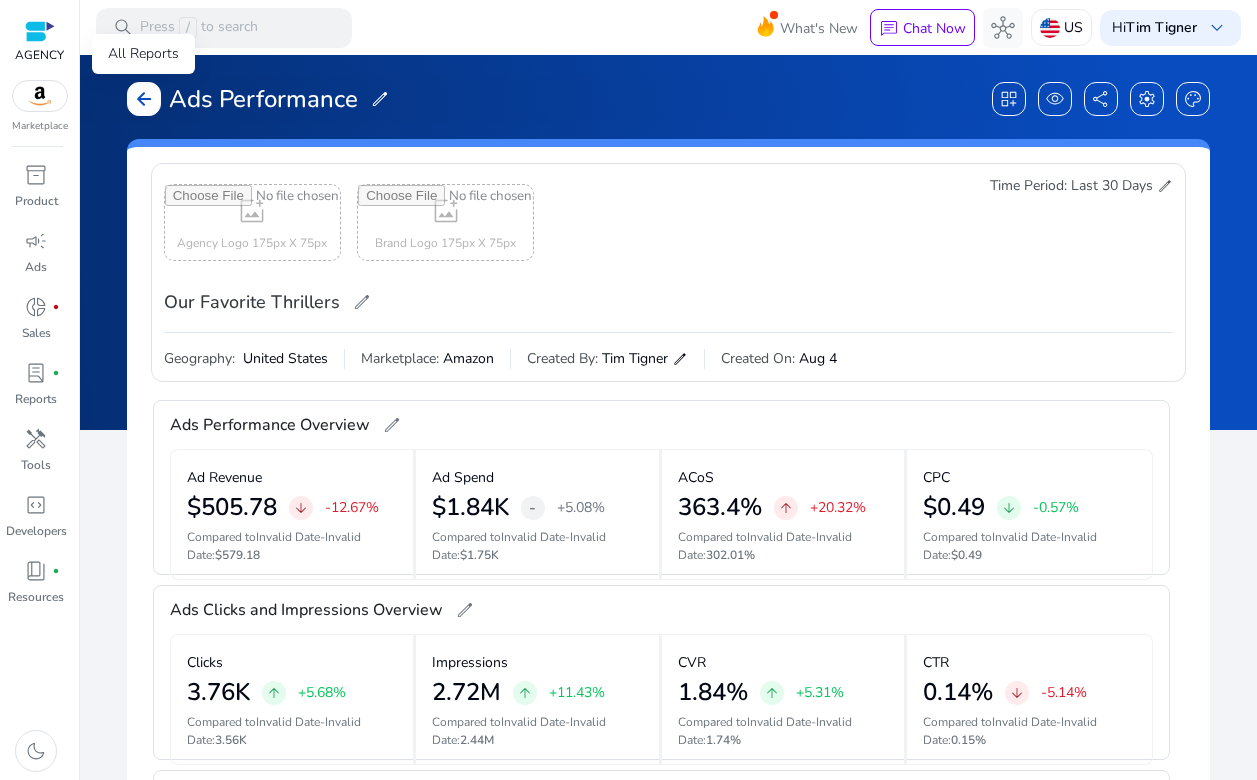 click on "arrow_back" 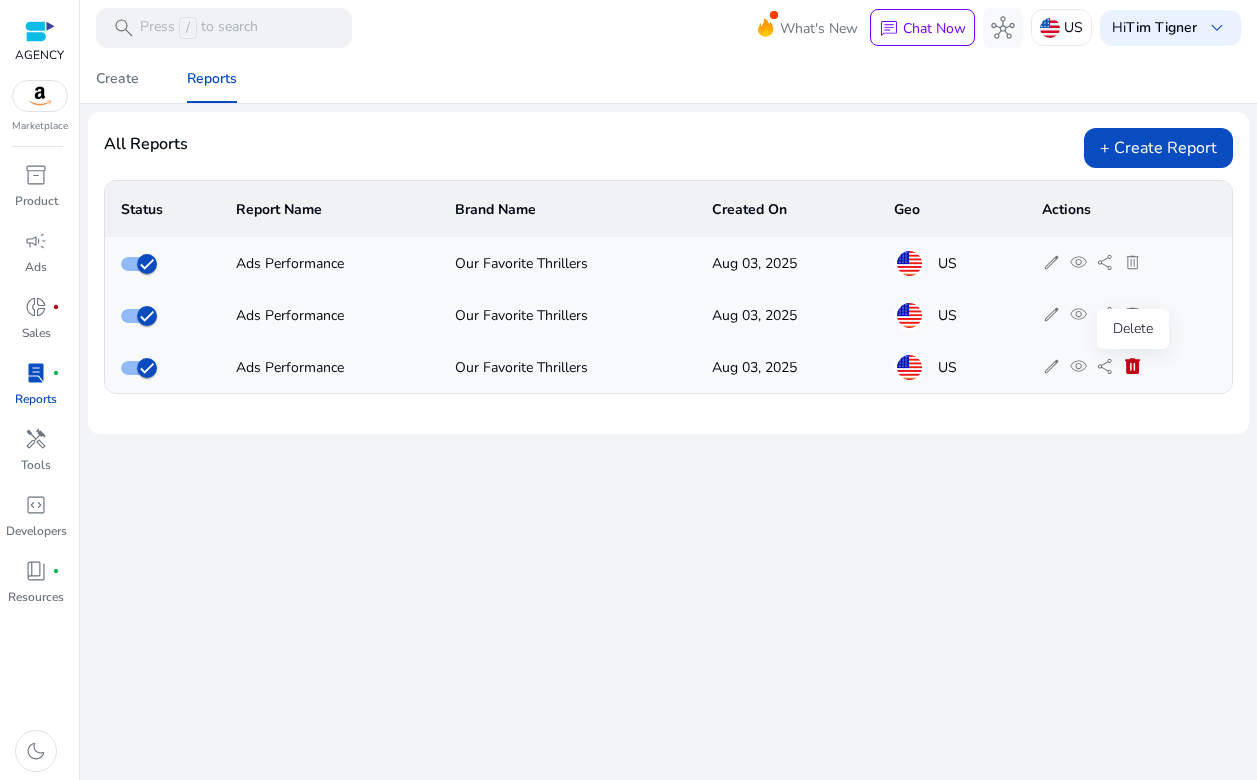 click on "delete" 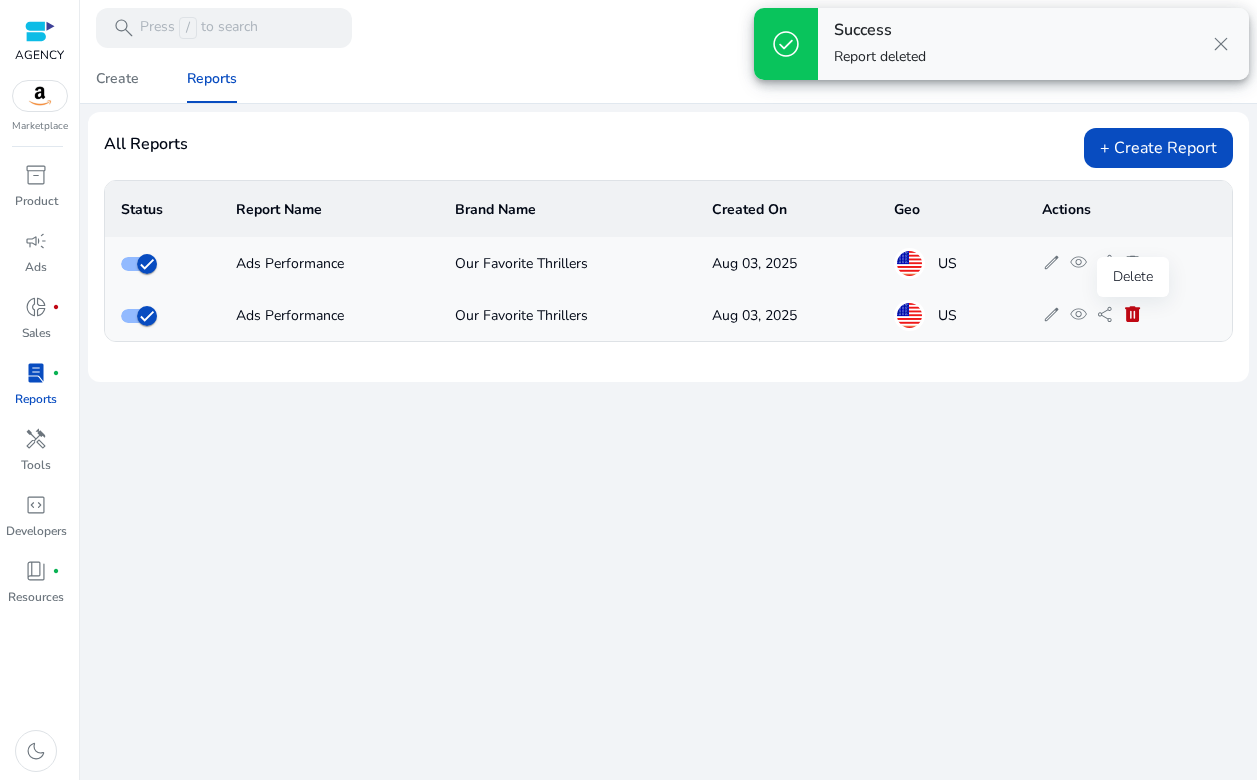 click on "delete" 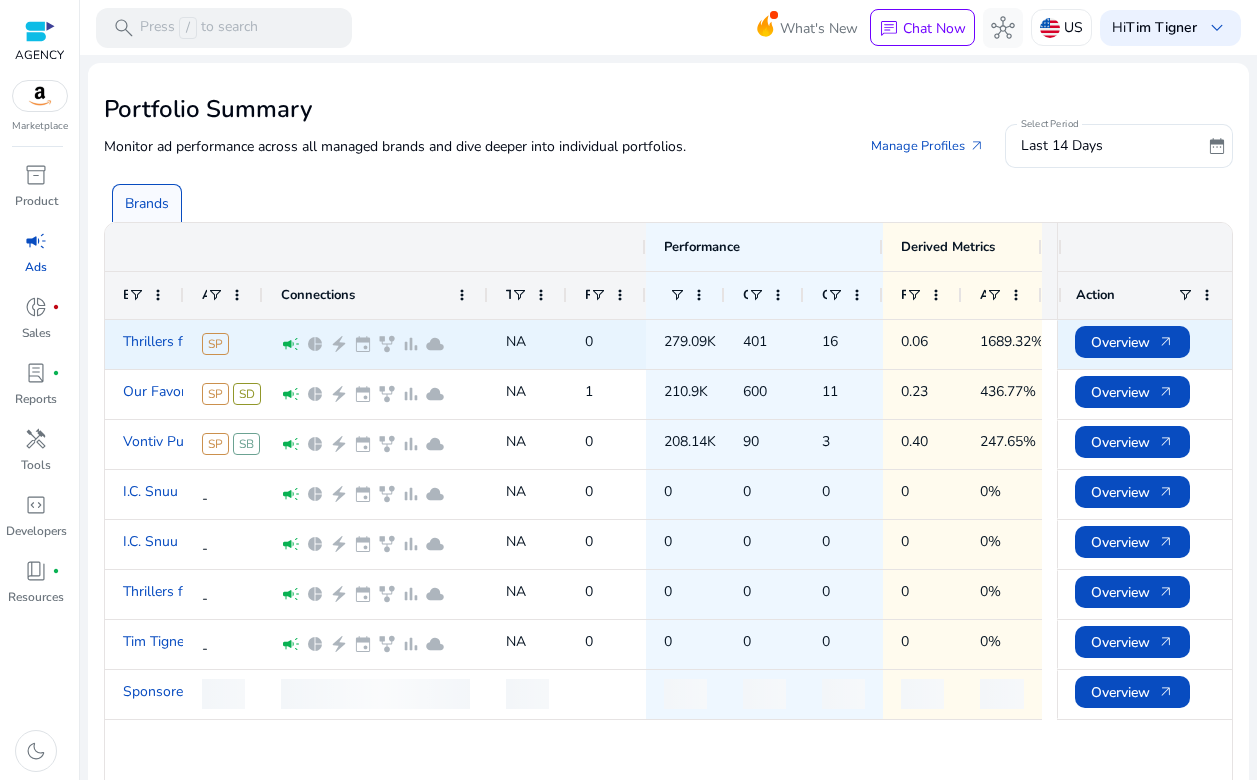 scroll, scrollTop: 0, scrollLeft: 0, axis: both 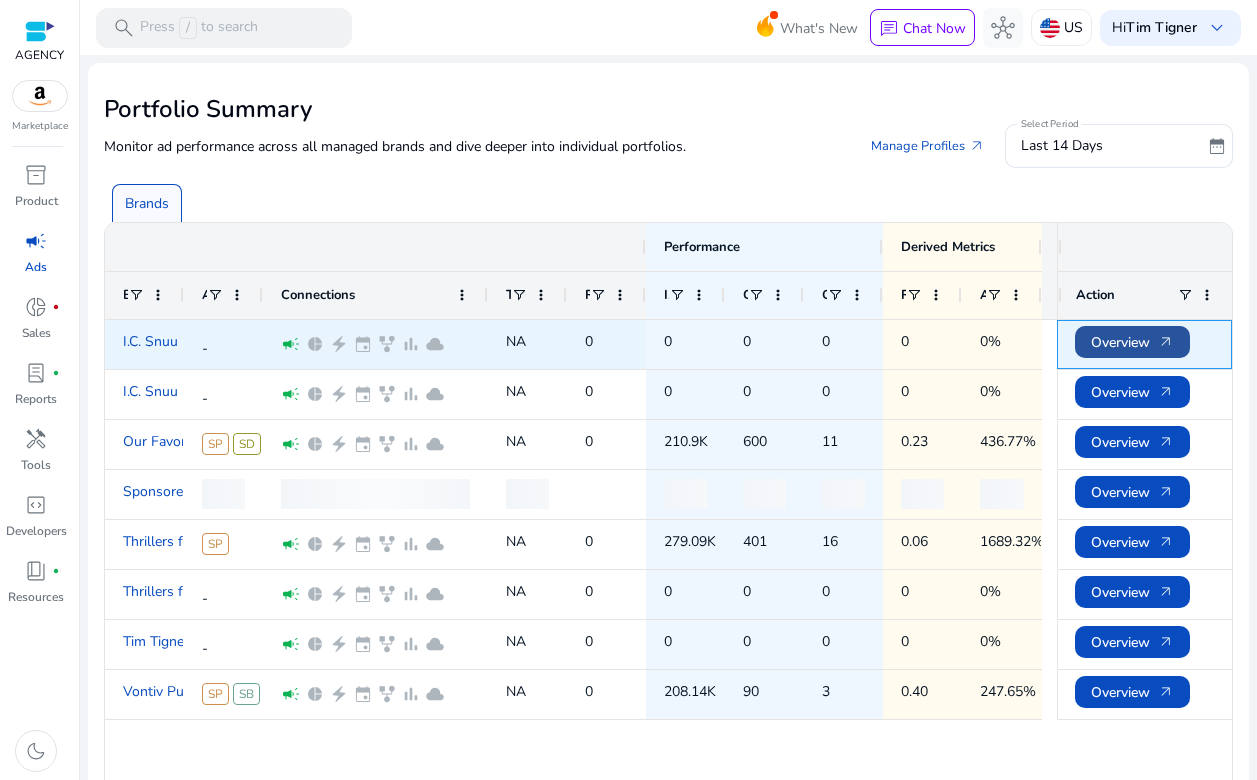 click on "Overview   arrow_outward" 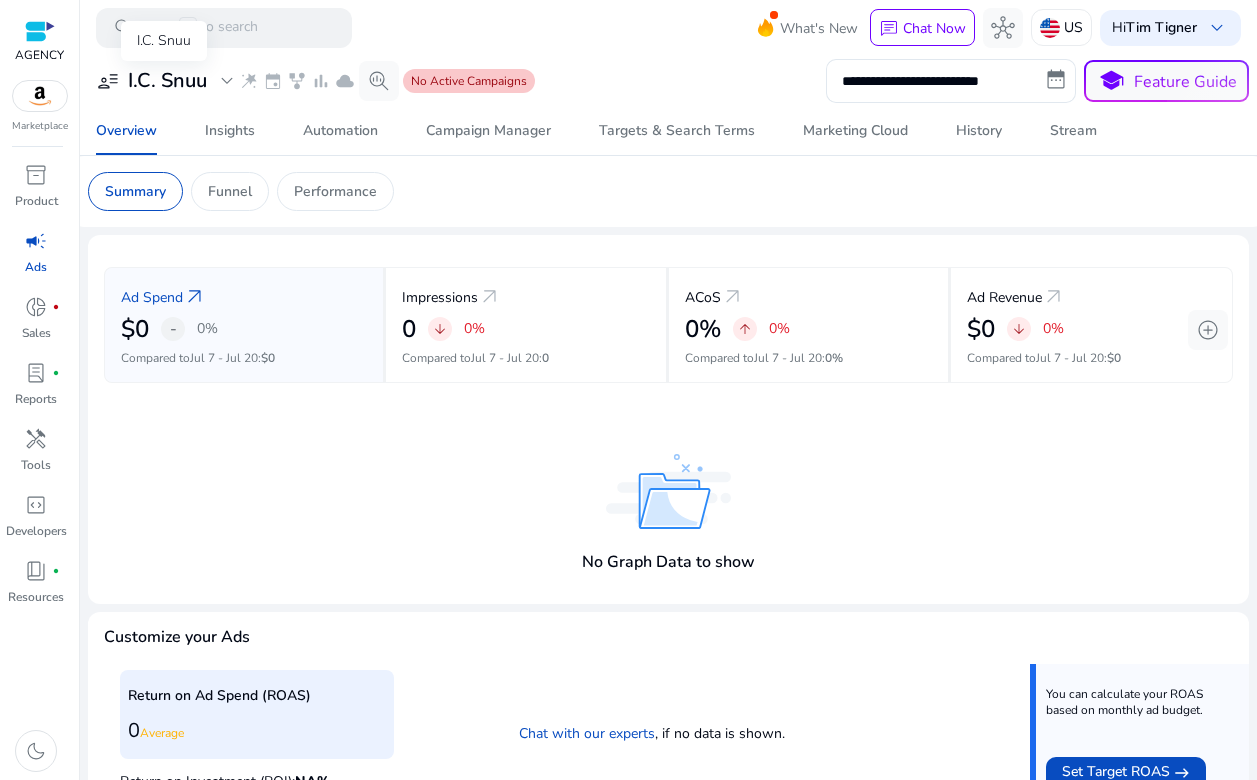 click on "expand_more" 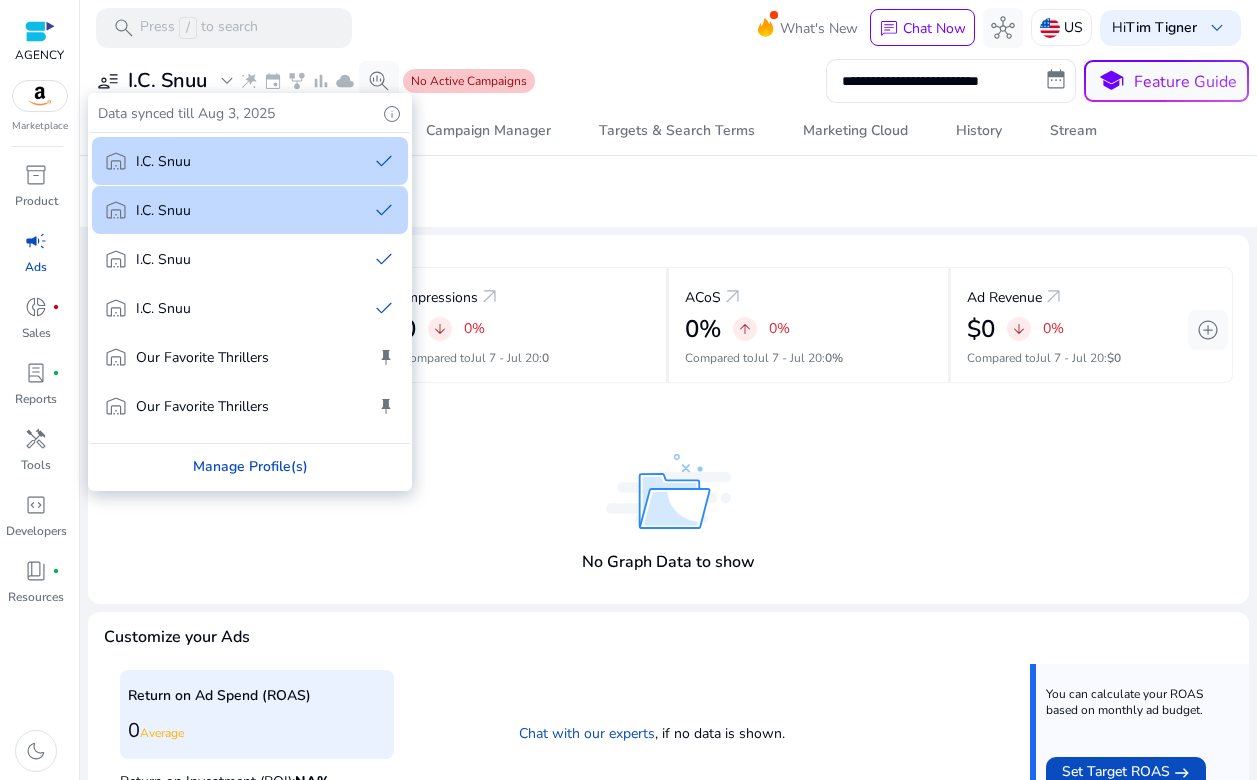 click on "Manage Profile(s)" at bounding box center [250, 466] 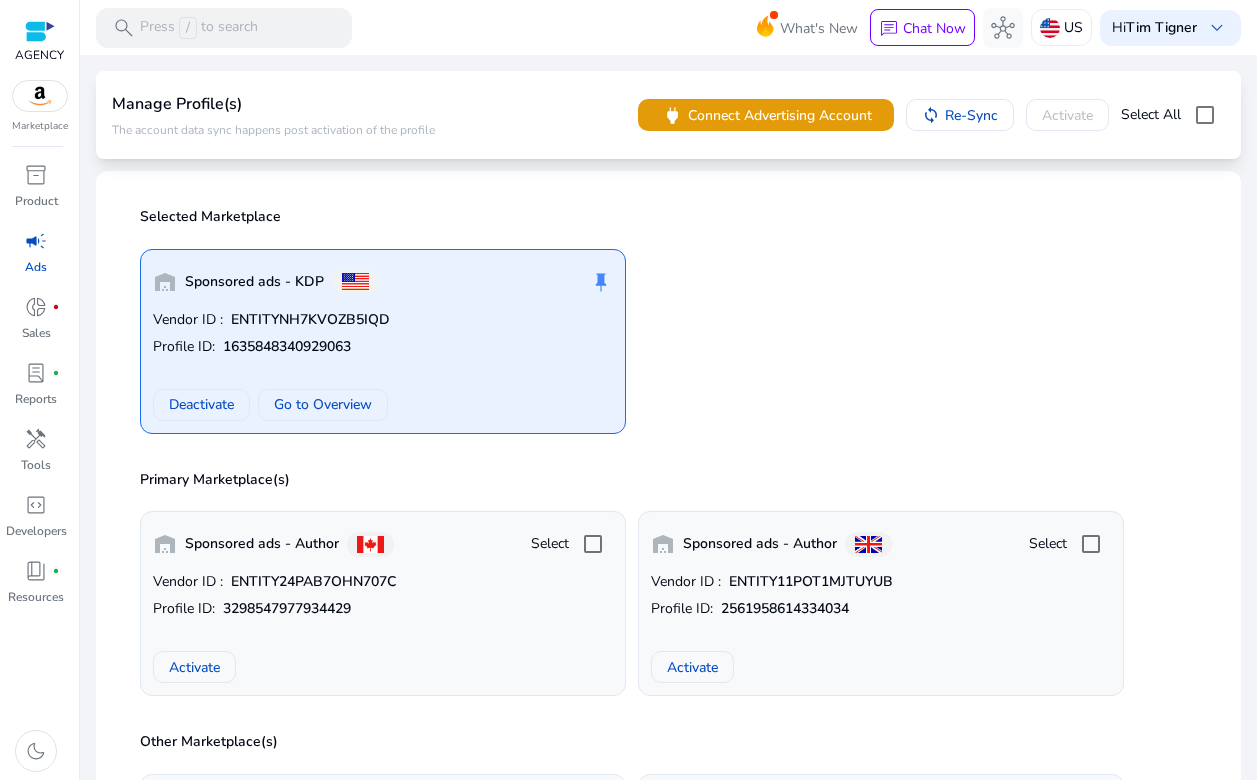 scroll, scrollTop: 0, scrollLeft: 0, axis: both 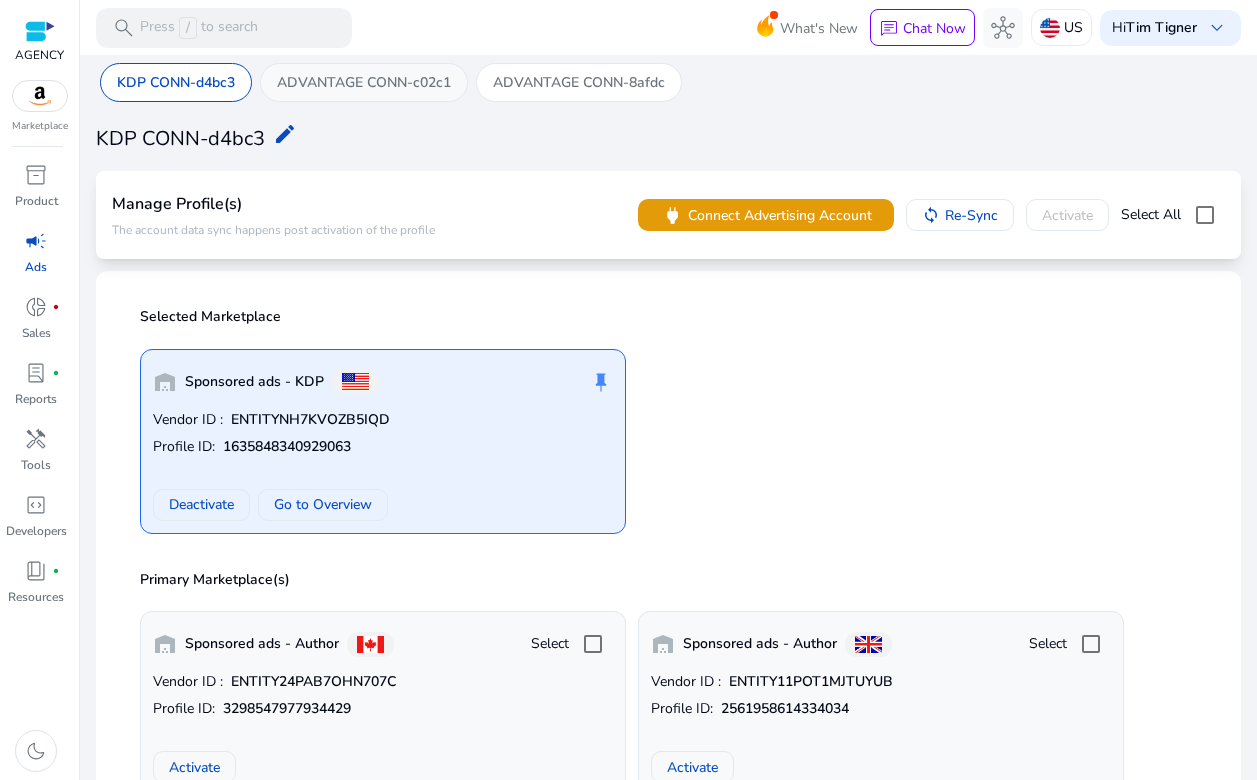 click on "ADVANTAGE CONN-c02c1" 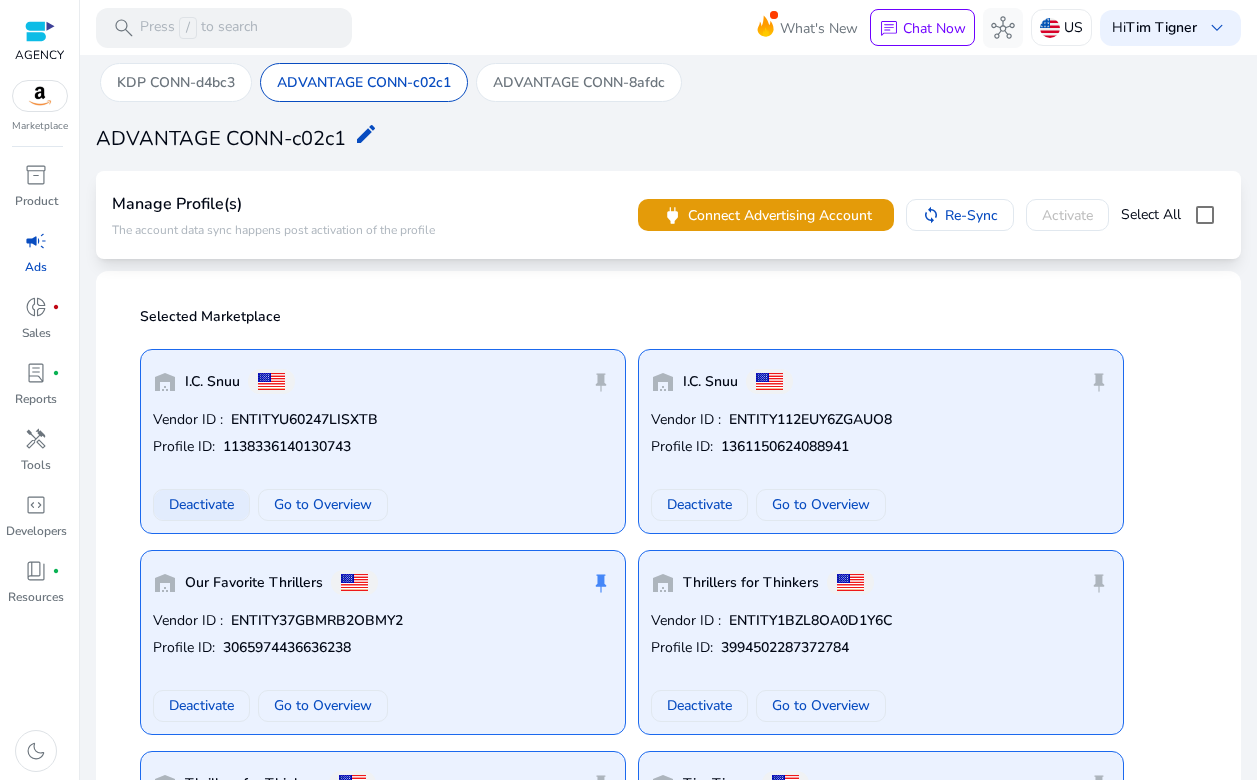click on "Deactivate" 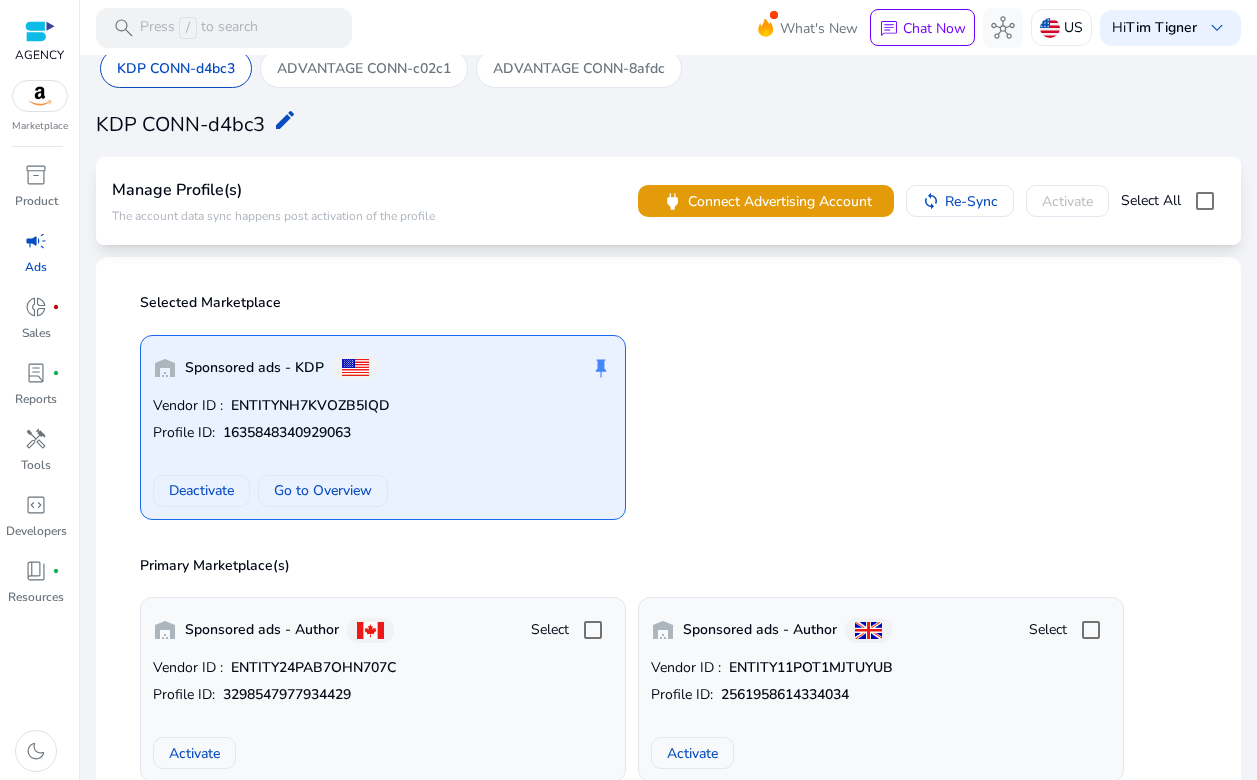 scroll, scrollTop: 0, scrollLeft: 0, axis: both 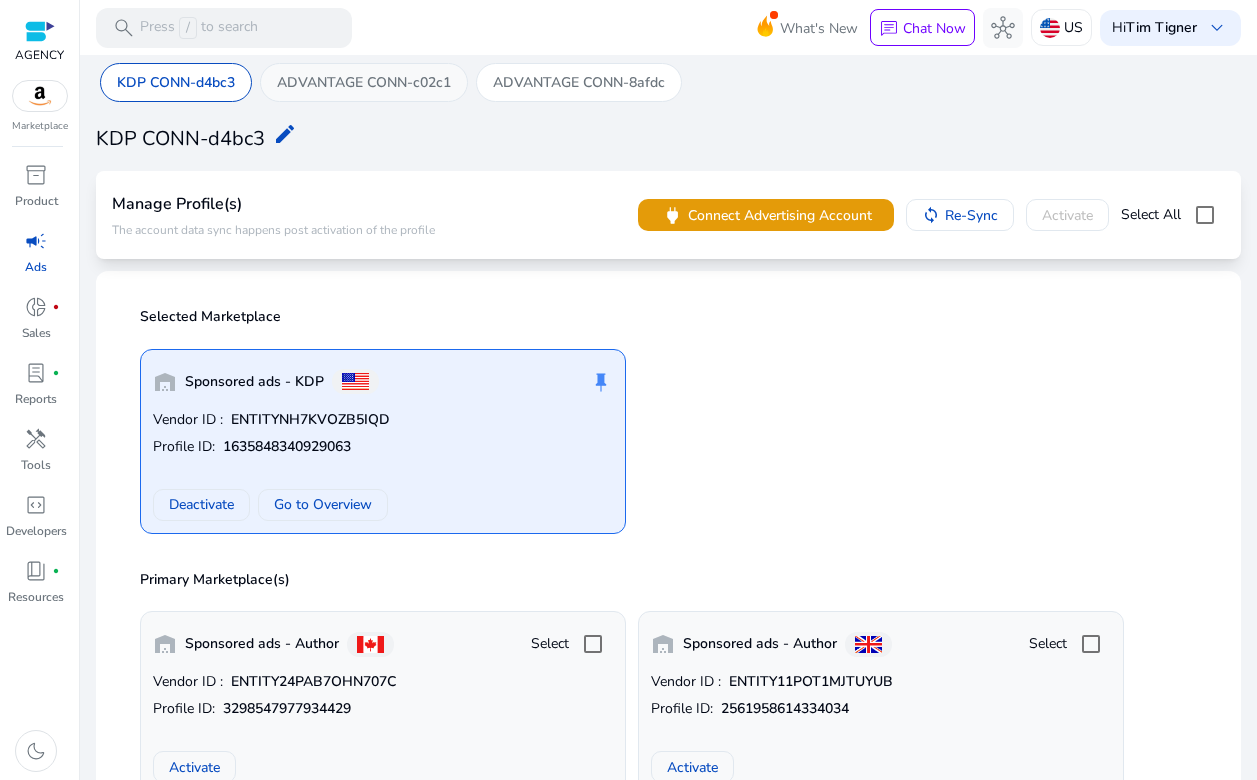 click on "ADVANTAGE CONN-c02c1" 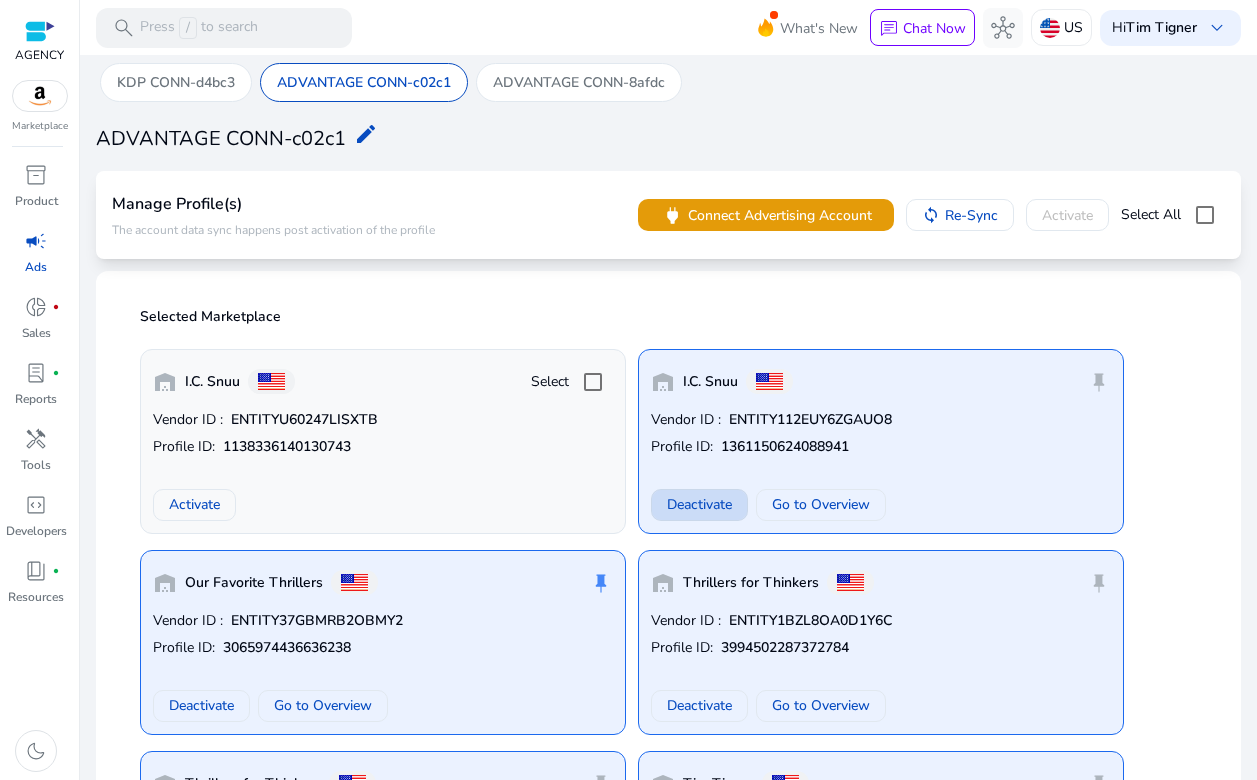 click on "Deactivate" 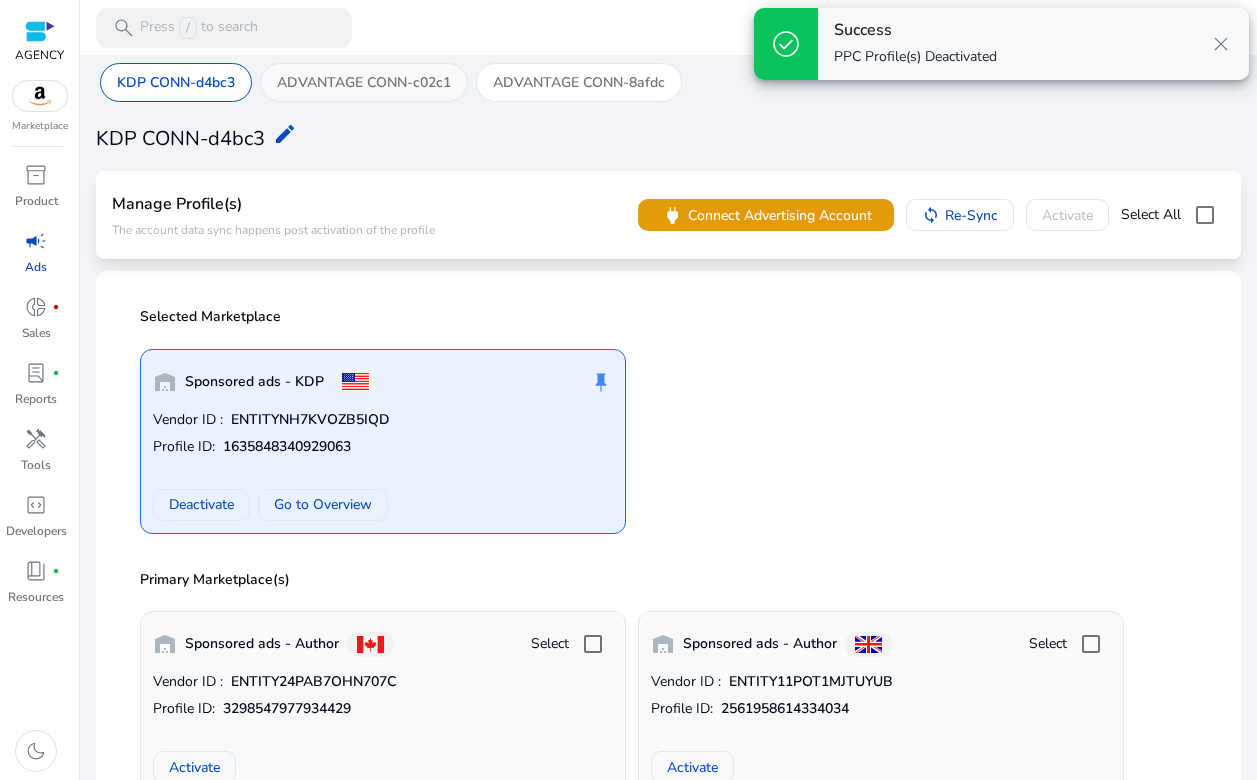 click on "ADVANTAGE CONN-c02c1" 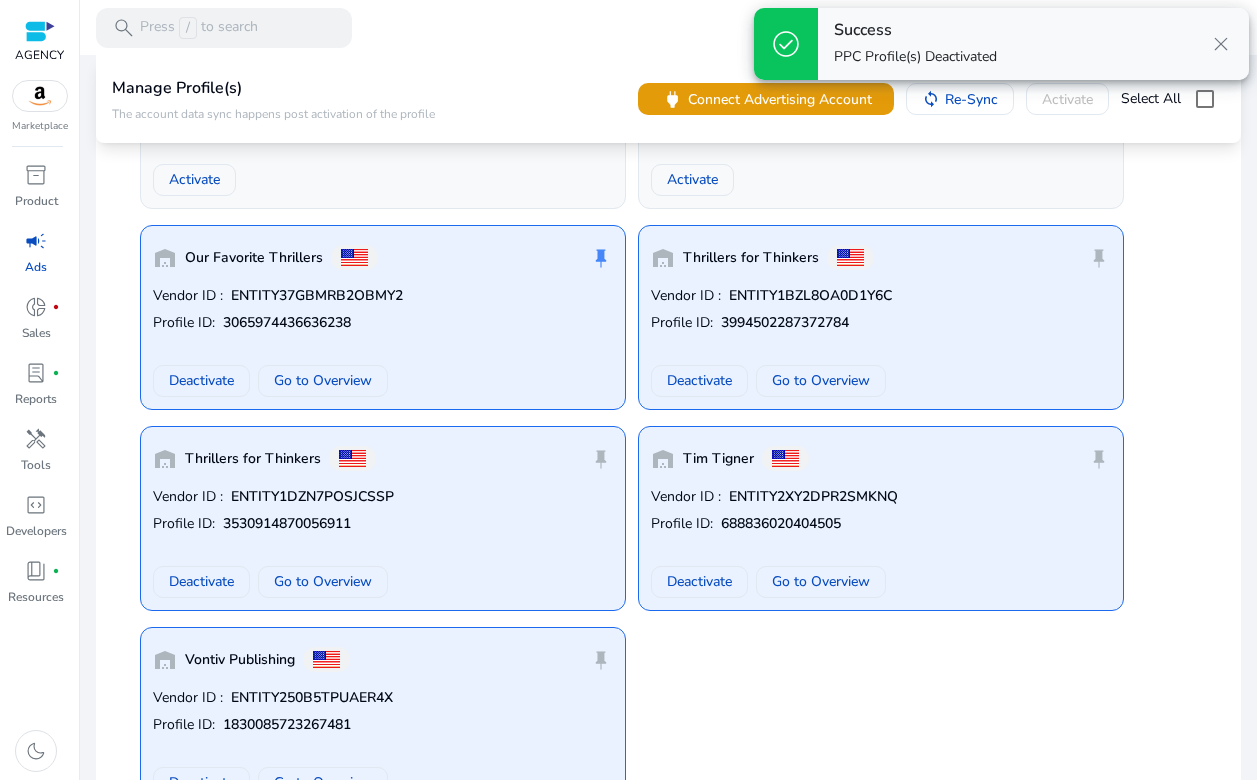 scroll, scrollTop: 330, scrollLeft: 0, axis: vertical 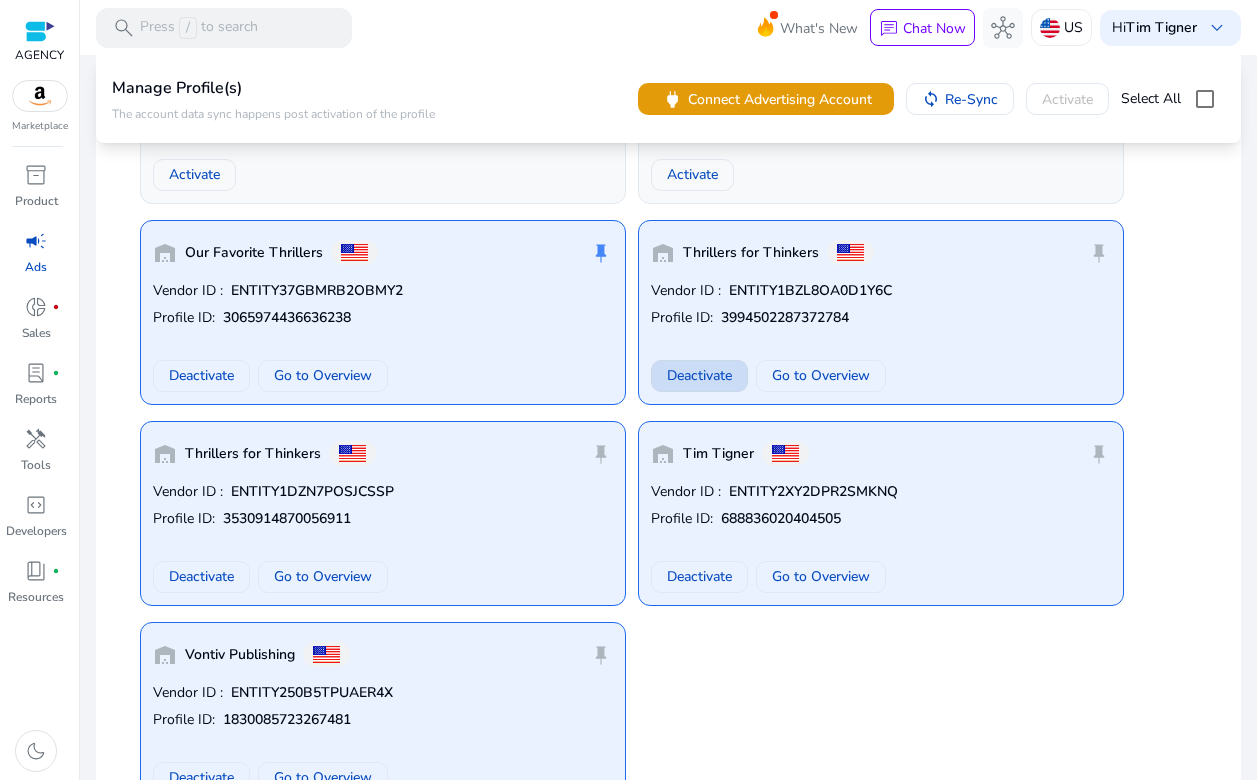 click on "Deactivate" 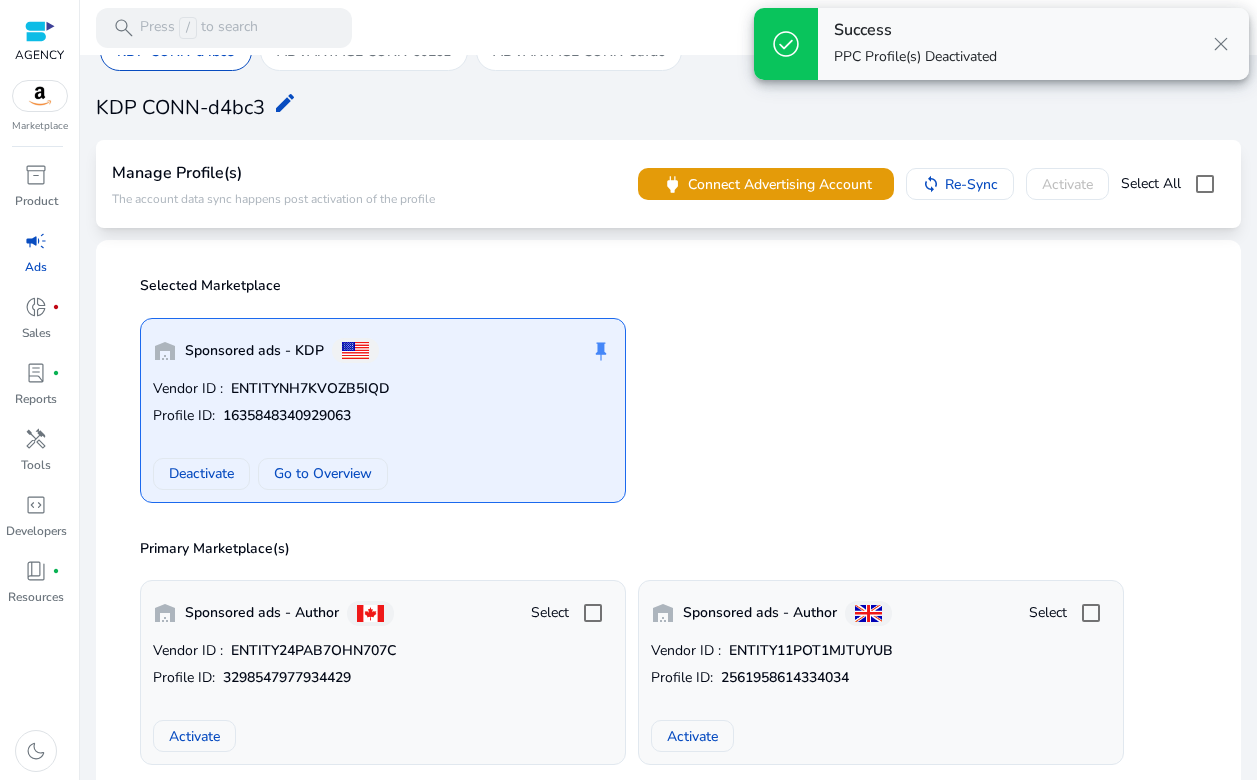 scroll, scrollTop: 0, scrollLeft: 0, axis: both 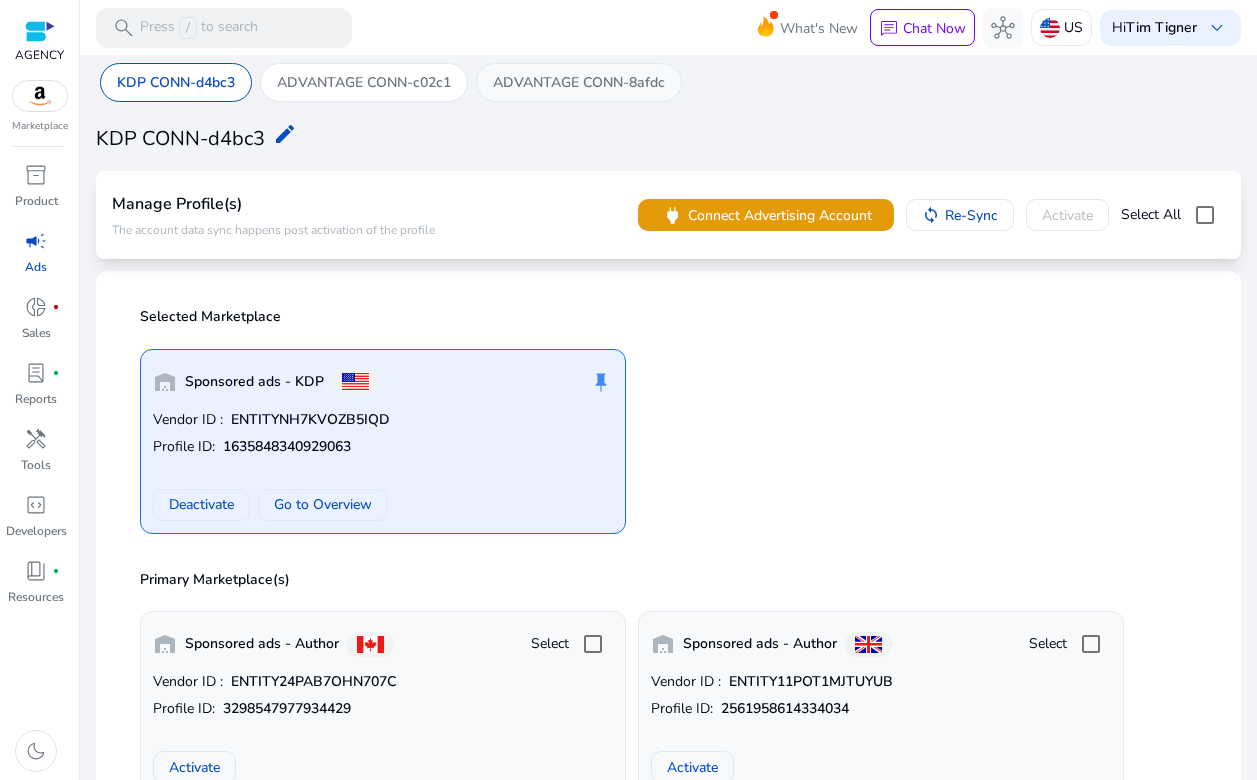 click on "ADVANTAGE CONN-8afdc" 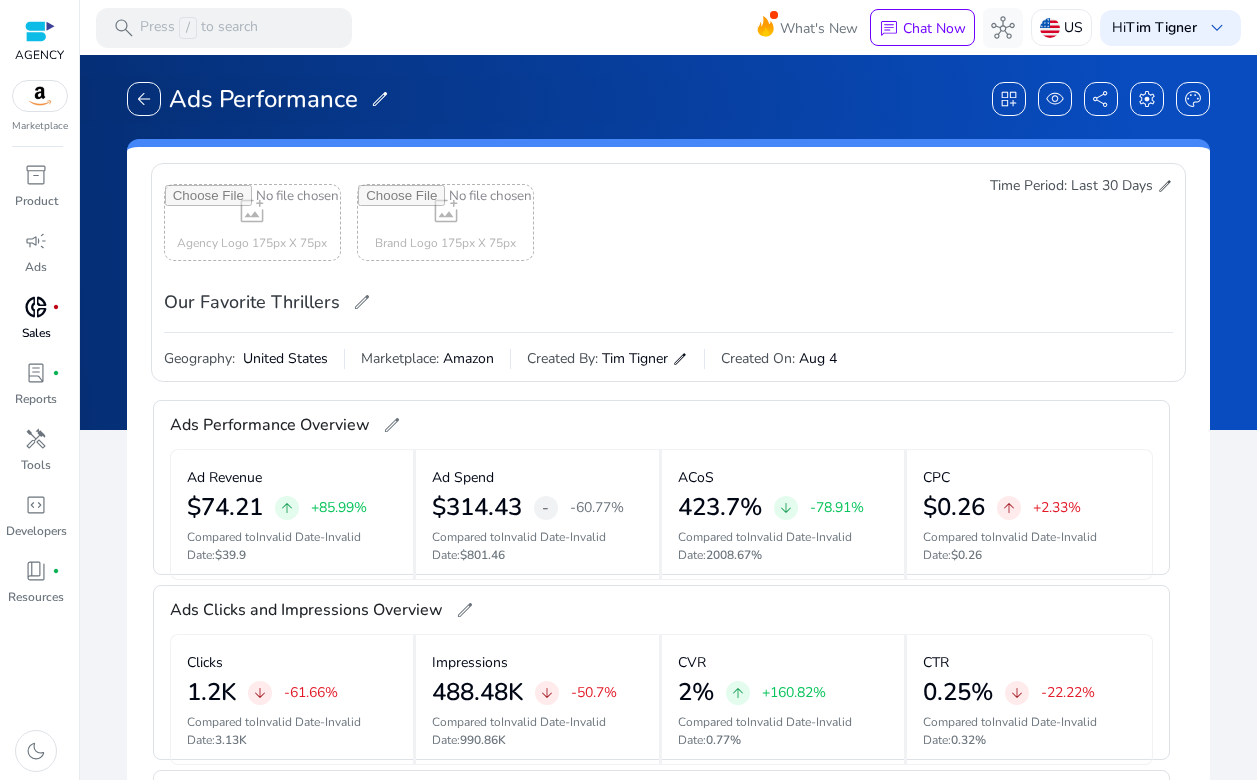 scroll, scrollTop: 0, scrollLeft: 0, axis: both 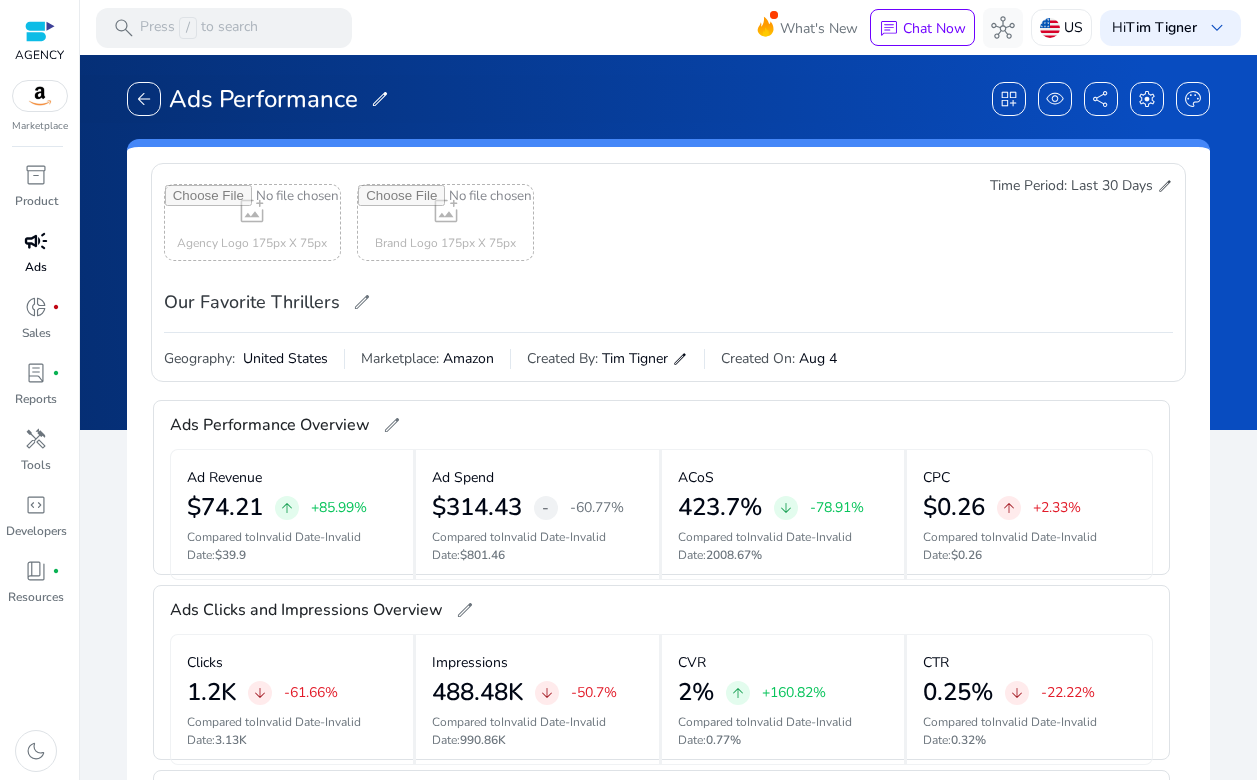 click on "campaign" at bounding box center [36, 241] 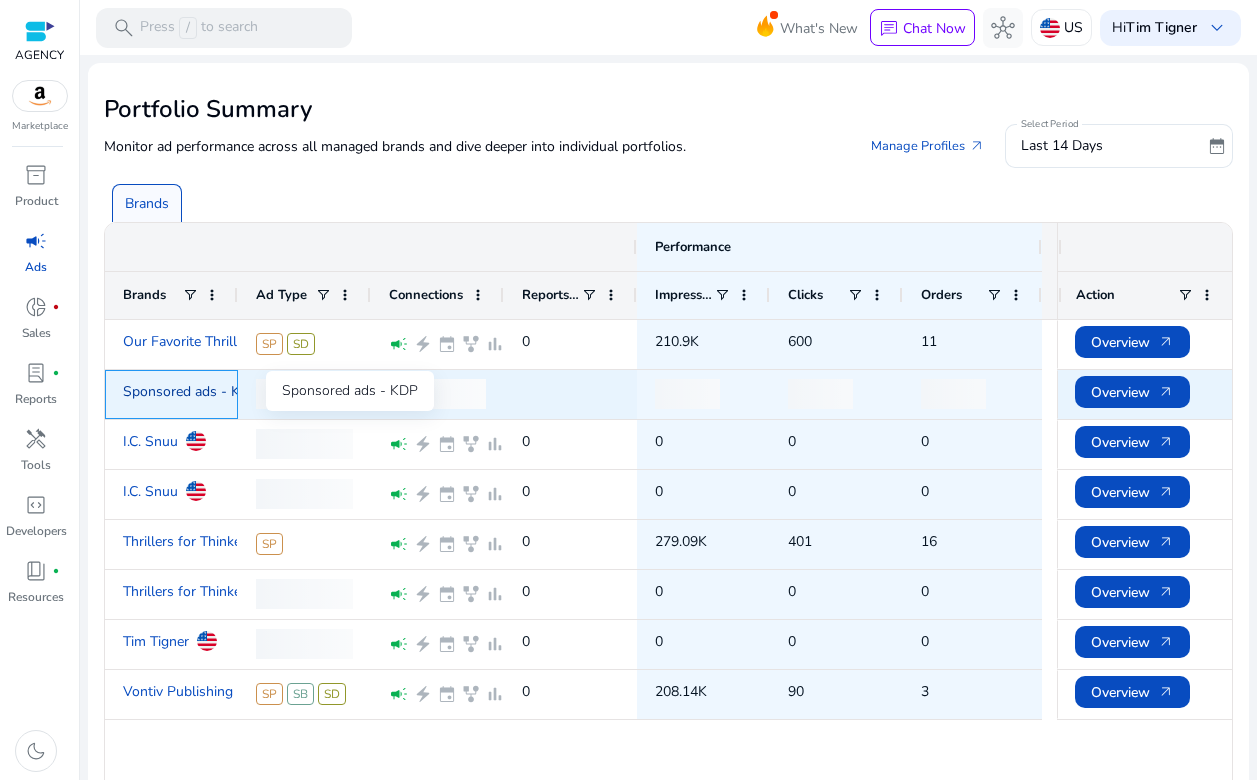 click on "Sponsored ads - KDP" 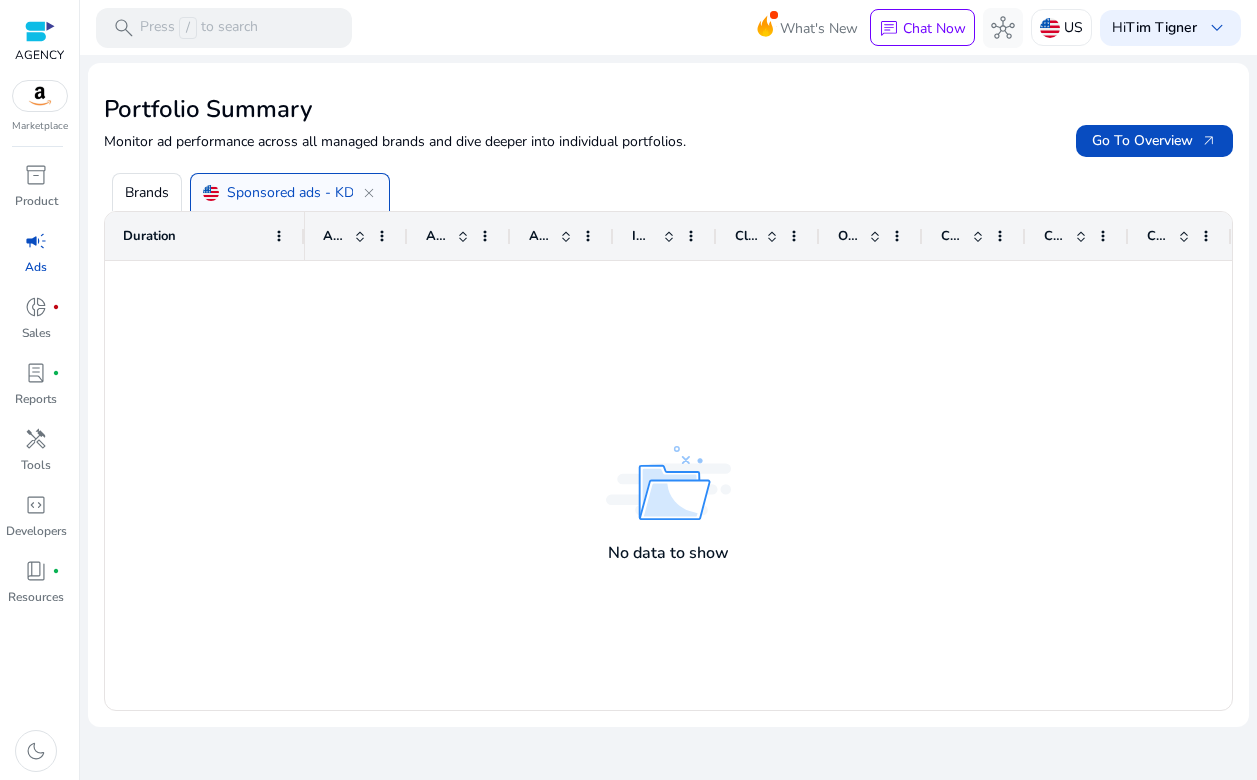 click on "close" 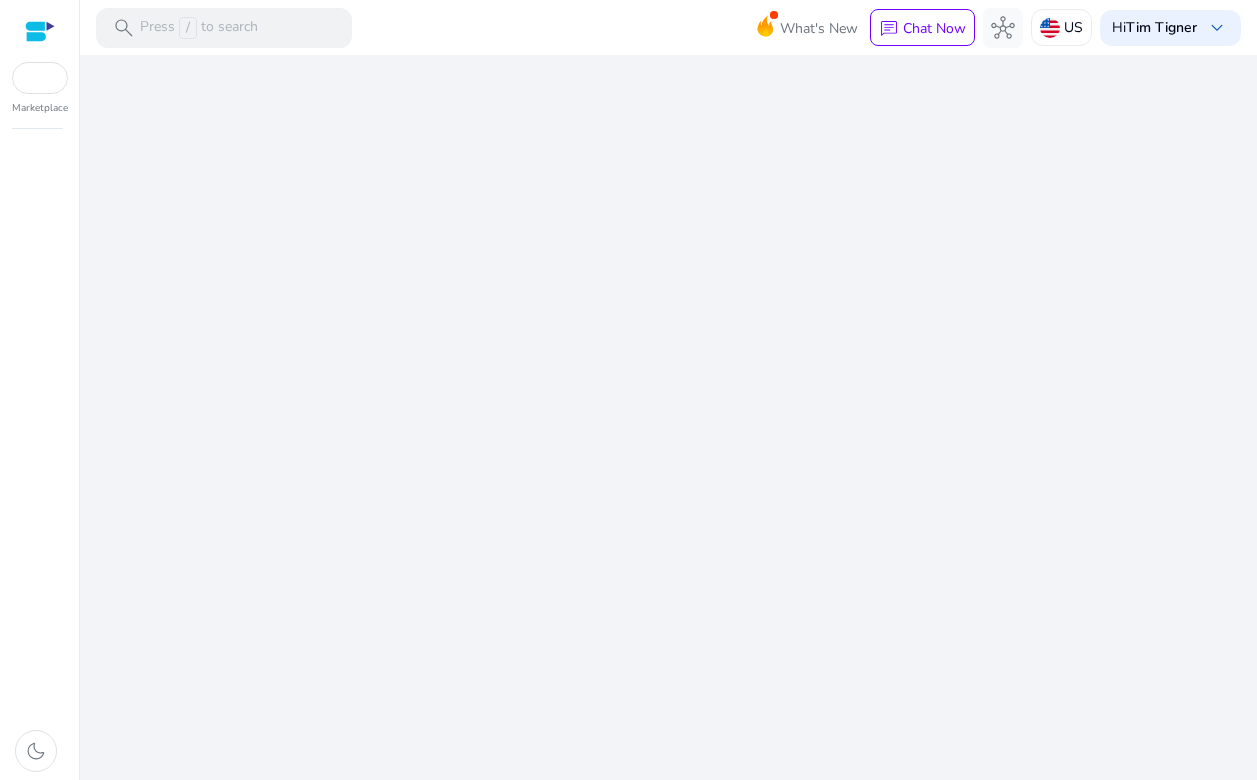 scroll, scrollTop: 0, scrollLeft: 0, axis: both 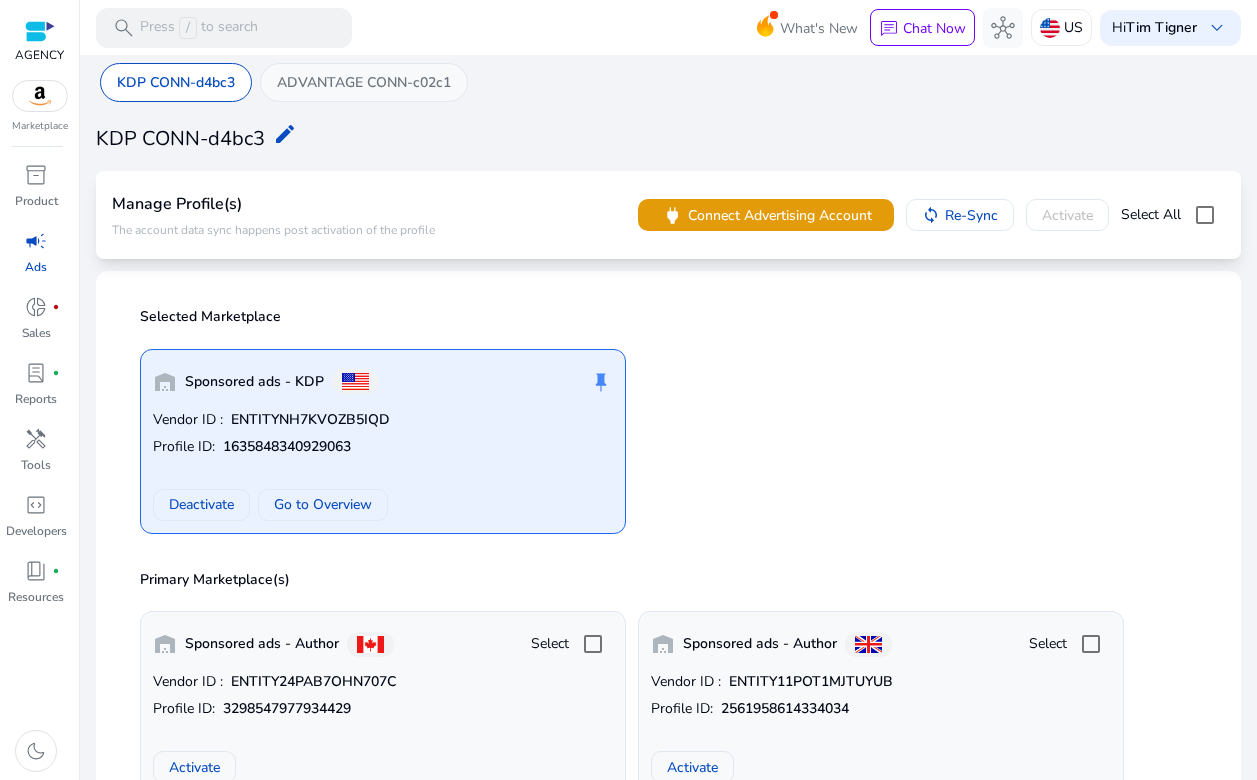 click on "ADVANTAGE CONN-c02c1" 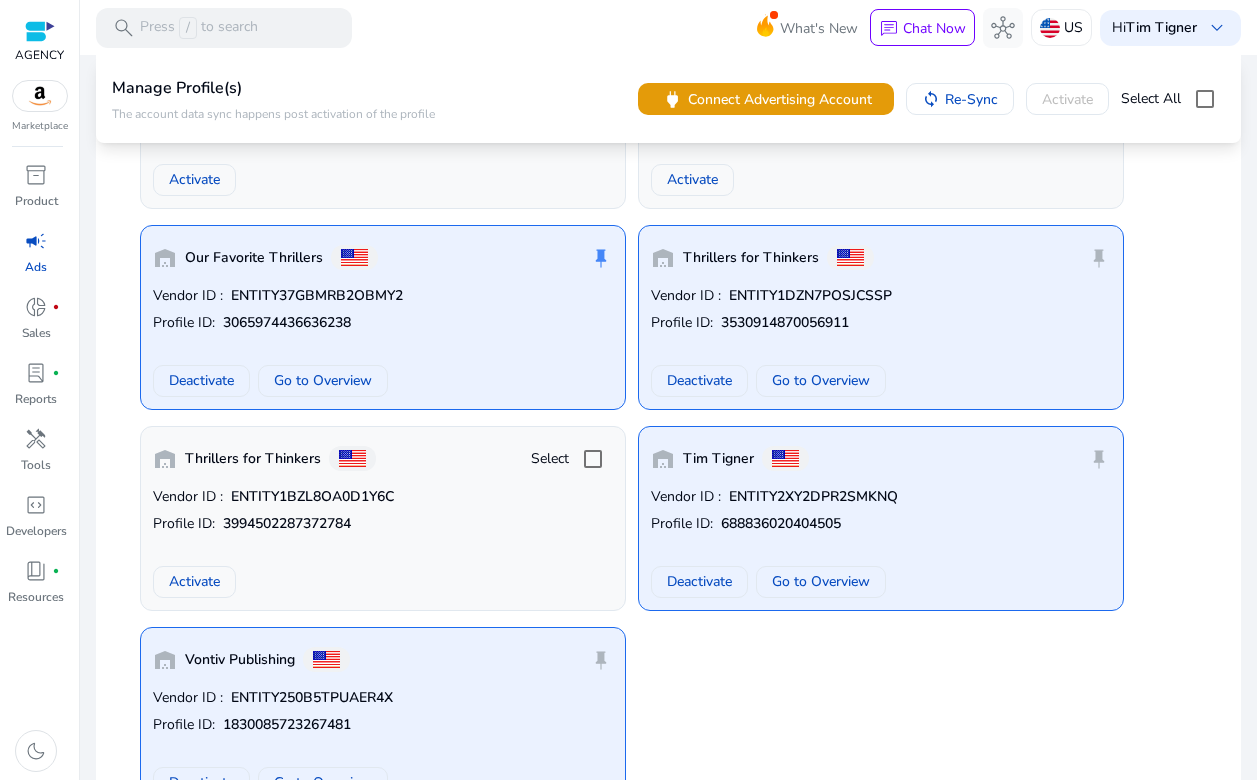 scroll, scrollTop: 329, scrollLeft: 0, axis: vertical 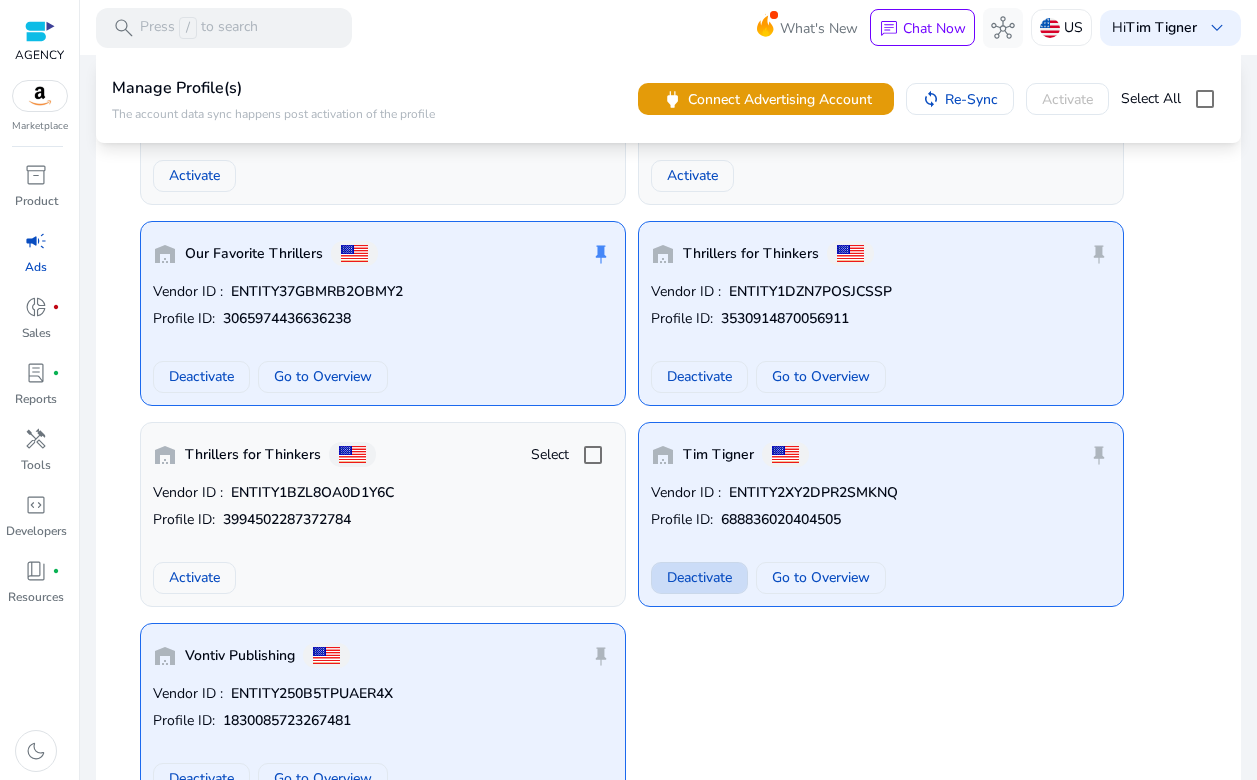 click on "Deactivate" 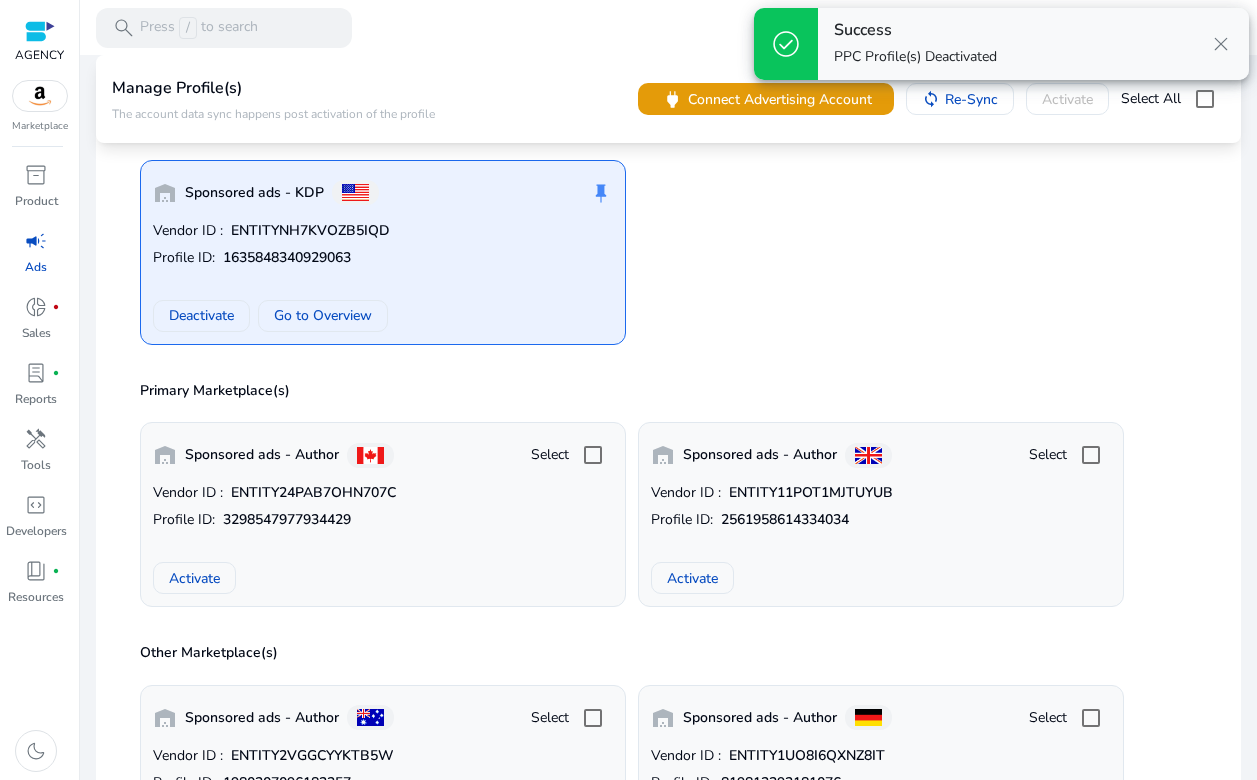 scroll, scrollTop: 0, scrollLeft: 0, axis: both 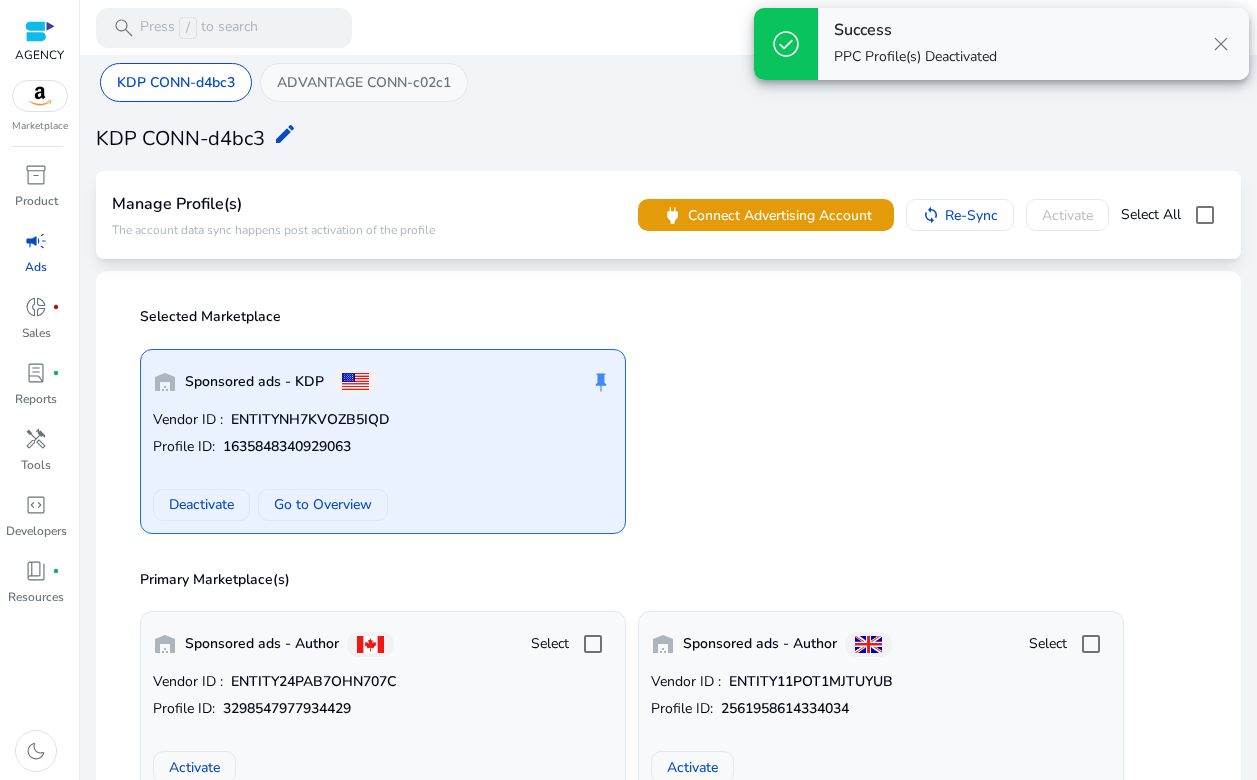 click on "ADVANTAGE CONN-c02c1" 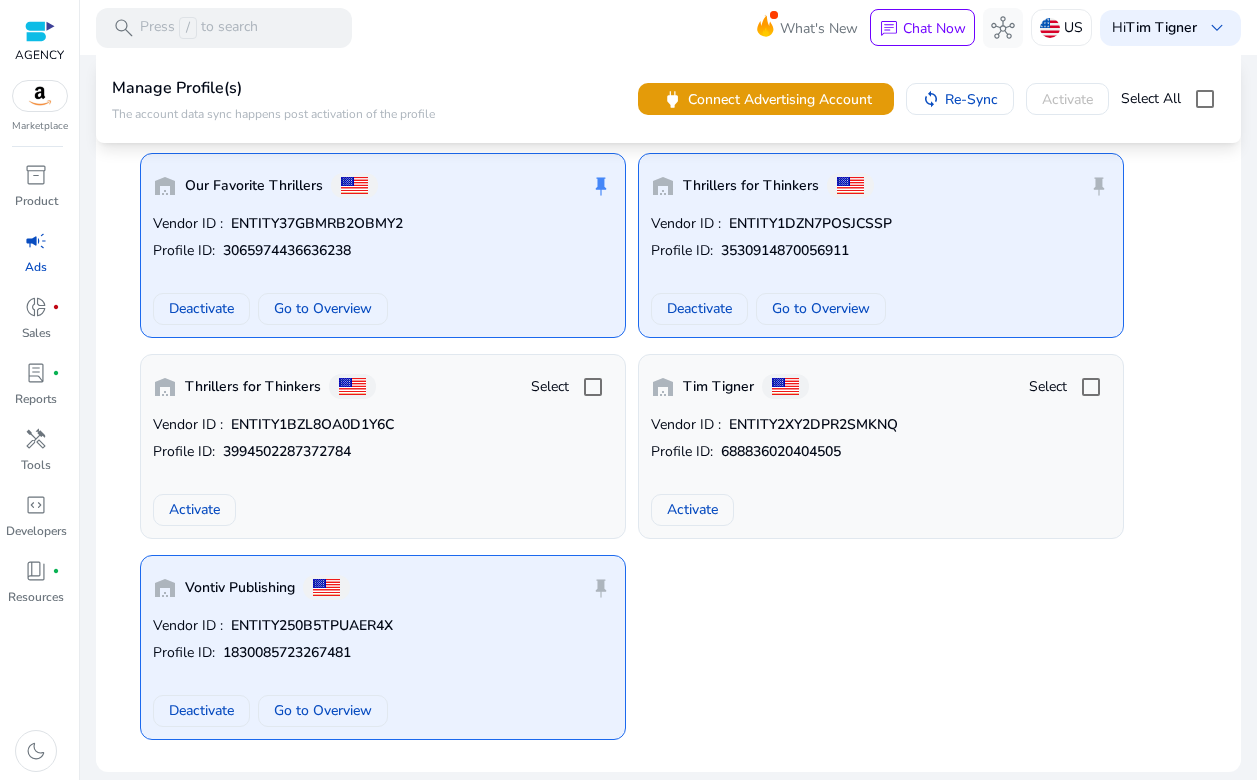 scroll, scrollTop: 0, scrollLeft: 0, axis: both 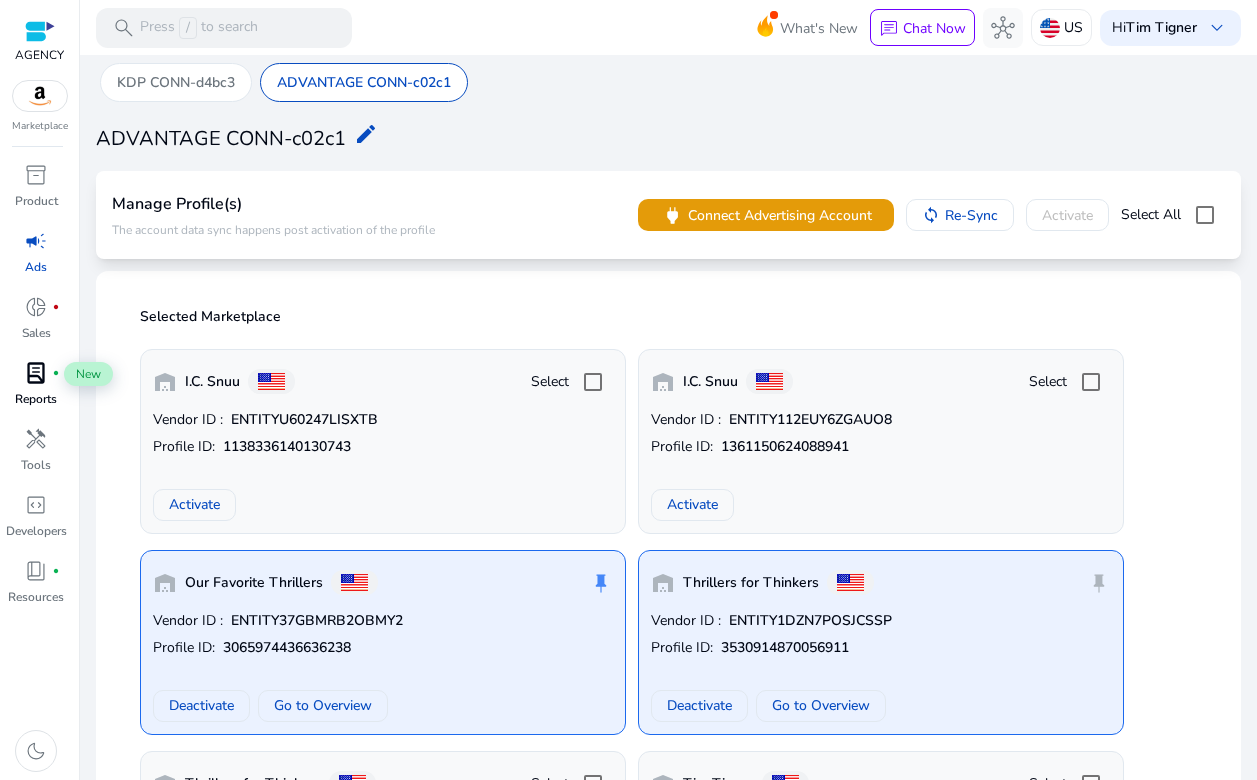 click on "lab_profile" at bounding box center (36, 373) 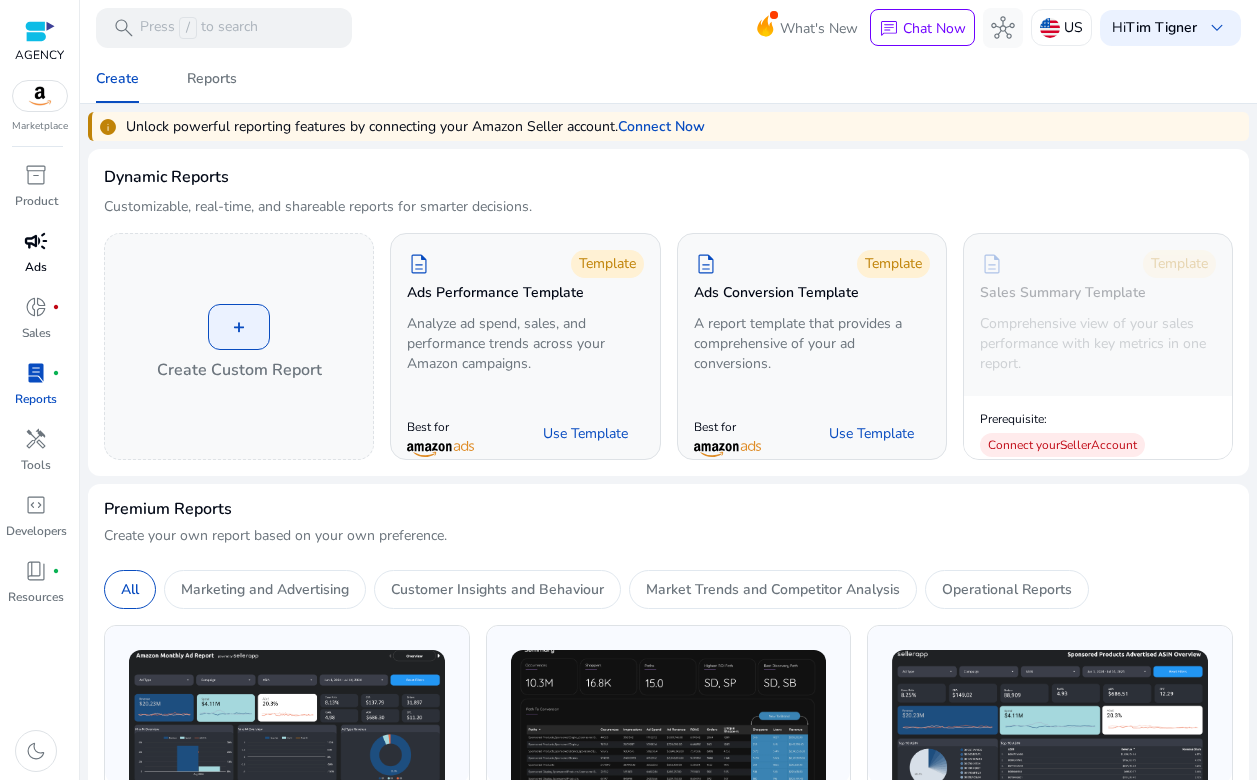 click on "campaign" at bounding box center (36, 241) 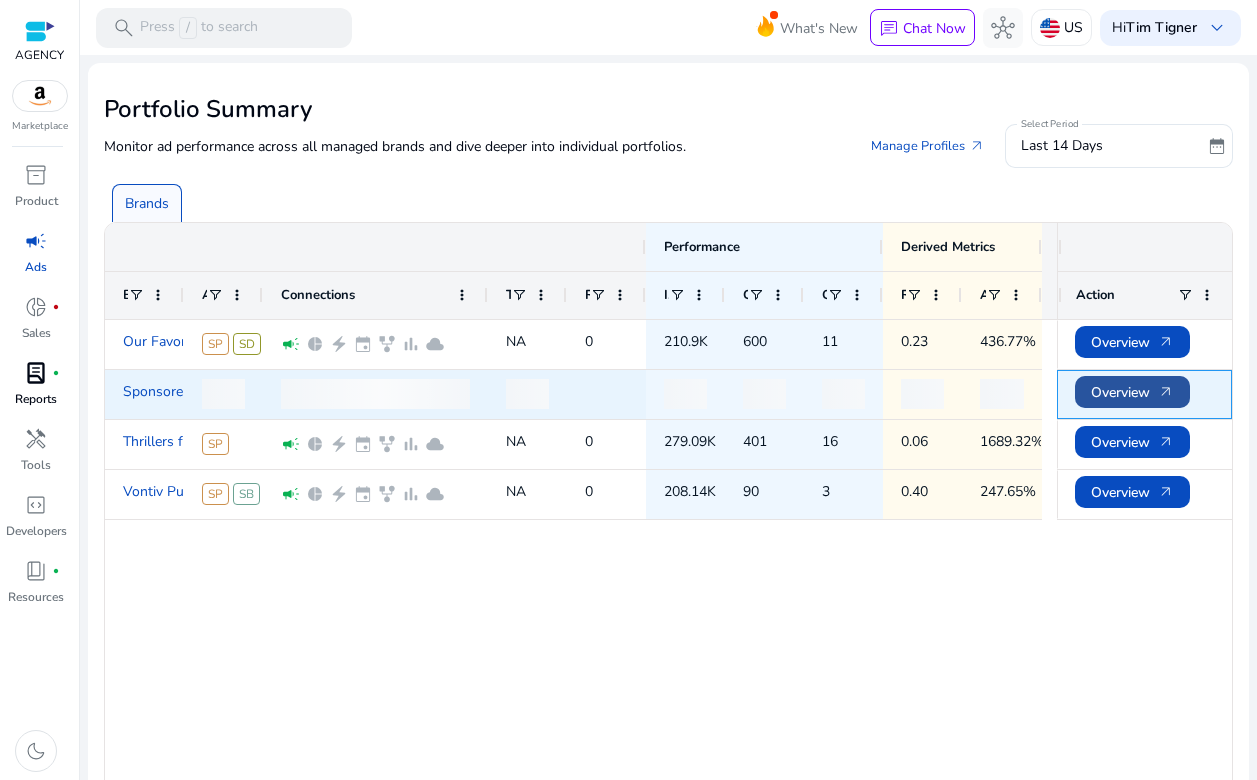 click on "Overview   arrow_outward" 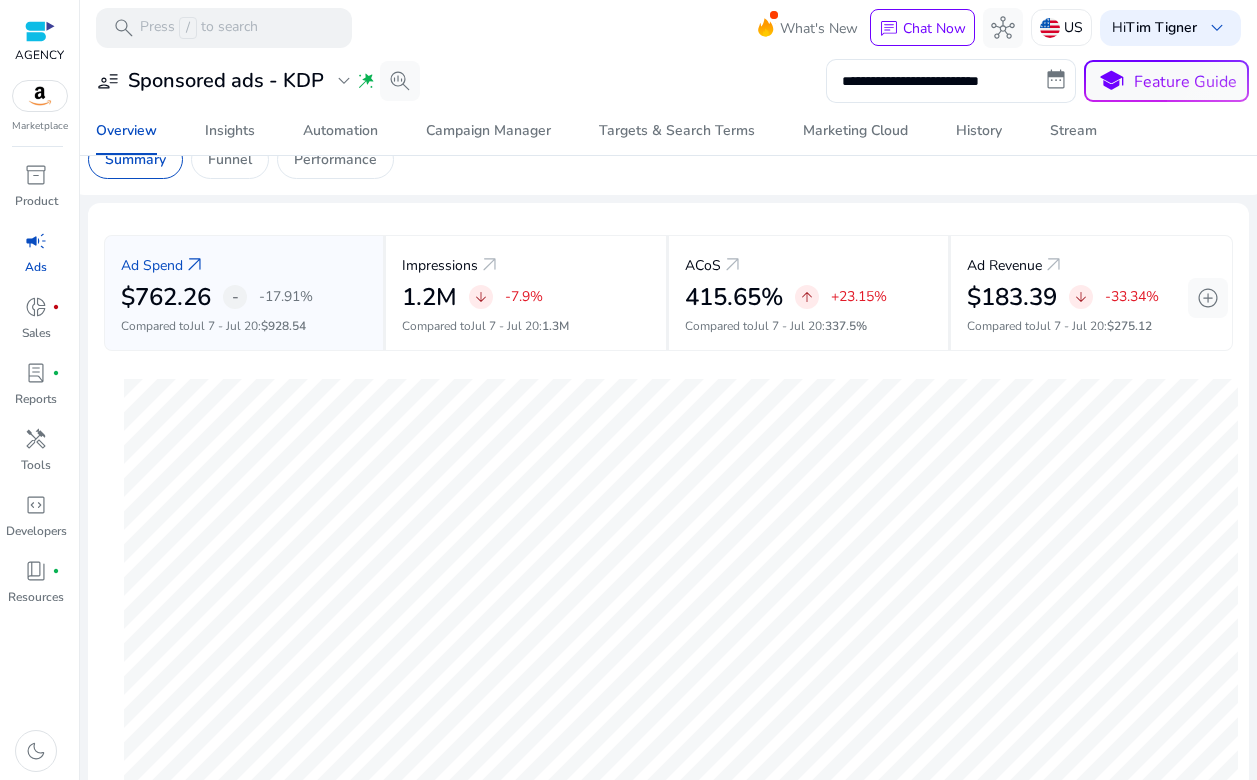 scroll, scrollTop: 0, scrollLeft: 0, axis: both 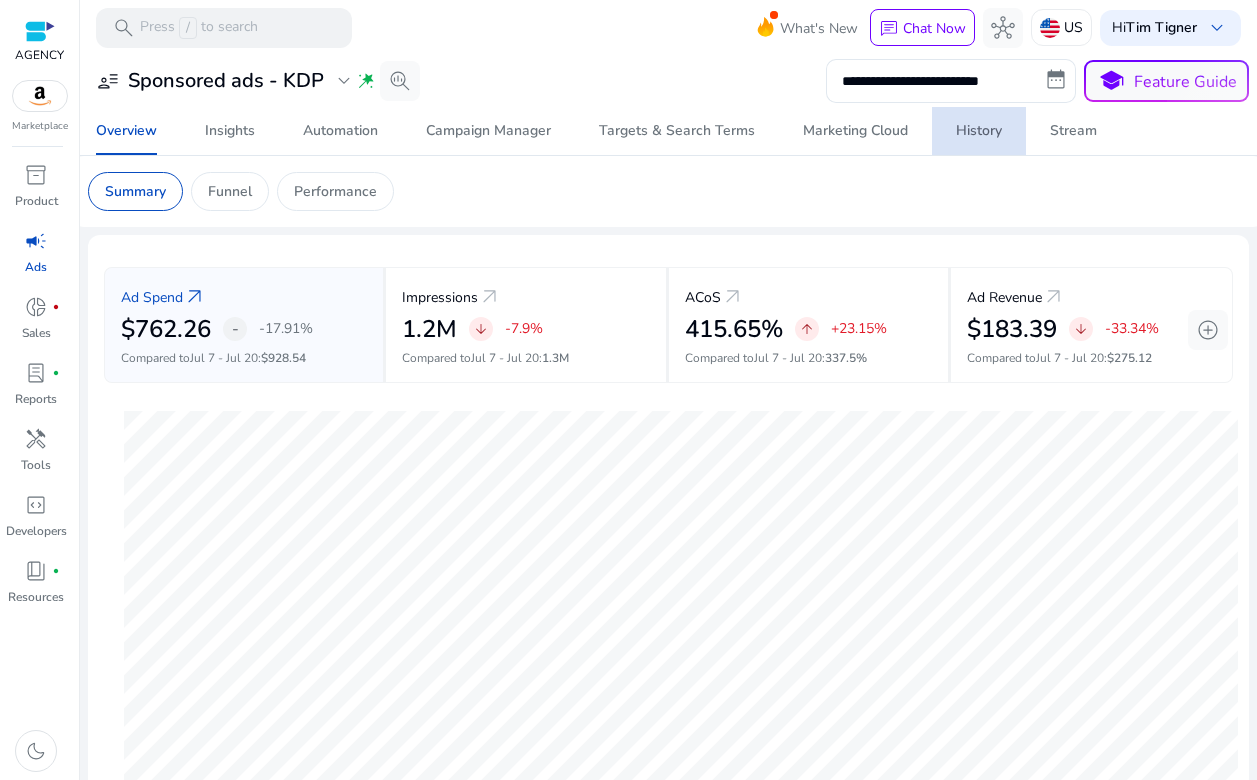click on "History" at bounding box center [979, 131] 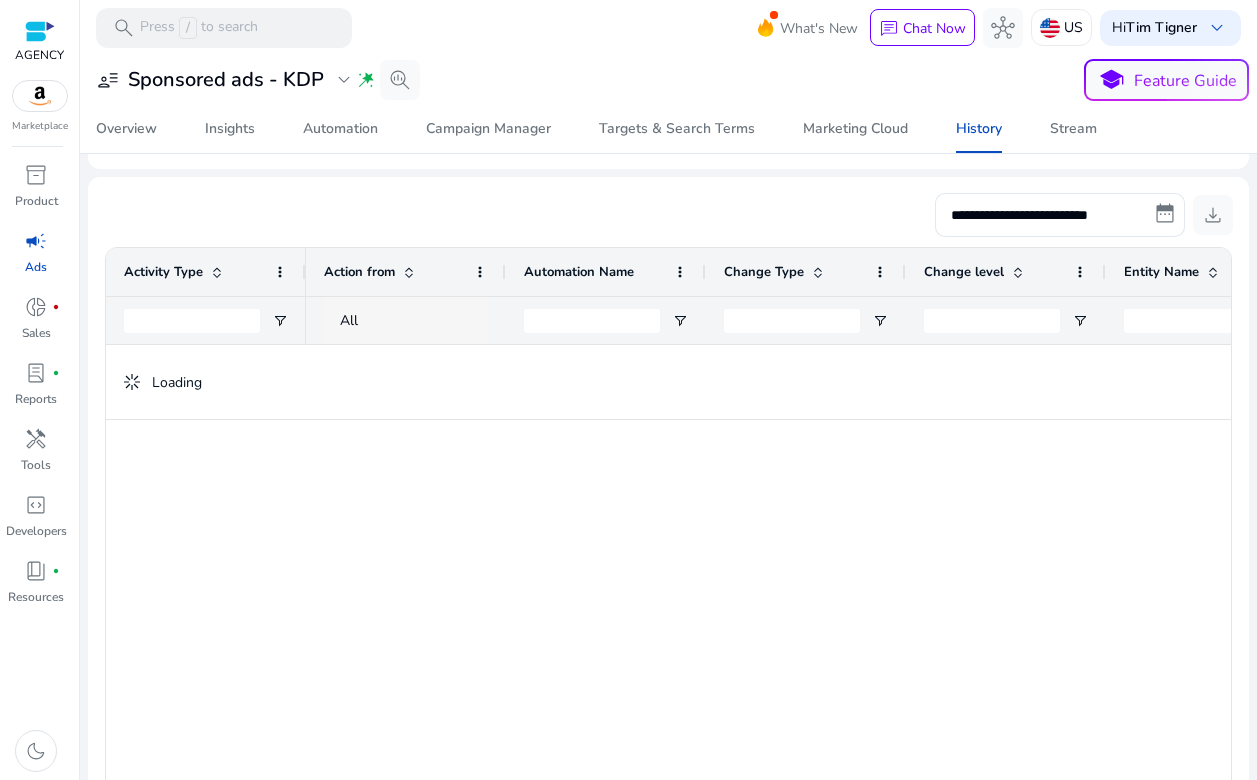 scroll, scrollTop: 193, scrollLeft: 0, axis: vertical 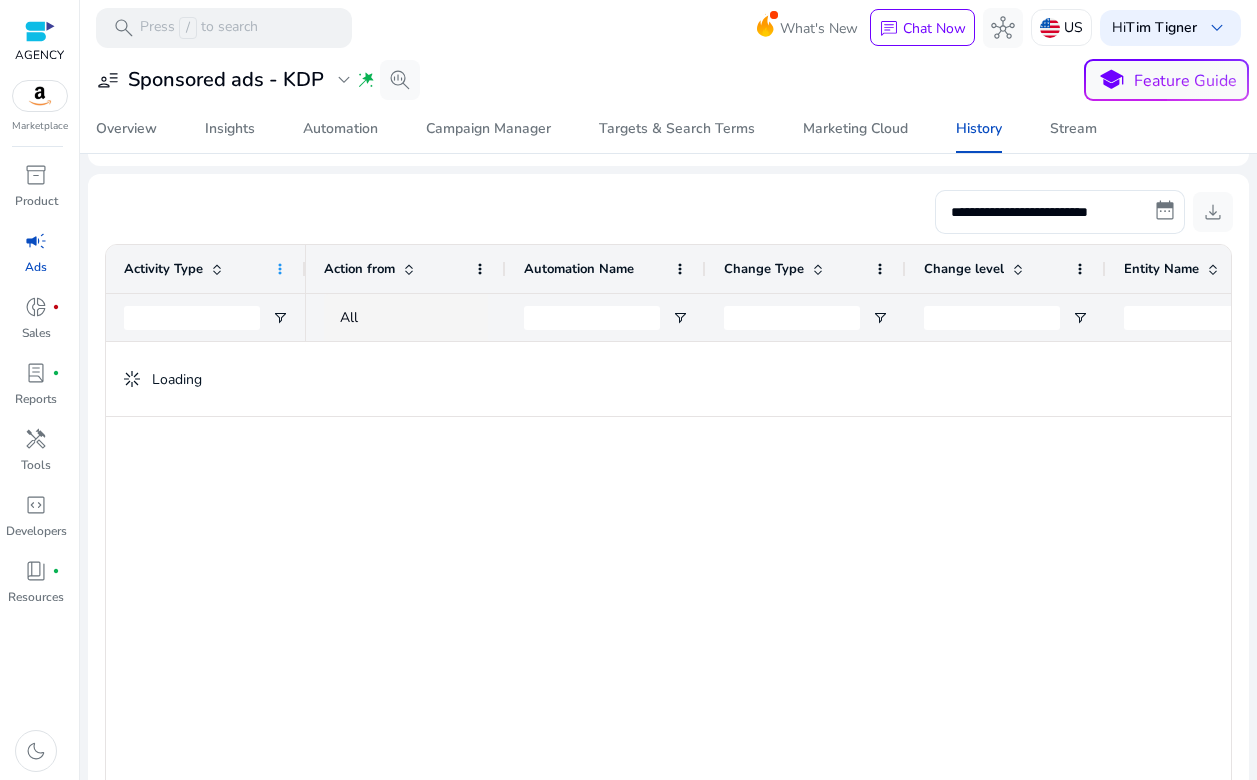 click 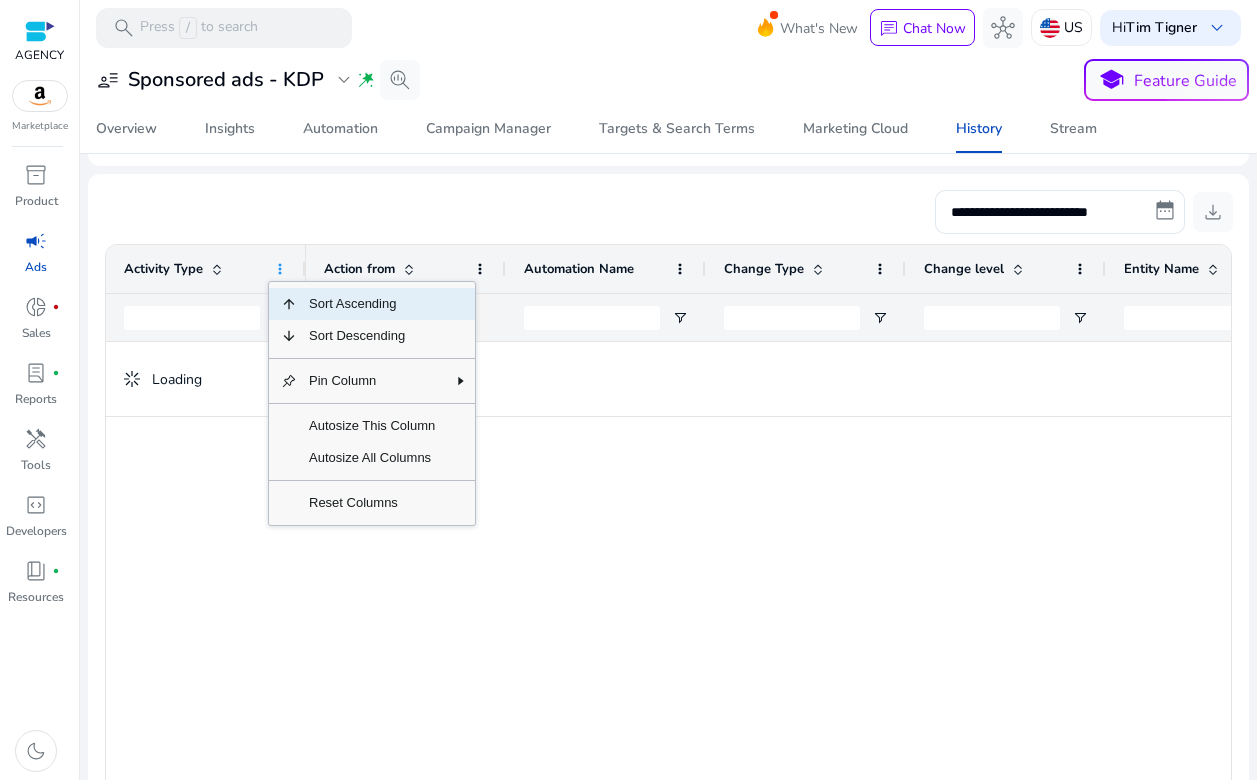 scroll, scrollTop: 194, scrollLeft: 0, axis: vertical 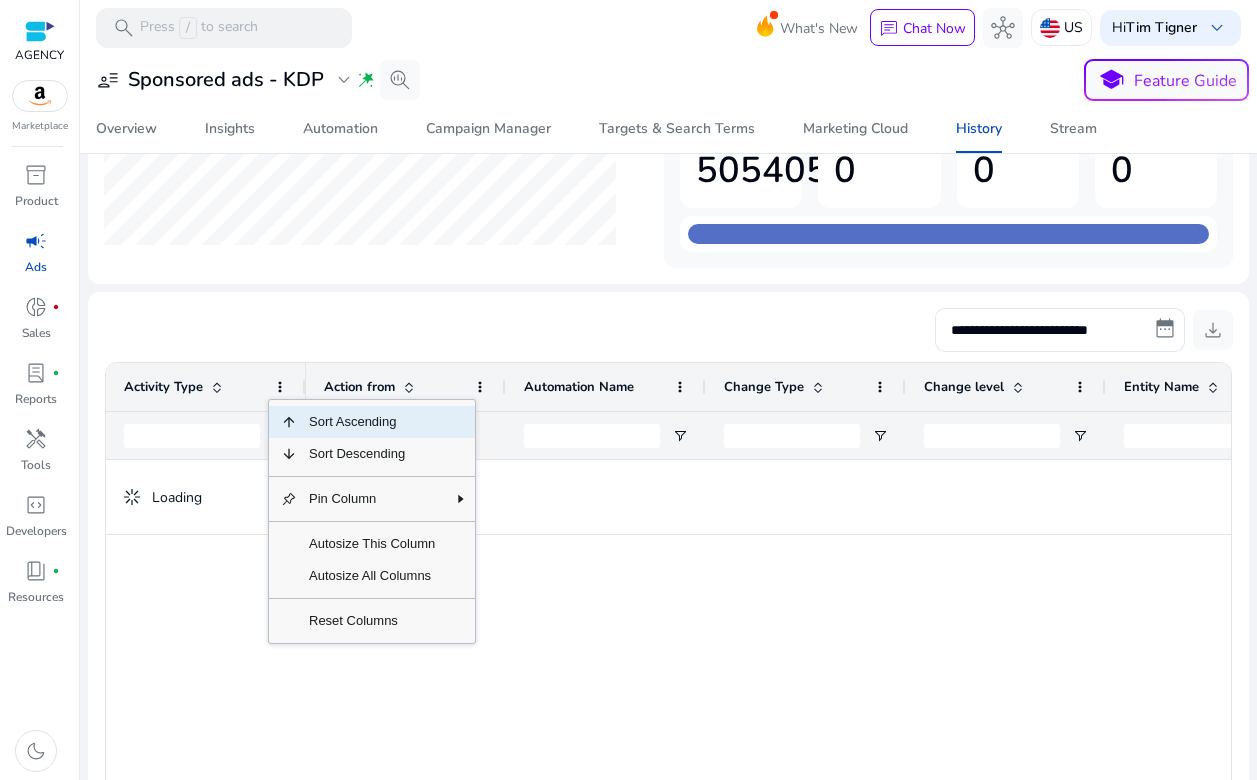 click on "History of Actions for past 90 days ([MONTH] [DAY], [YEAR] - [MONTH] [DAY], [YEAR]) Total Actions - 505405 Automation Actions 505405 Insights Actions 0 Dayparting Actions 0 Manual Actions 0" 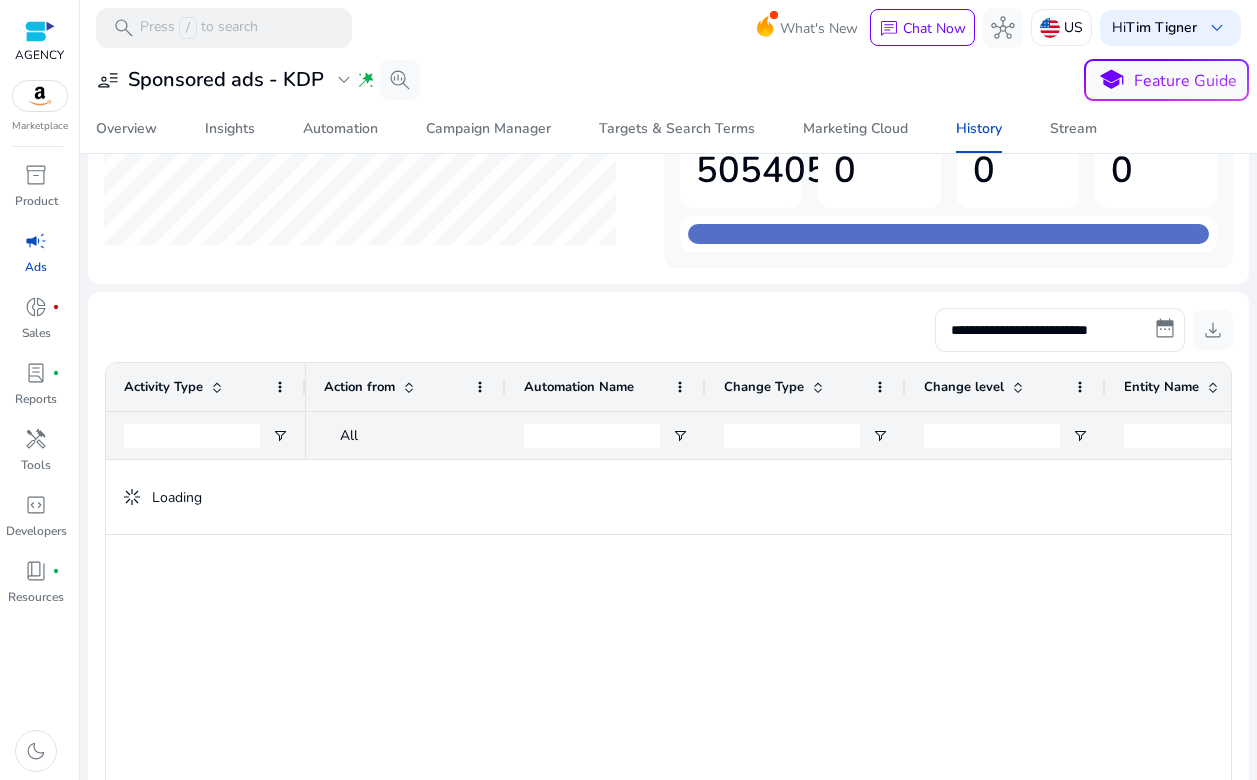 click 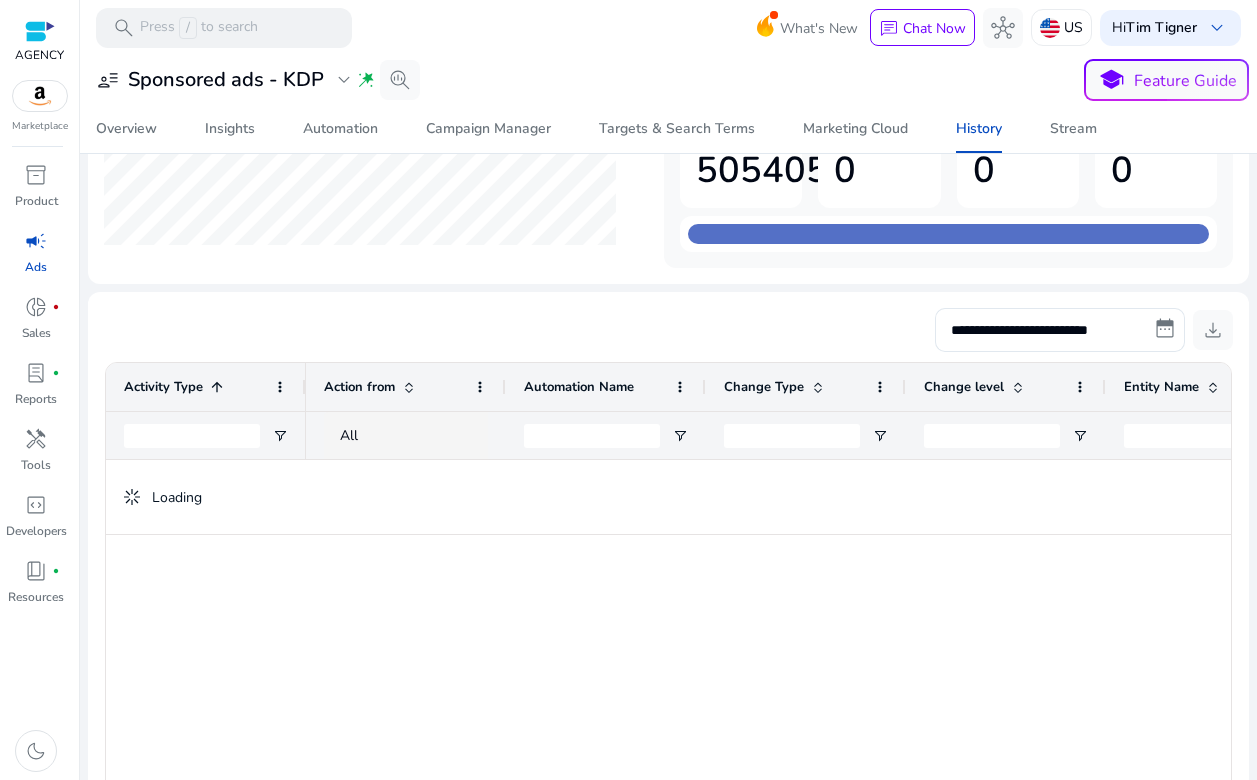 click 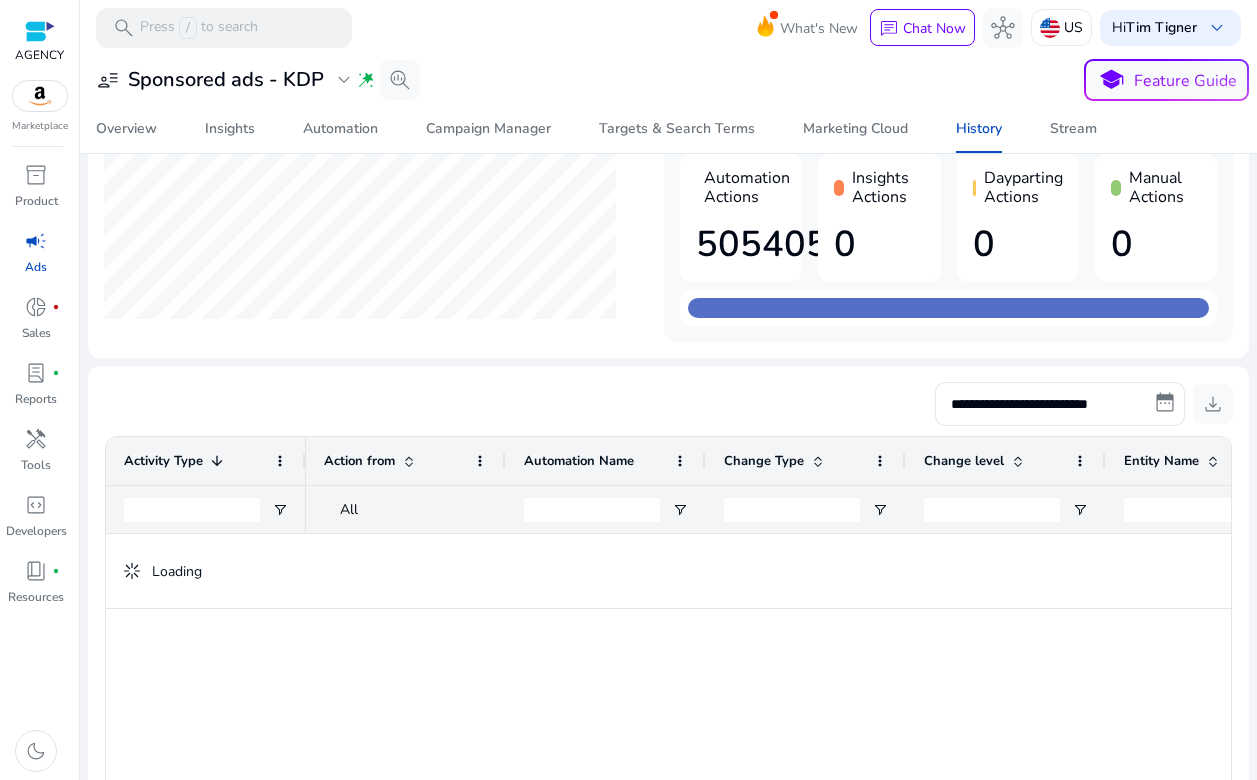 scroll, scrollTop: 0, scrollLeft: 0, axis: both 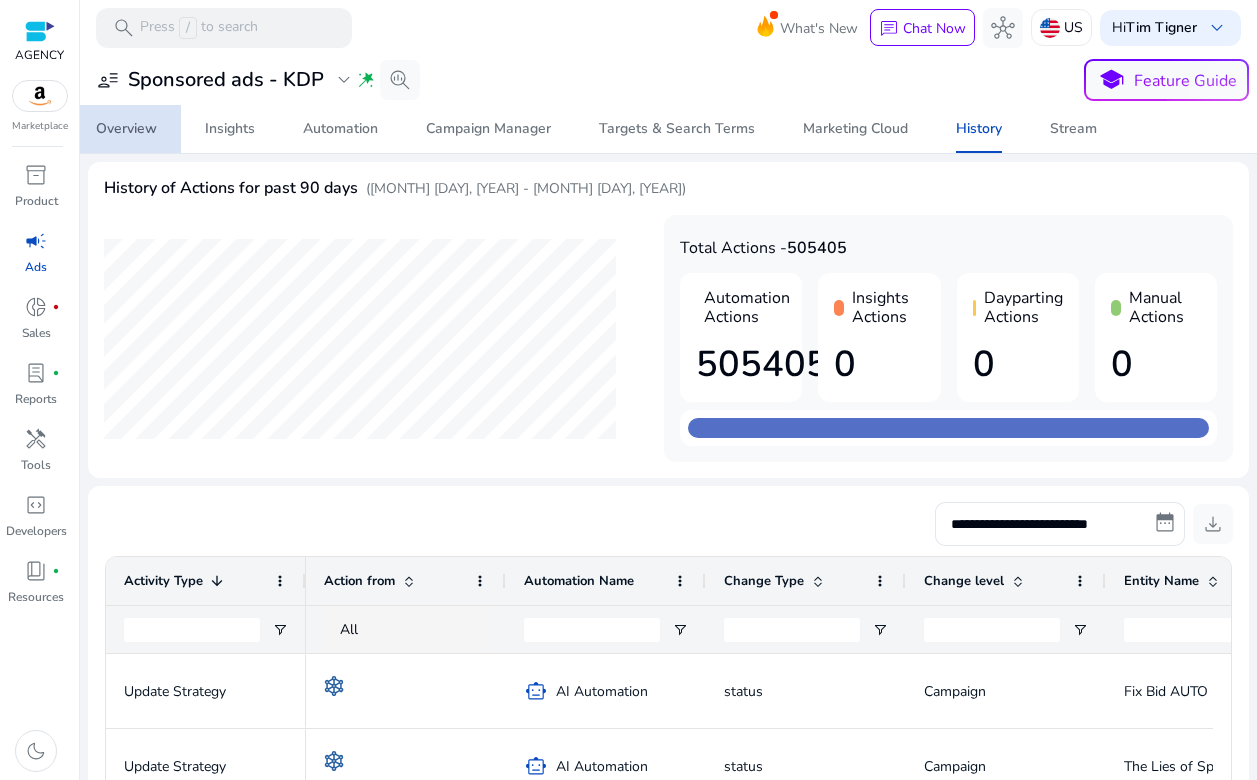 click on "Overview" at bounding box center [126, 129] 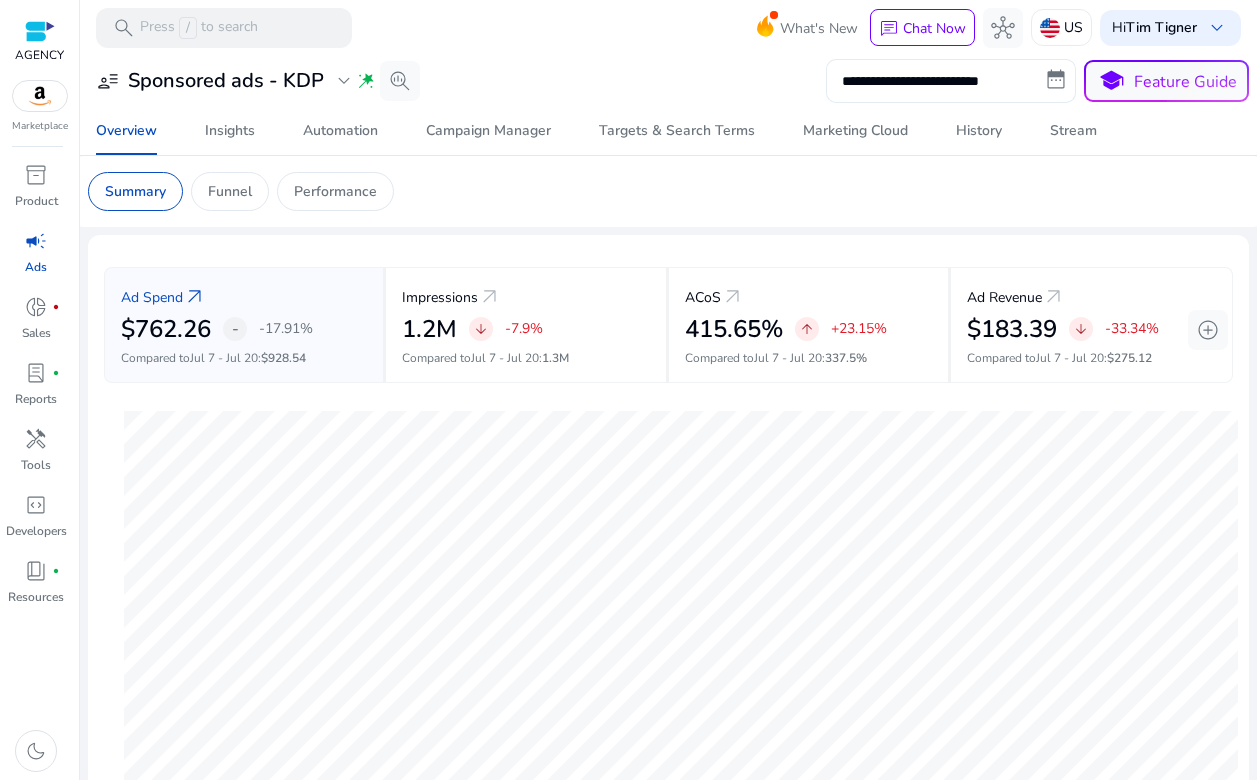 click on "**********" at bounding box center [951, 81] 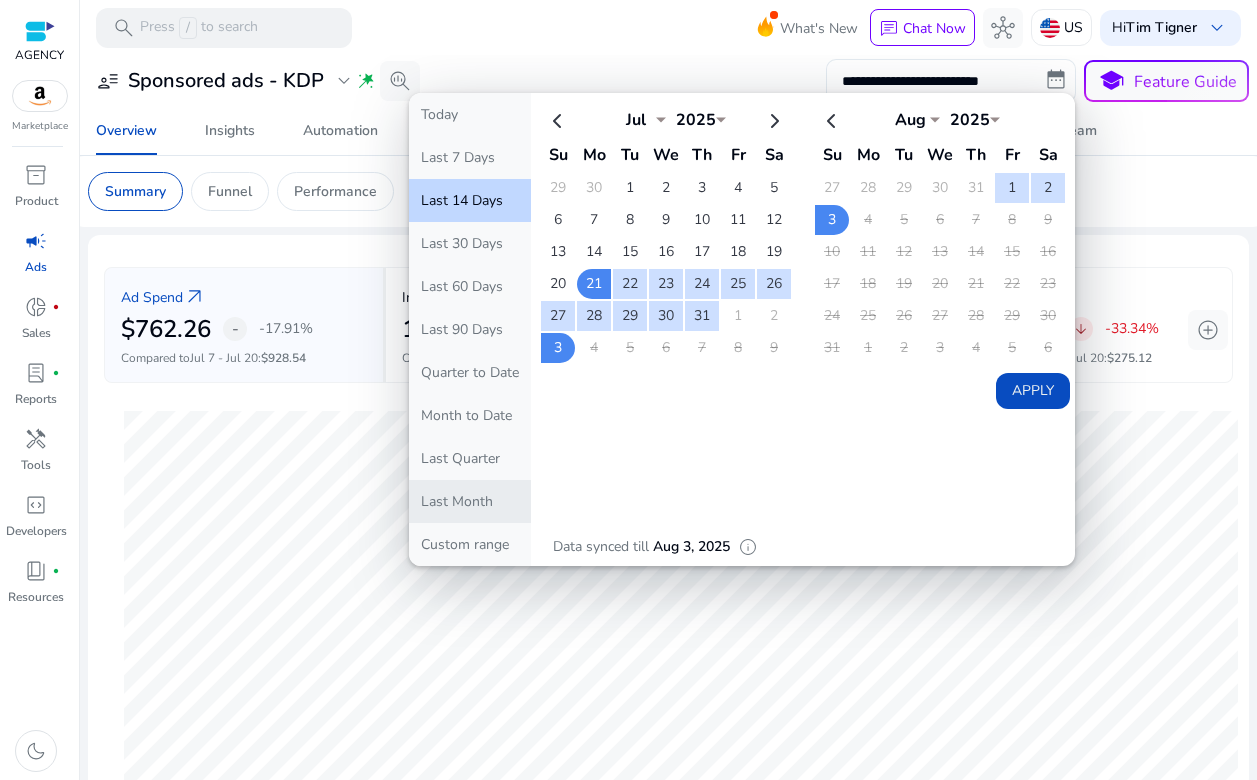 click on "Last Month" 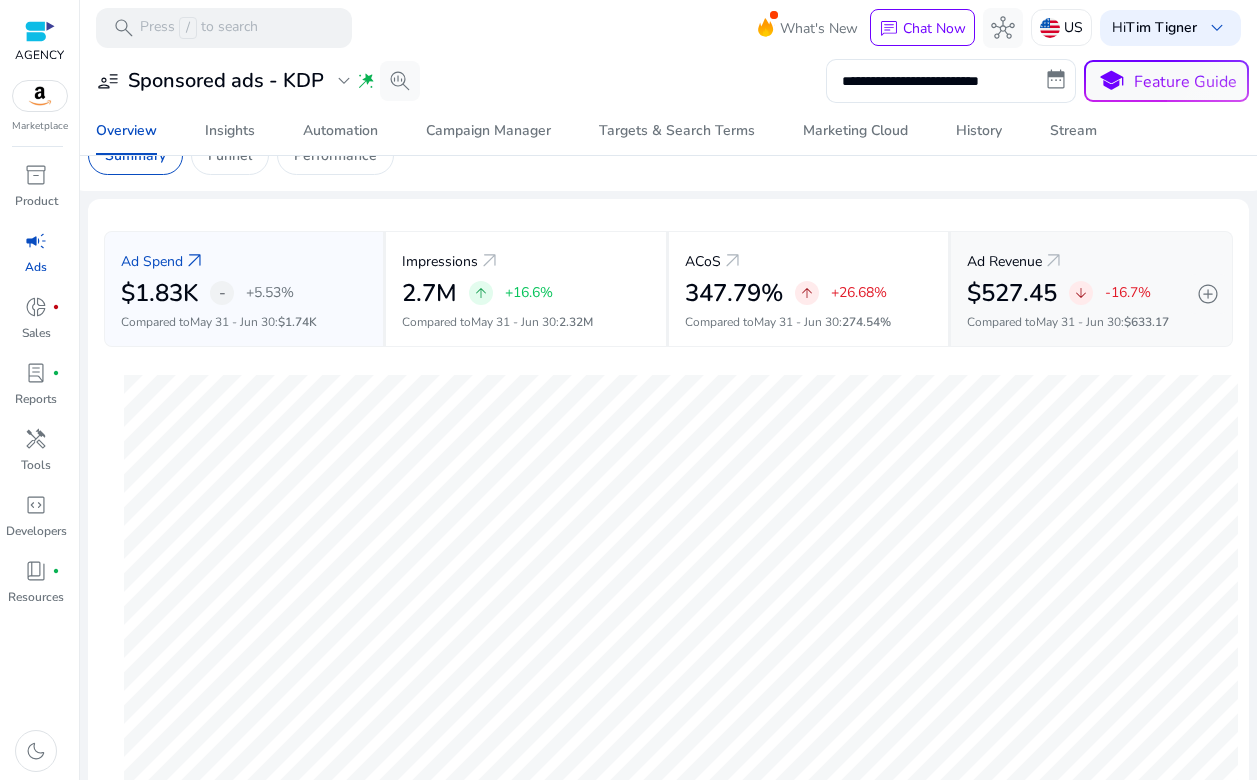 scroll, scrollTop: 3, scrollLeft: 0, axis: vertical 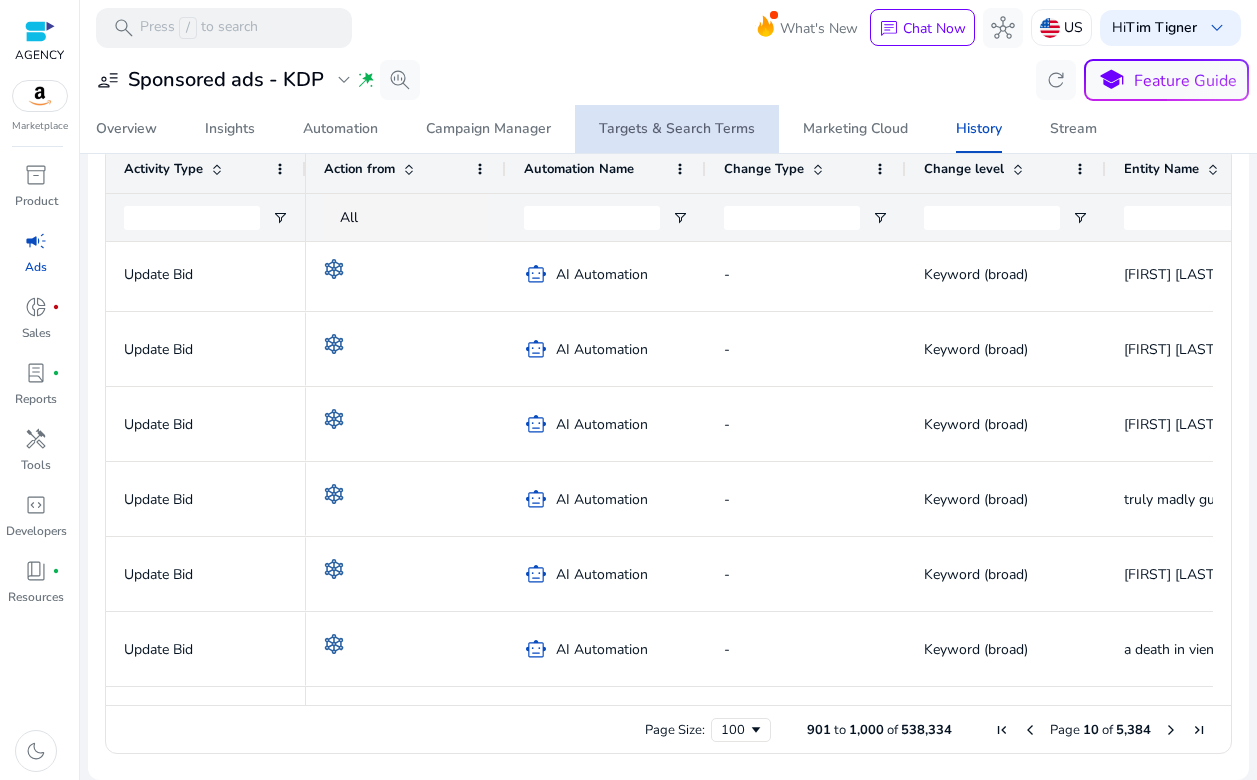 click on "Targets & Search Terms" at bounding box center [677, 129] 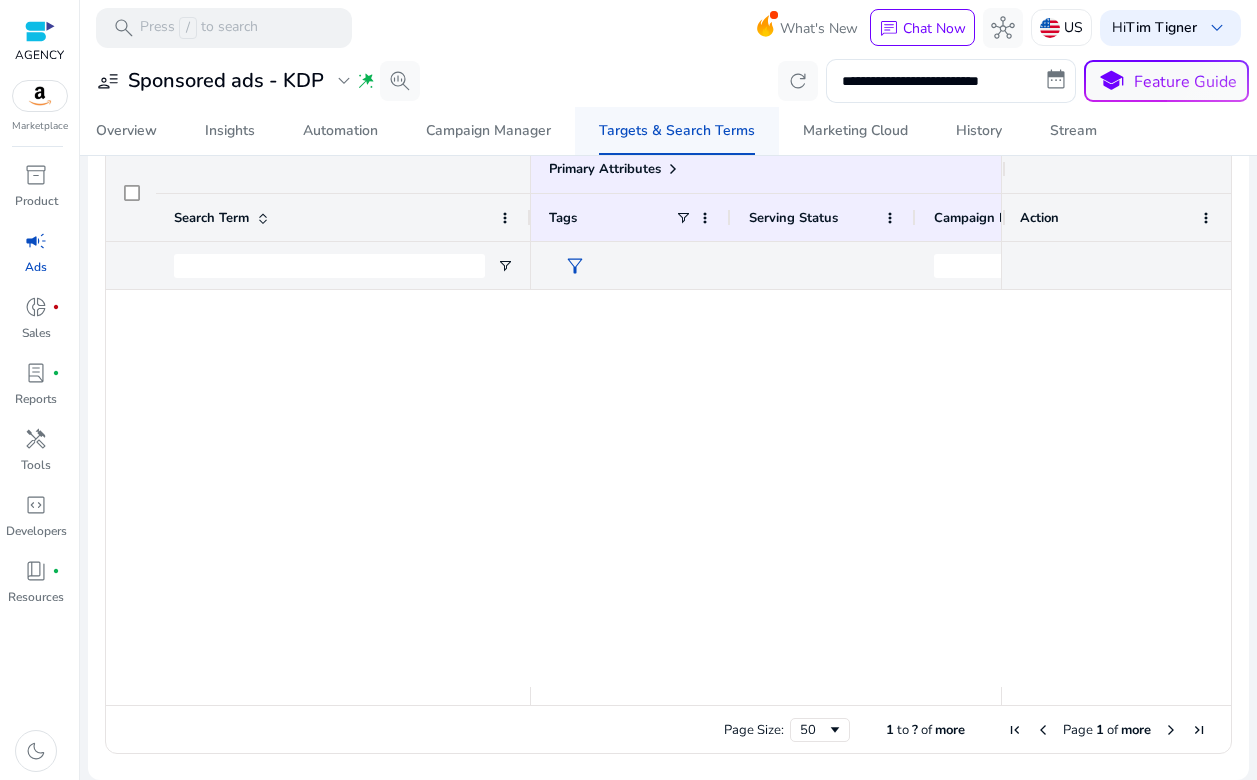 scroll, scrollTop: 0, scrollLeft: 0, axis: both 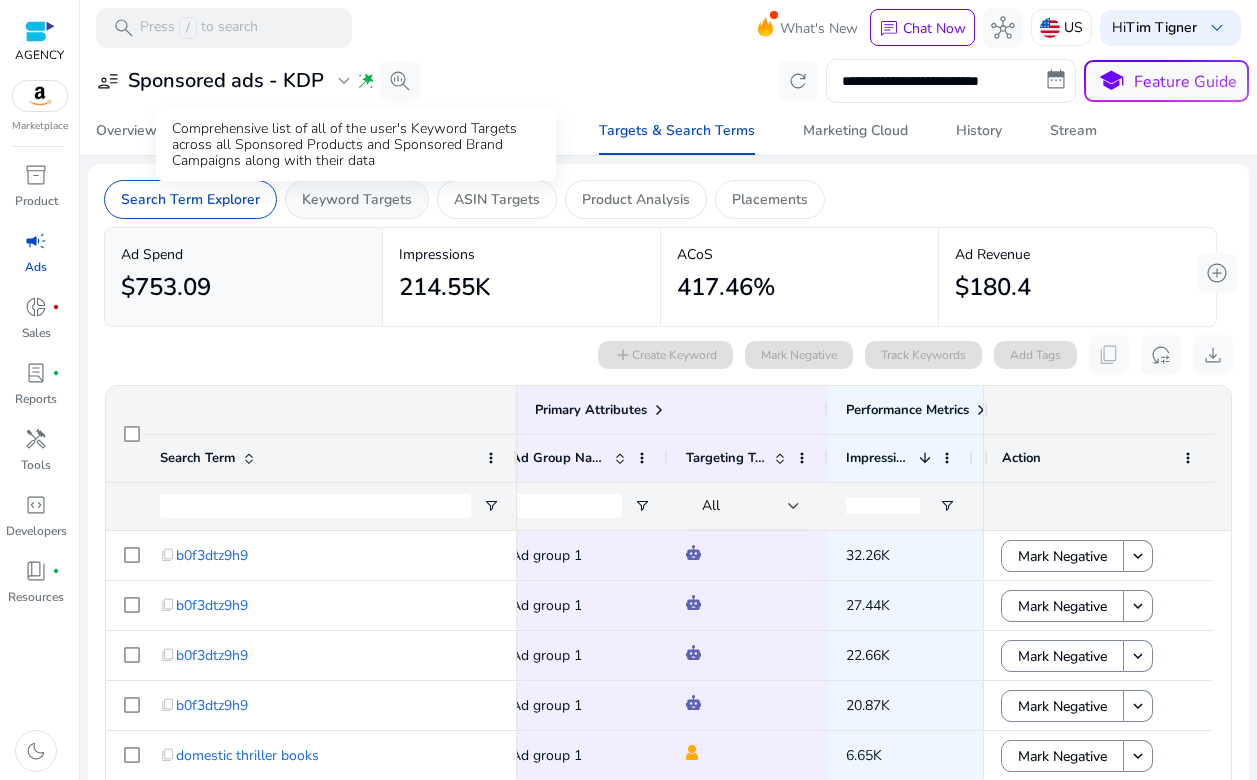 click on "Keyword Targets" 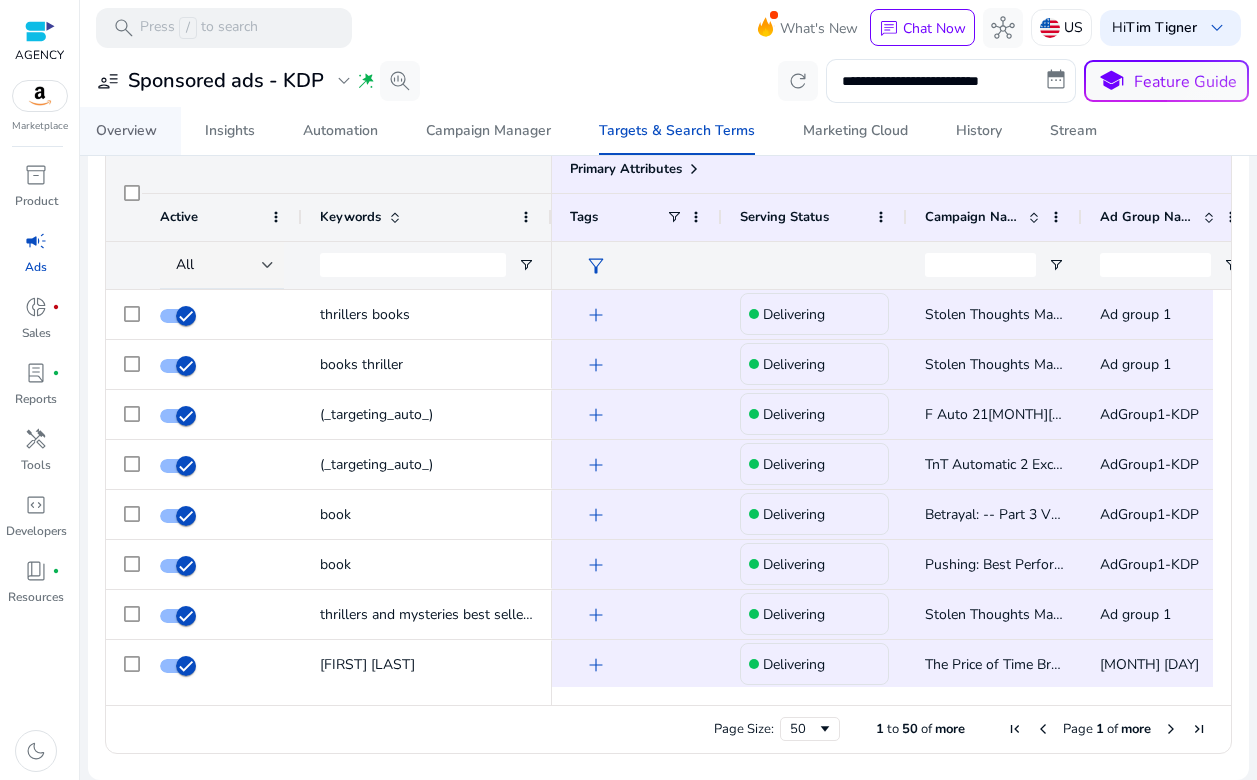 click on "Overview" at bounding box center (126, 131) 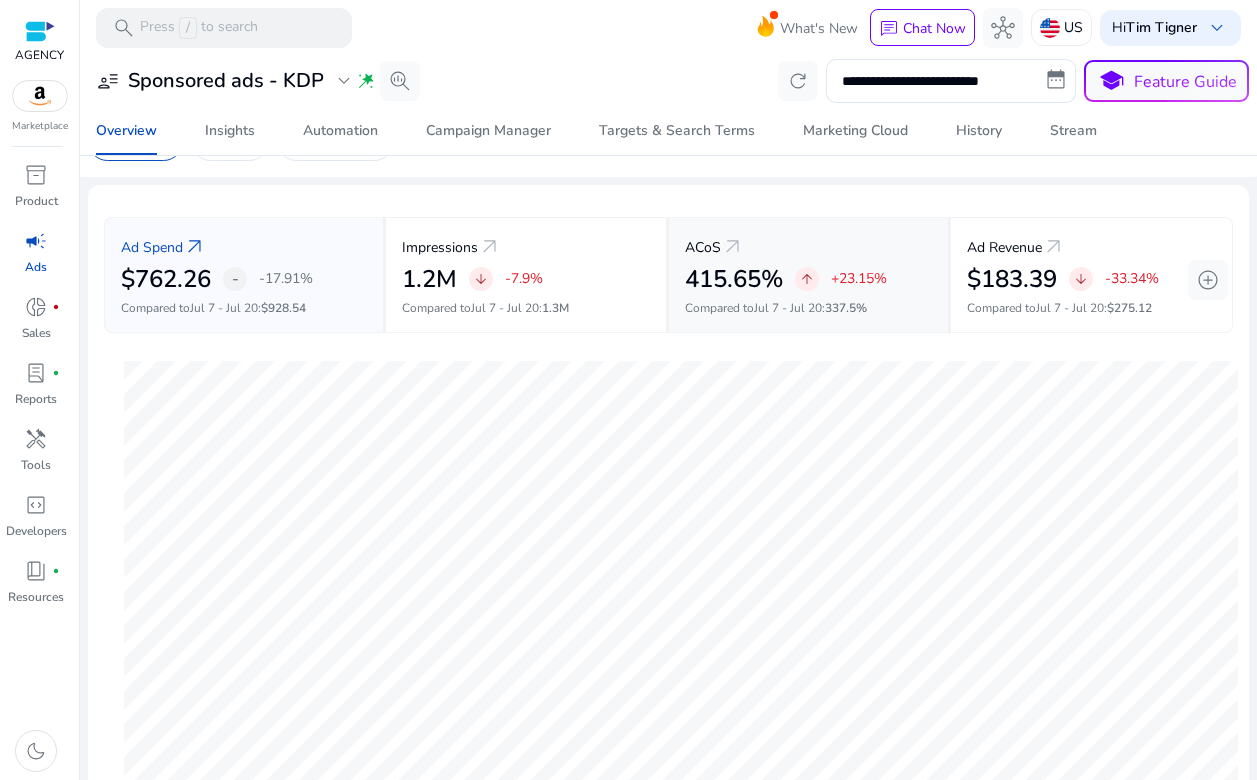 scroll, scrollTop: 61, scrollLeft: 0, axis: vertical 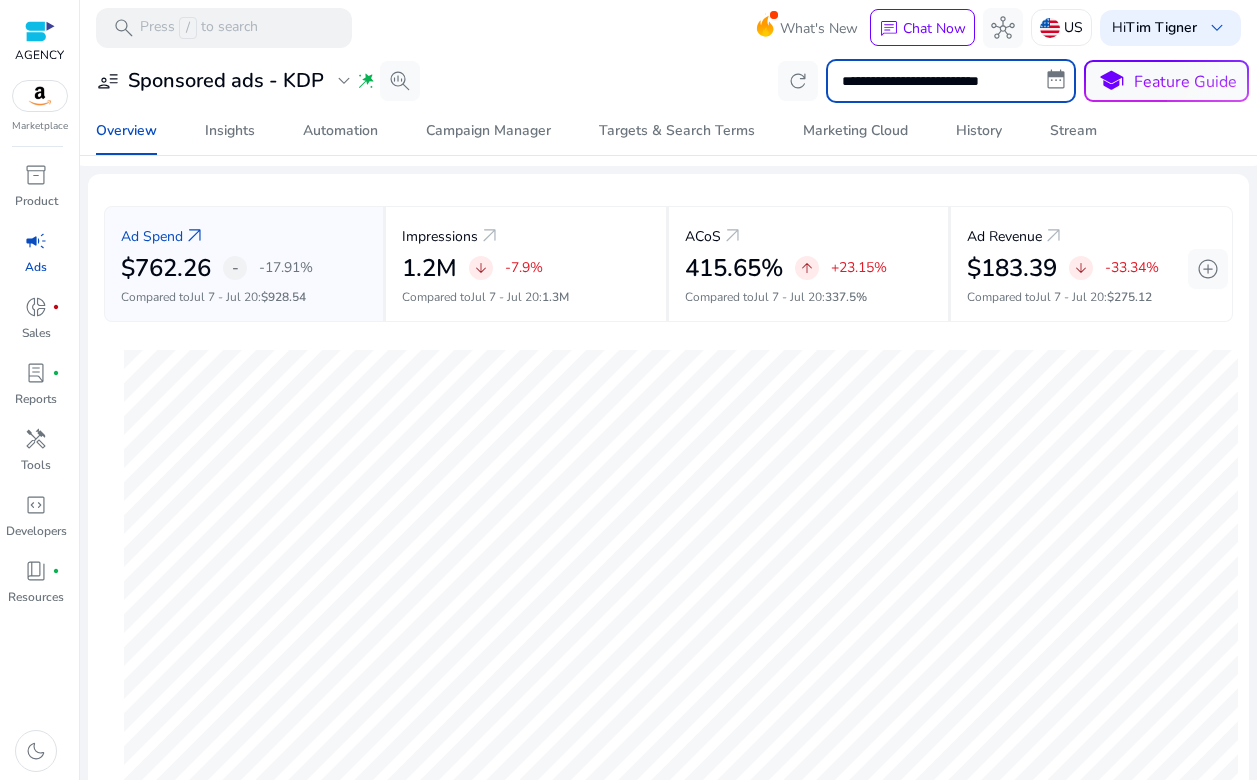 click on "**********" at bounding box center [951, 81] 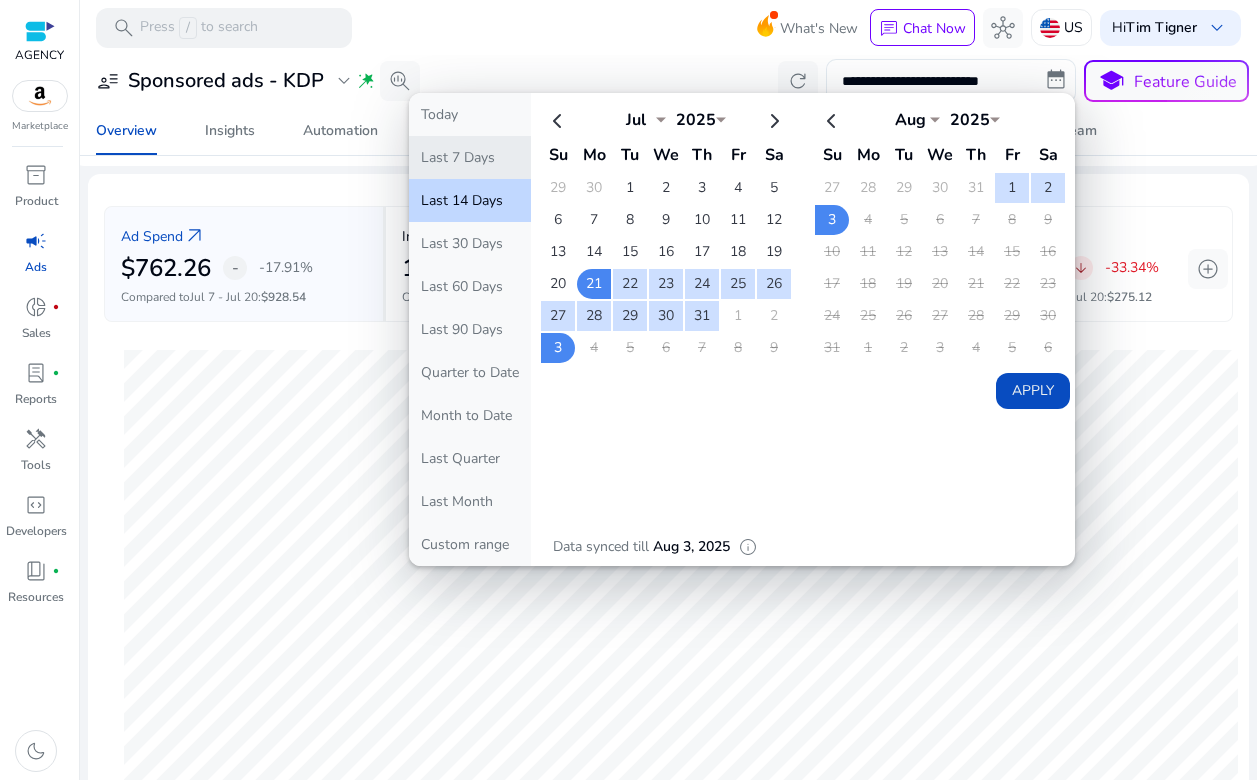 click on "Last 7 Days" 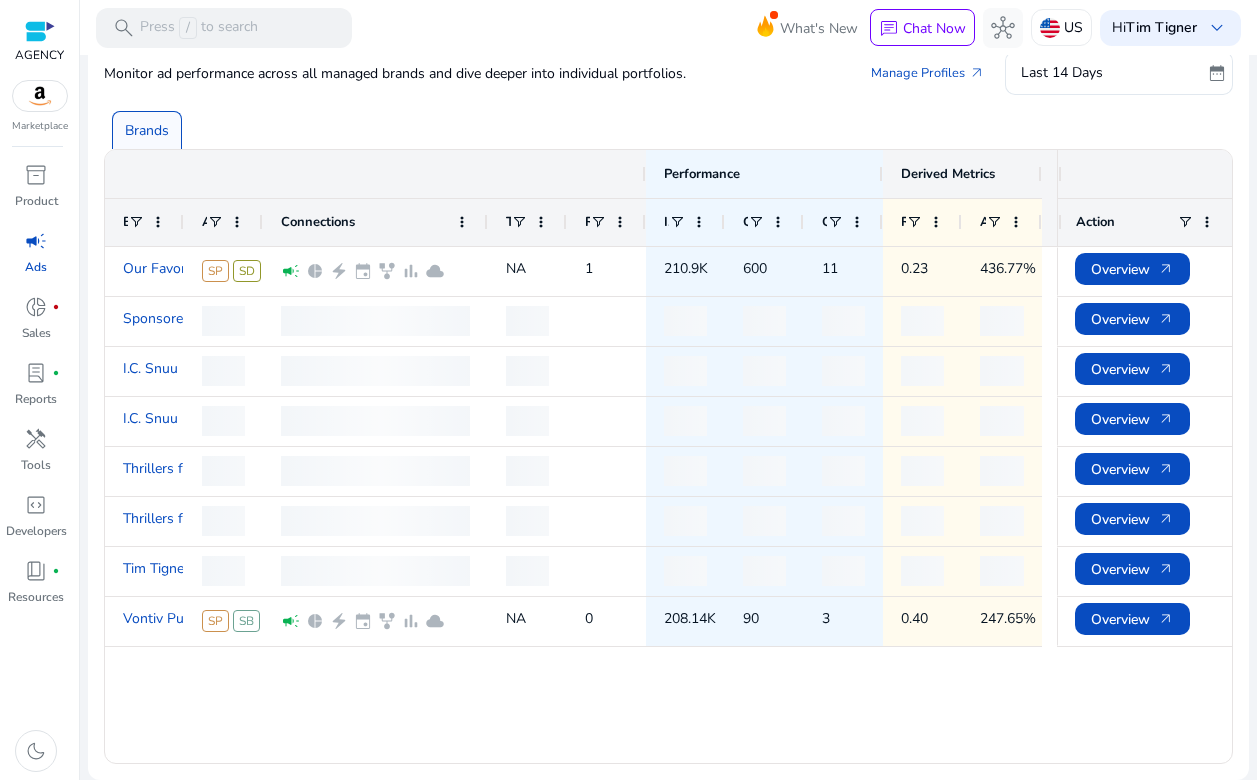 scroll, scrollTop: 0, scrollLeft: 0, axis: both 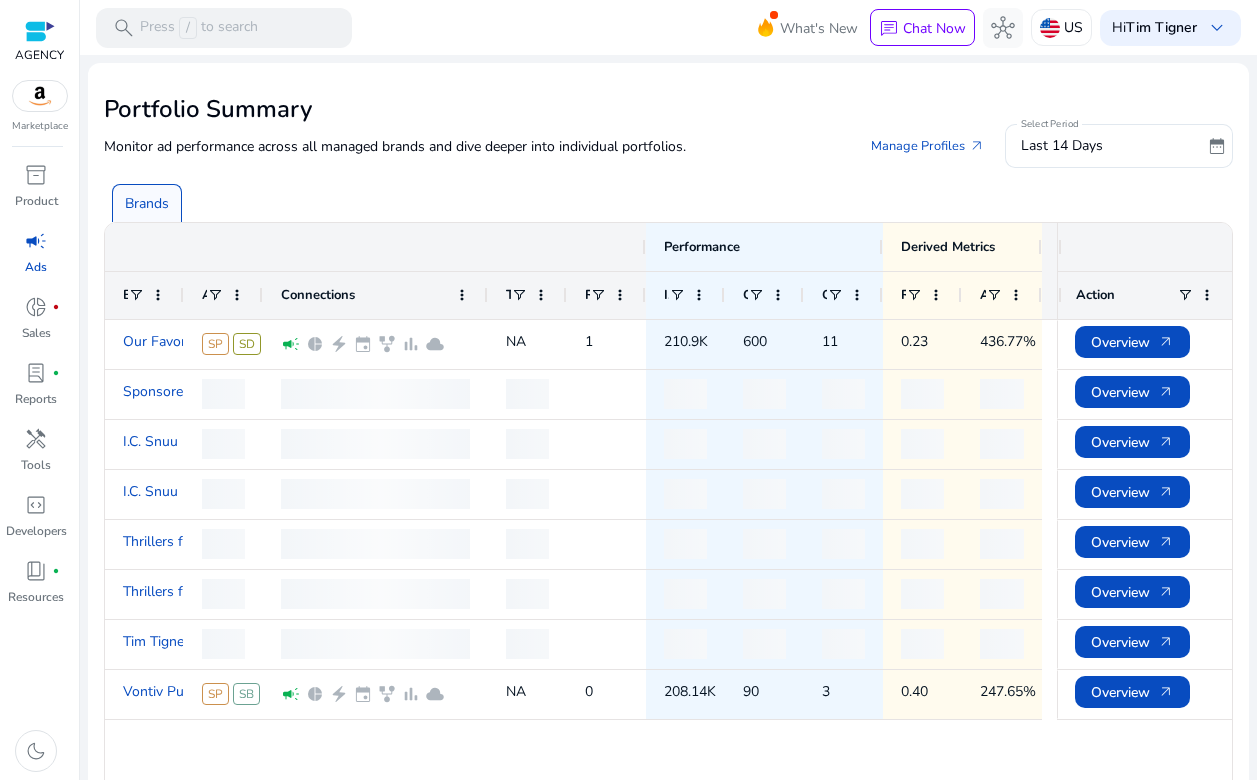 click on "campaign   Ads" at bounding box center [36, 258] 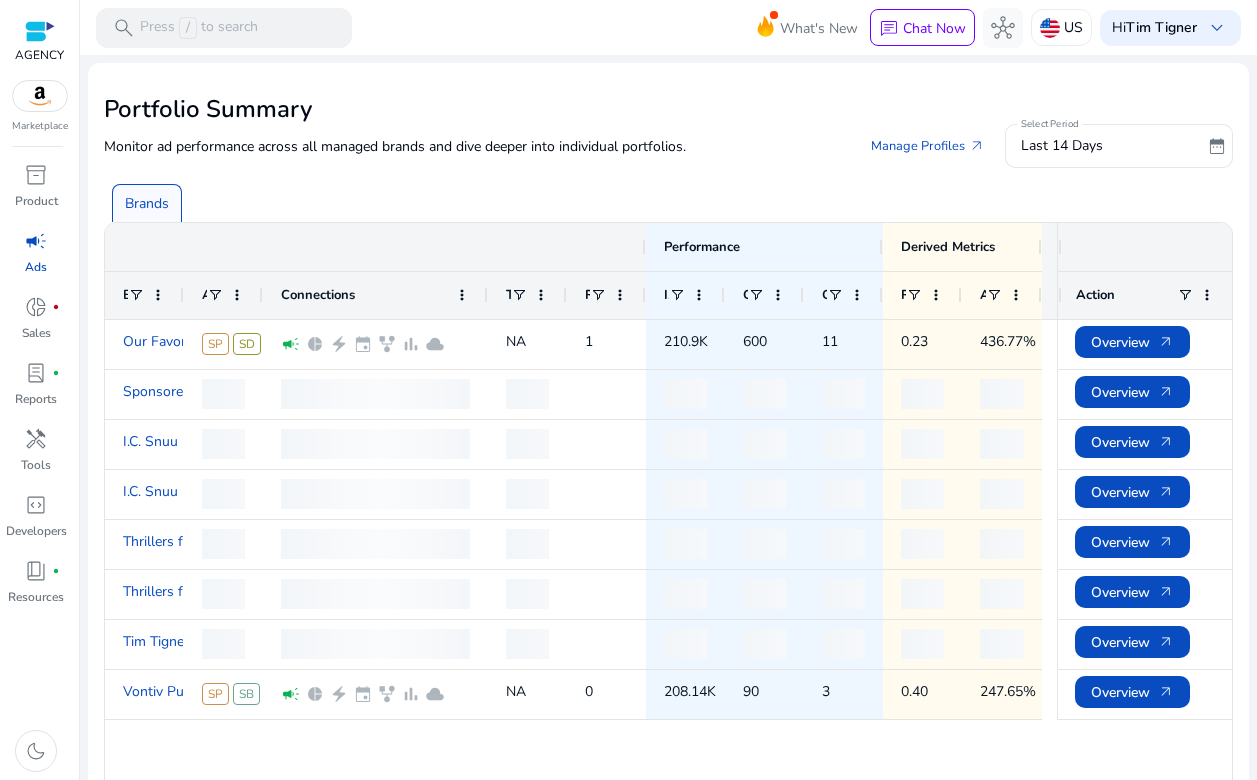 click at bounding box center [40, 31] 